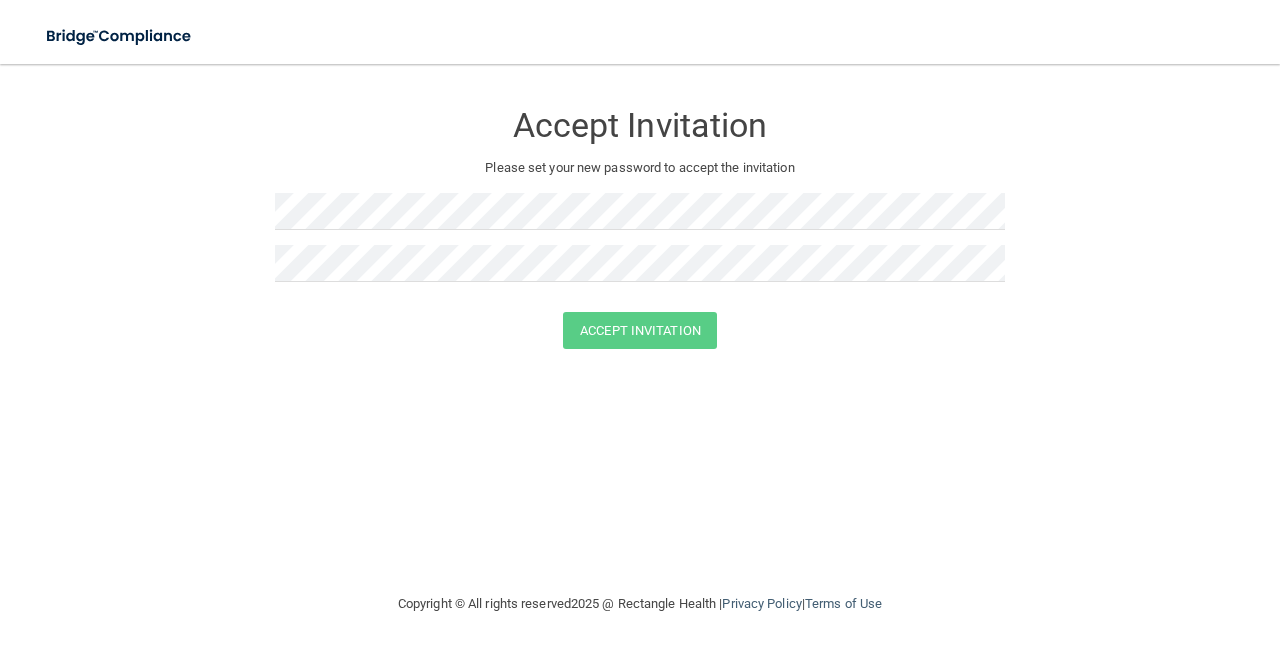 scroll, scrollTop: 0, scrollLeft: 0, axis: both 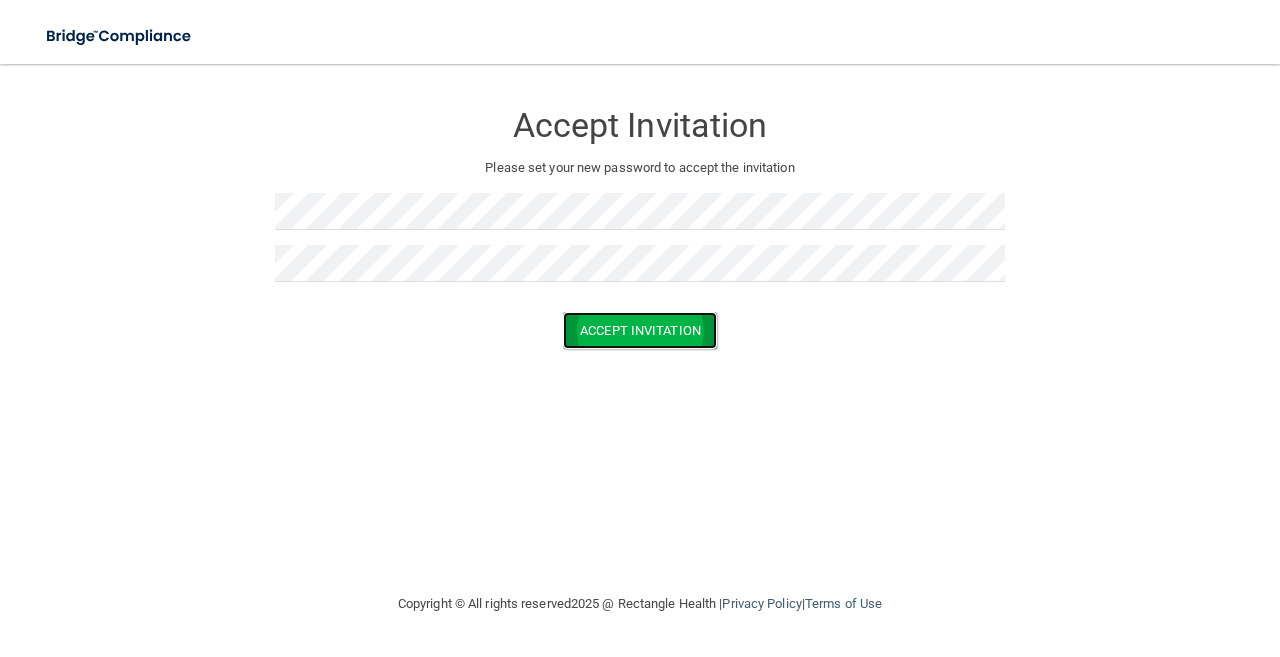 click on "Accept Invitation" at bounding box center (640, 330) 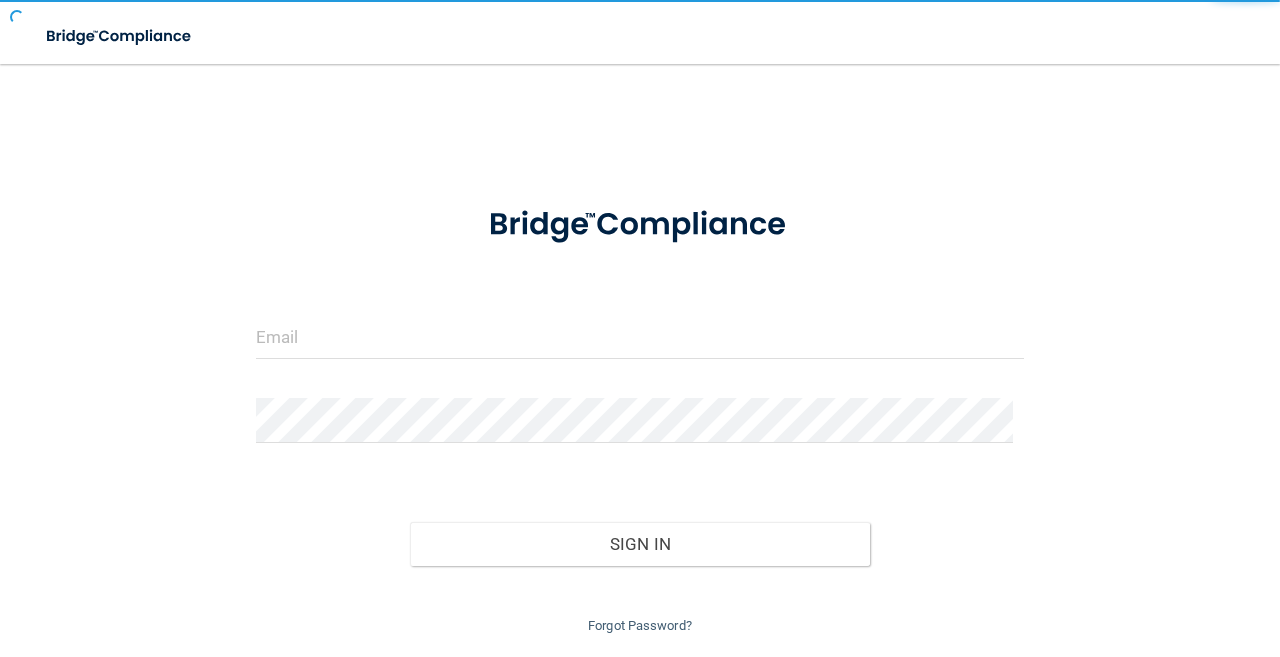 scroll, scrollTop: 0, scrollLeft: 0, axis: both 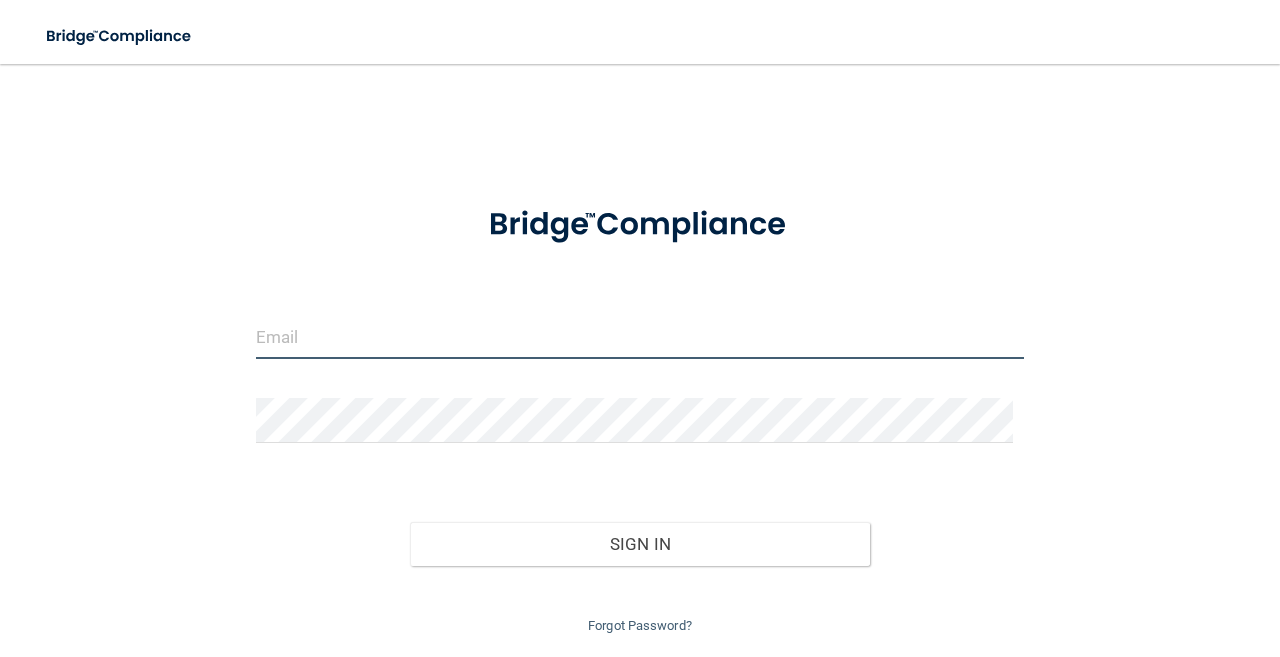 click at bounding box center [640, 336] 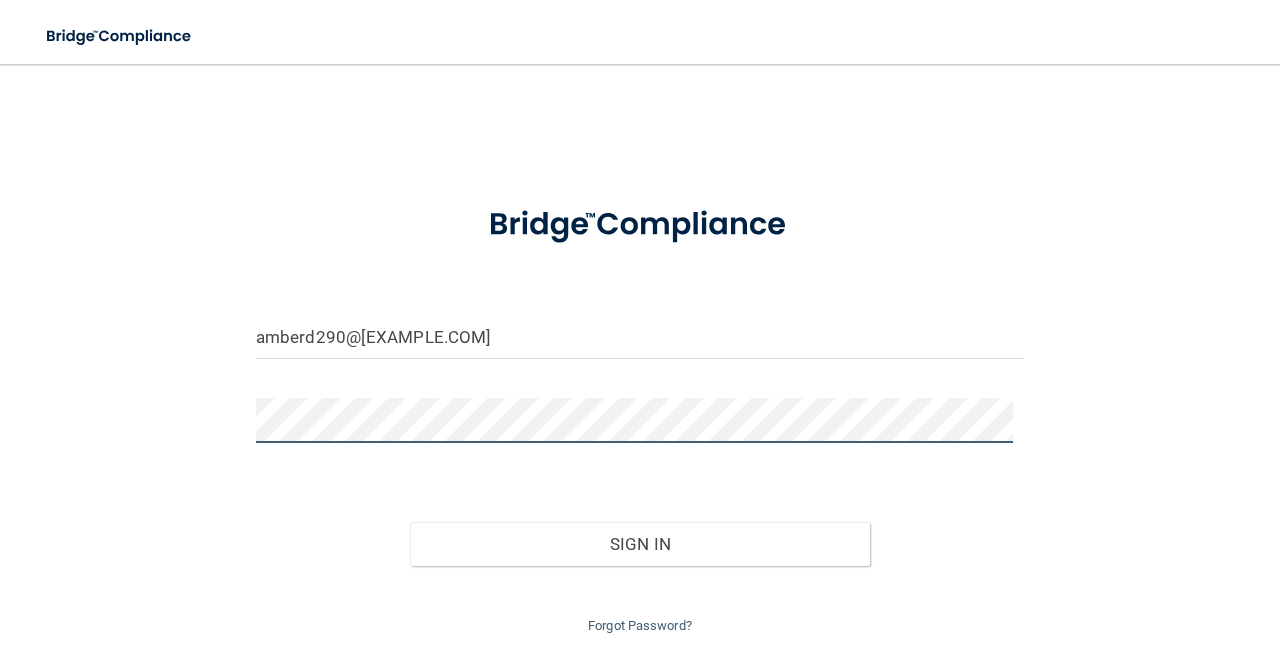 click on "Sign In" at bounding box center [640, 544] 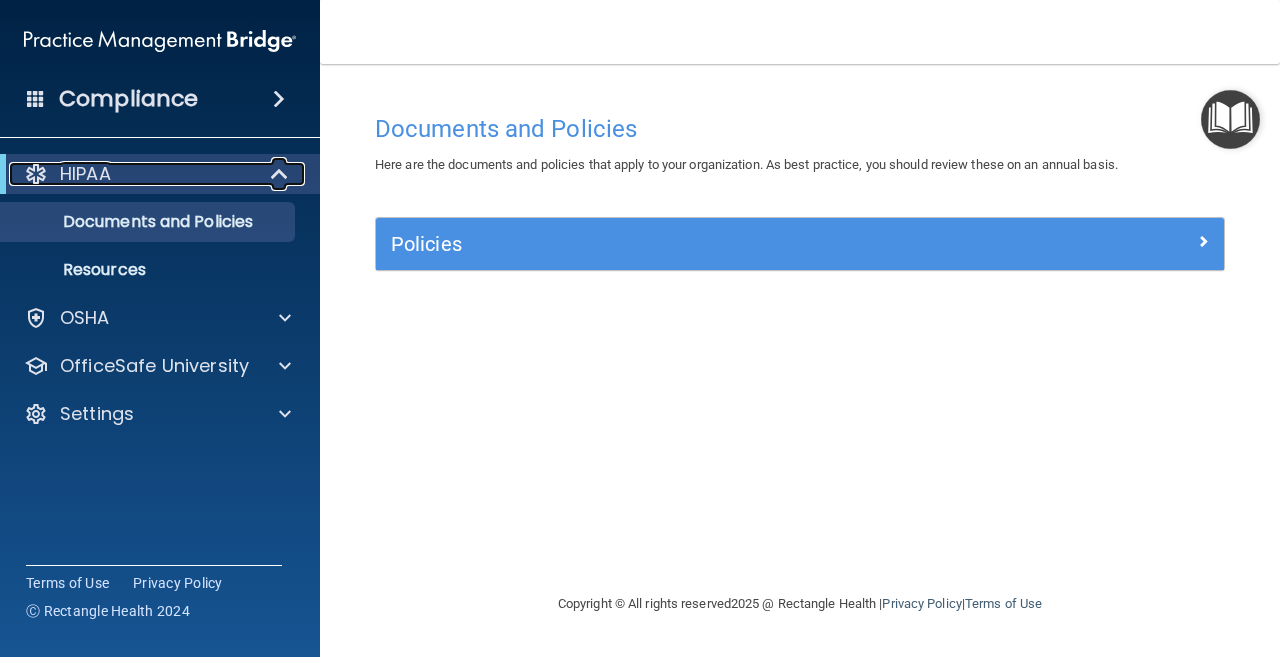 click at bounding box center [280, 174] 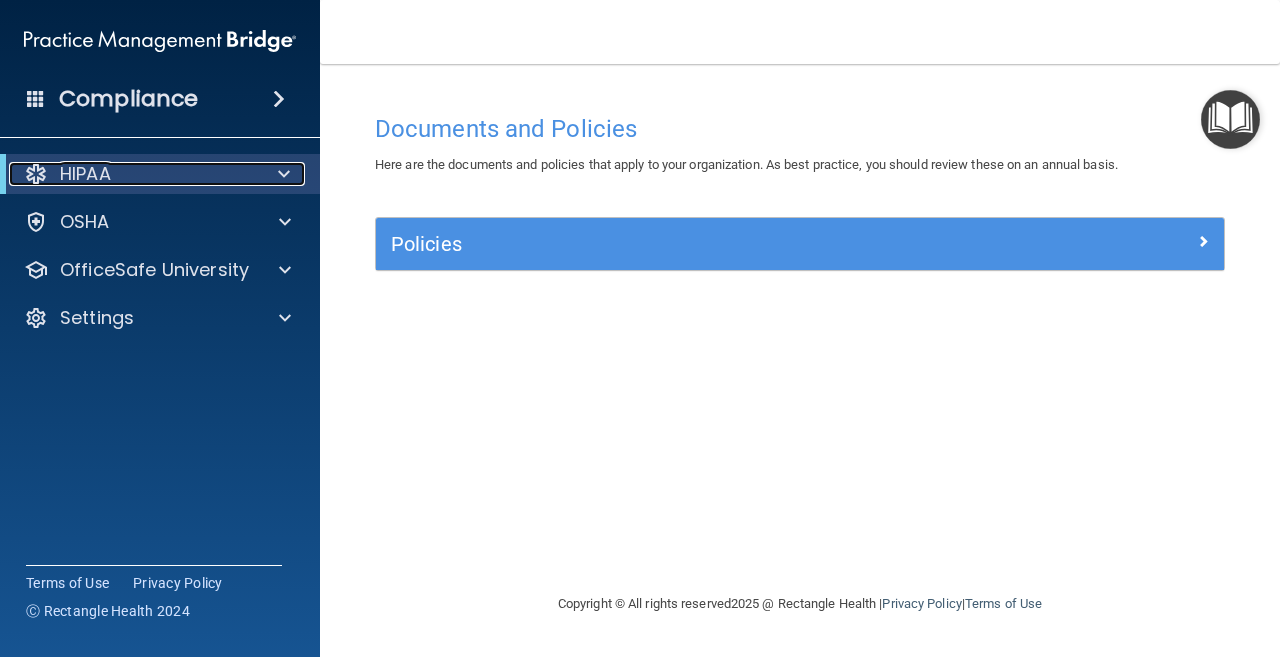 click at bounding box center (280, 174) 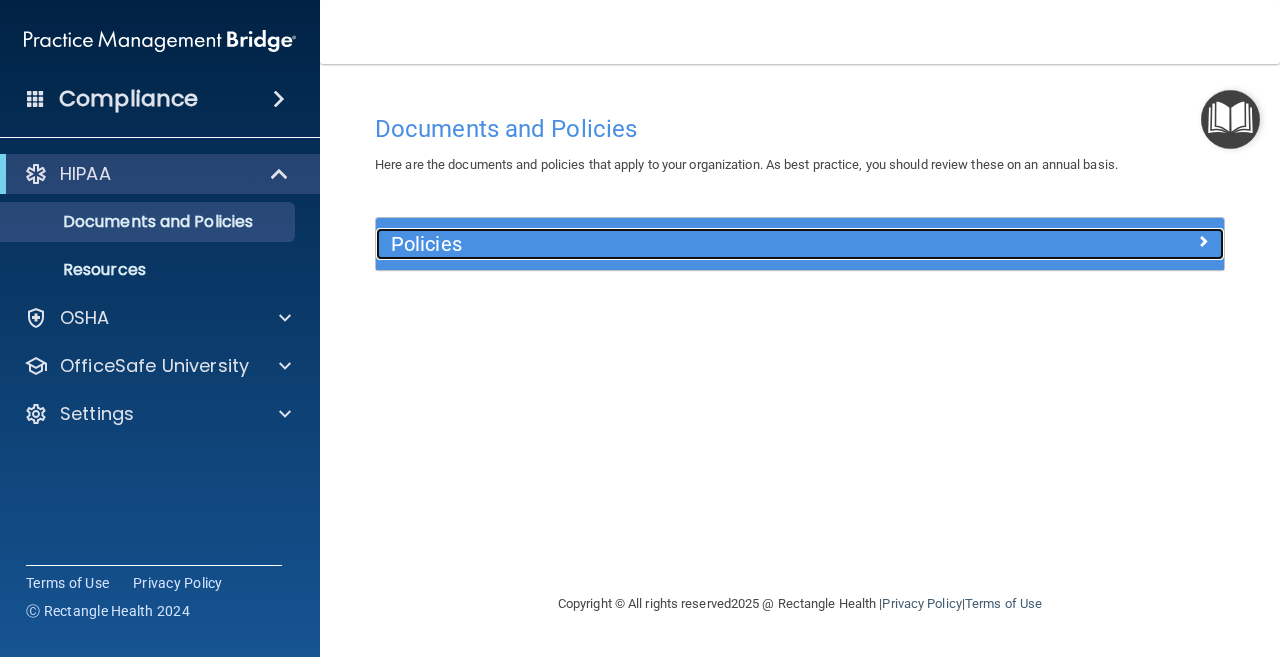 click on "Policies" at bounding box center [694, 244] 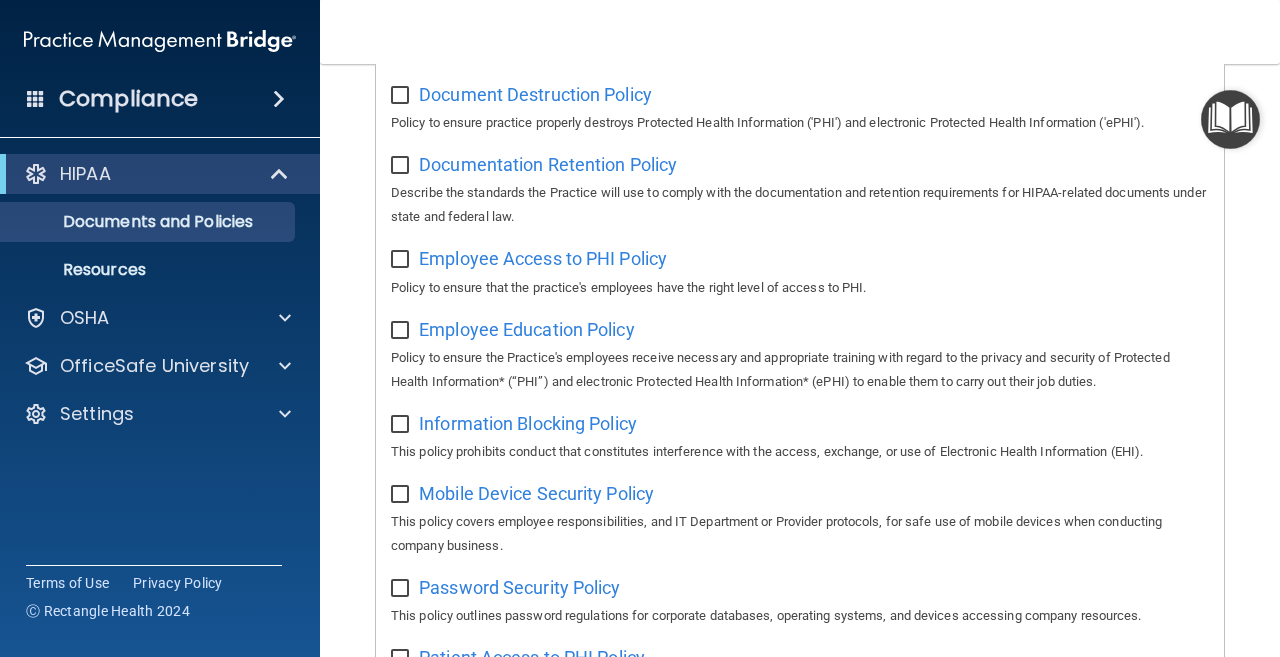 scroll, scrollTop: 0, scrollLeft: 0, axis: both 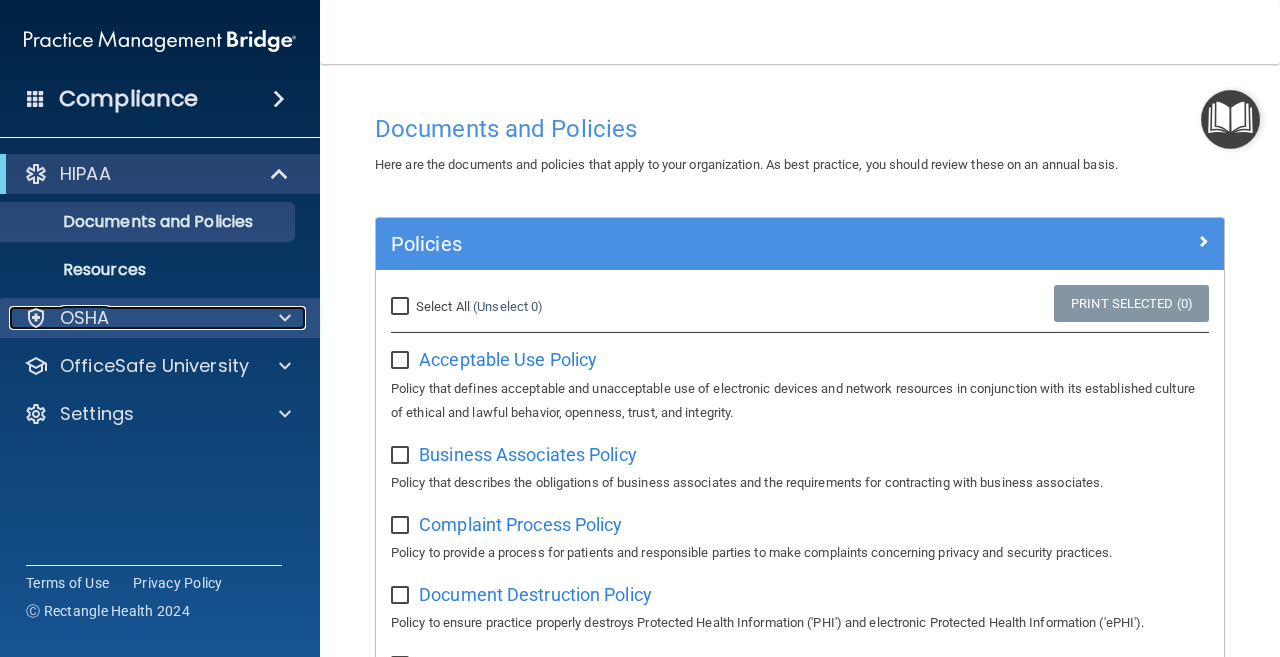 click on "OSHA" at bounding box center [133, 318] 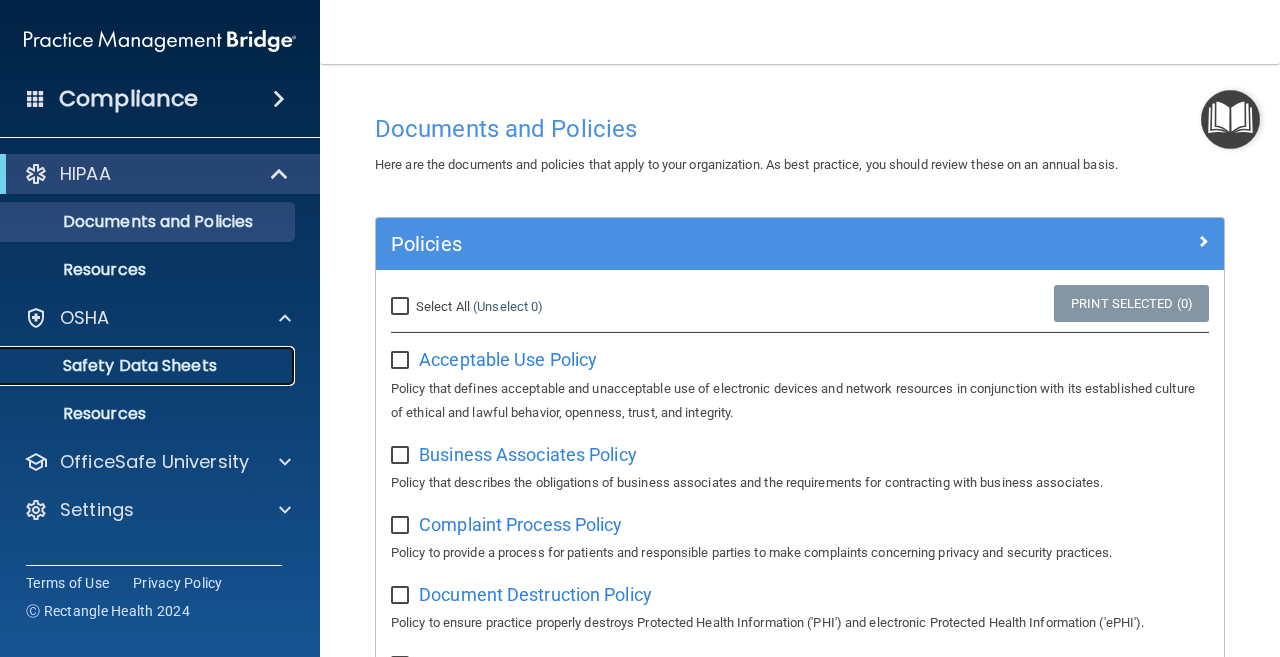click on "Safety Data Sheets" at bounding box center [149, 366] 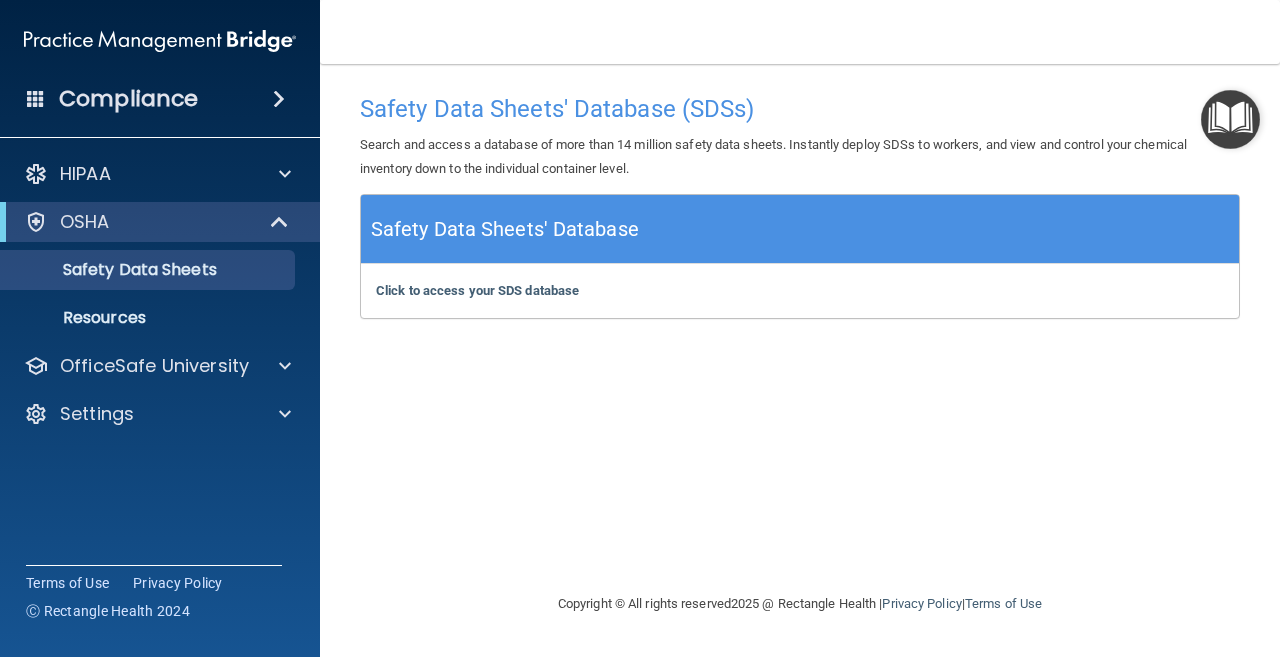 click at bounding box center (279, 99) 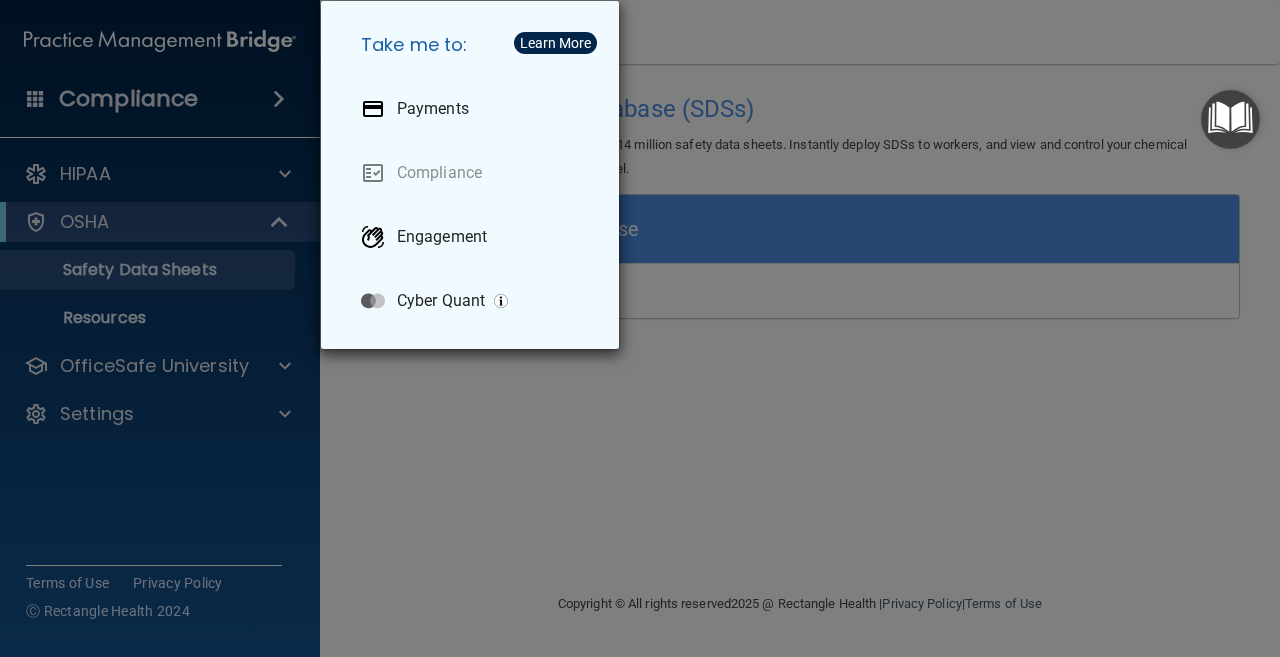 click on "Take me to:             Payments                   Compliance                     Engagement                     Cyber Quant" at bounding box center (640, 328) 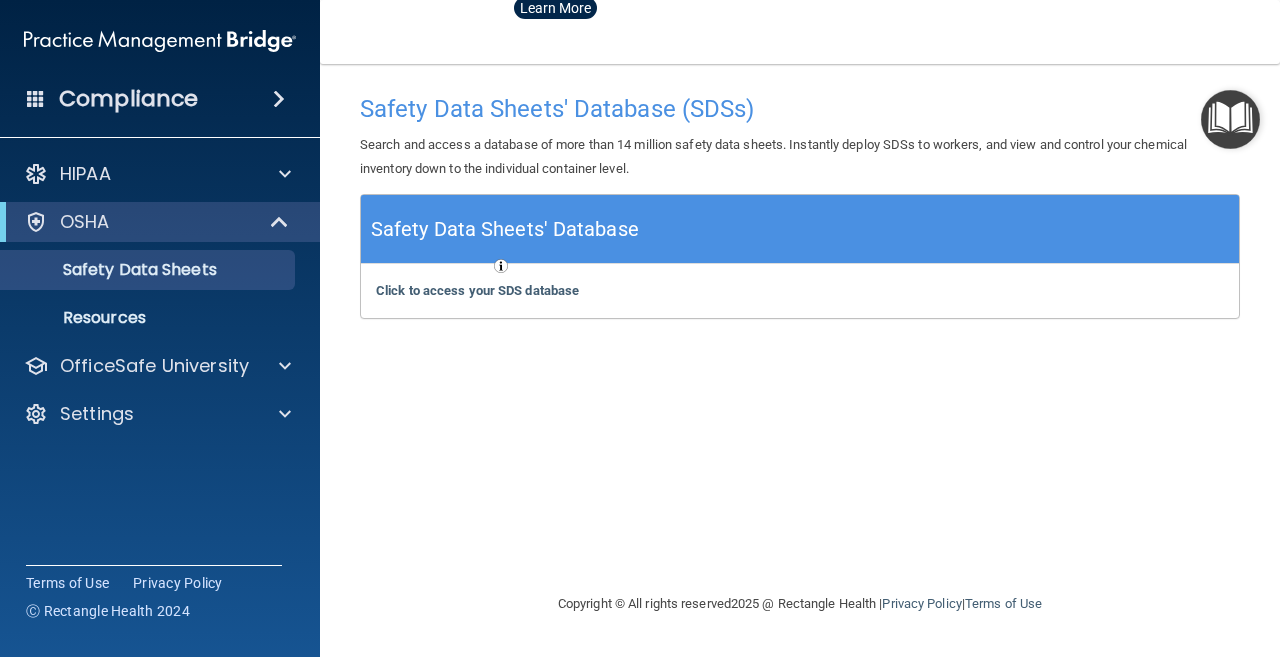 click on "Compliance" at bounding box center [160, 99] 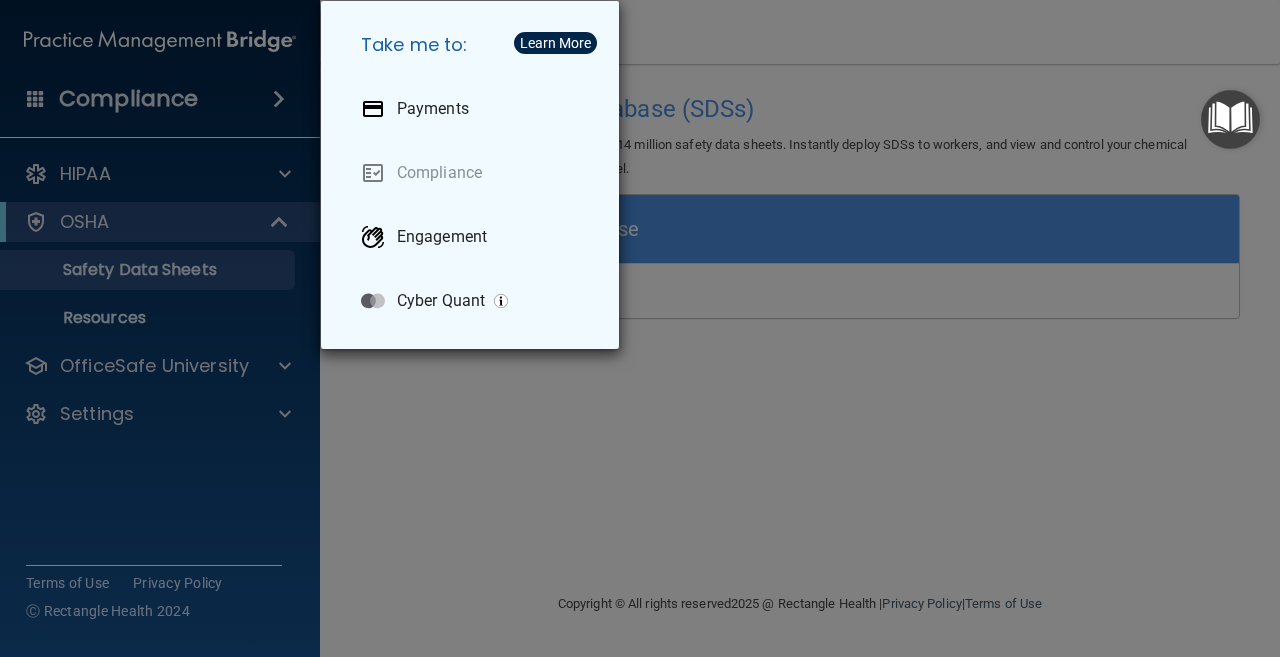 click on "Take me to:             Payments                   Compliance                     Engagement                     Cyber Quant" at bounding box center [640, 328] 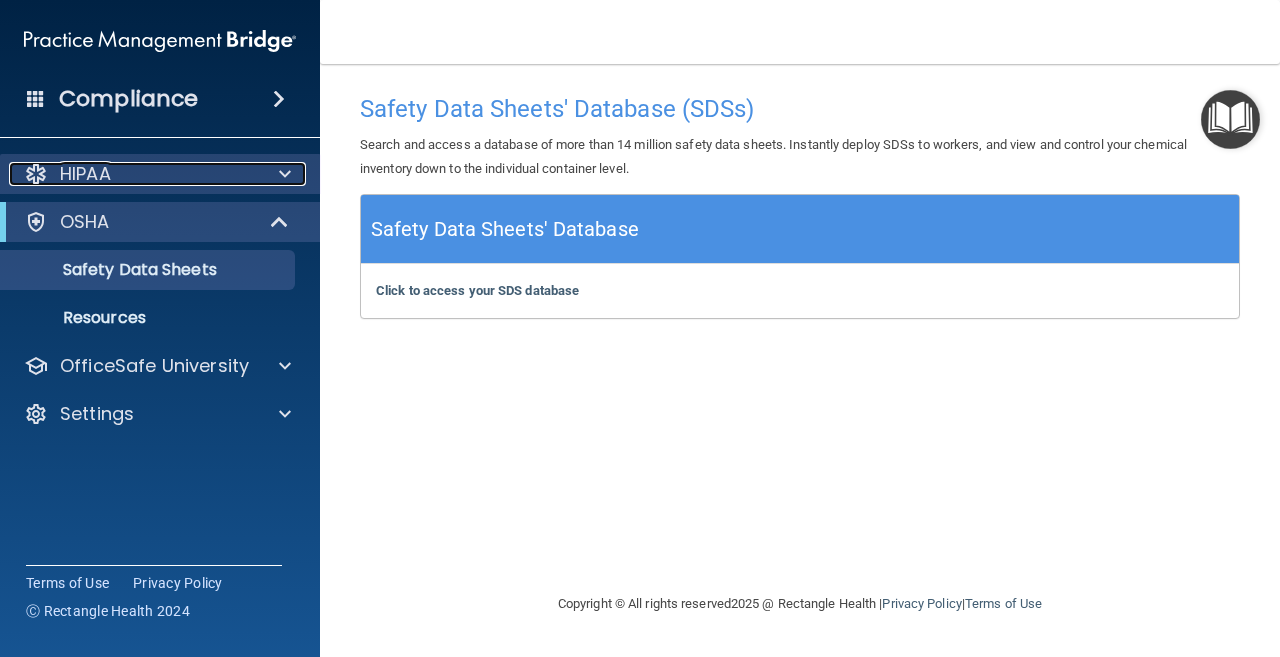 click at bounding box center (36, 174) 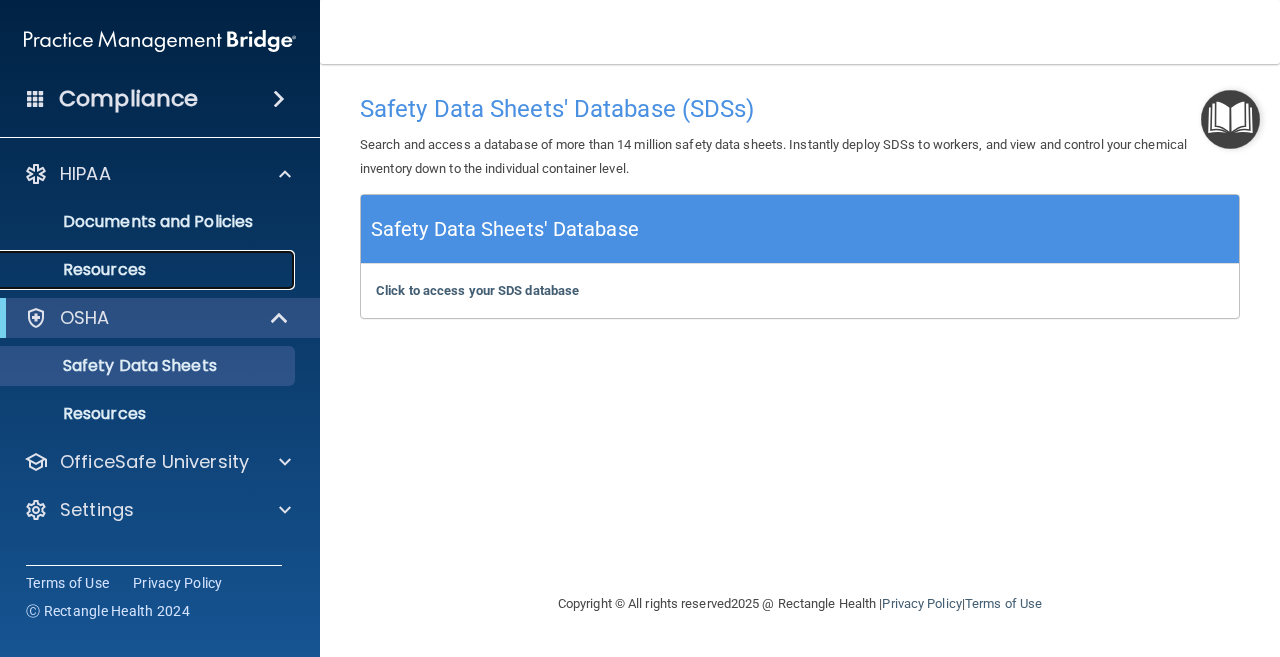 click on "Resources" at bounding box center [149, 270] 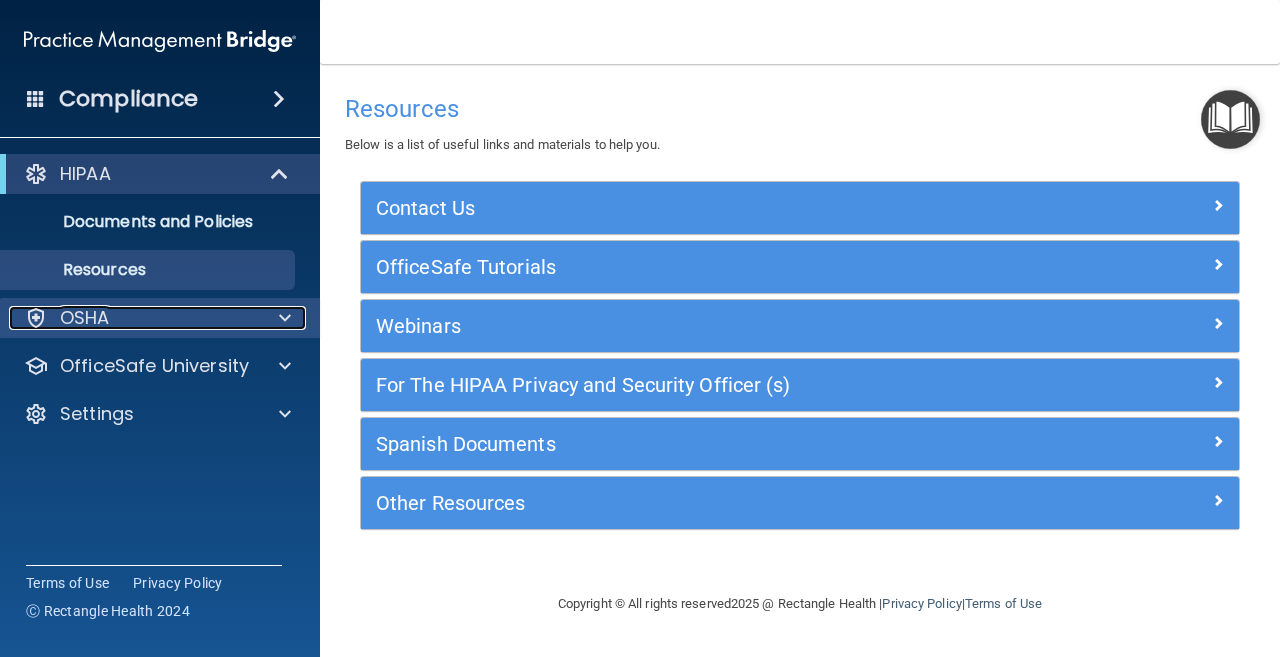 click at bounding box center [285, 318] 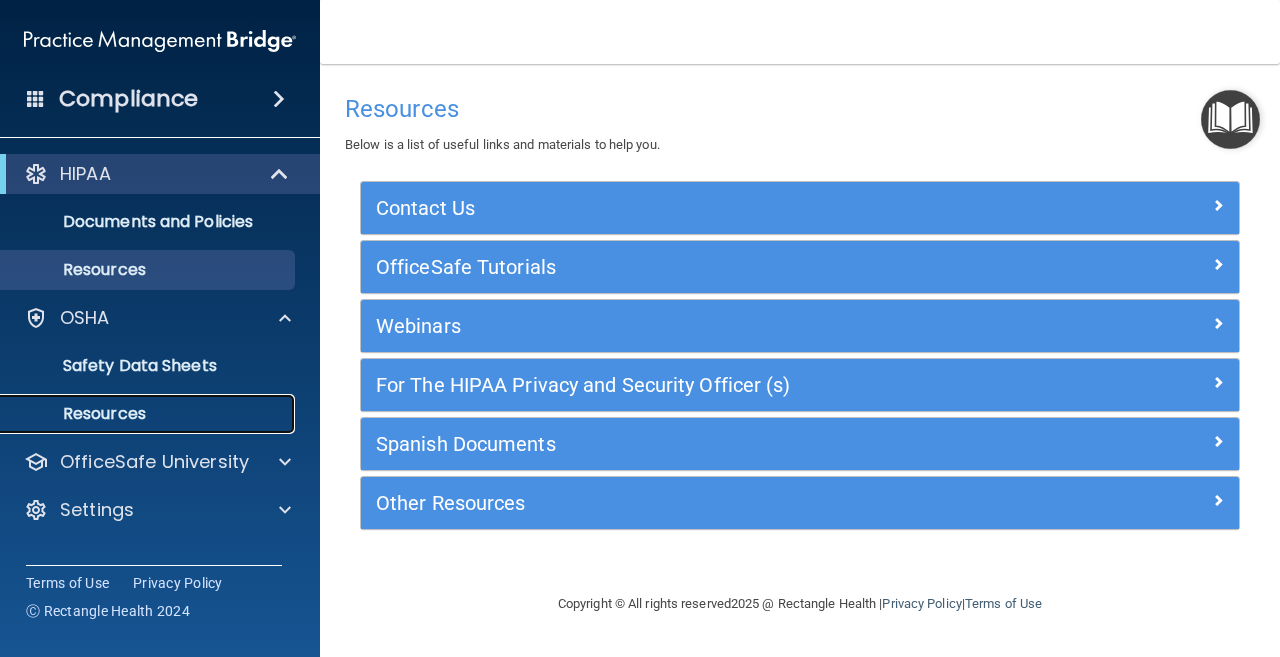 click on "Resources" at bounding box center (149, 414) 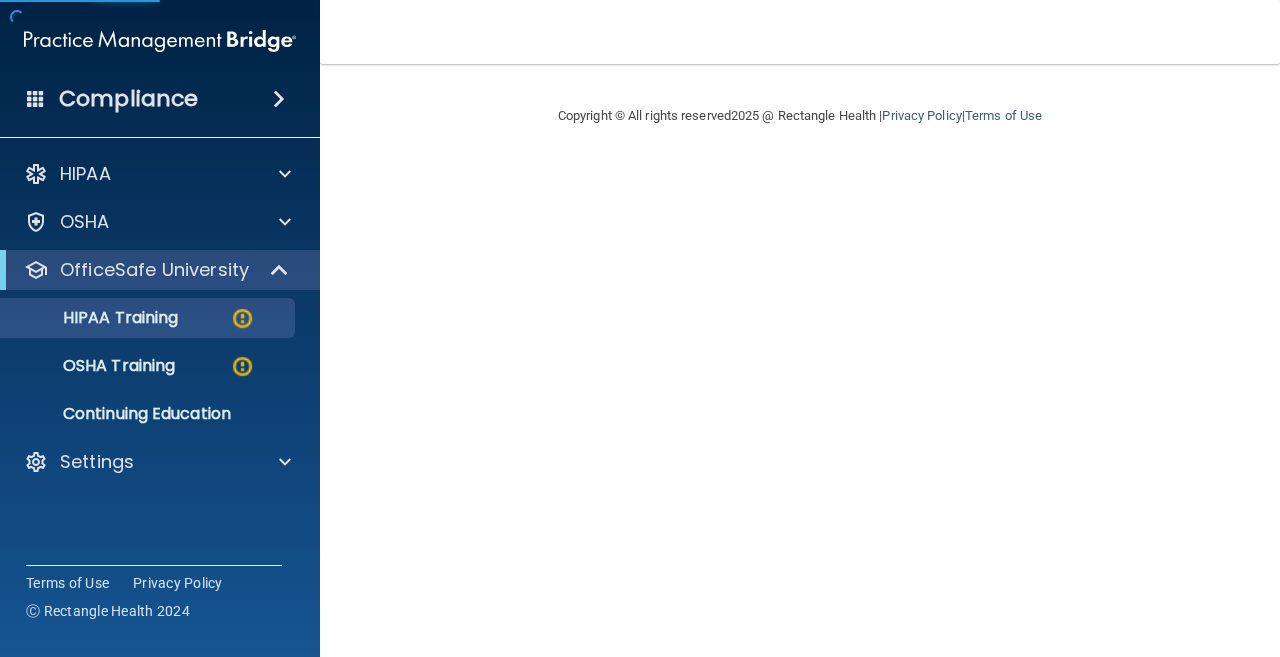 scroll, scrollTop: 0, scrollLeft: 0, axis: both 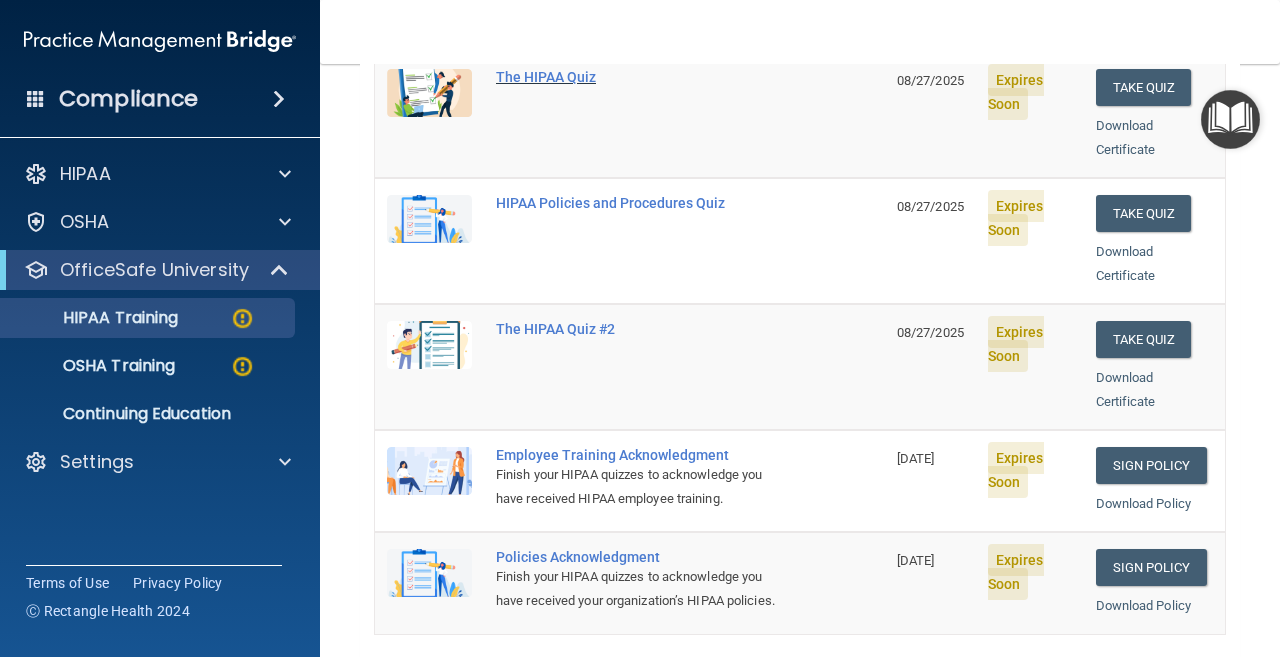 click on "The HIPAA Quiz" at bounding box center (640, 77) 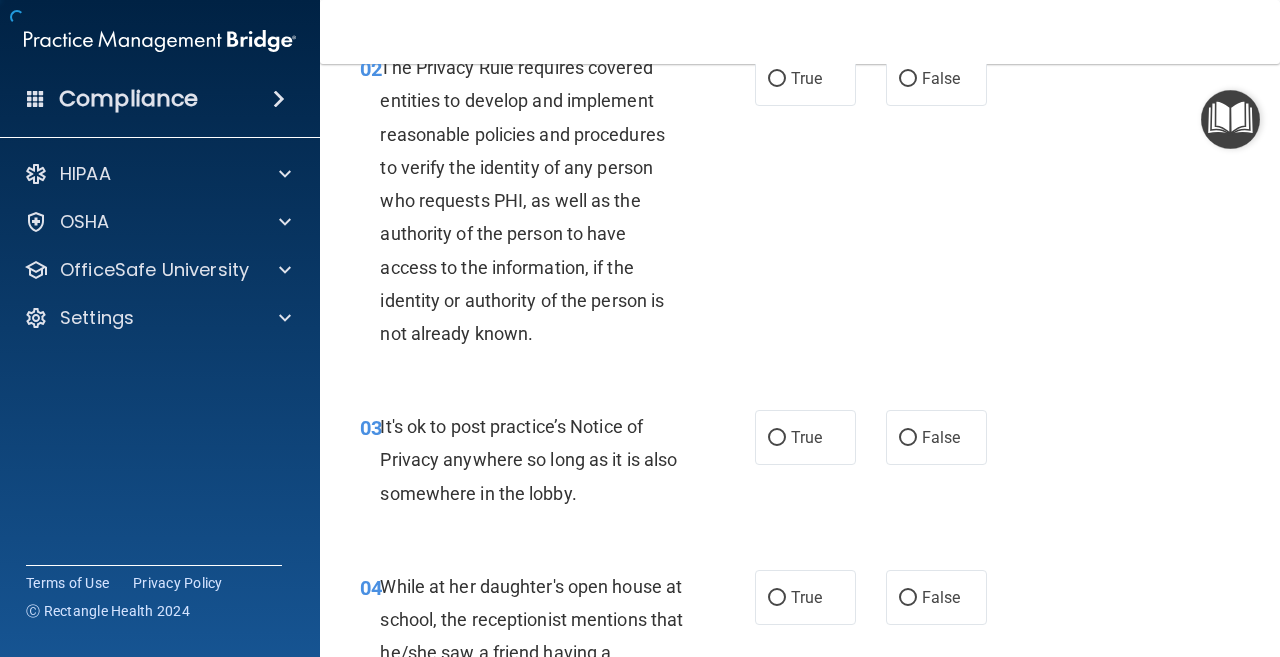 scroll, scrollTop: 0, scrollLeft: 0, axis: both 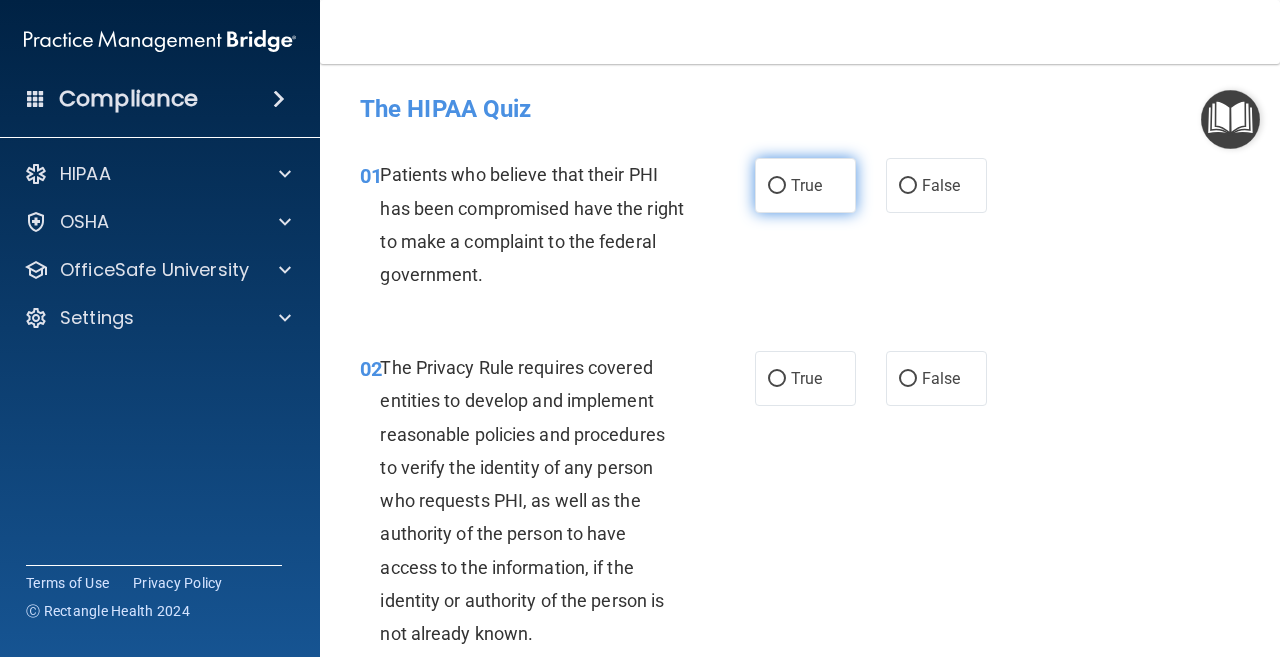 click on "True" at bounding box center (777, 186) 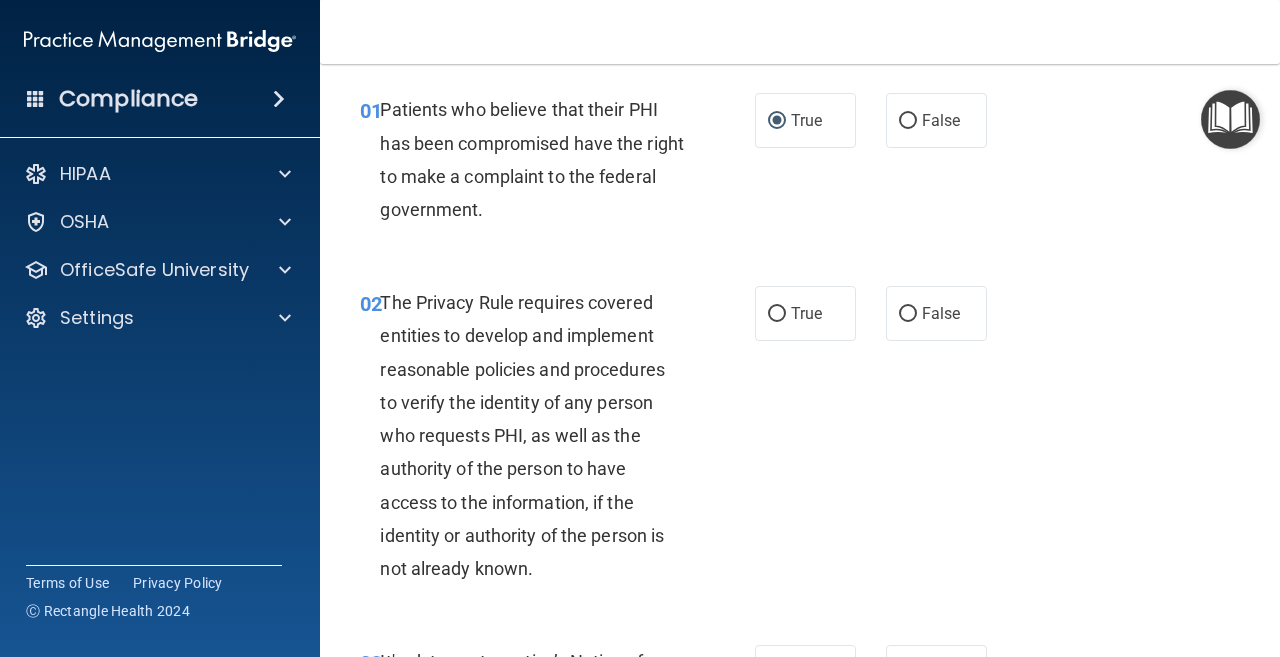 scroll, scrollTop: 100, scrollLeft: 0, axis: vertical 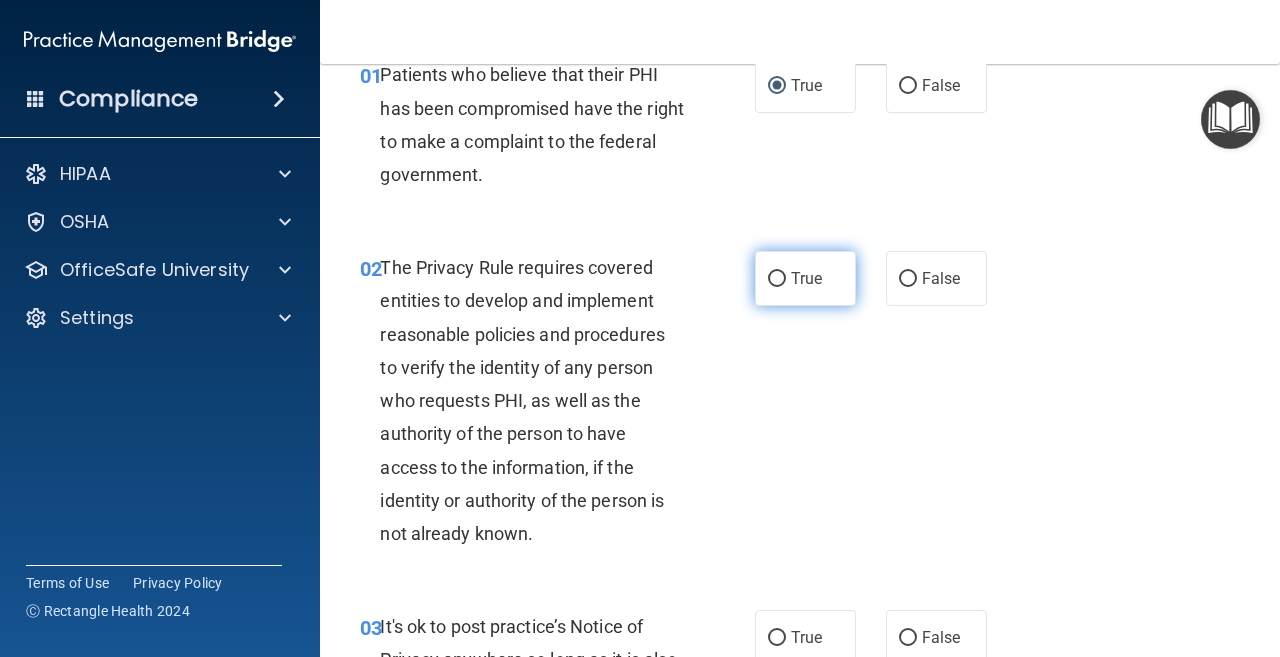 click on "True" at bounding box center [777, 279] 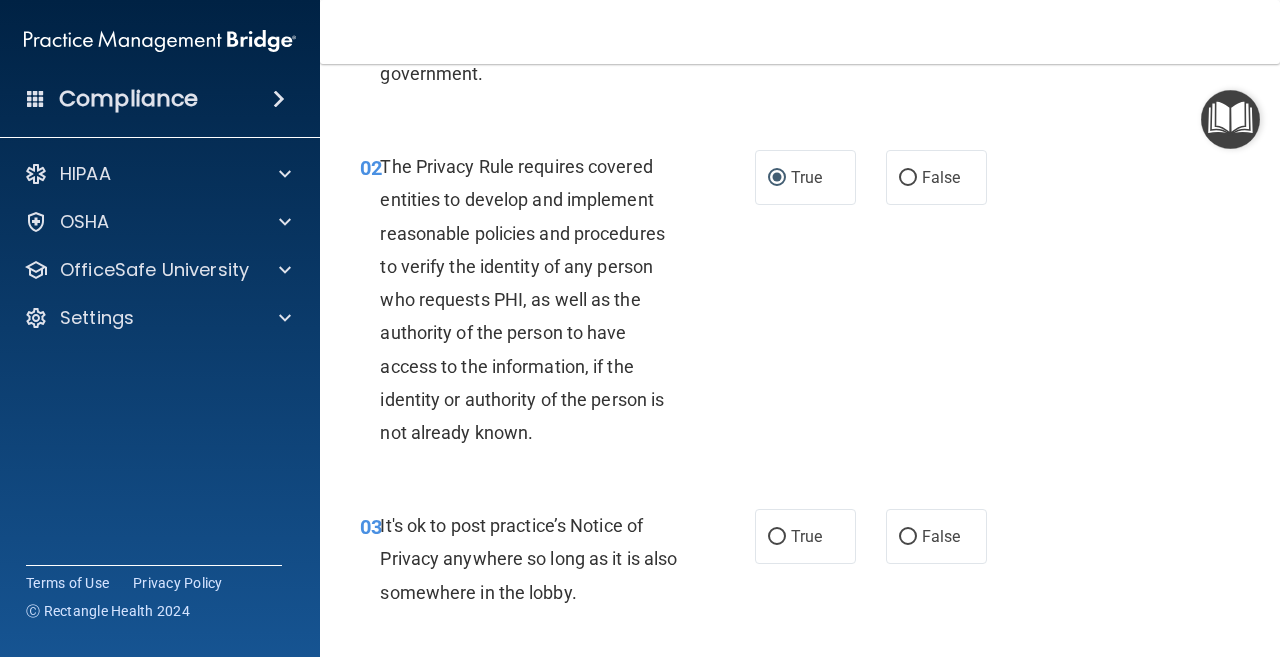 scroll, scrollTop: 300, scrollLeft: 0, axis: vertical 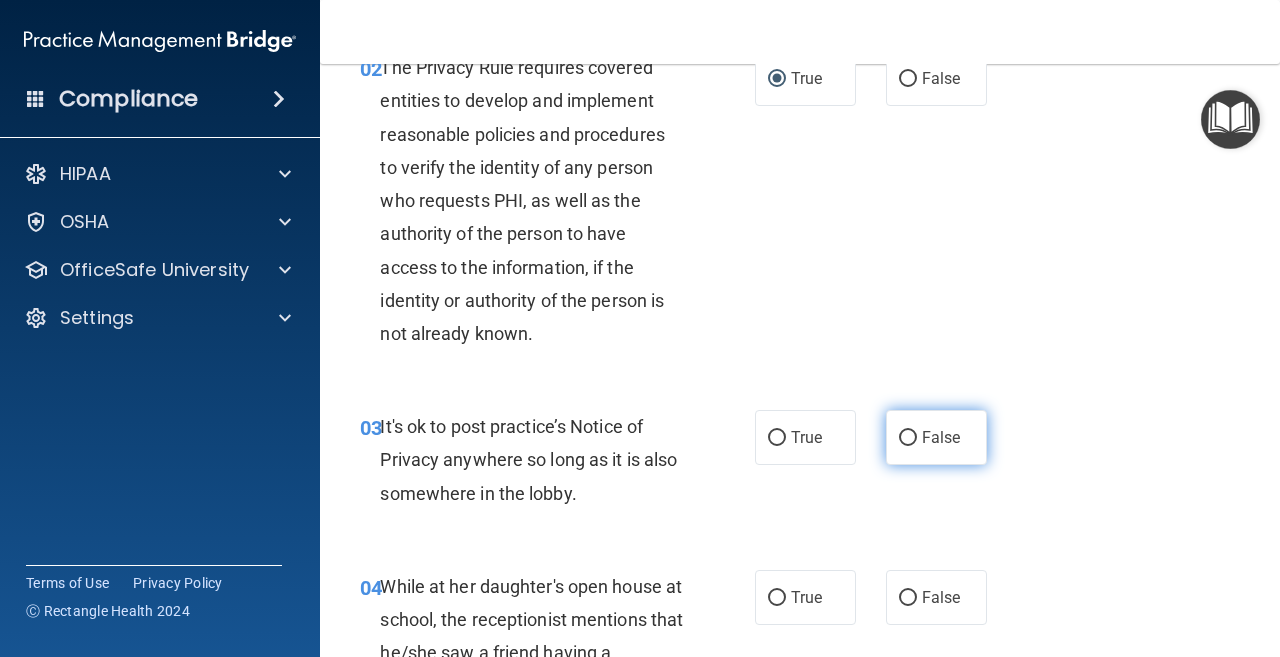 click on "False" at bounding box center (908, 438) 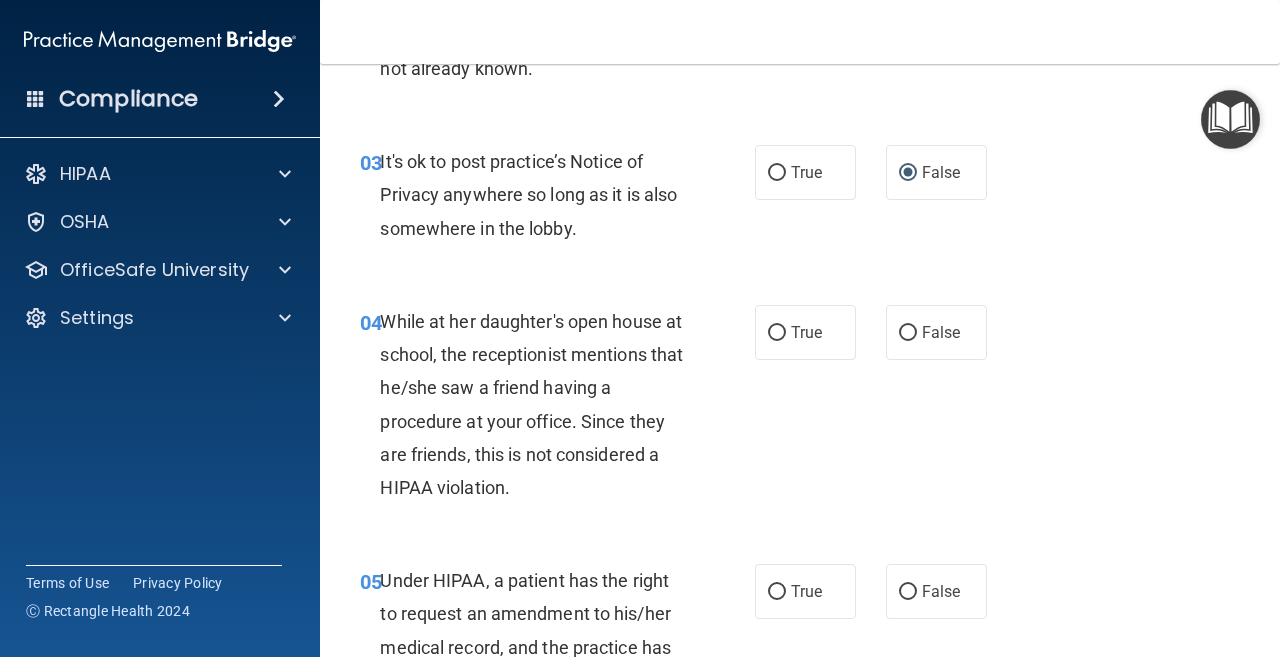 scroll, scrollTop: 600, scrollLeft: 0, axis: vertical 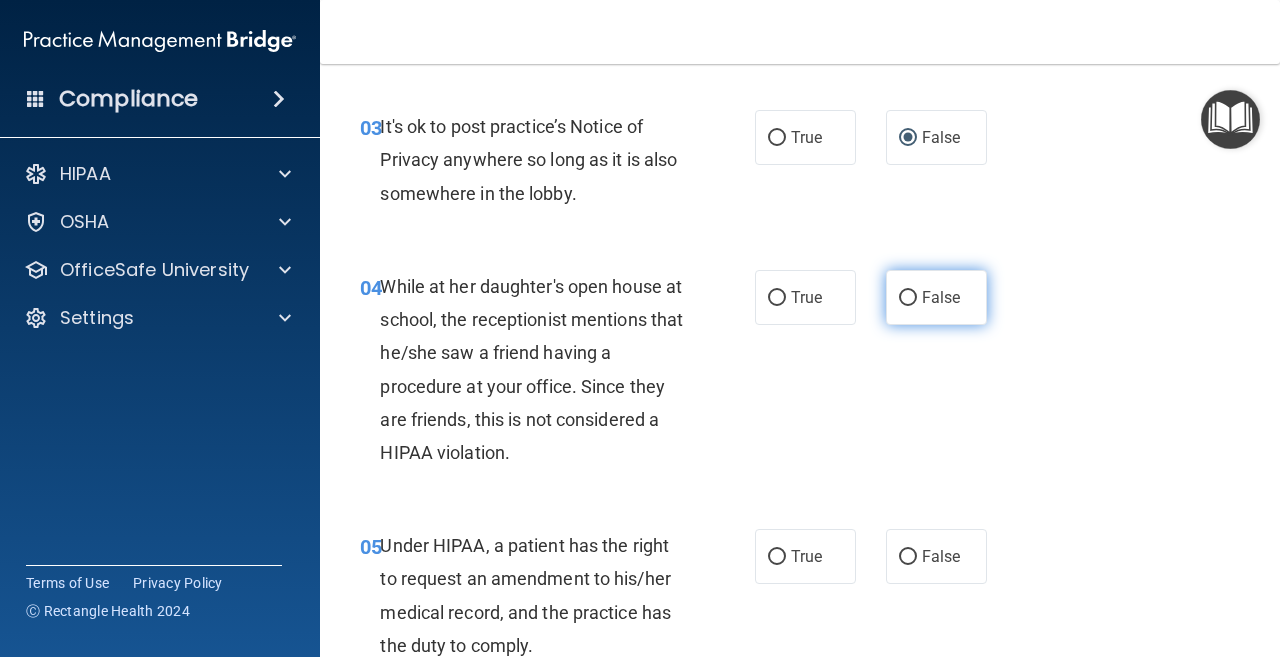 click on "False" at bounding box center [908, 298] 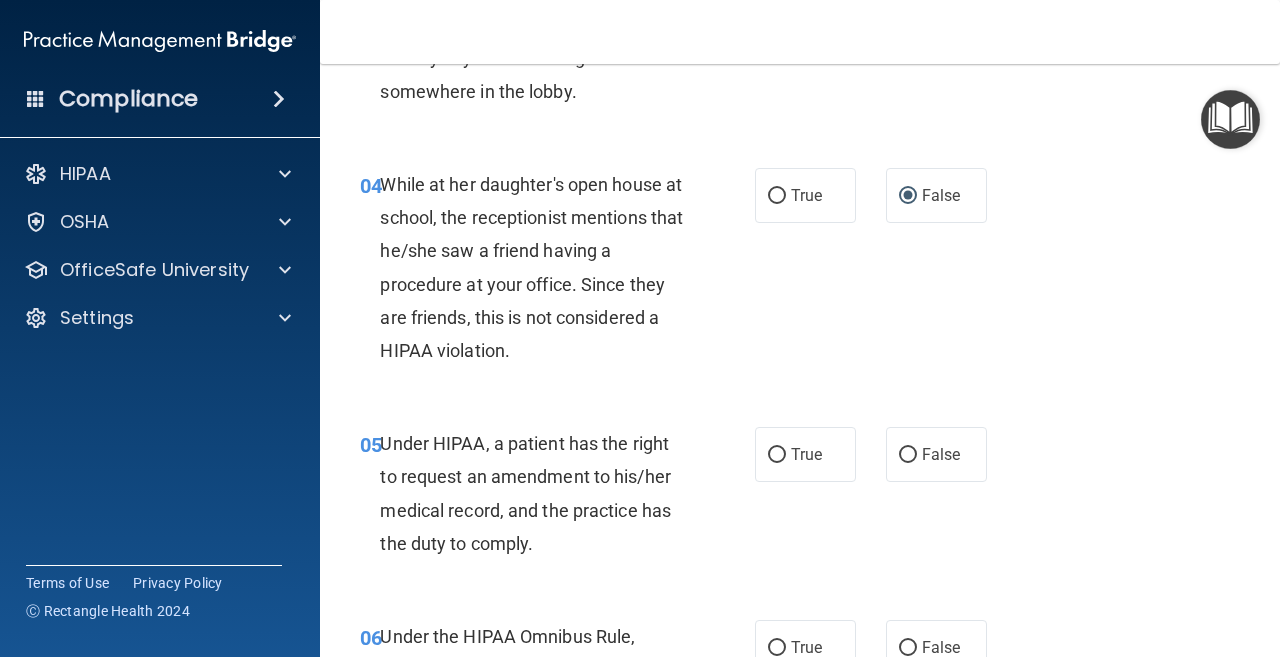 scroll, scrollTop: 800, scrollLeft: 0, axis: vertical 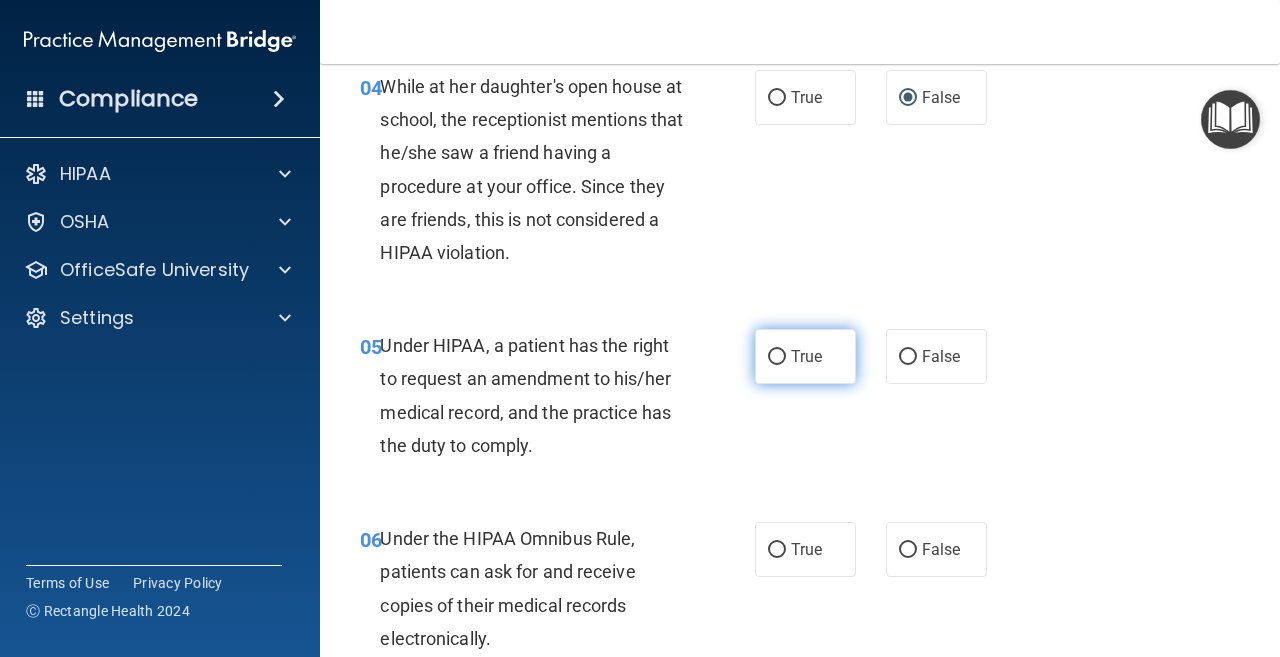 click on "True" at bounding box center (777, 357) 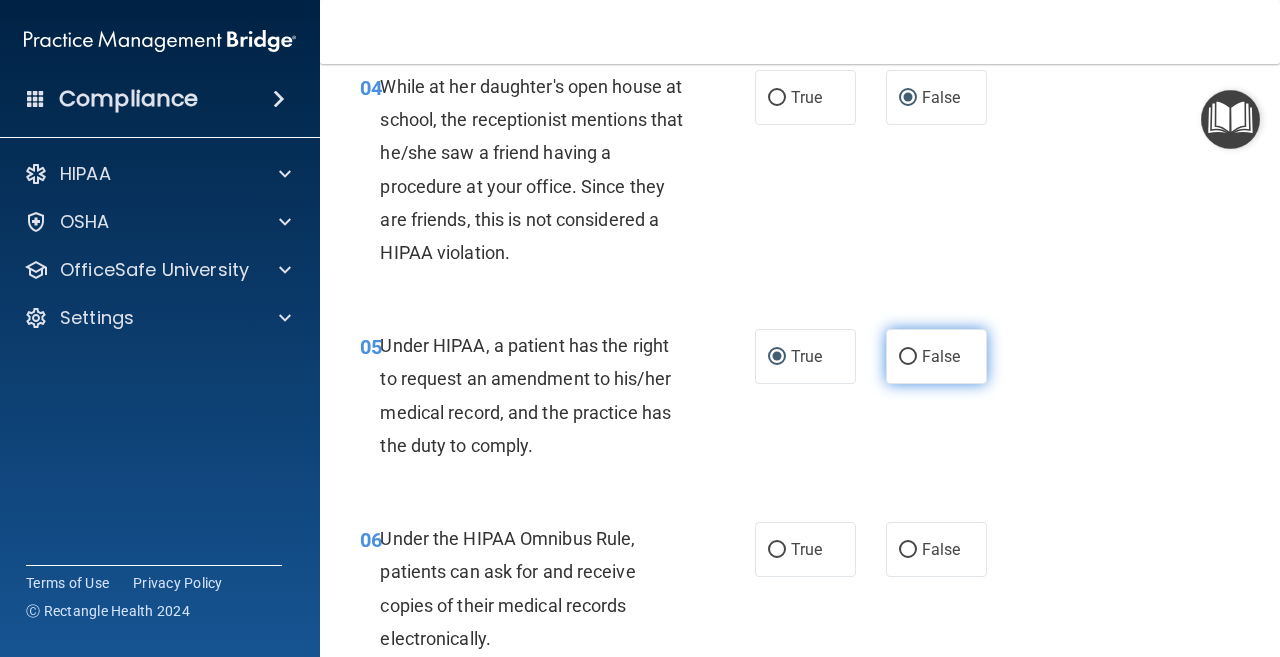 click on "False" at bounding box center [908, 357] 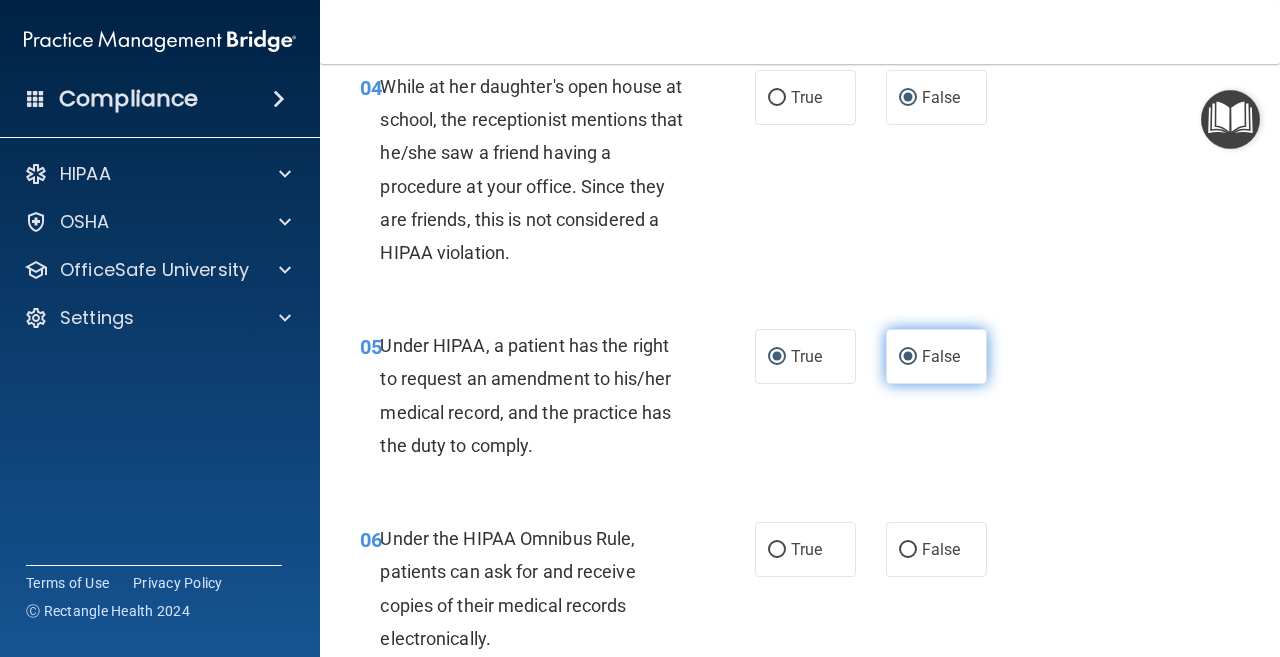 radio on "false" 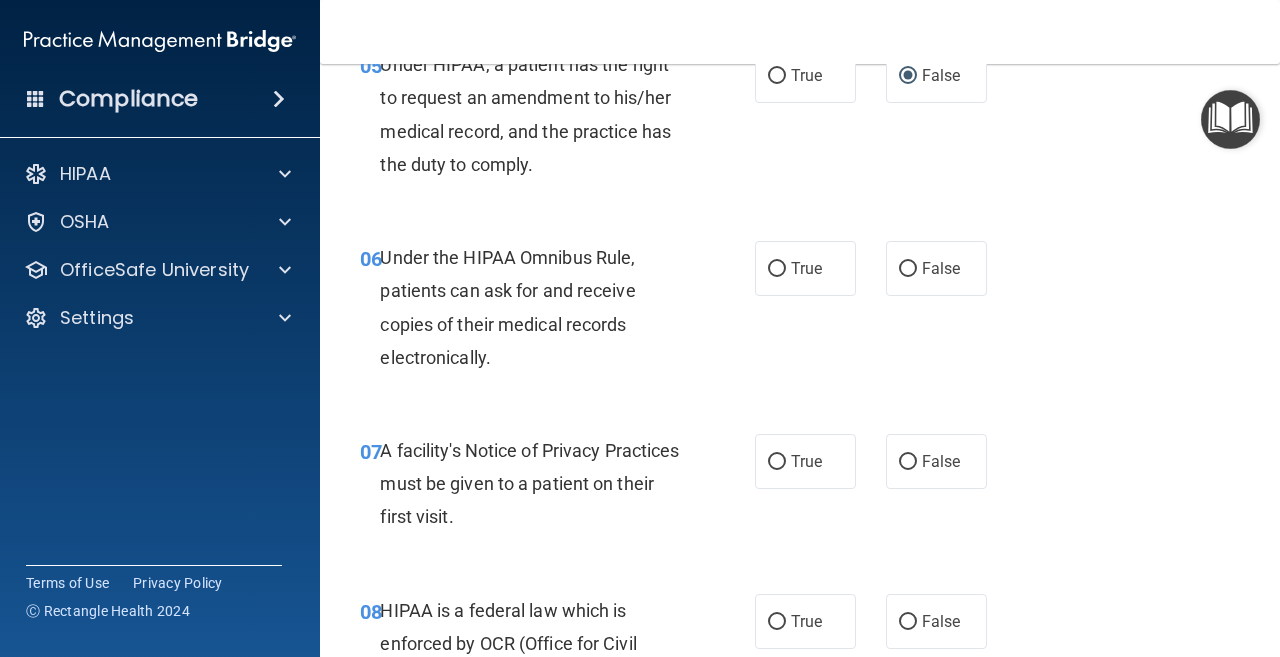 scroll, scrollTop: 1100, scrollLeft: 0, axis: vertical 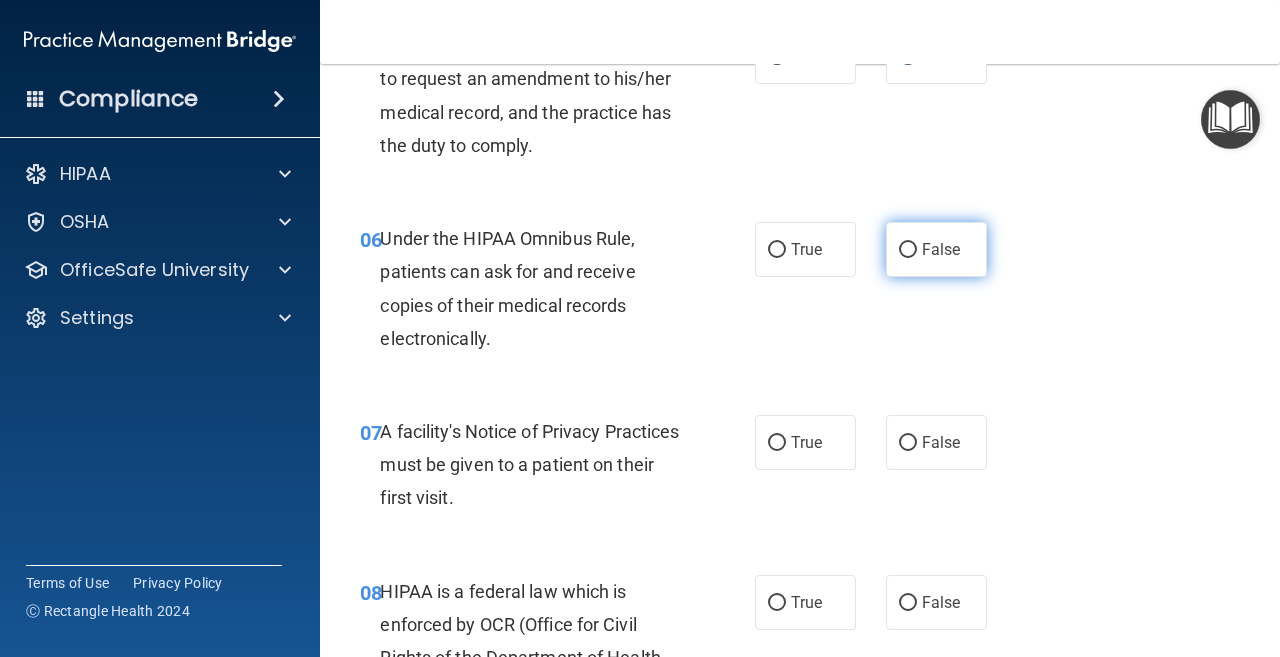 click on "False" at bounding box center (908, 250) 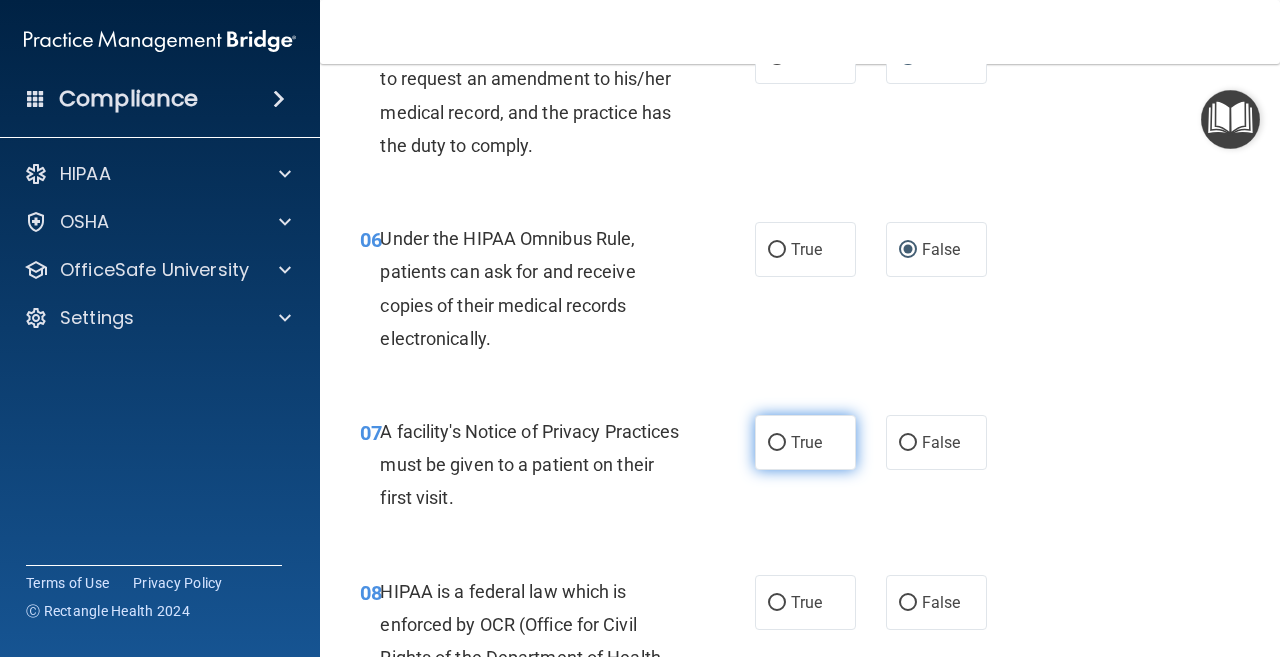 click on "True" at bounding box center (777, 443) 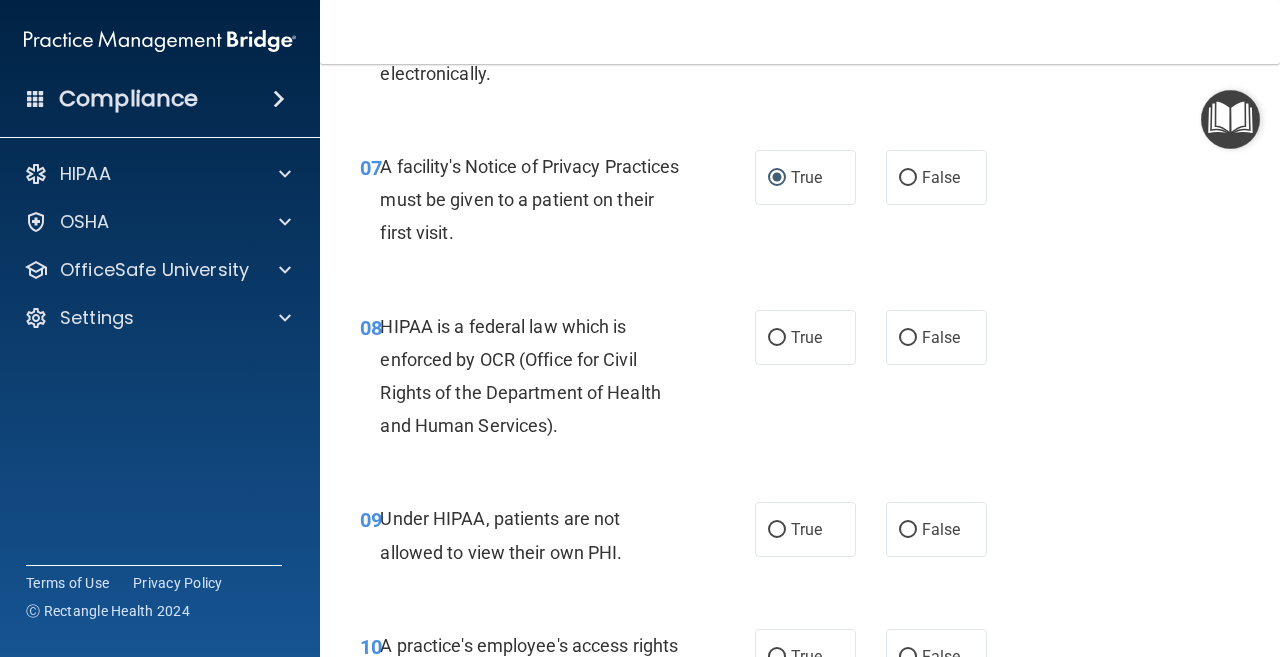 scroll, scrollTop: 1400, scrollLeft: 0, axis: vertical 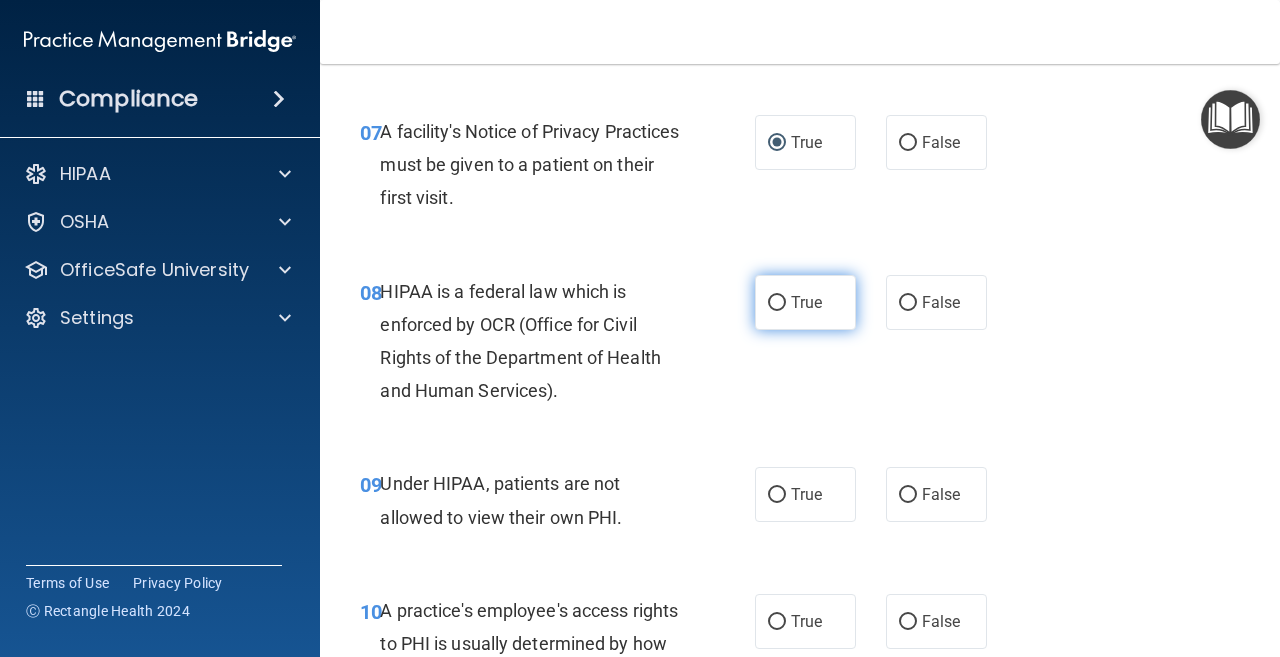 click on "True" at bounding box center (777, 303) 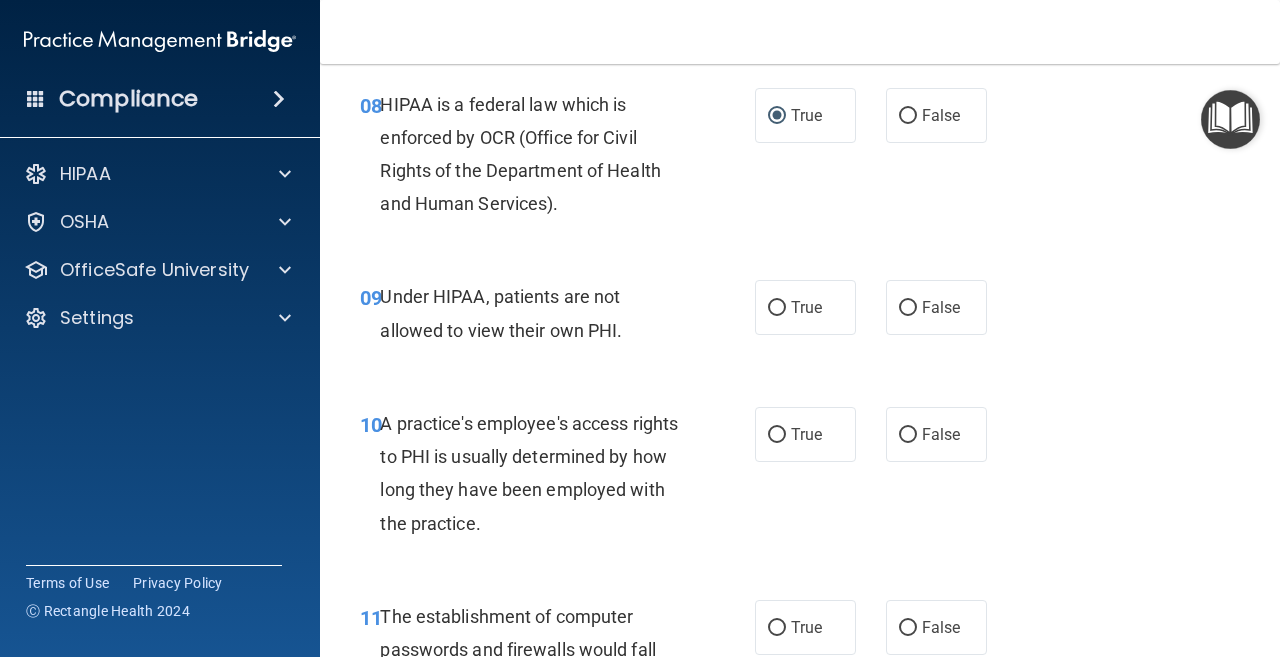 scroll, scrollTop: 1600, scrollLeft: 0, axis: vertical 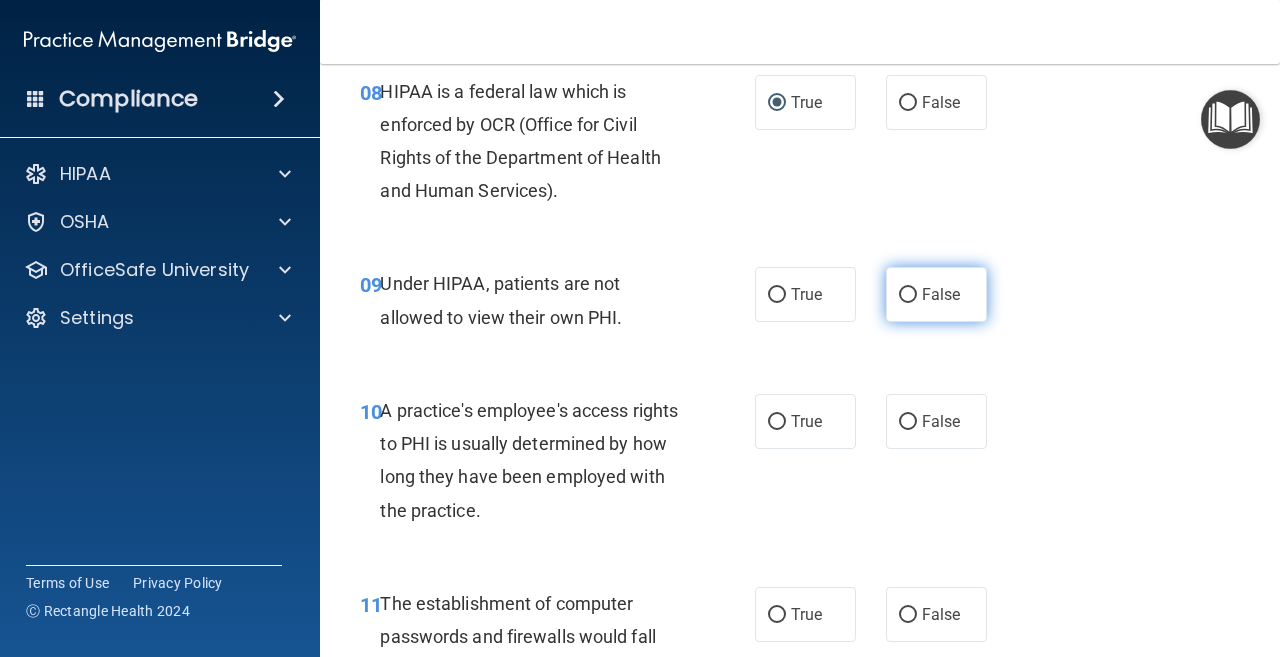 click on "False" at bounding box center (908, 295) 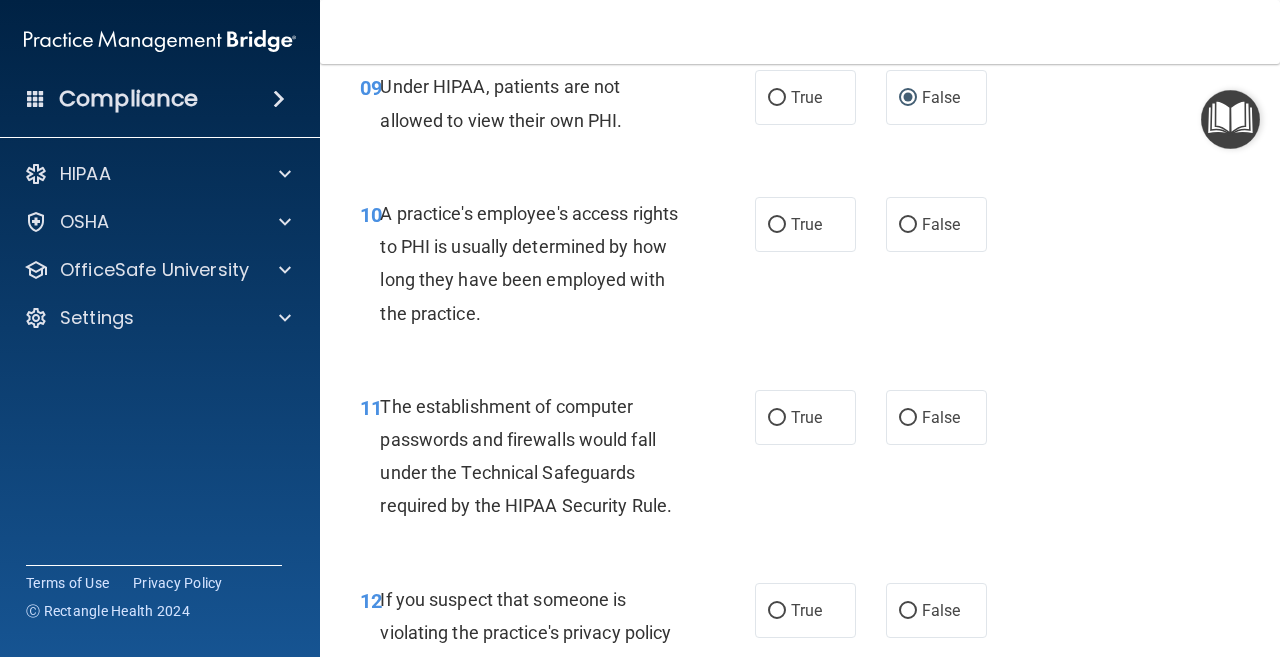 scroll, scrollTop: 1800, scrollLeft: 0, axis: vertical 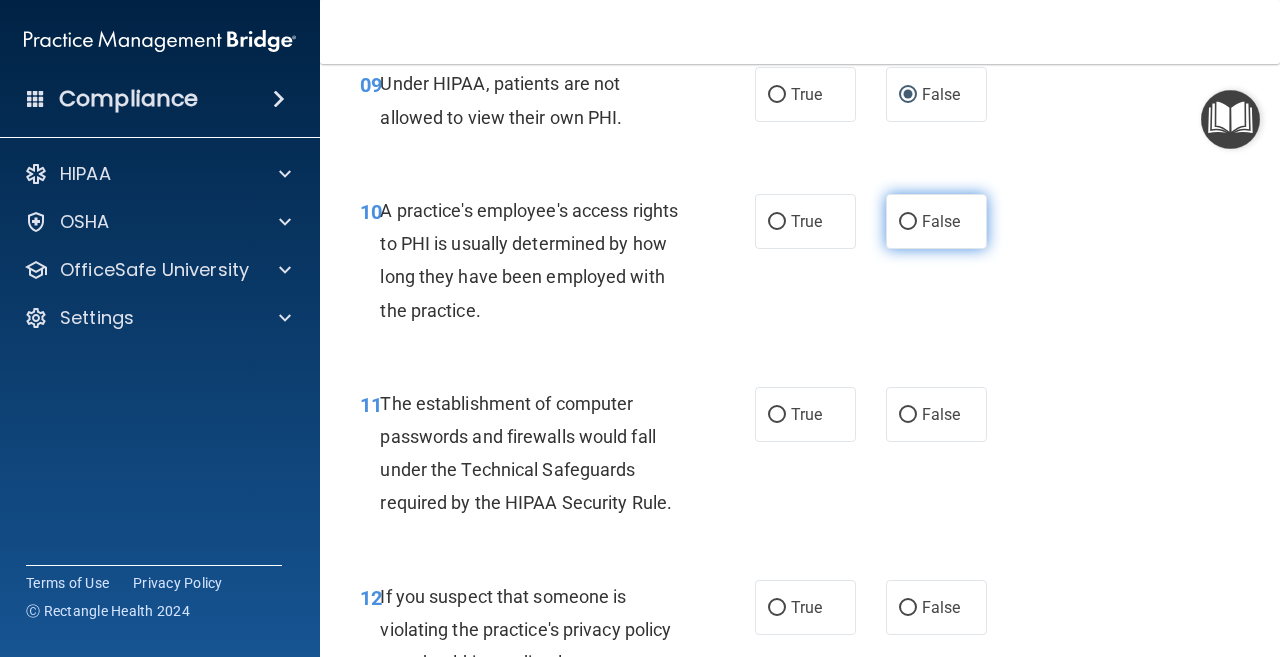 click on "False" at bounding box center (908, 222) 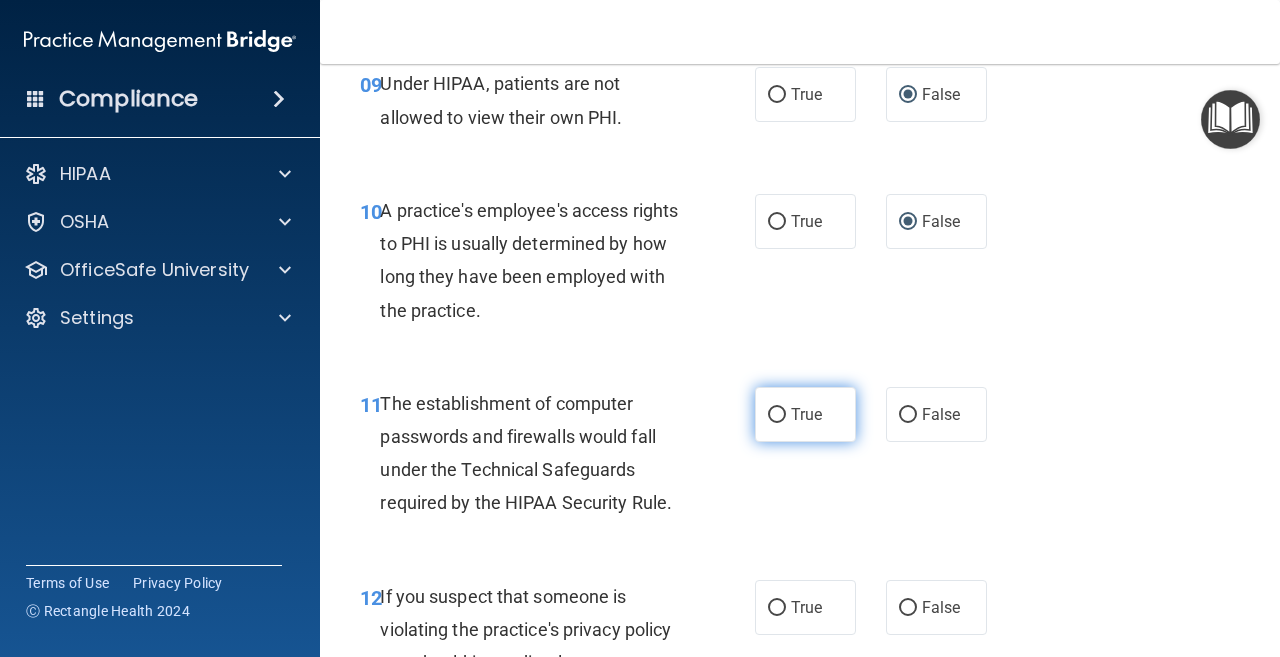 click on "True" at bounding box center (777, 415) 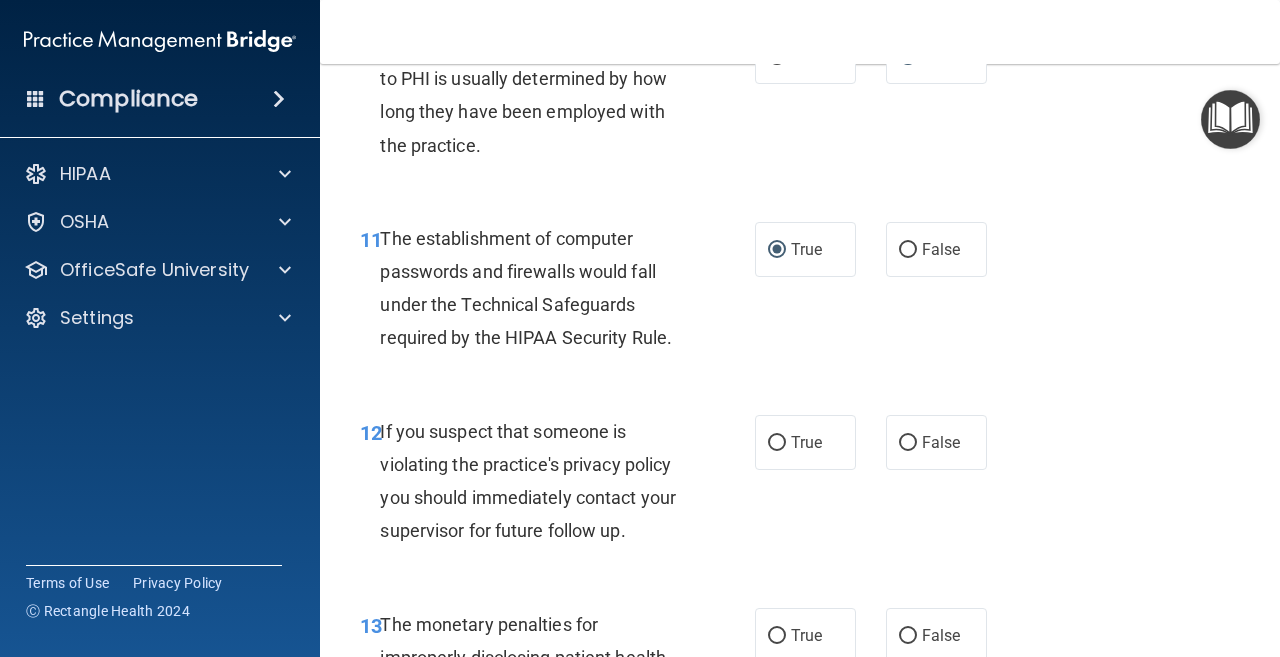 scroll, scrollTop: 2000, scrollLeft: 0, axis: vertical 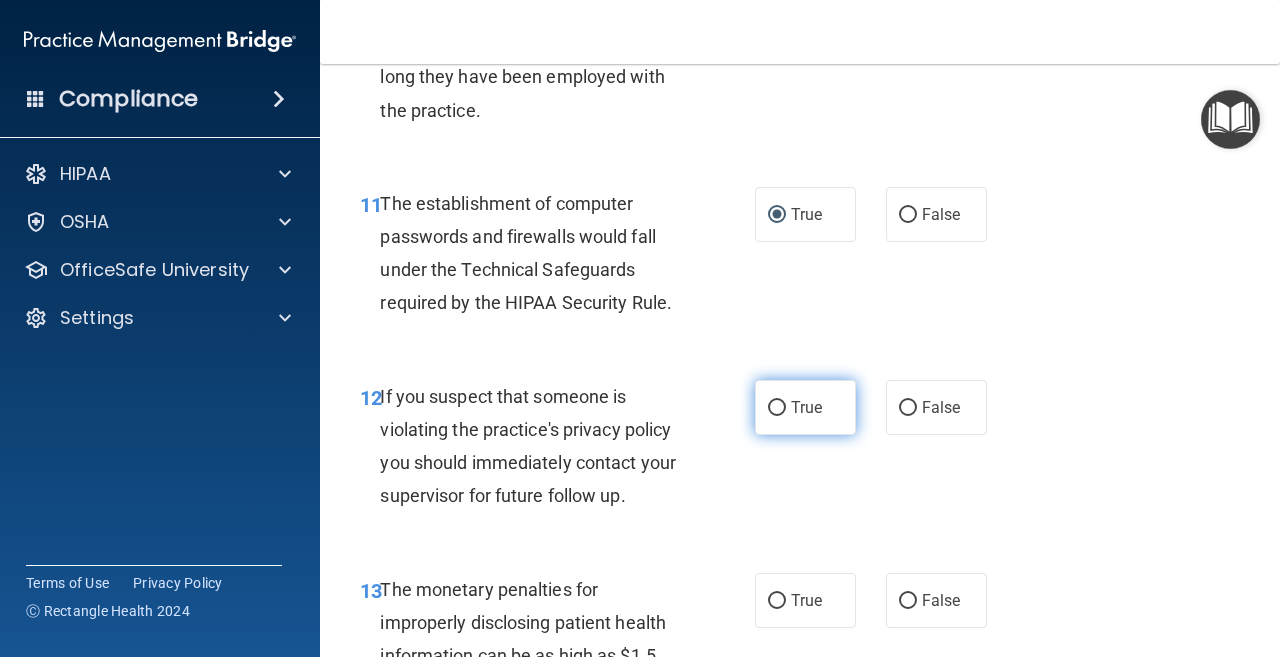 click on "True" at bounding box center [777, 408] 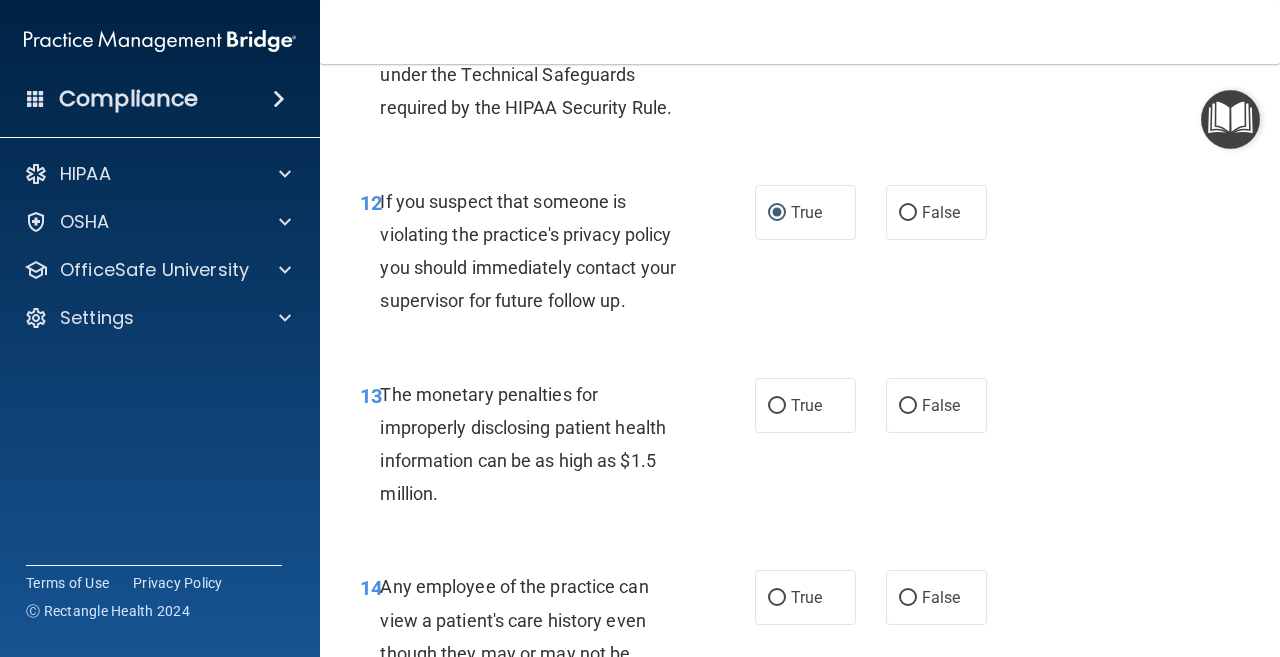 scroll, scrollTop: 2200, scrollLeft: 0, axis: vertical 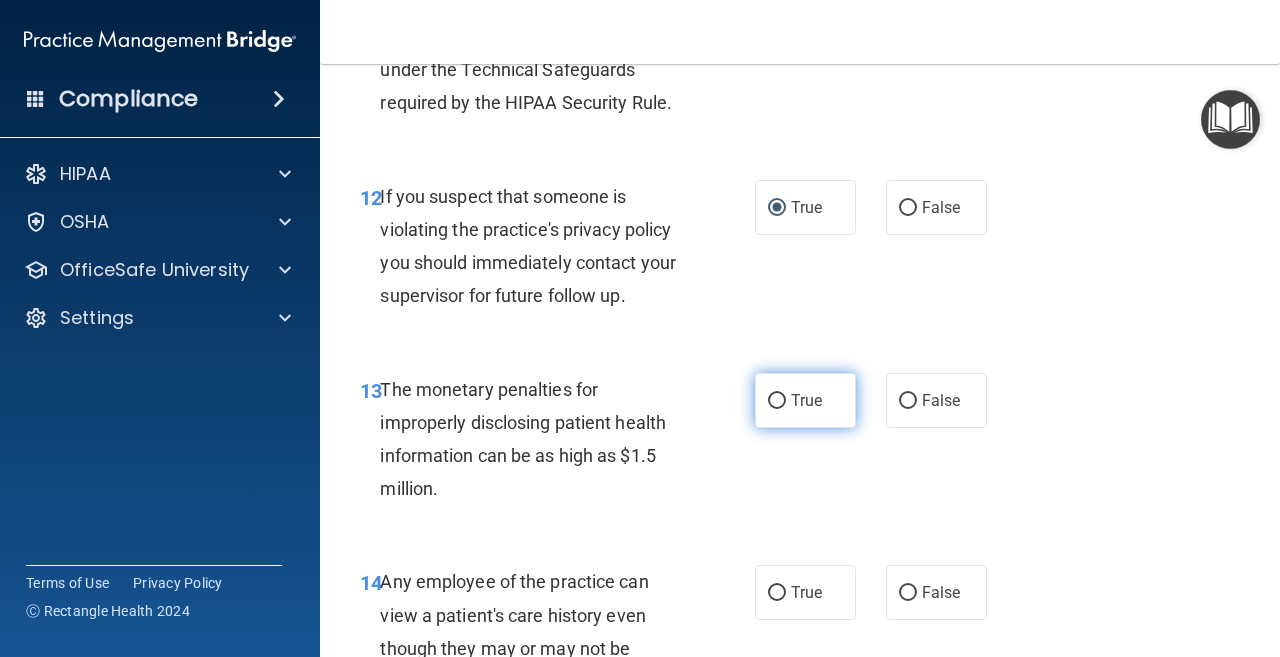 click on "True" at bounding box center [777, 401] 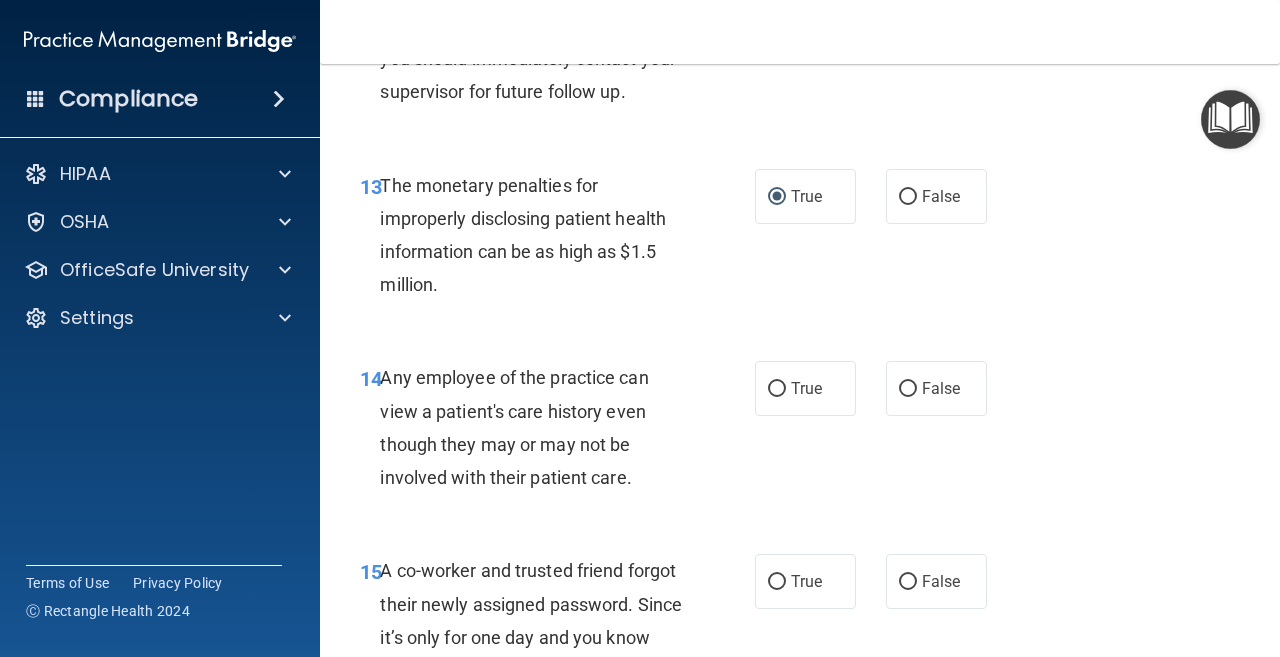 scroll, scrollTop: 2500, scrollLeft: 0, axis: vertical 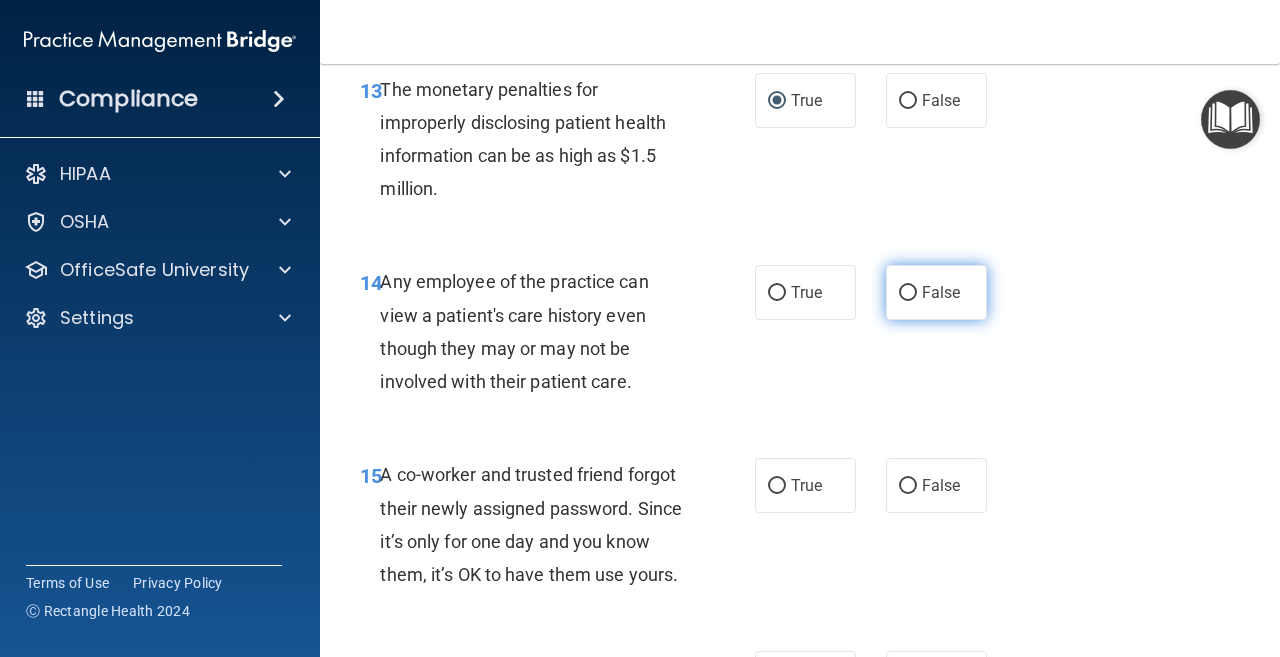 click on "False" at bounding box center (908, 293) 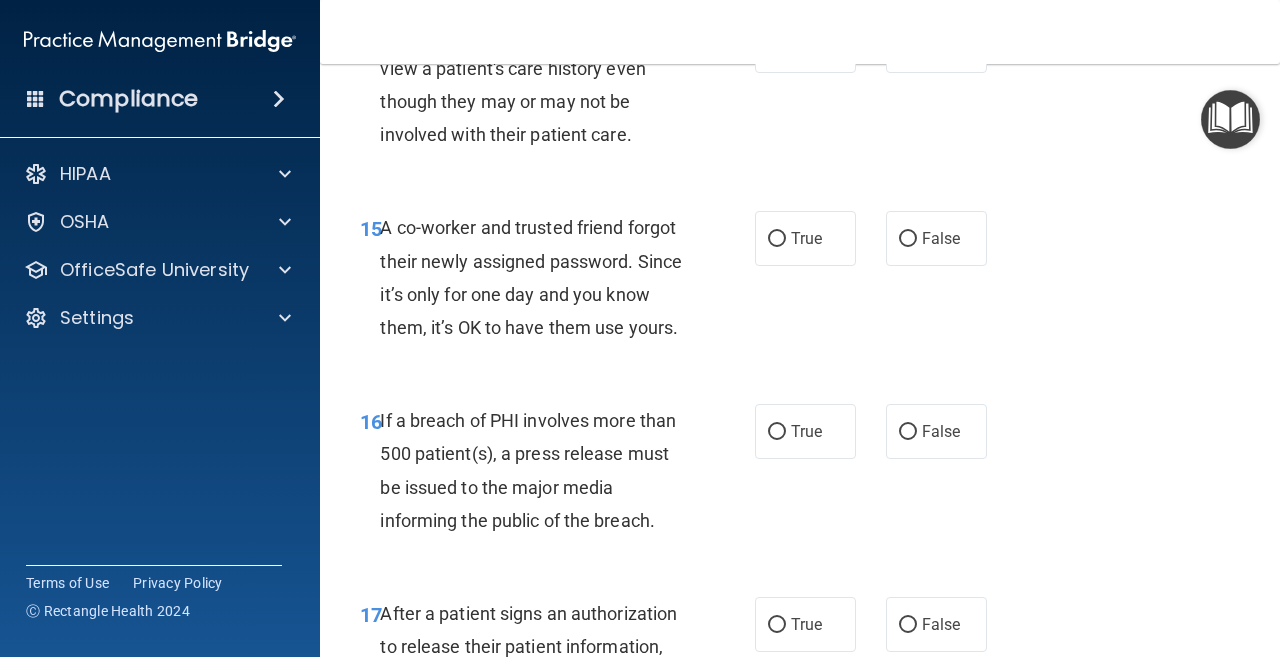 scroll, scrollTop: 2800, scrollLeft: 0, axis: vertical 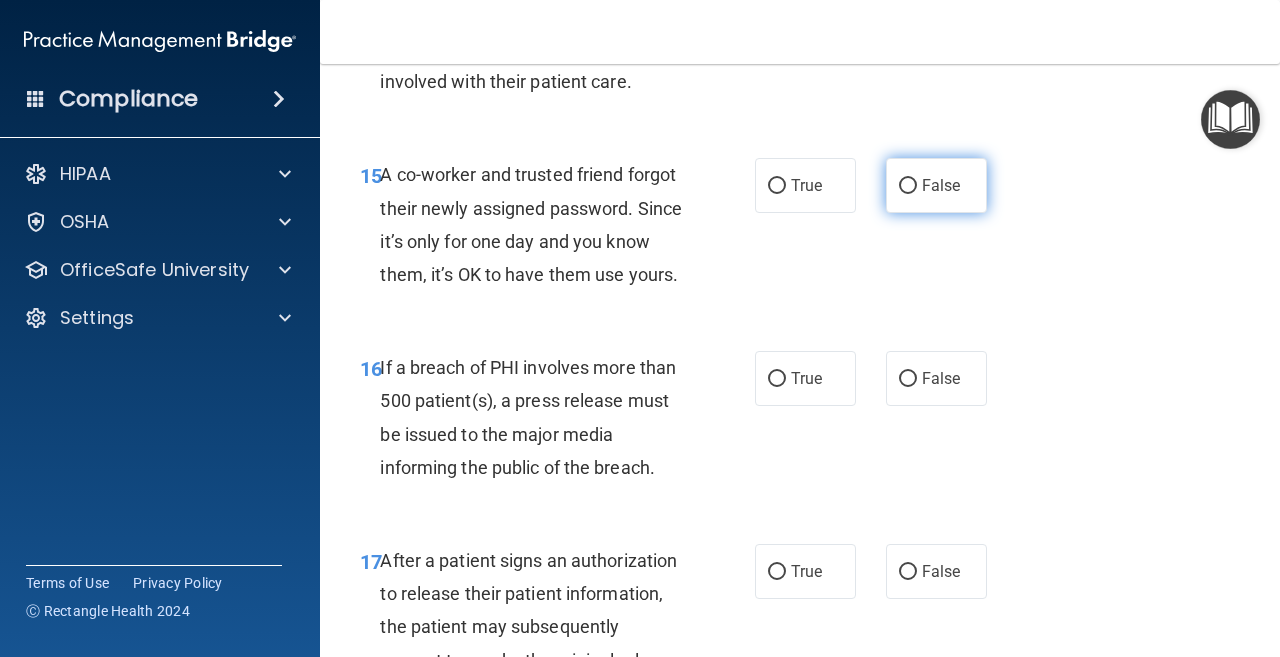 click on "False" at bounding box center [936, 185] 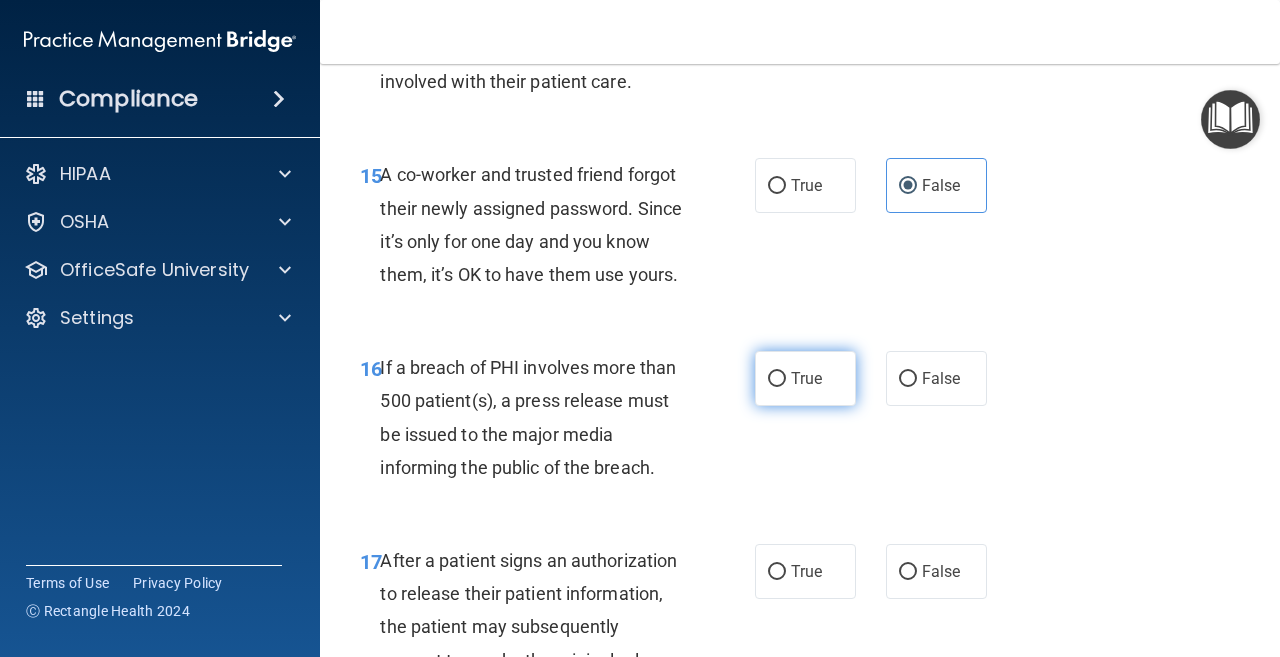 click on "True" at bounding box center [777, 379] 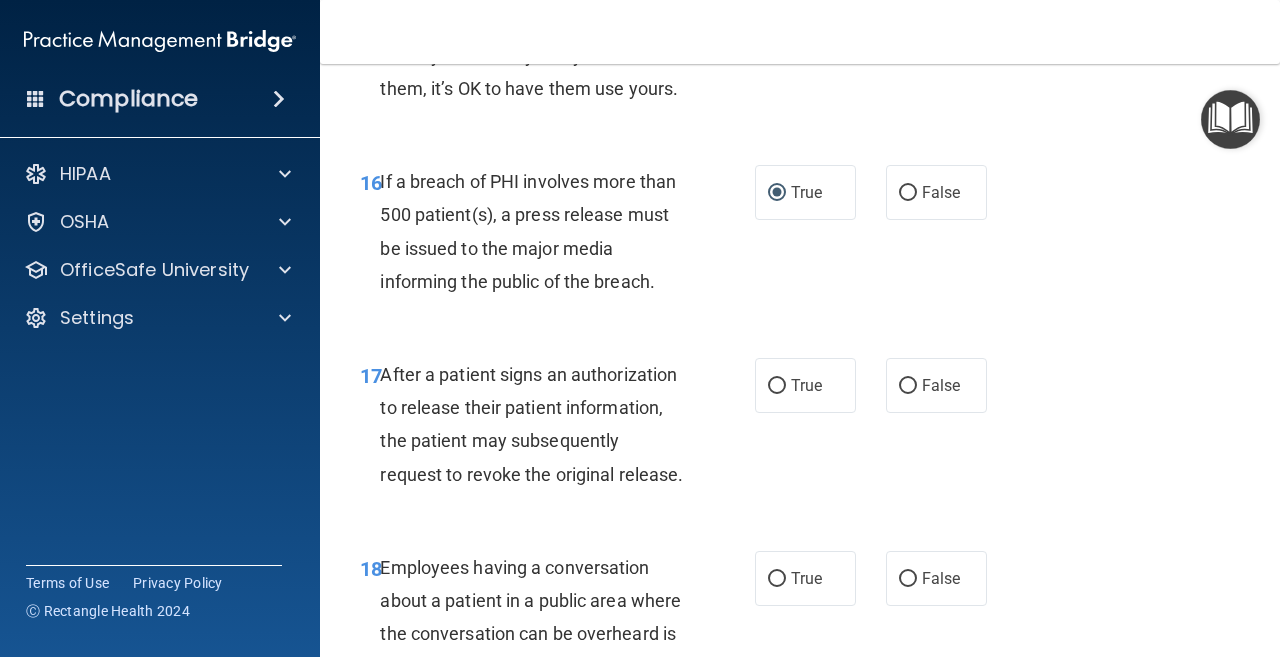 scroll, scrollTop: 3000, scrollLeft: 0, axis: vertical 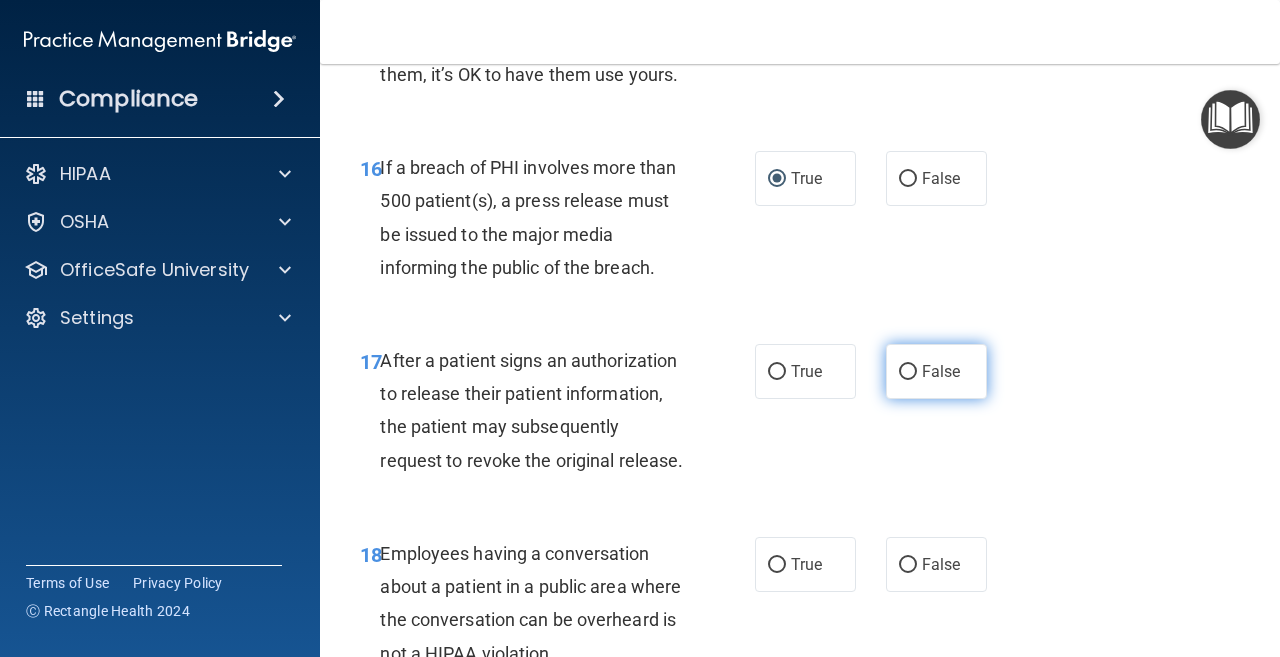 click on "False" at bounding box center [908, 372] 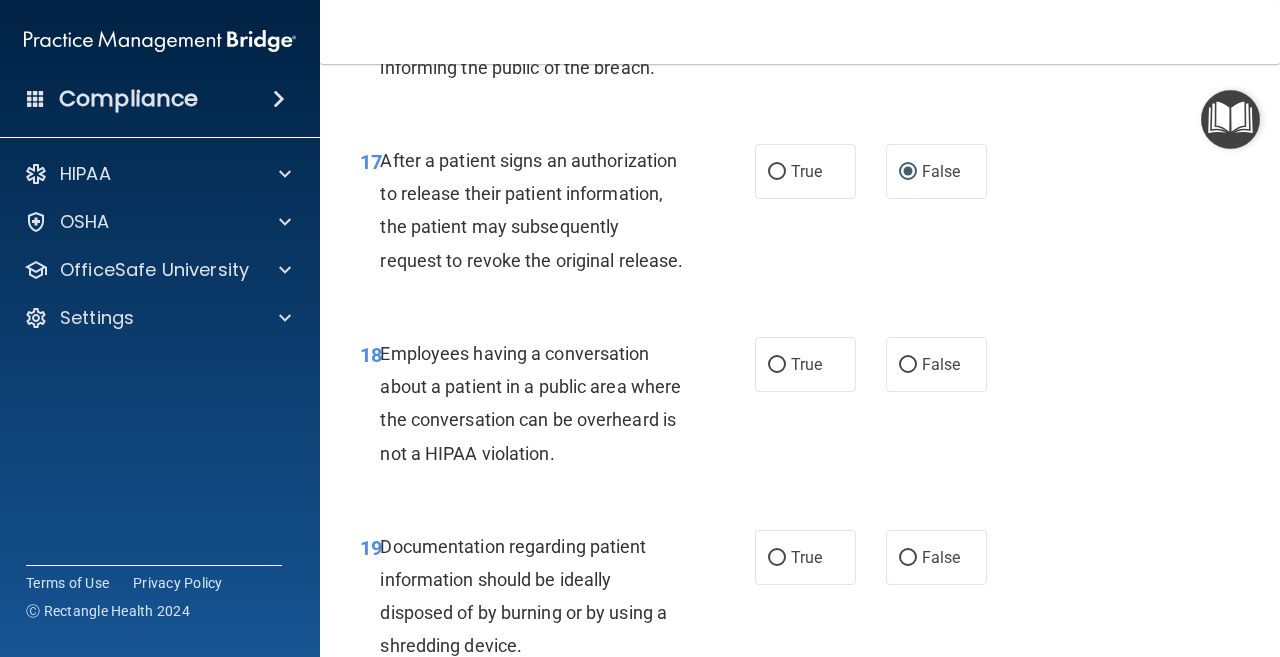scroll, scrollTop: 3300, scrollLeft: 0, axis: vertical 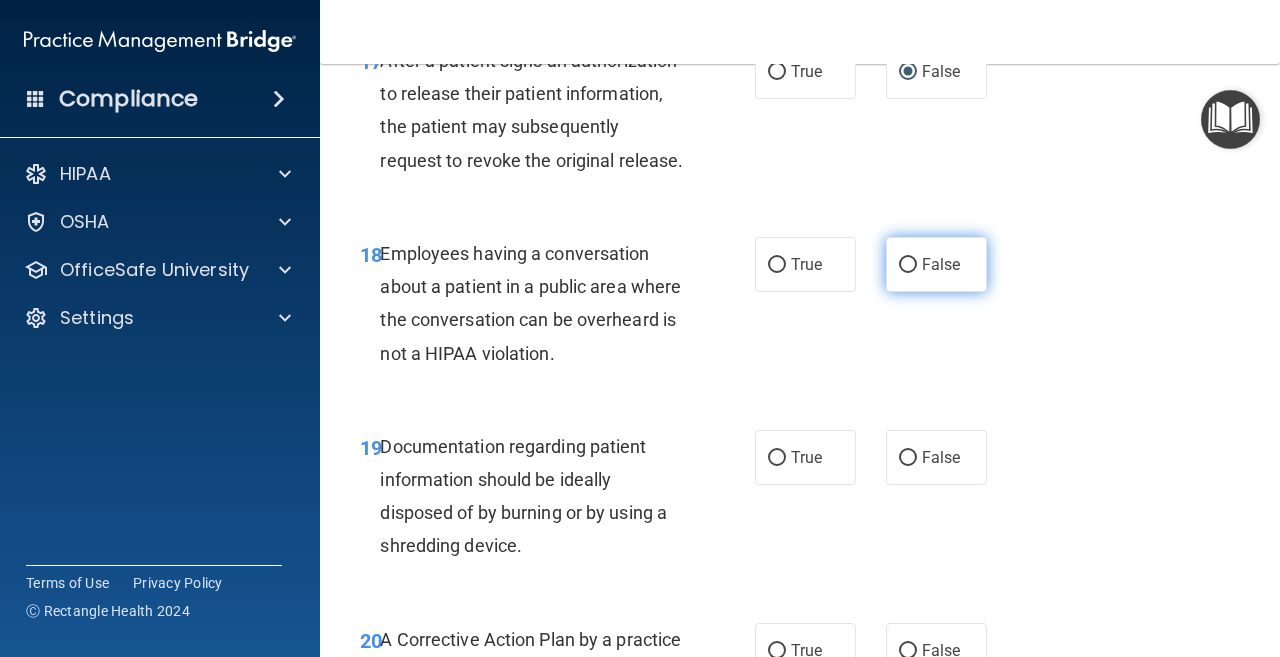 click on "False" at bounding box center (908, 265) 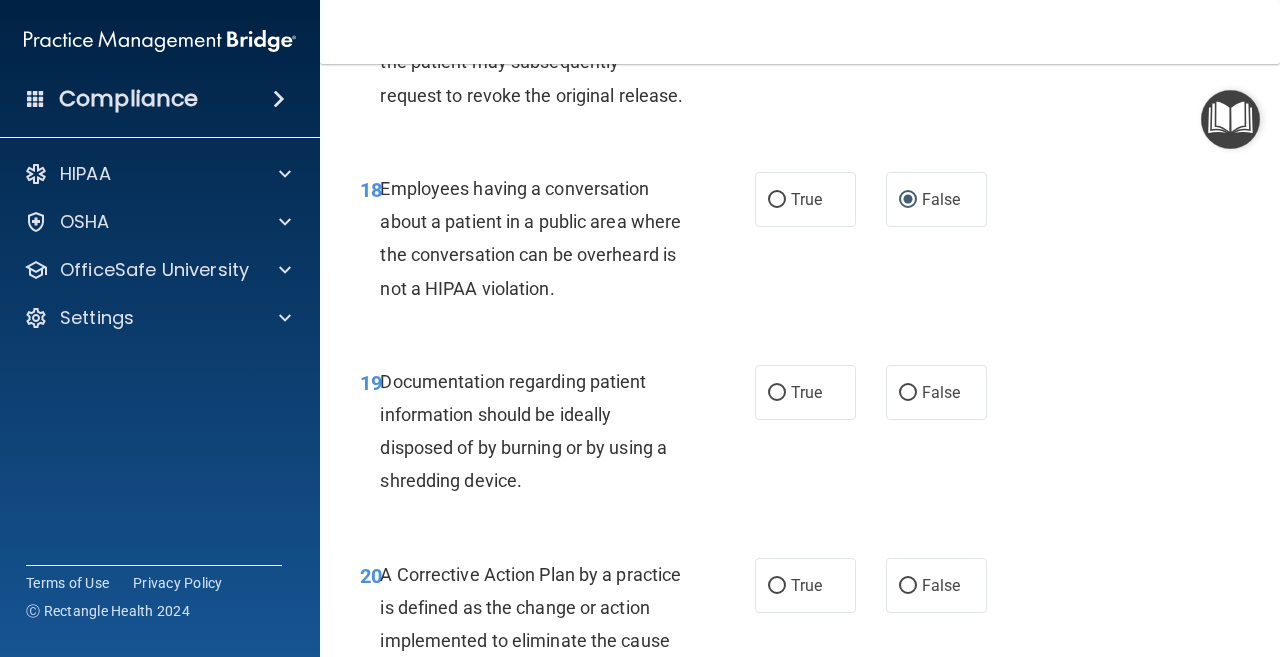 scroll, scrollTop: 3500, scrollLeft: 0, axis: vertical 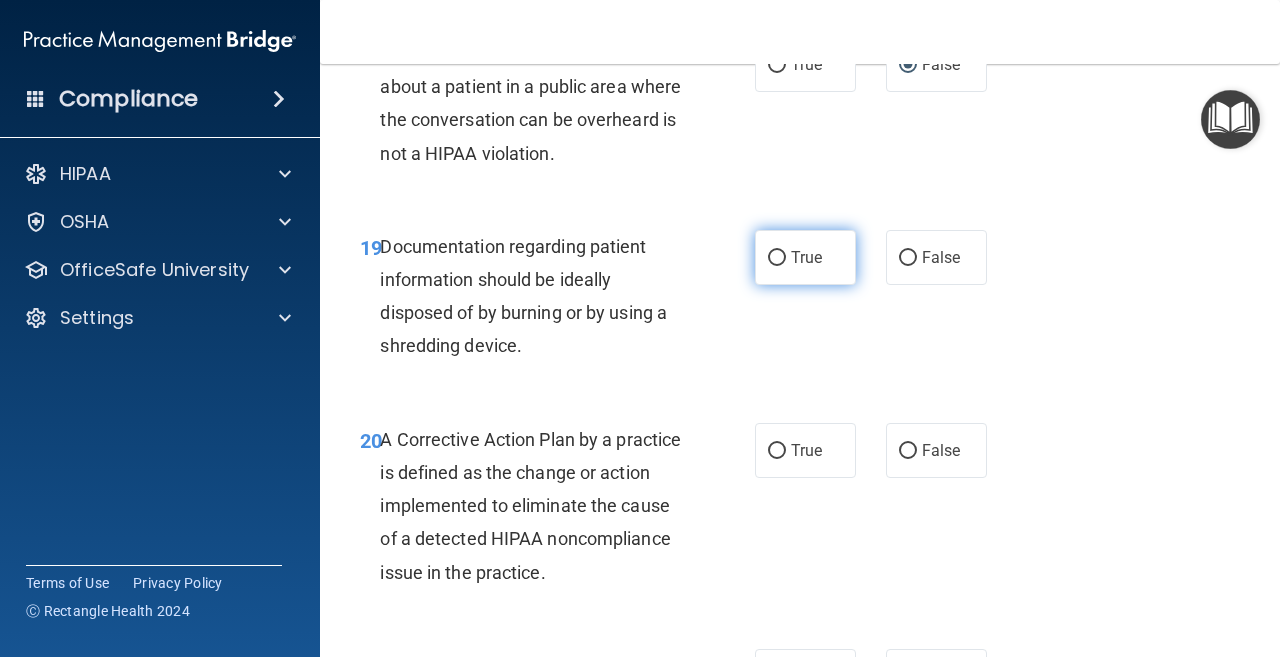 click on "True" at bounding box center [777, 258] 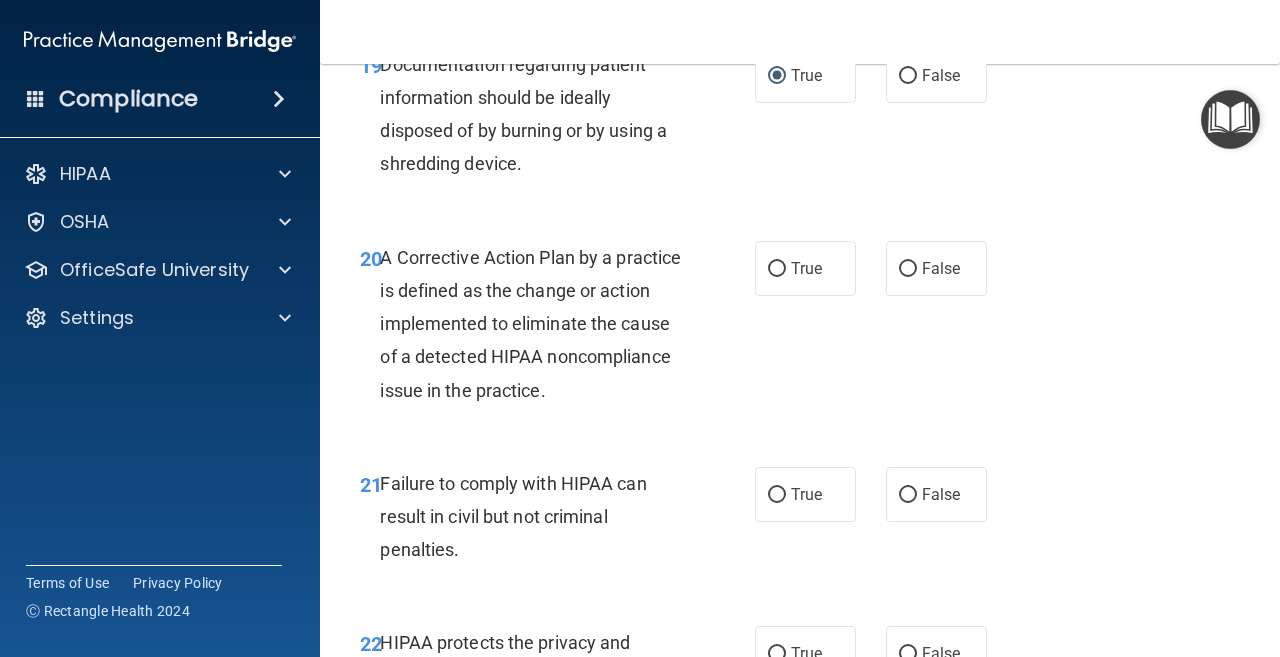 scroll, scrollTop: 3700, scrollLeft: 0, axis: vertical 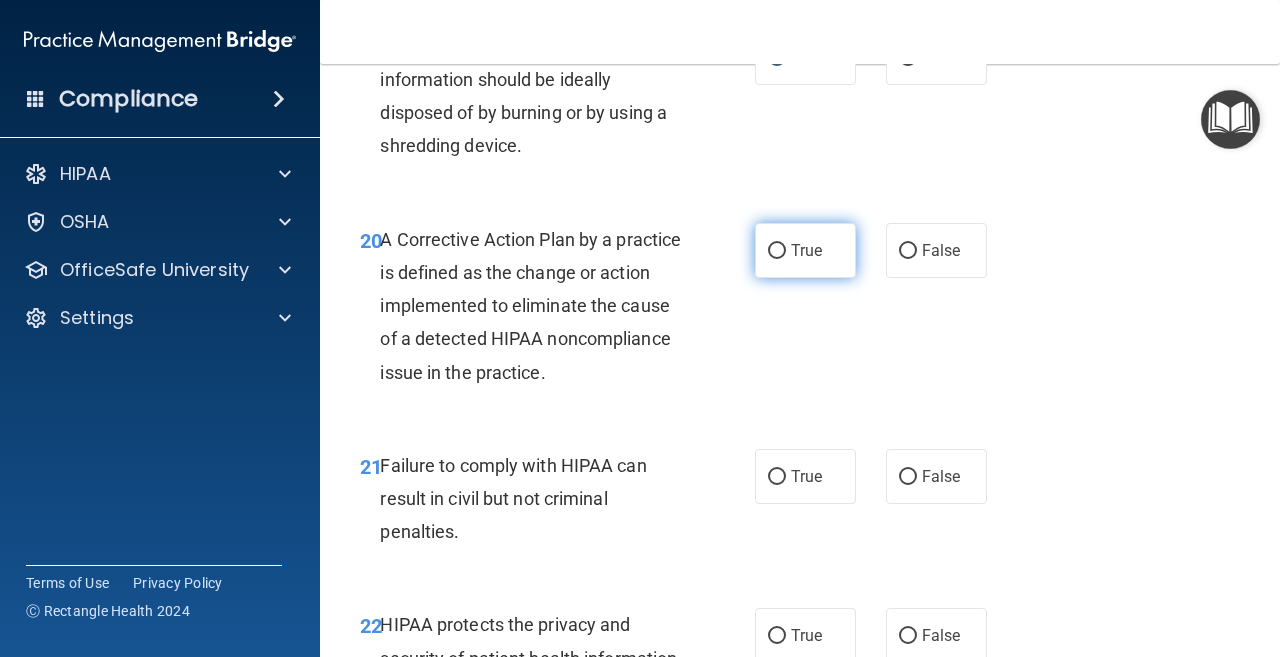 click on "True" at bounding box center (777, 251) 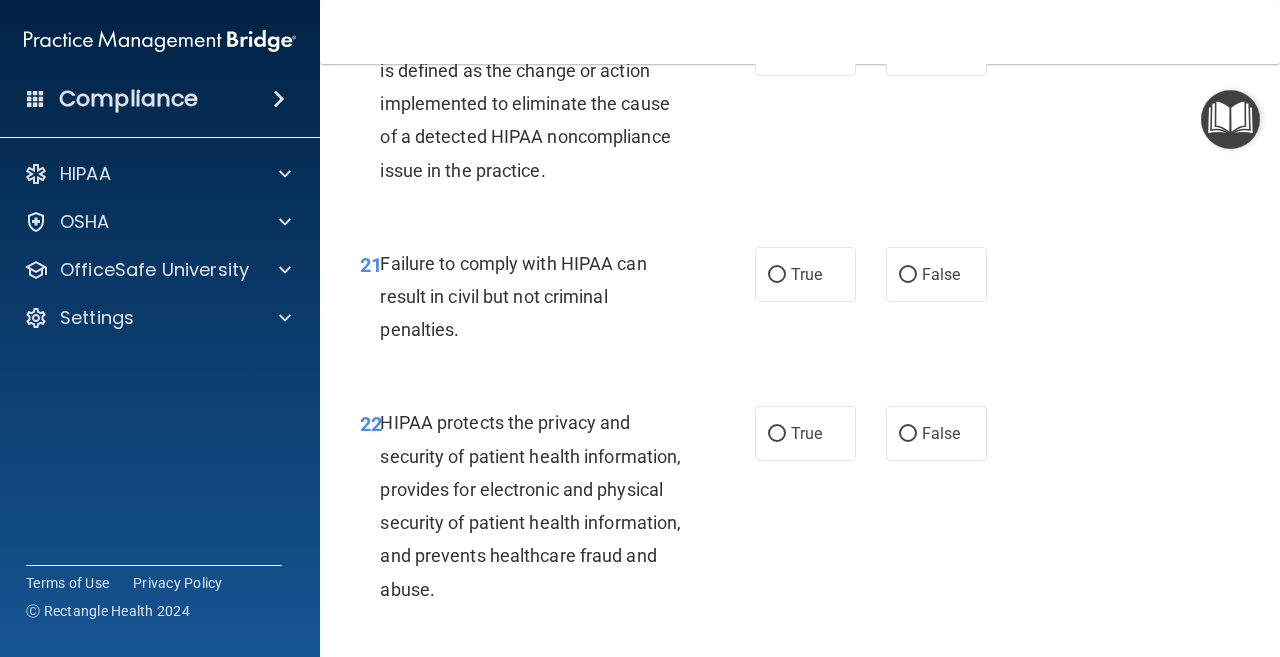 scroll, scrollTop: 4000, scrollLeft: 0, axis: vertical 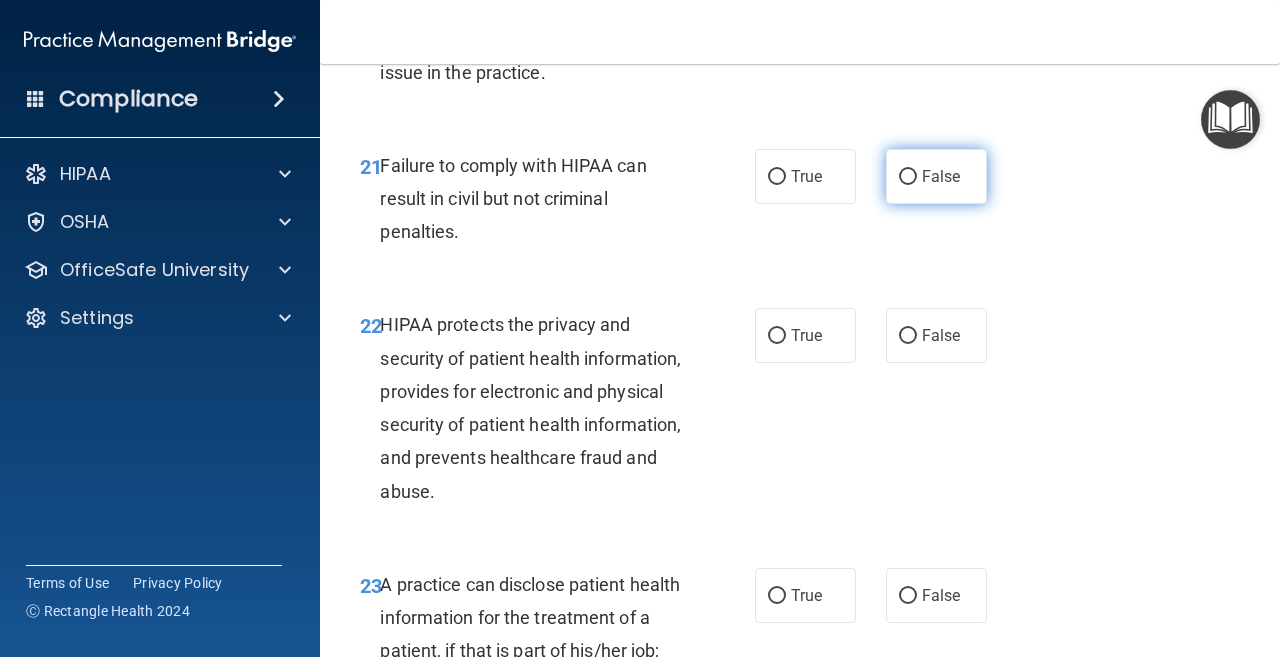 click on "False" at bounding box center (908, 177) 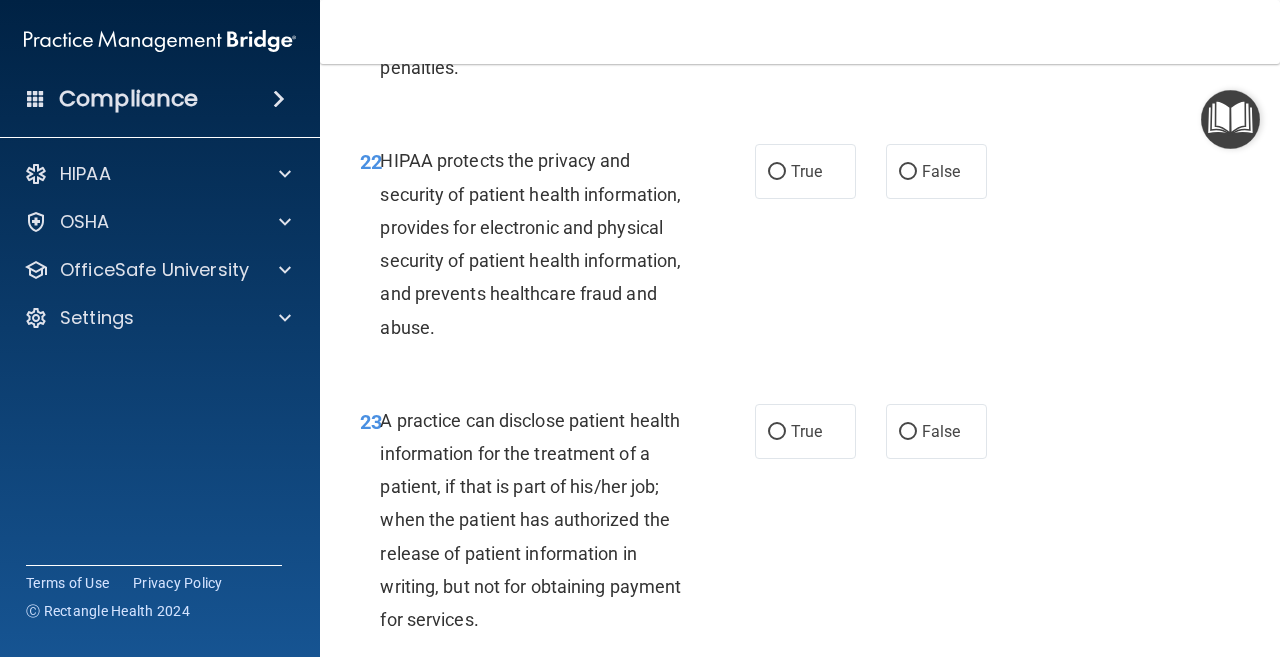 scroll, scrollTop: 4200, scrollLeft: 0, axis: vertical 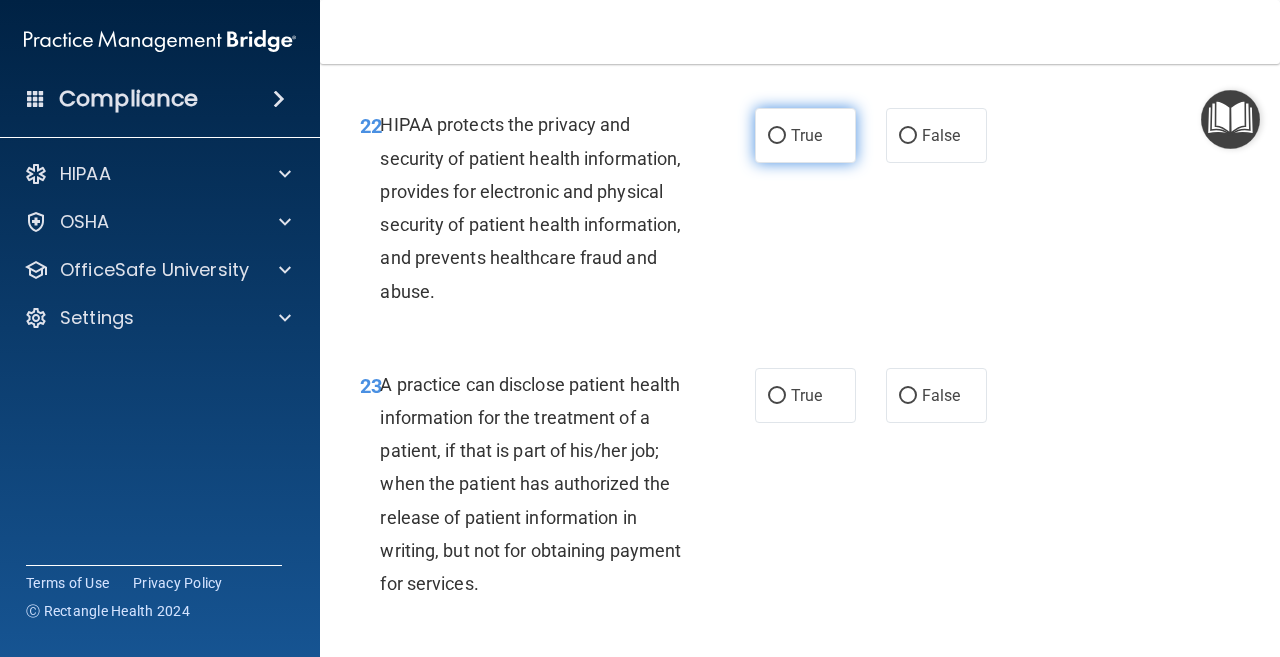 click on "True" at bounding box center [777, 136] 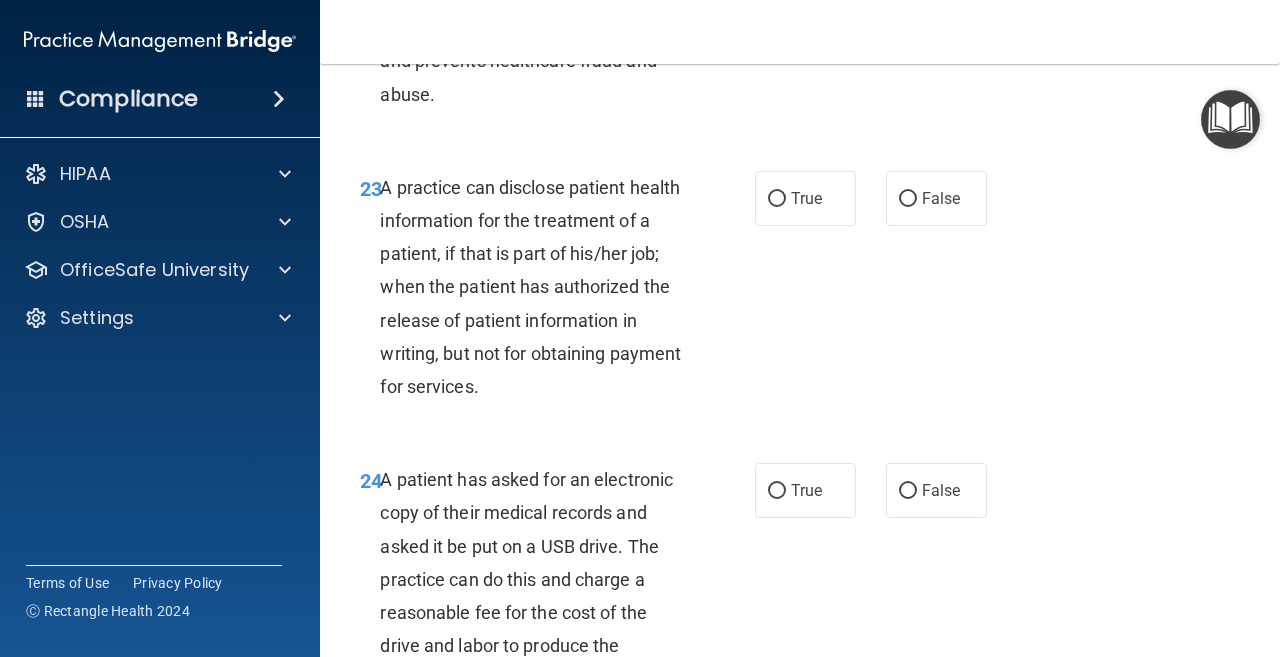 scroll, scrollTop: 4500, scrollLeft: 0, axis: vertical 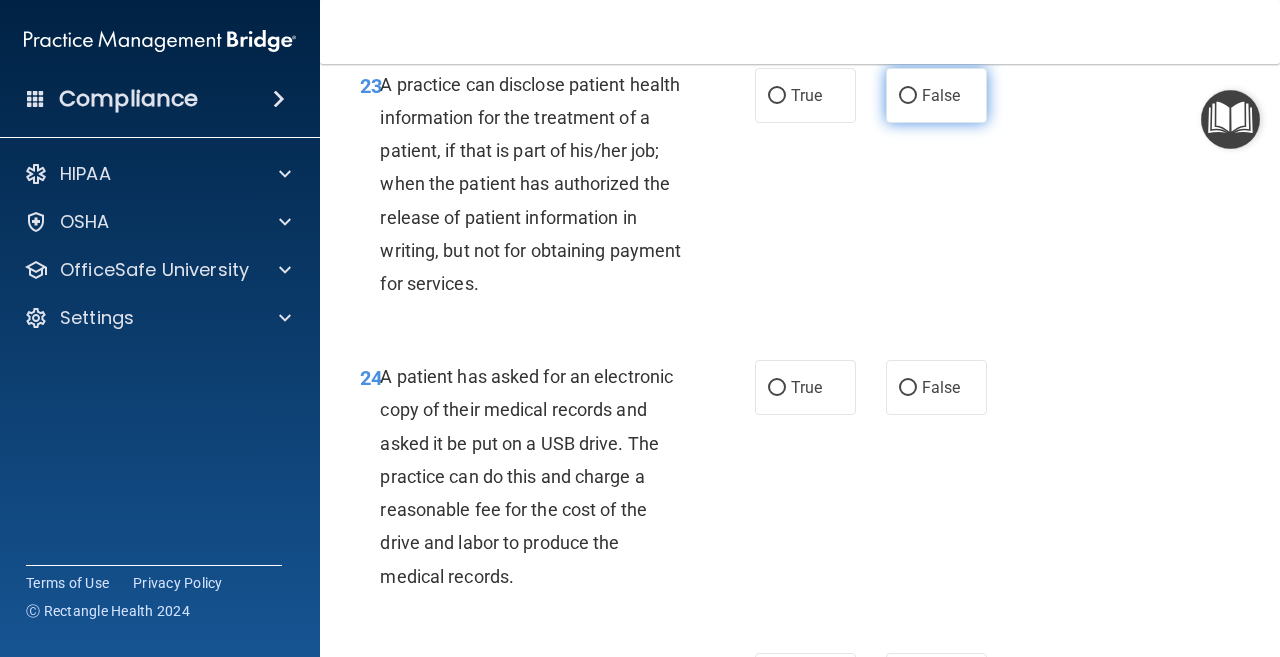 click on "False" at bounding box center [908, 96] 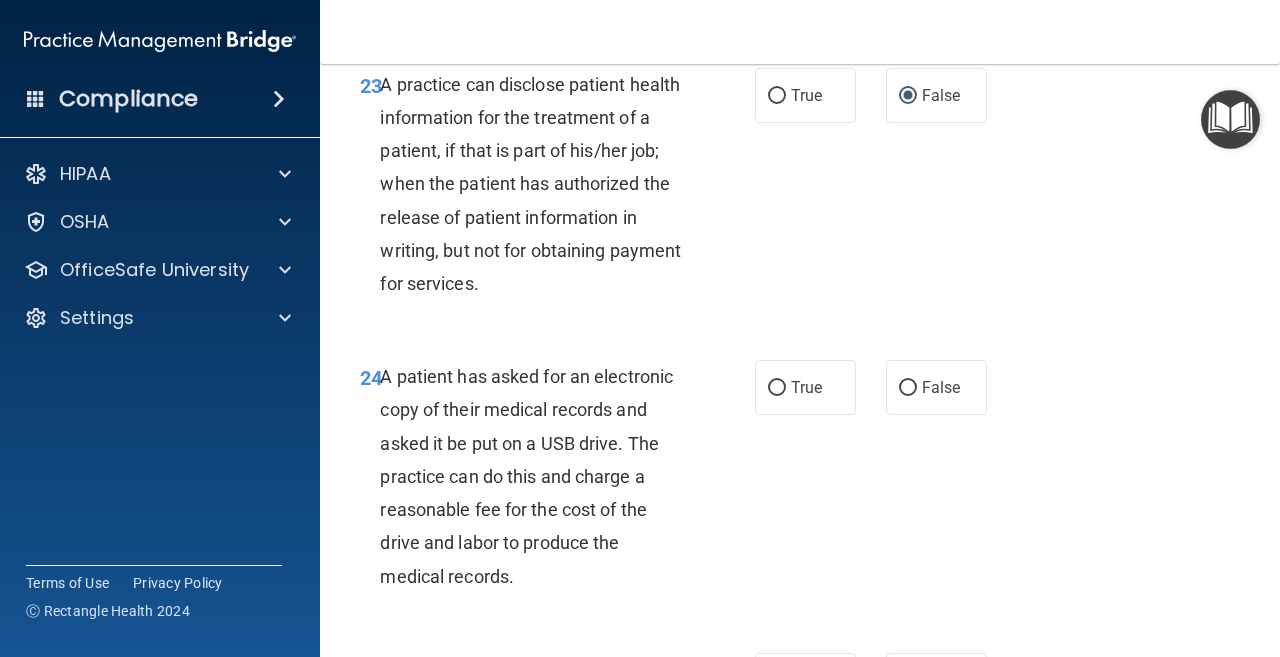 scroll, scrollTop: 4800, scrollLeft: 0, axis: vertical 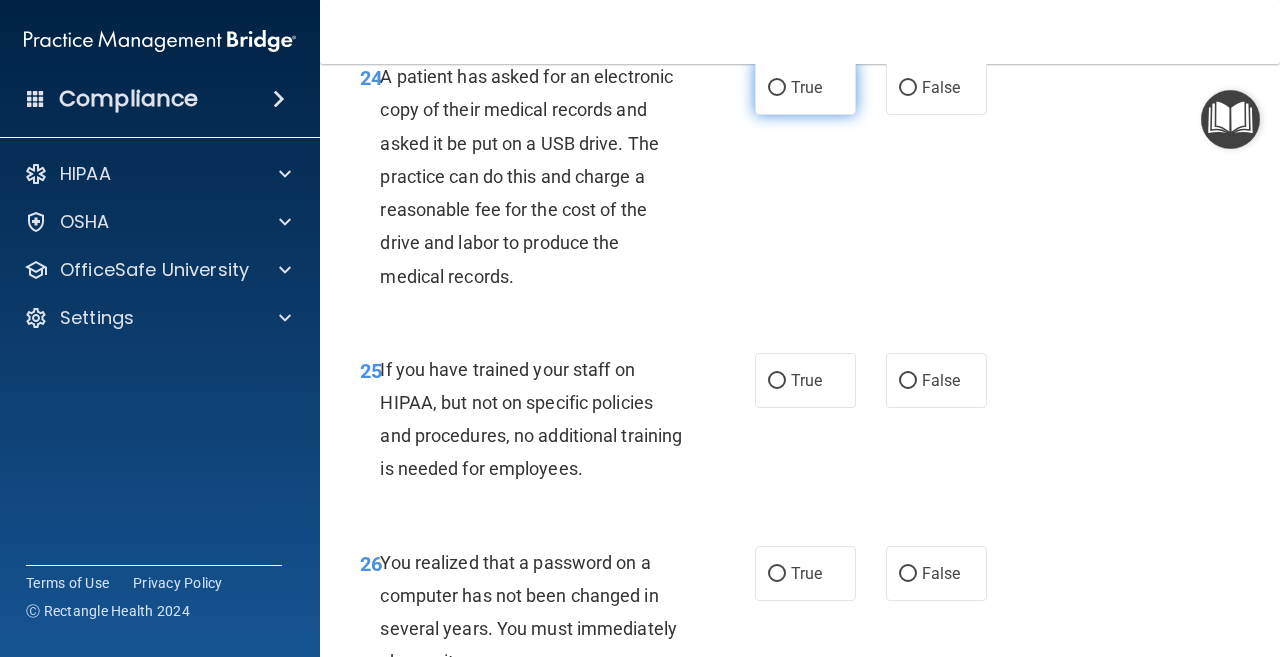 click on "True" at bounding box center [777, 88] 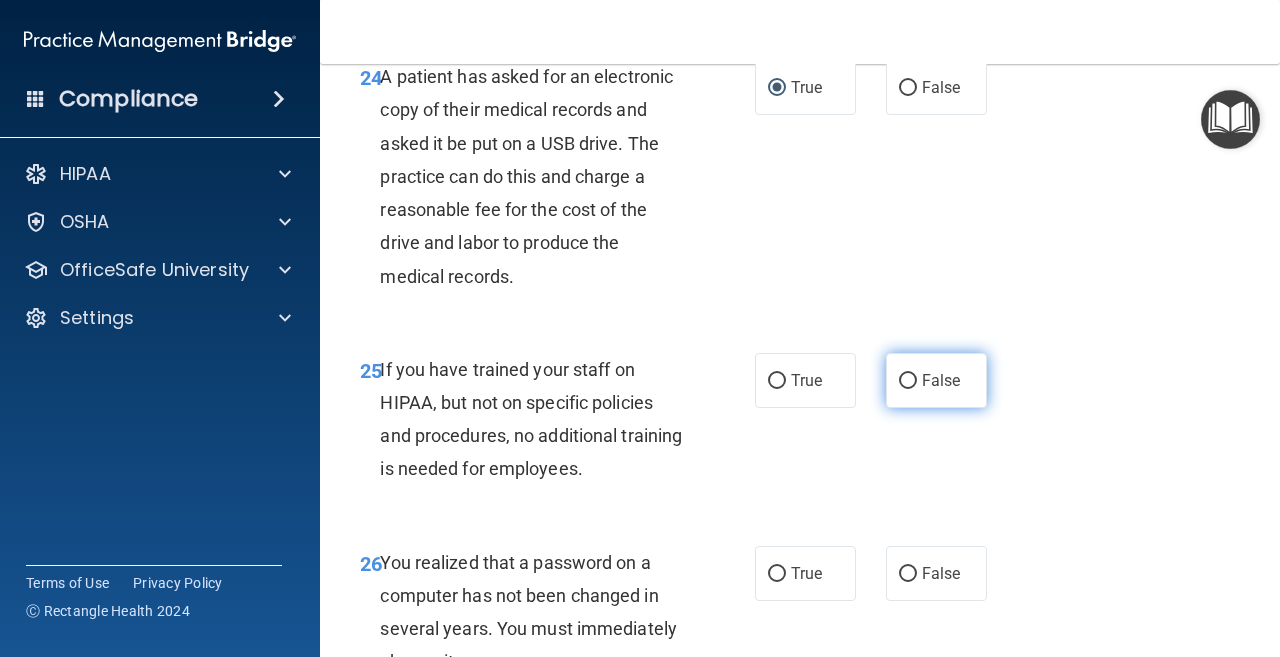 click on "False" at bounding box center [908, 381] 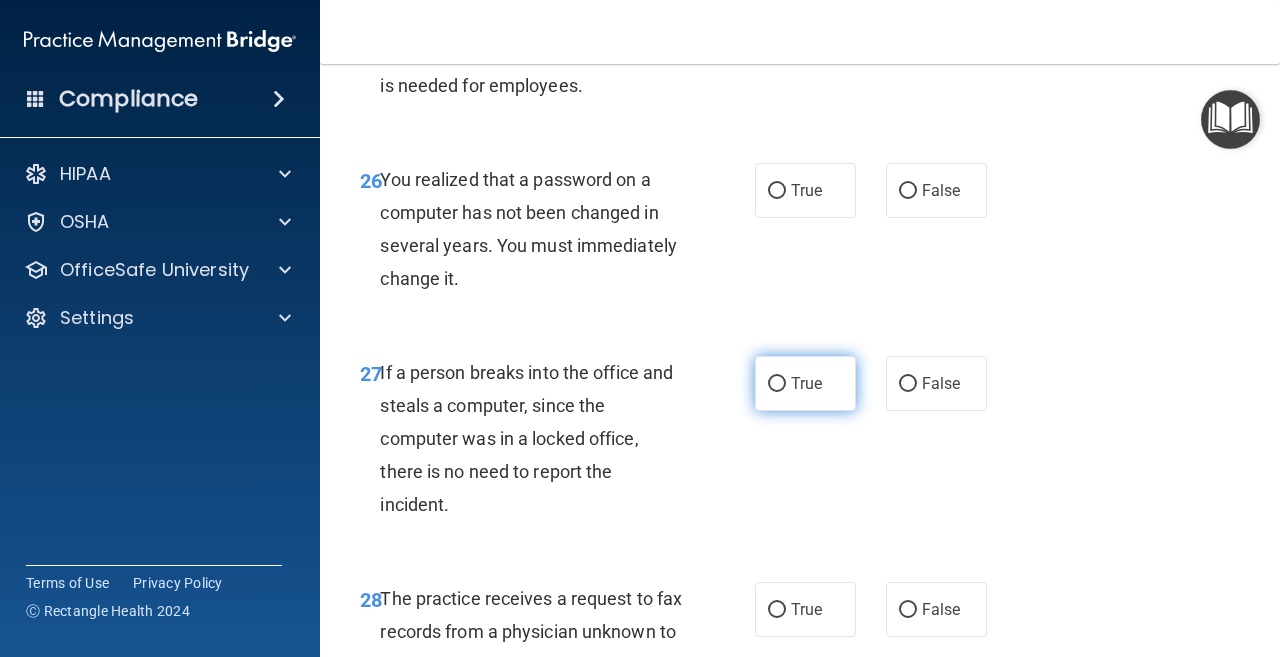 scroll, scrollTop: 5200, scrollLeft: 0, axis: vertical 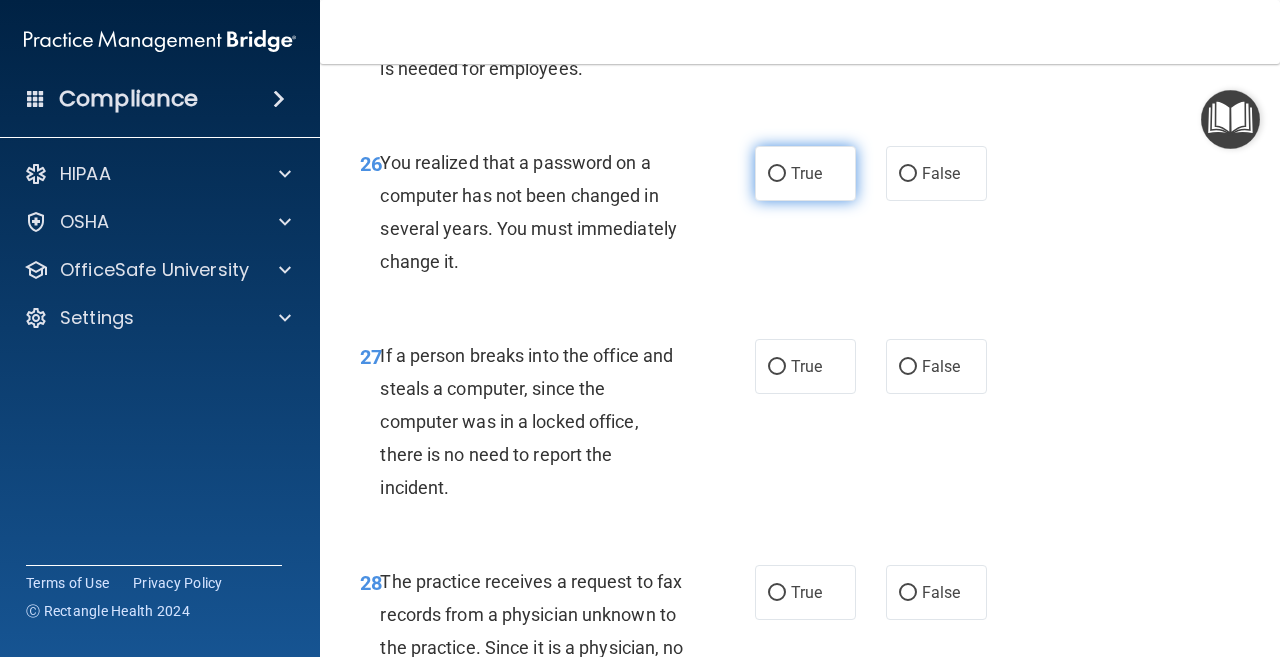 click on "True" at bounding box center [777, 174] 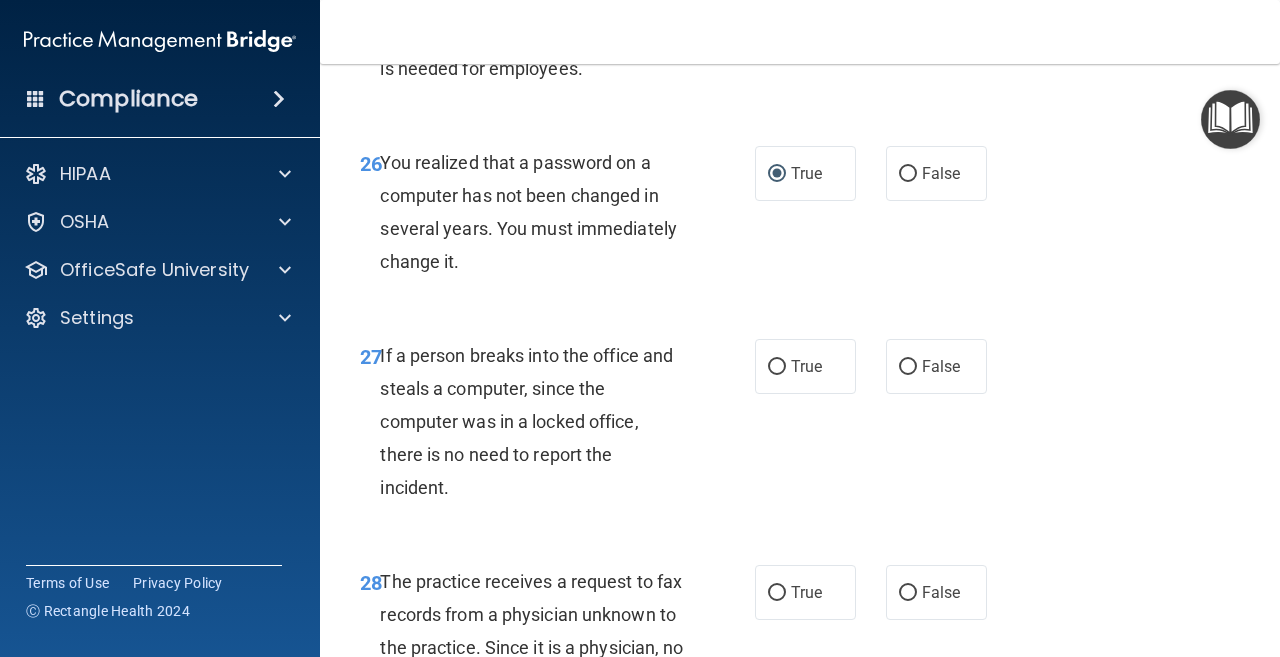 scroll, scrollTop: 5300, scrollLeft: 0, axis: vertical 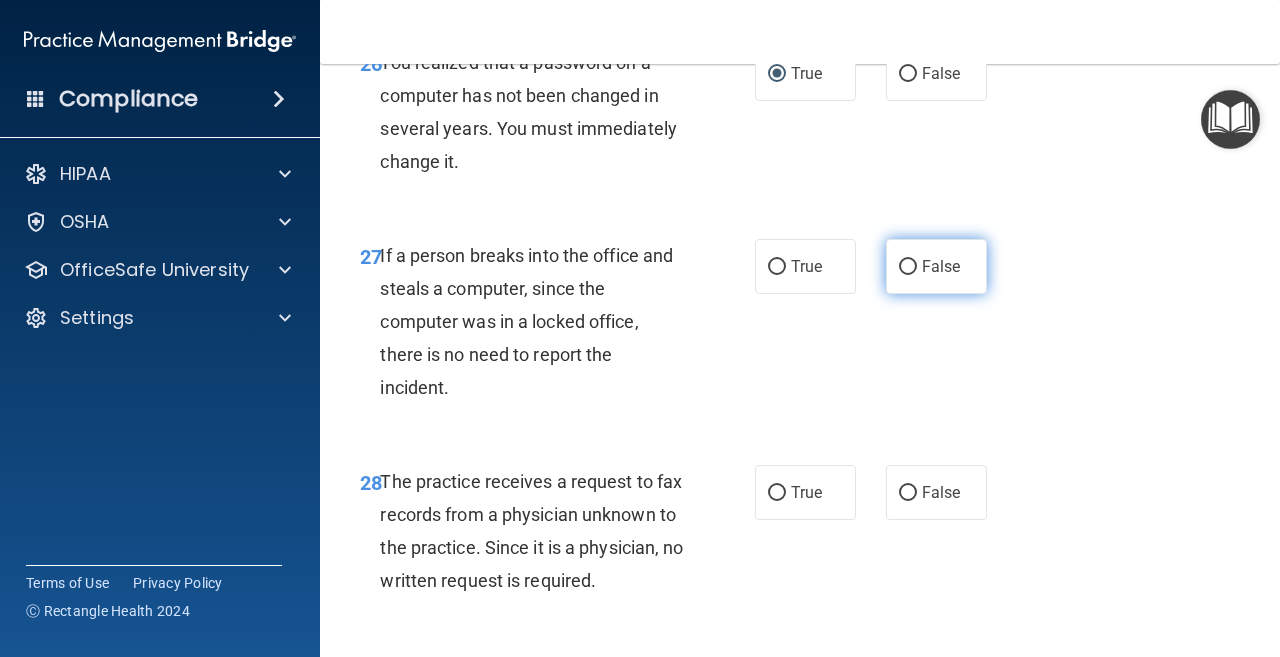 click on "False" at bounding box center [908, 267] 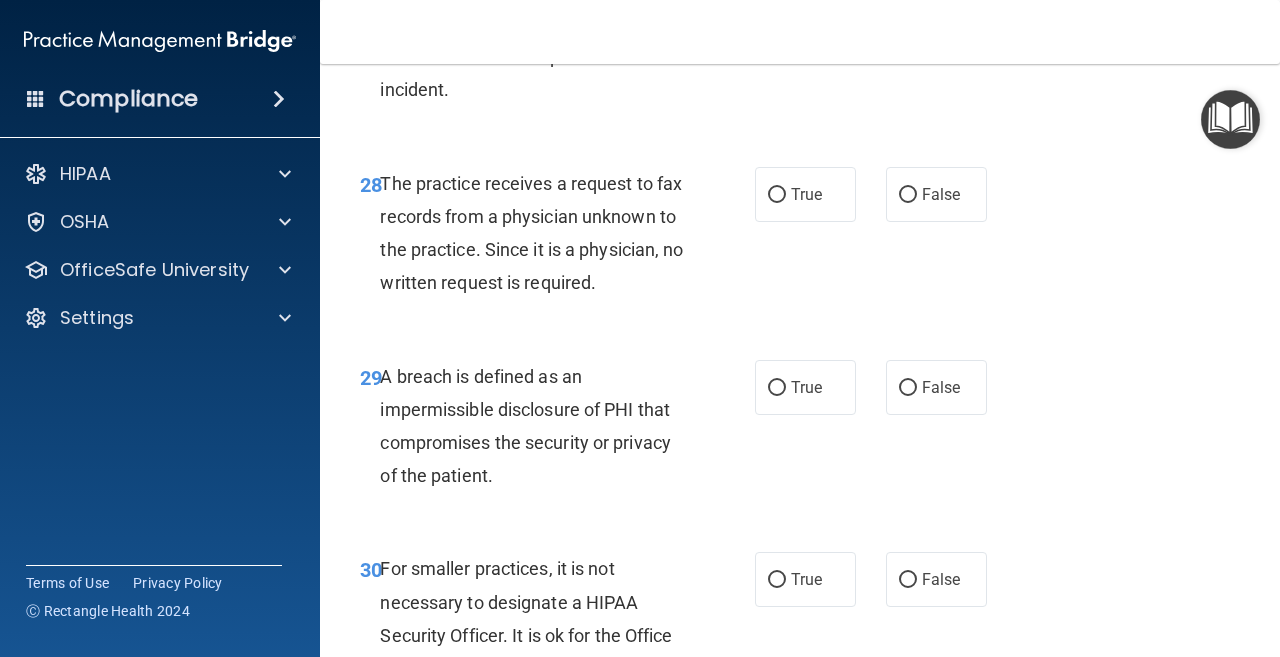 scroll, scrollTop: 5600, scrollLeft: 0, axis: vertical 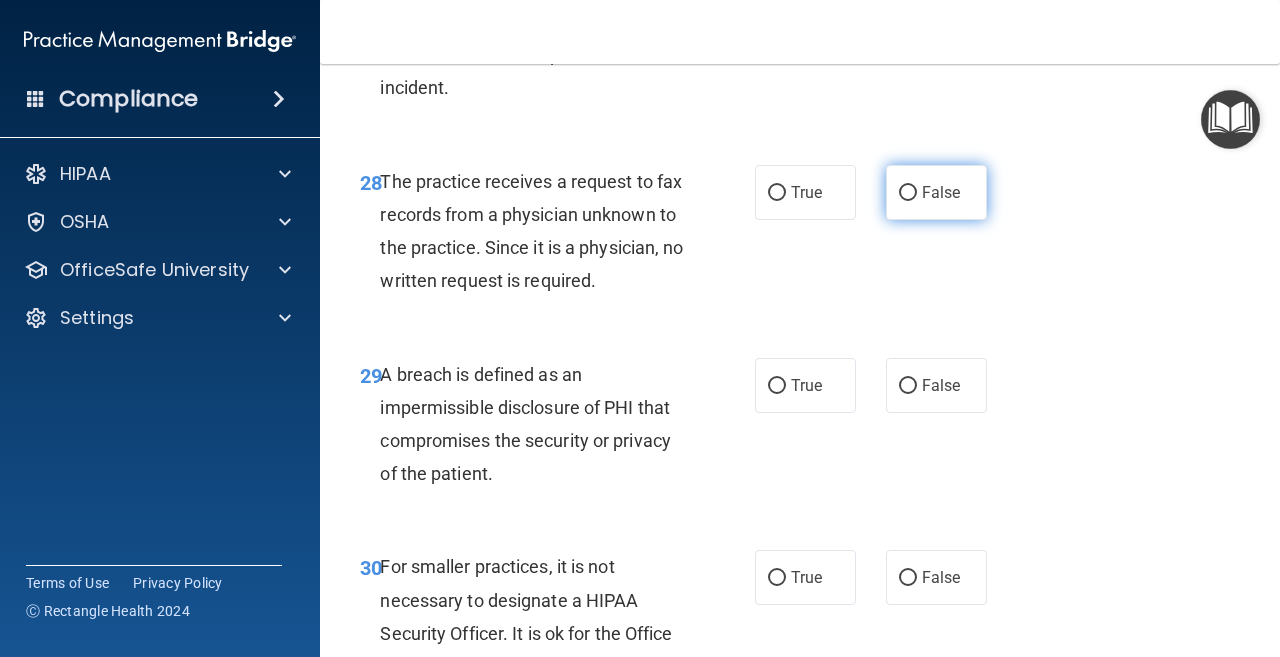 click on "False" at bounding box center (908, 193) 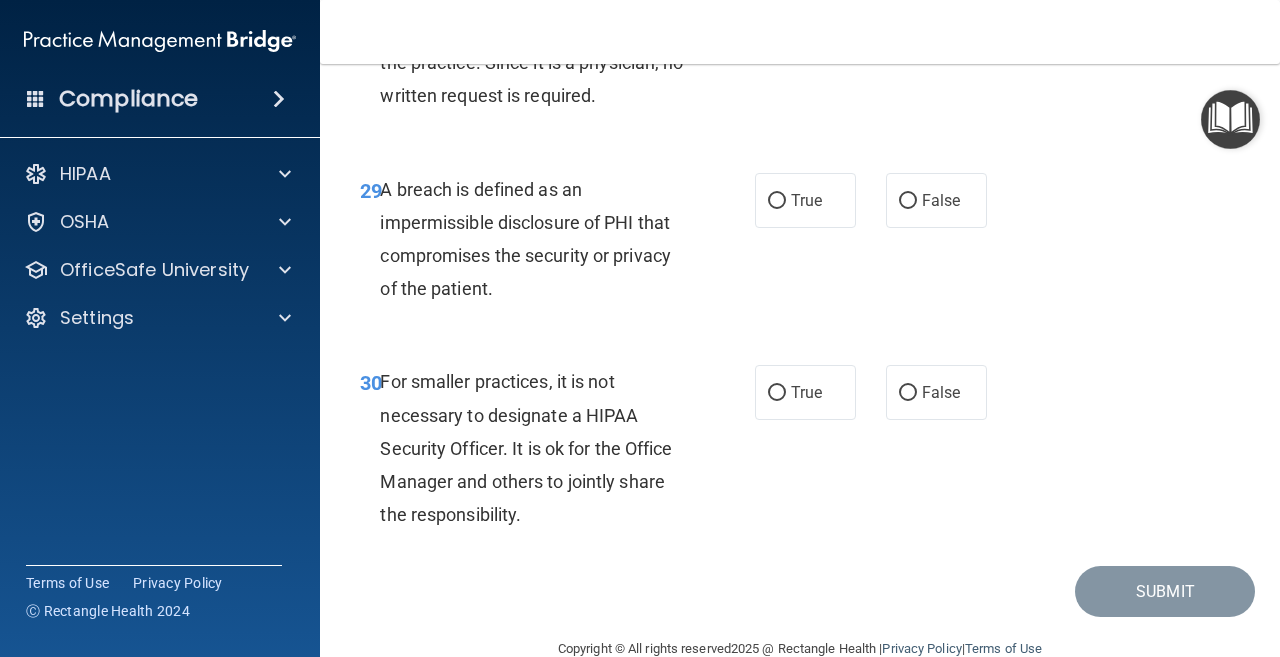 scroll, scrollTop: 5800, scrollLeft: 0, axis: vertical 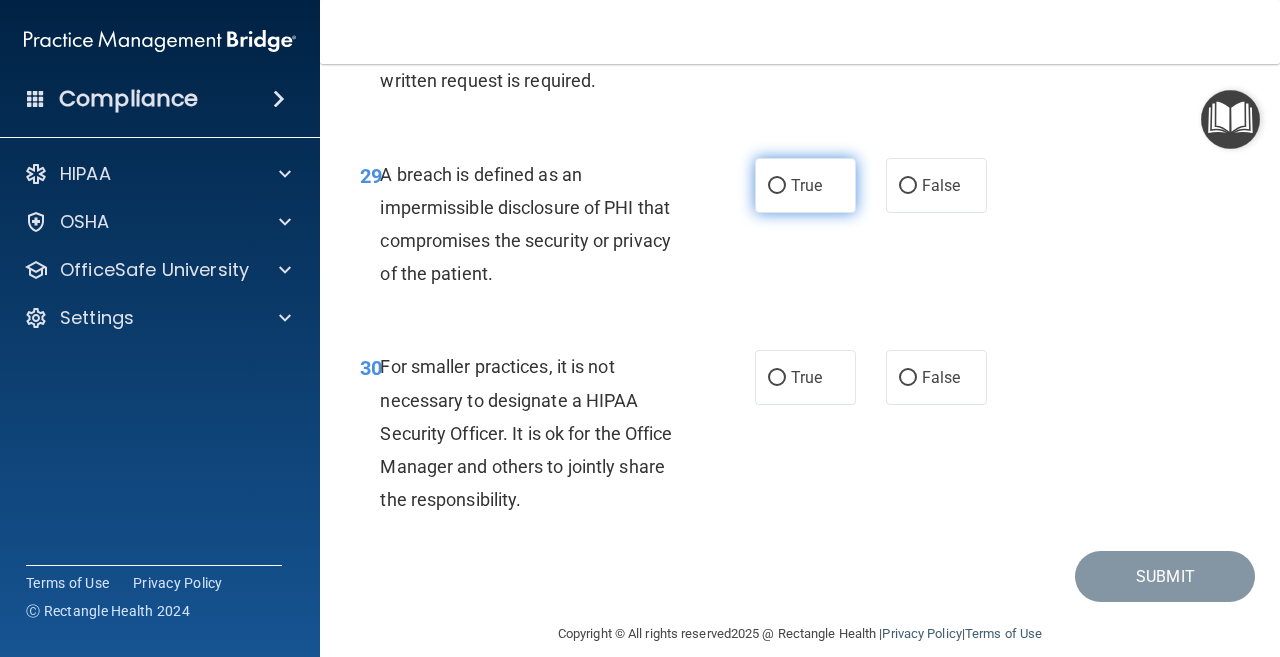 click on "True" at bounding box center [777, 186] 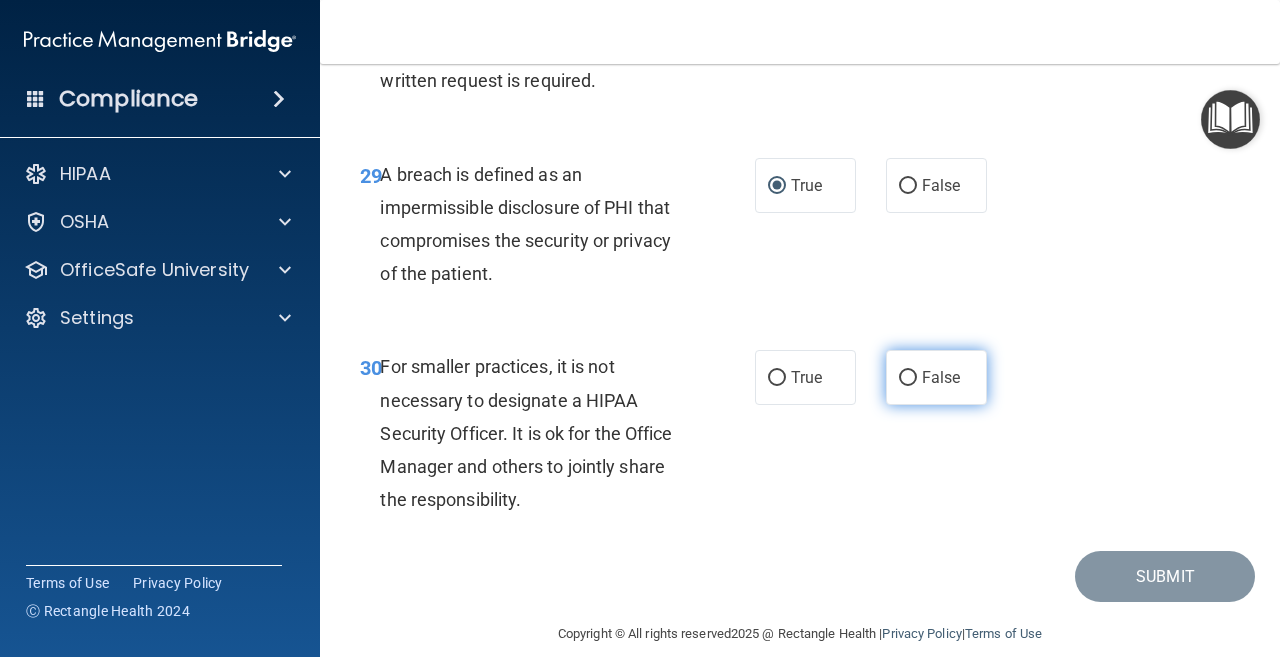 click on "False" at bounding box center (908, 378) 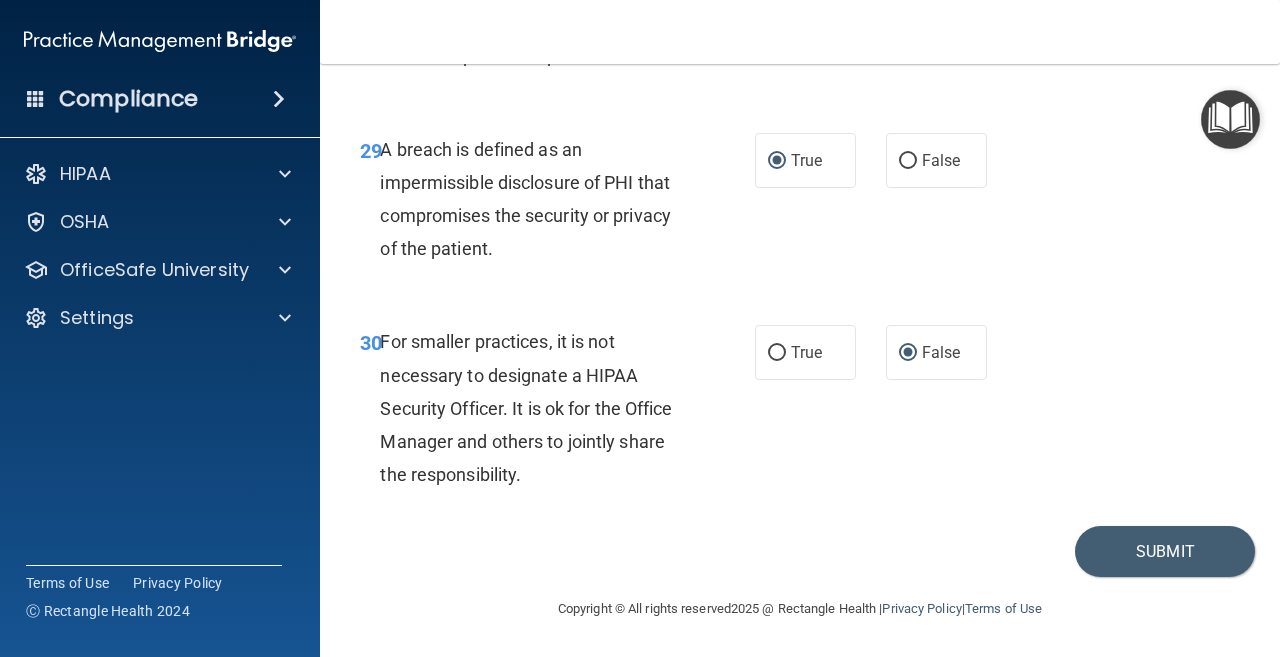 scroll, scrollTop: 5925, scrollLeft: 0, axis: vertical 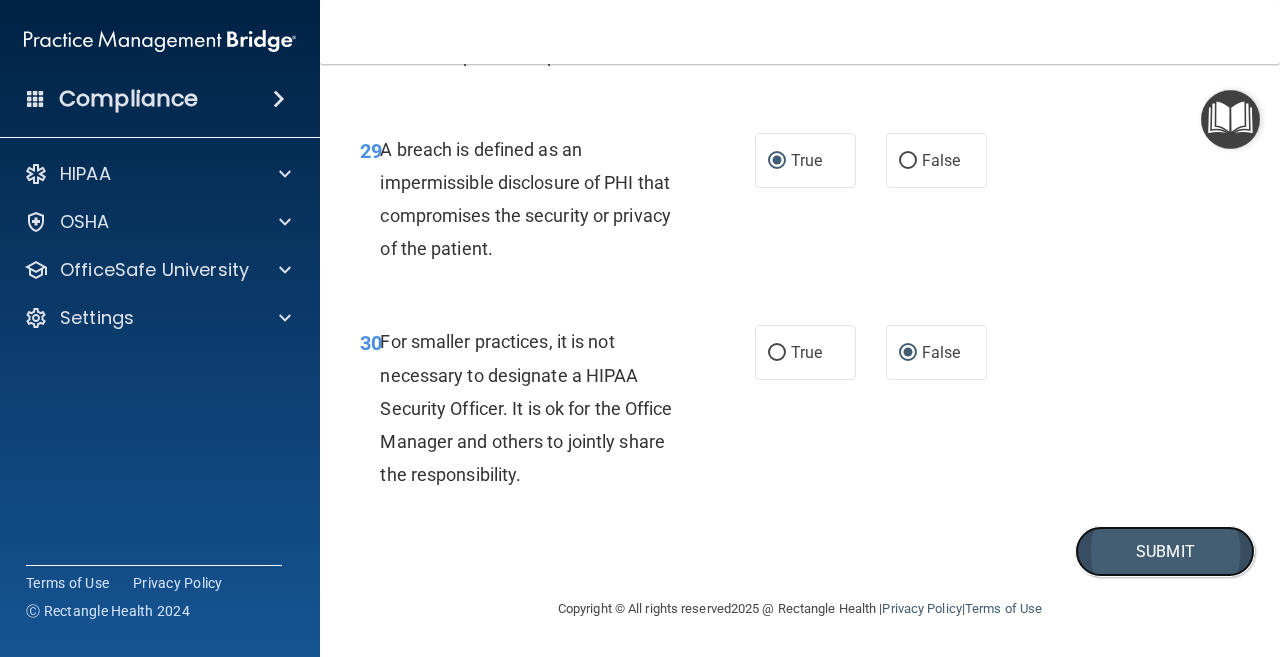 click on "Submit" at bounding box center (1165, 551) 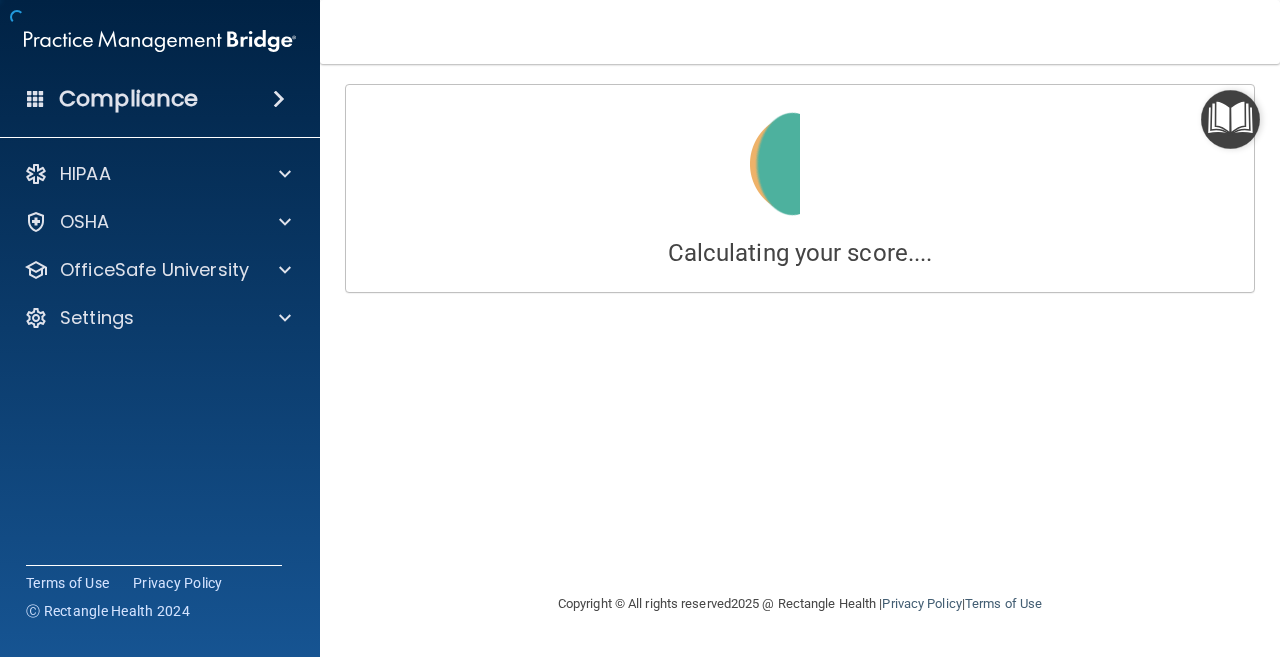 scroll, scrollTop: 0, scrollLeft: 0, axis: both 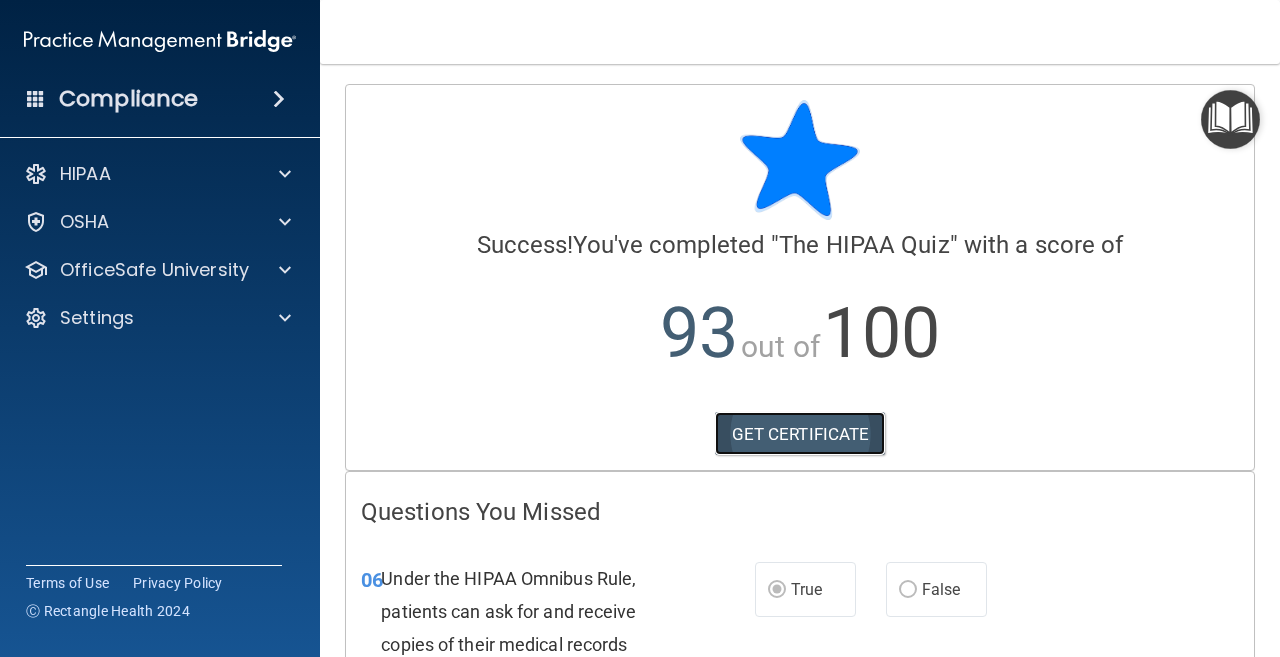 click on "GET CERTIFICATE" at bounding box center [800, 434] 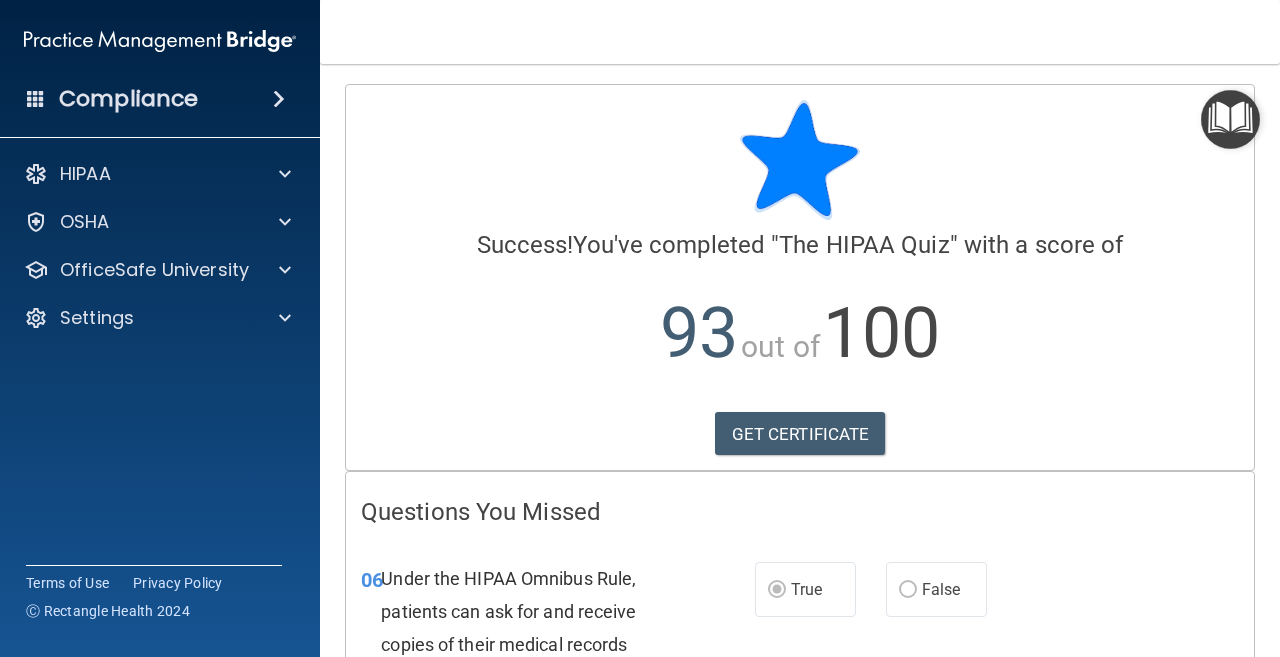 click at bounding box center (279, 99) 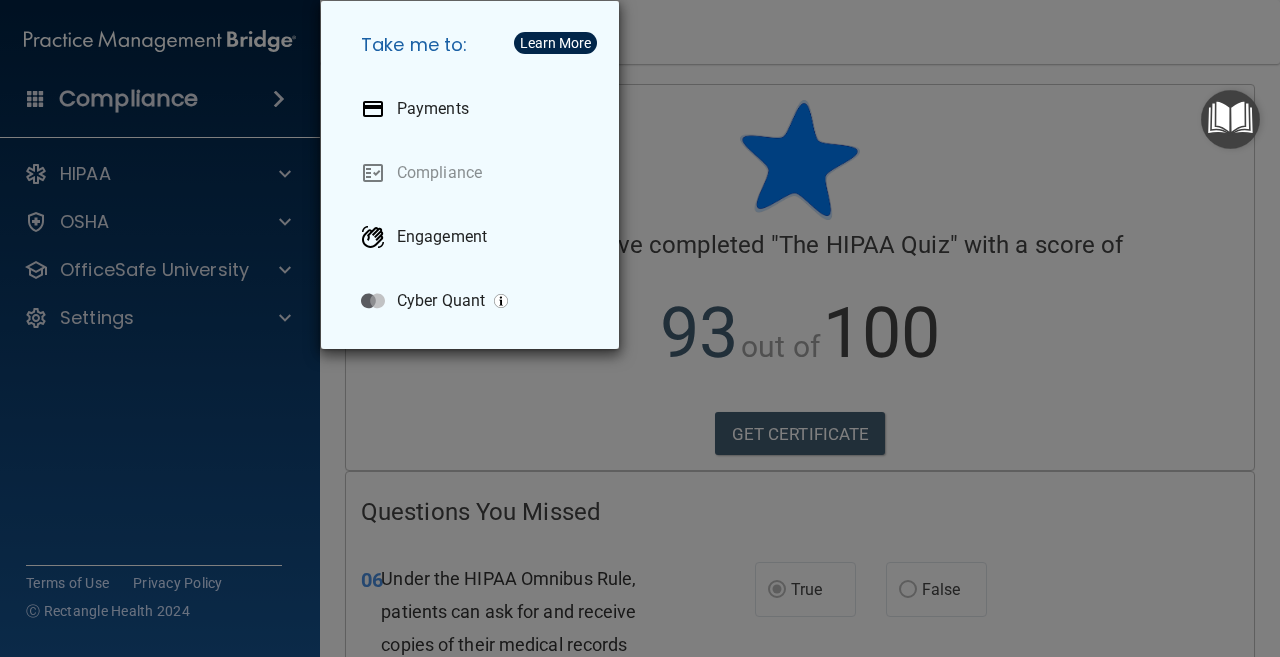 click on "Take me to:             Payments                   Compliance                     Engagement                     Cyber Quant" at bounding box center [640, 328] 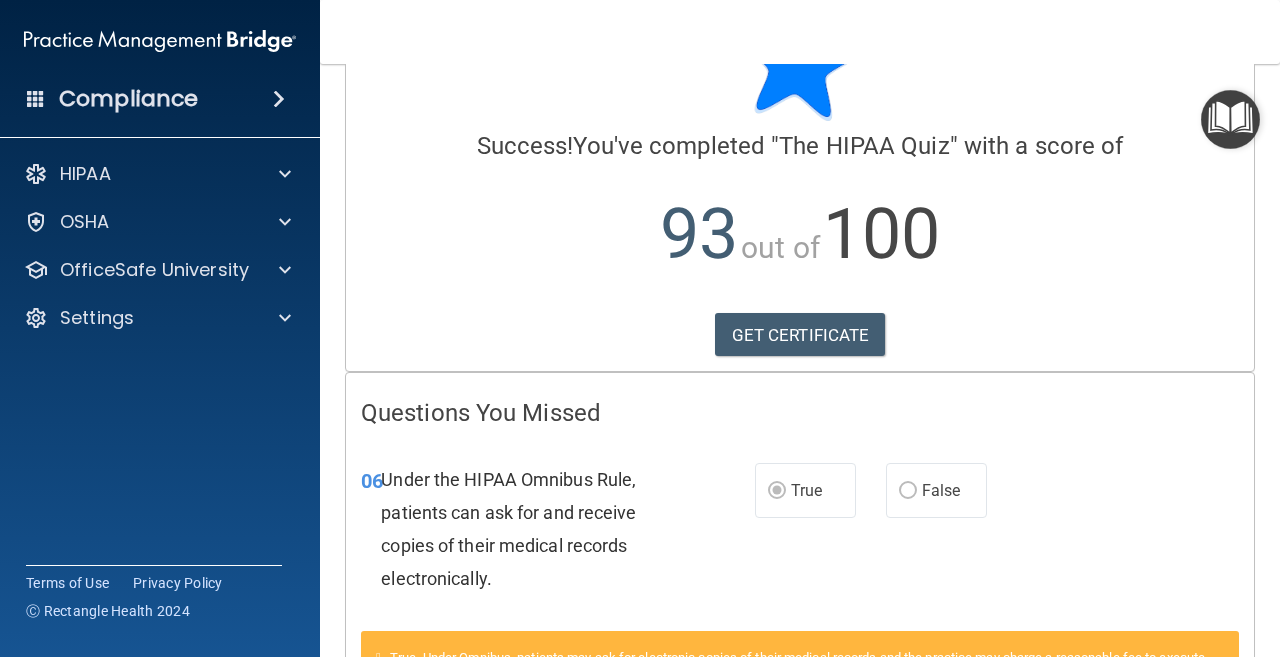 scroll, scrollTop: 0, scrollLeft: 0, axis: both 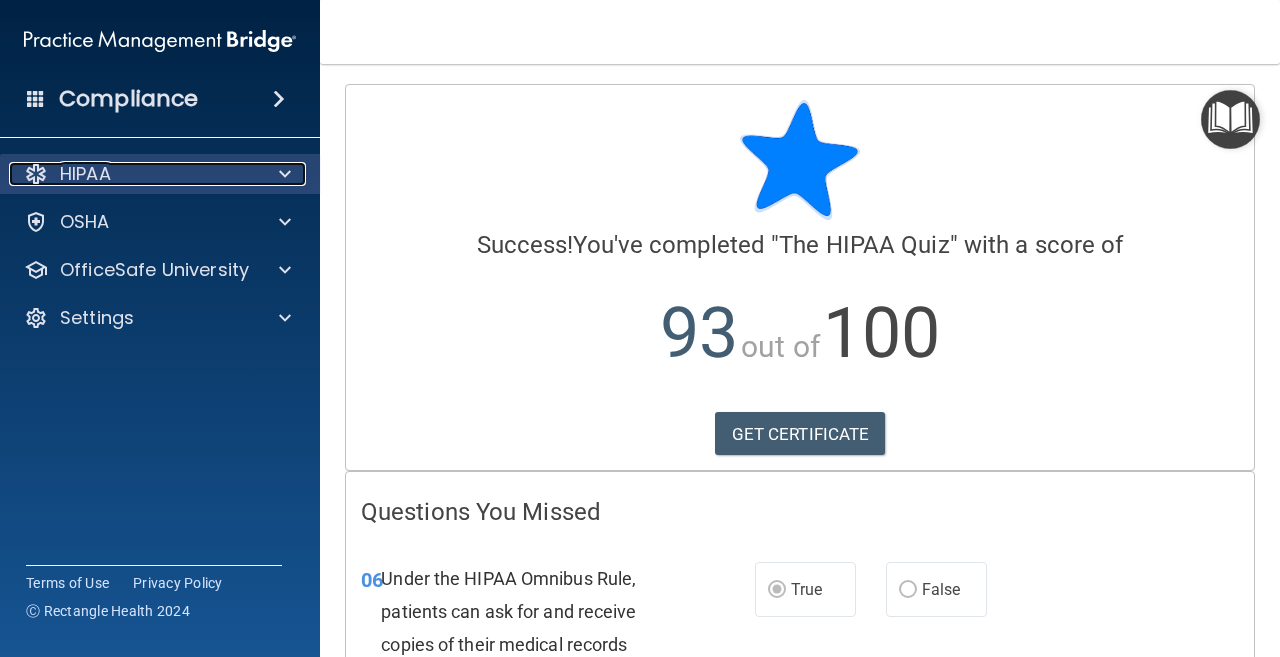 click on "HIPAA" at bounding box center (133, 174) 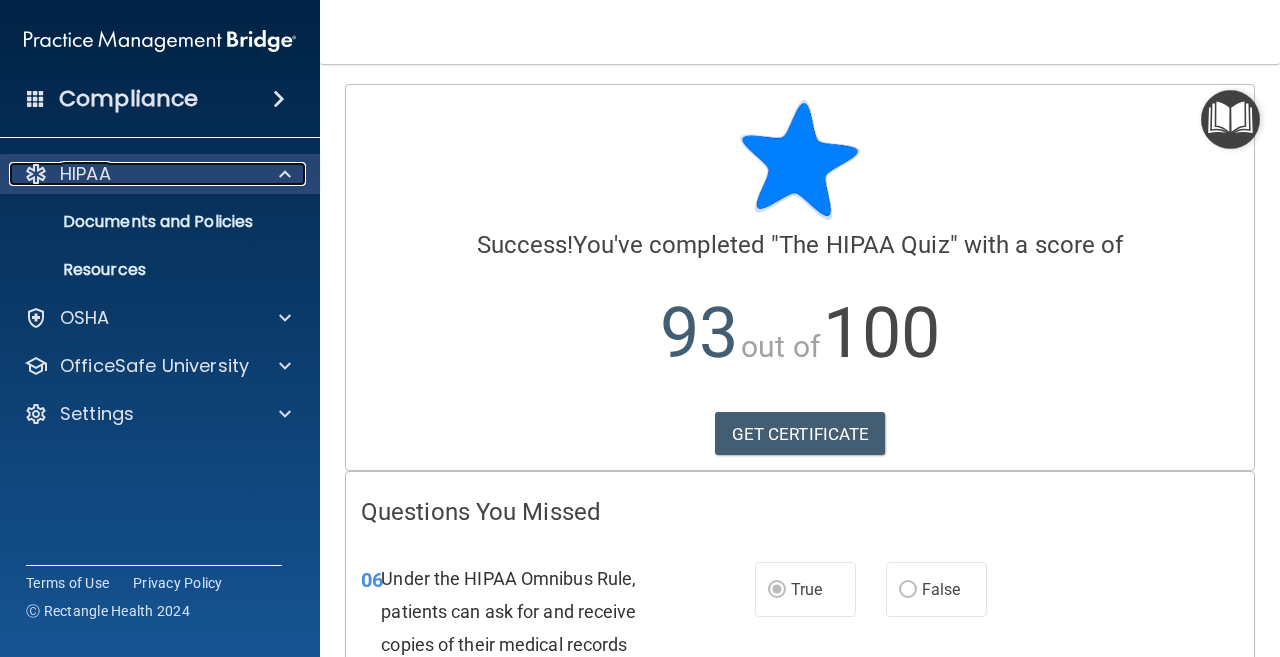 click on "HIPAA" at bounding box center [133, 174] 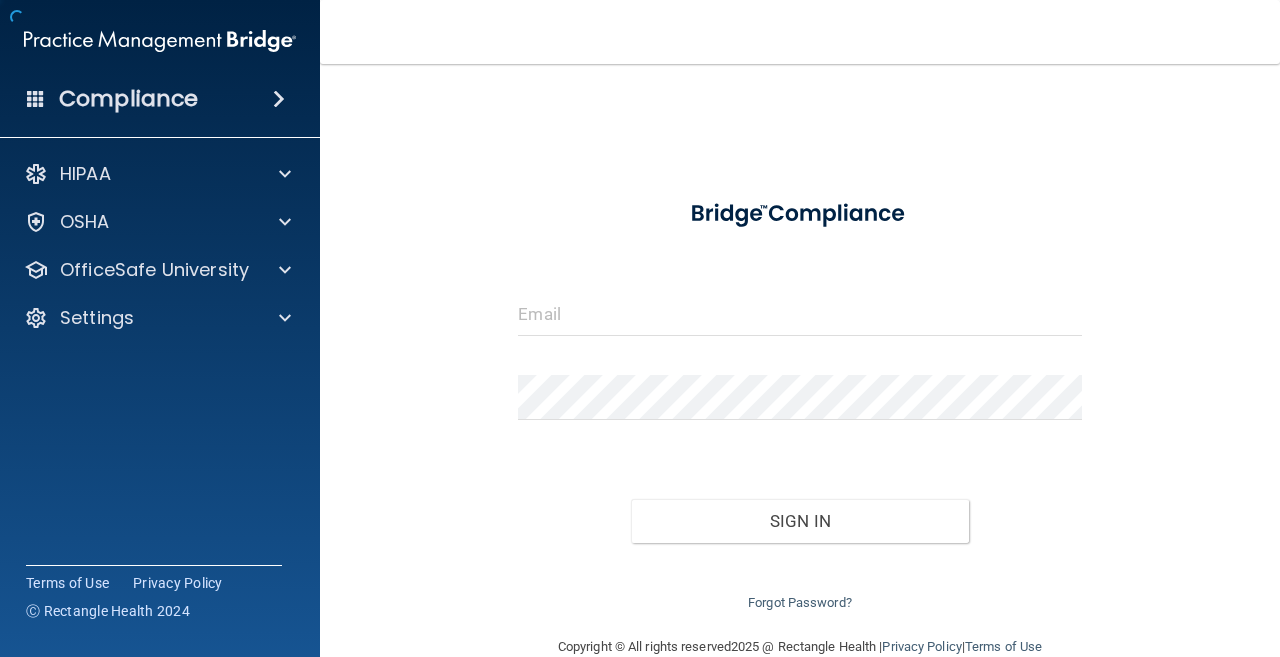 scroll, scrollTop: 0, scrollLeft: 0, axis: both 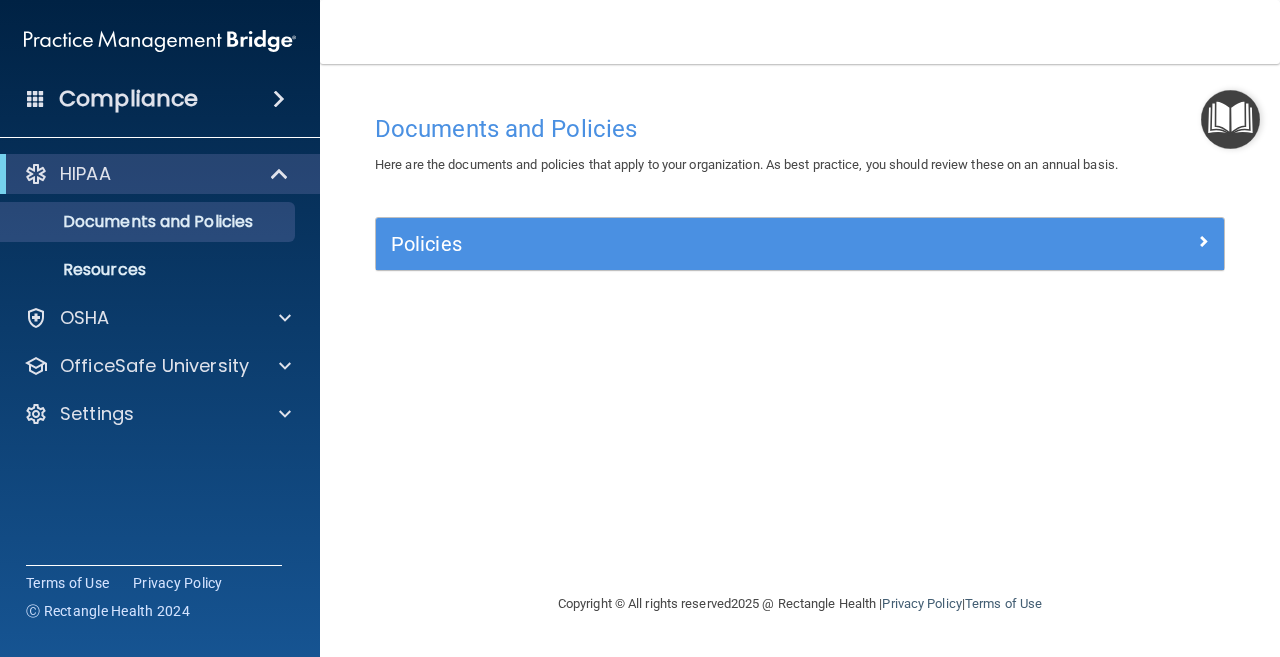 click at bounding box center (279, 99) 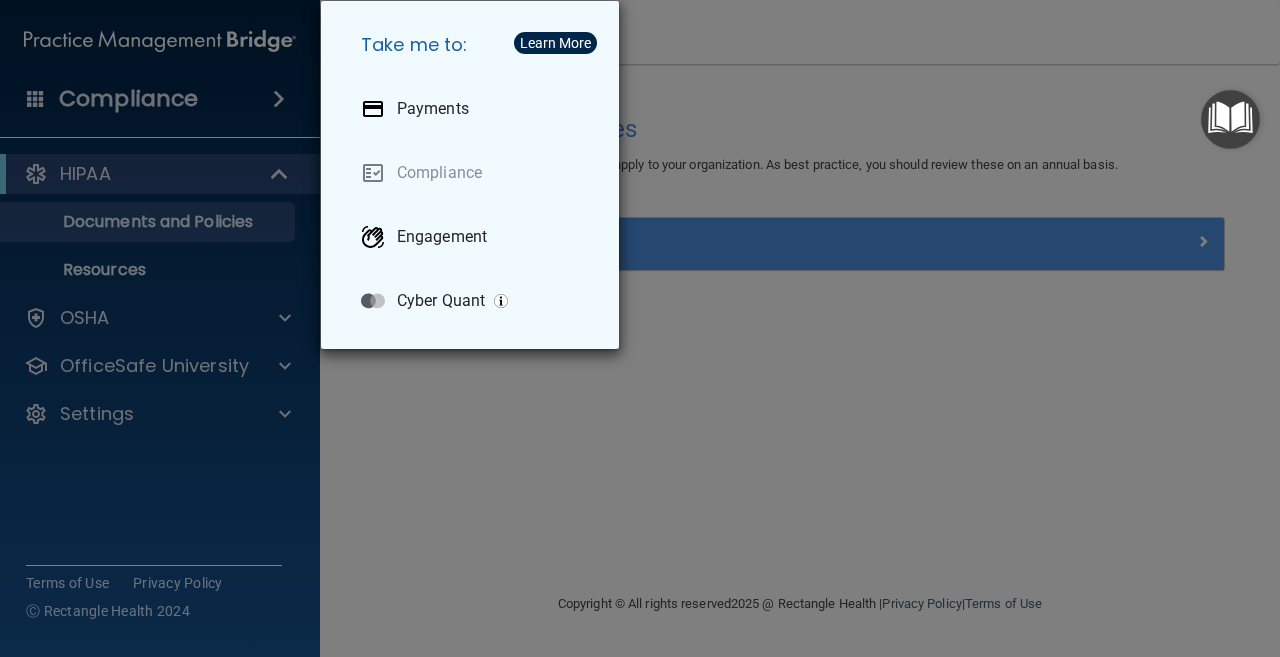 click on "Take me to:             Payments                   Compliance                     Engagement                     Cyber Quant" at bounding box center (640, 328) 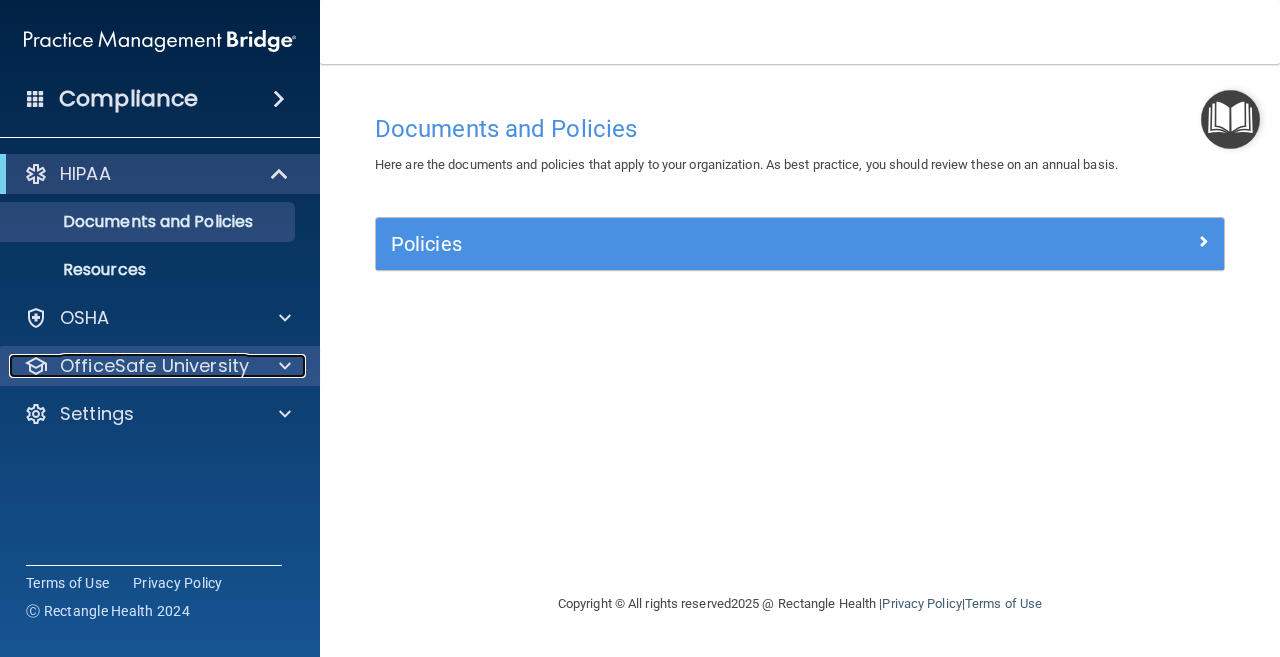 click on "OfficeSafe University" at bounding box center [154, 366] 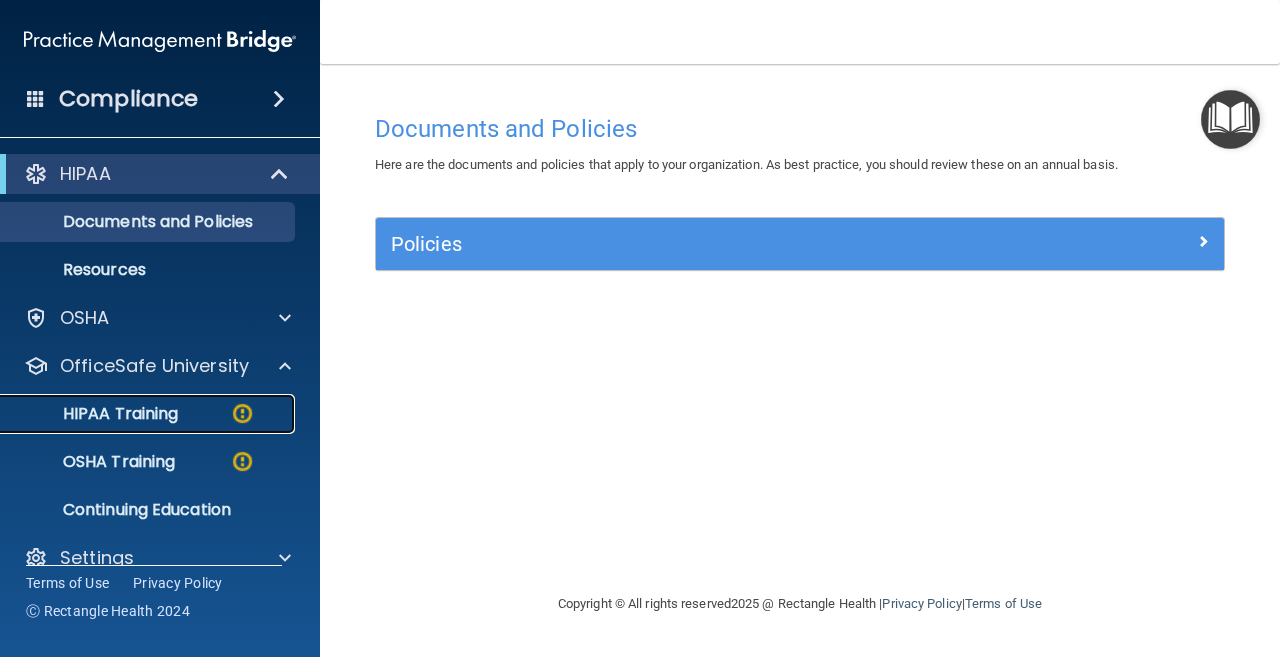 click on "HIPAA Training" at bounding box center (95, 414) 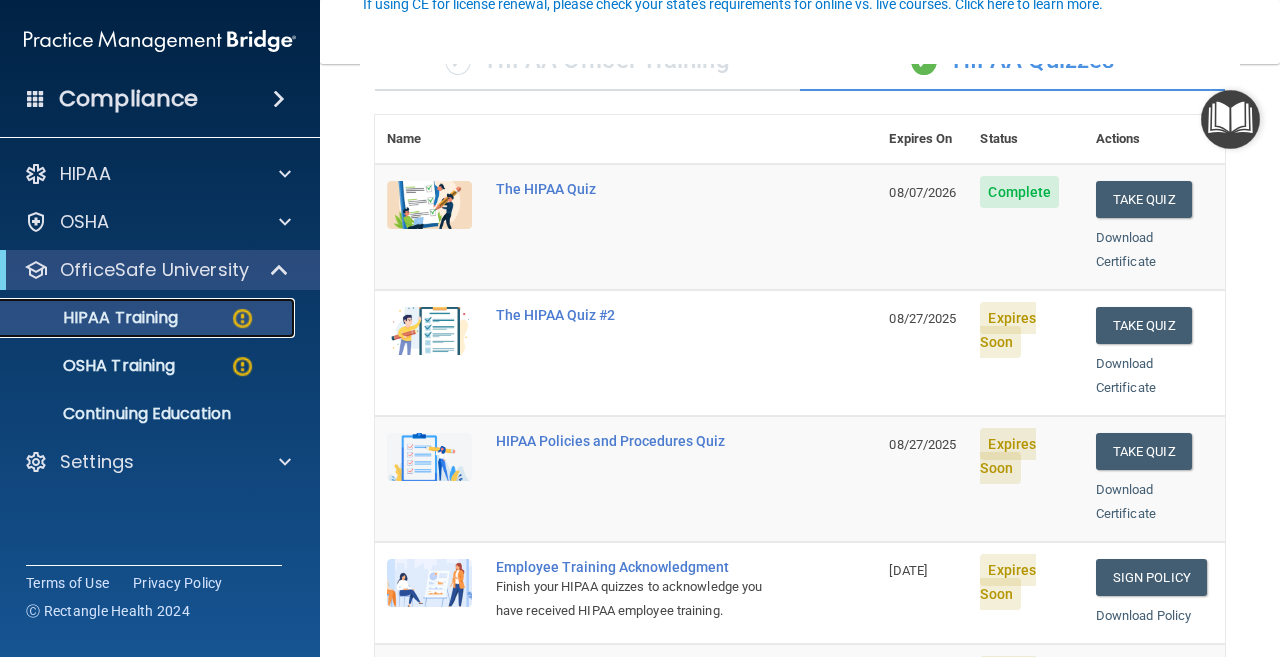 scroll, scrollTop: 200, scrollLeft: 0, axis: vertical 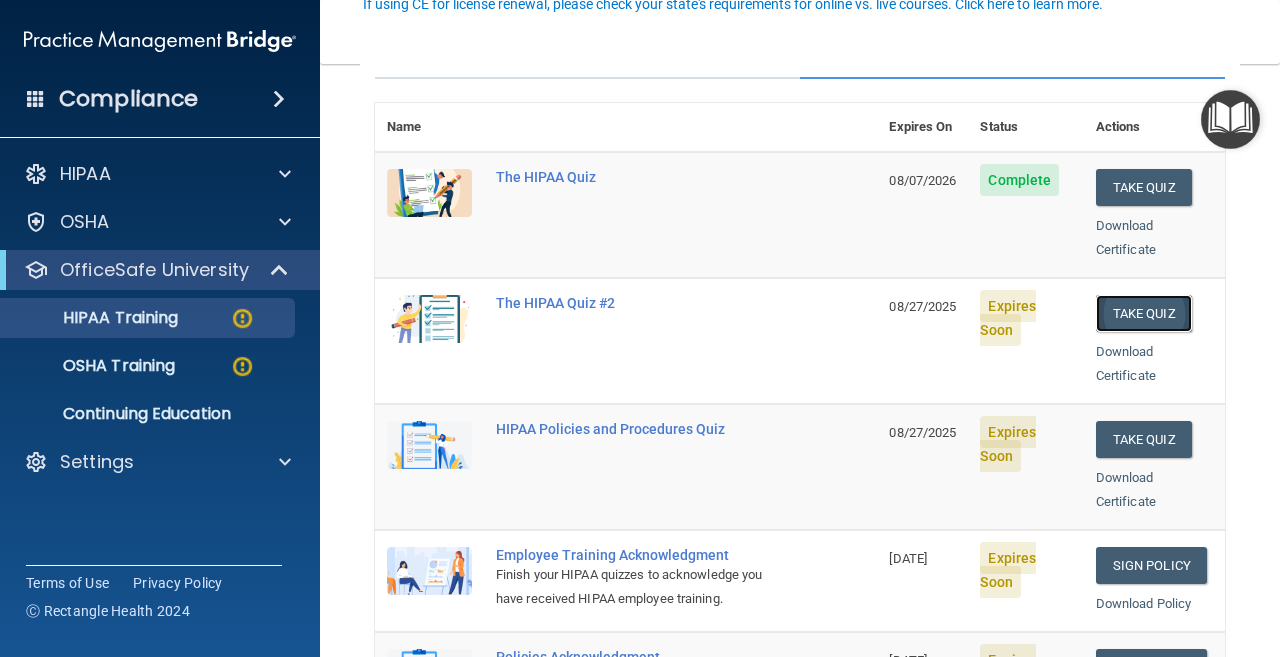 click on "Take Quiz" at bounding box center [1144, 313] 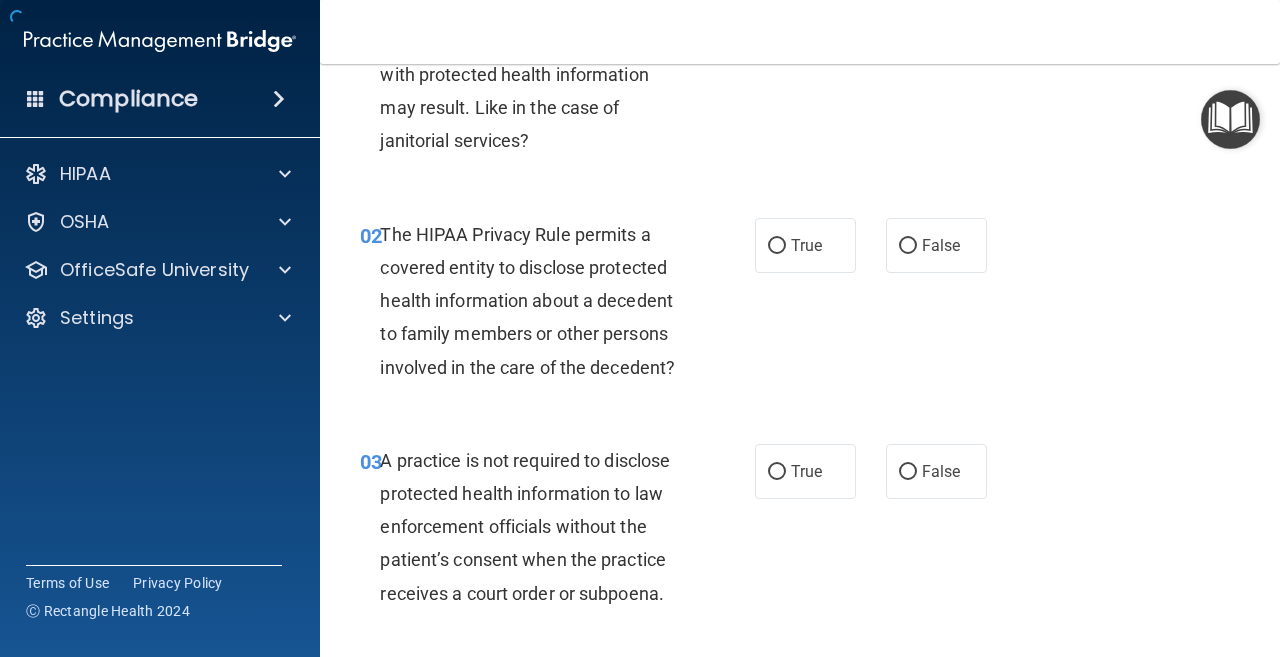 scroll, scrollTop: 0, scrollLeft: 0, axis: both 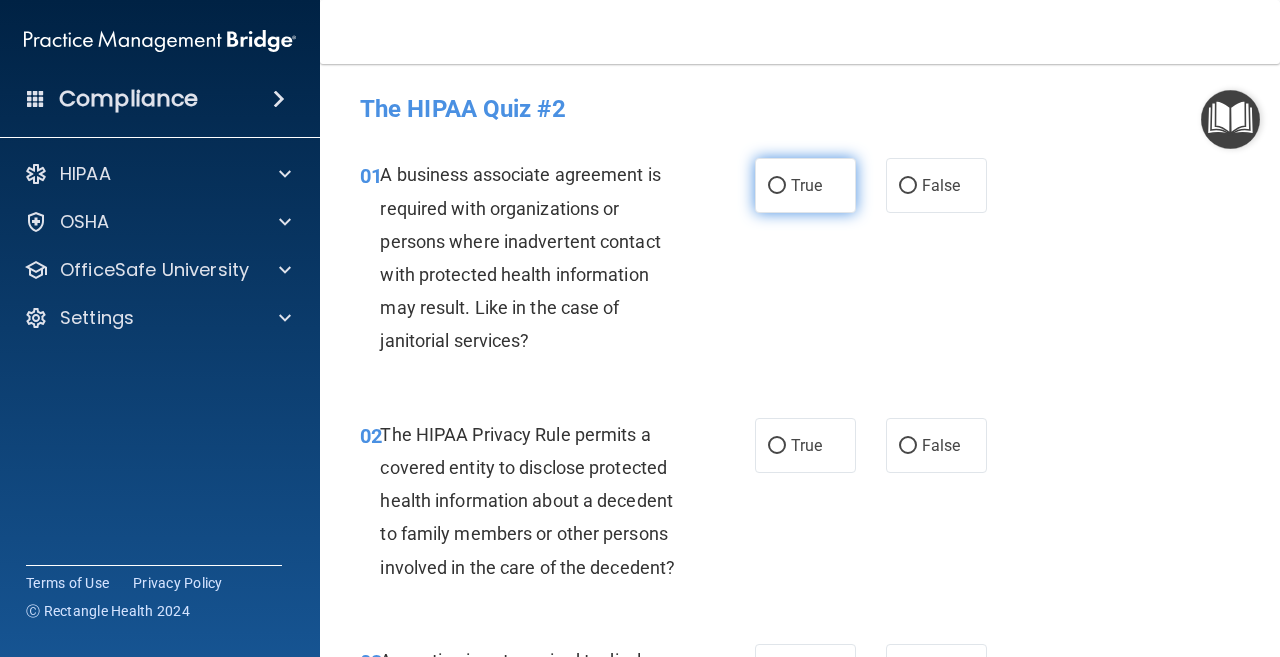 click on "True" at bounding box center (777, 186) 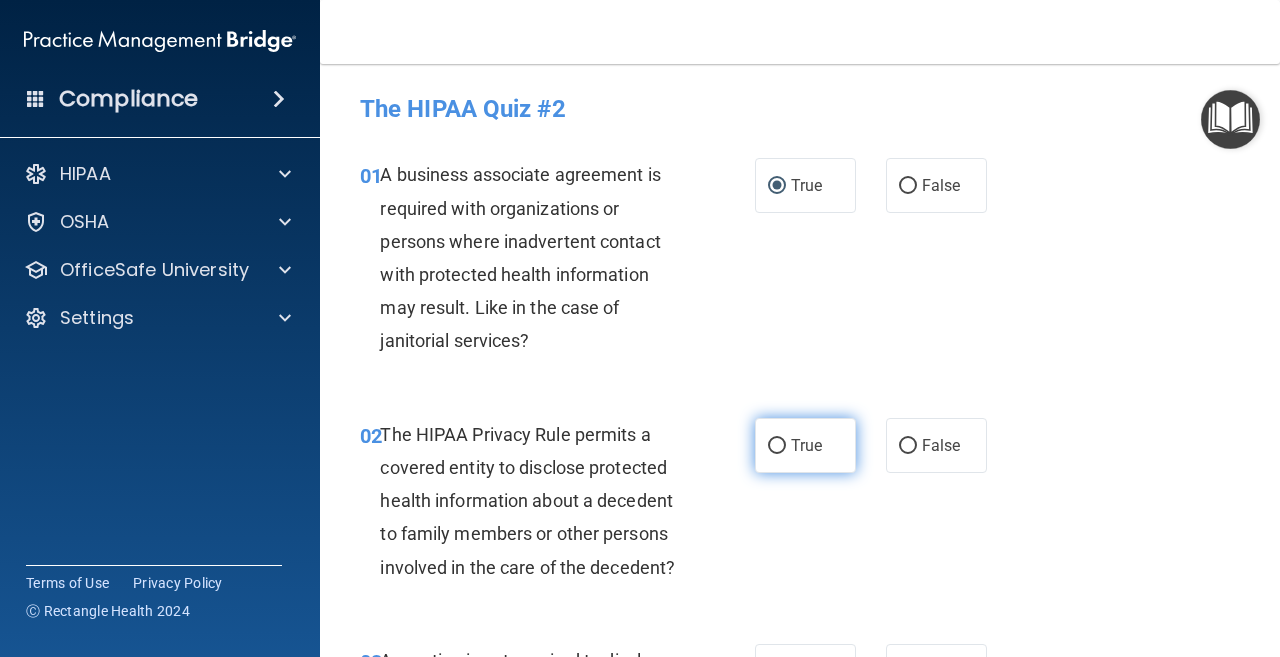 click on "True" at bounding box center [777, 446] 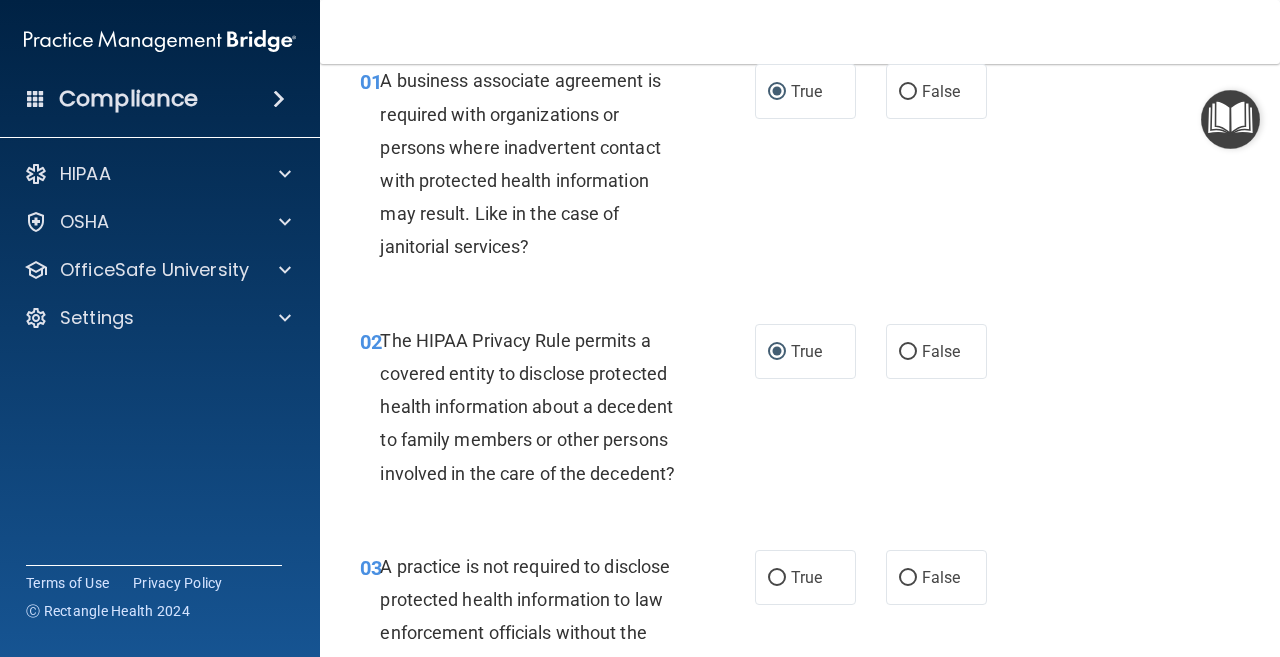 scroll, scrollTop: 300, scrollLeft: 0, axis: vertical 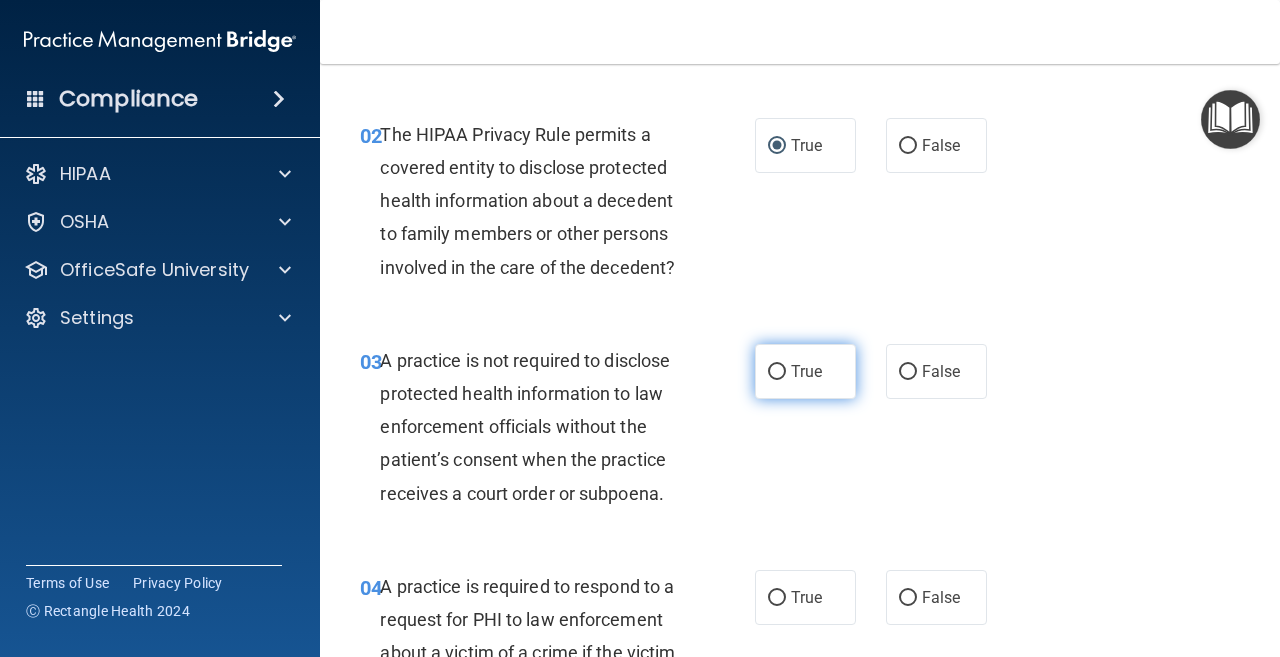 click on "True" at bounding box center (777, 372) 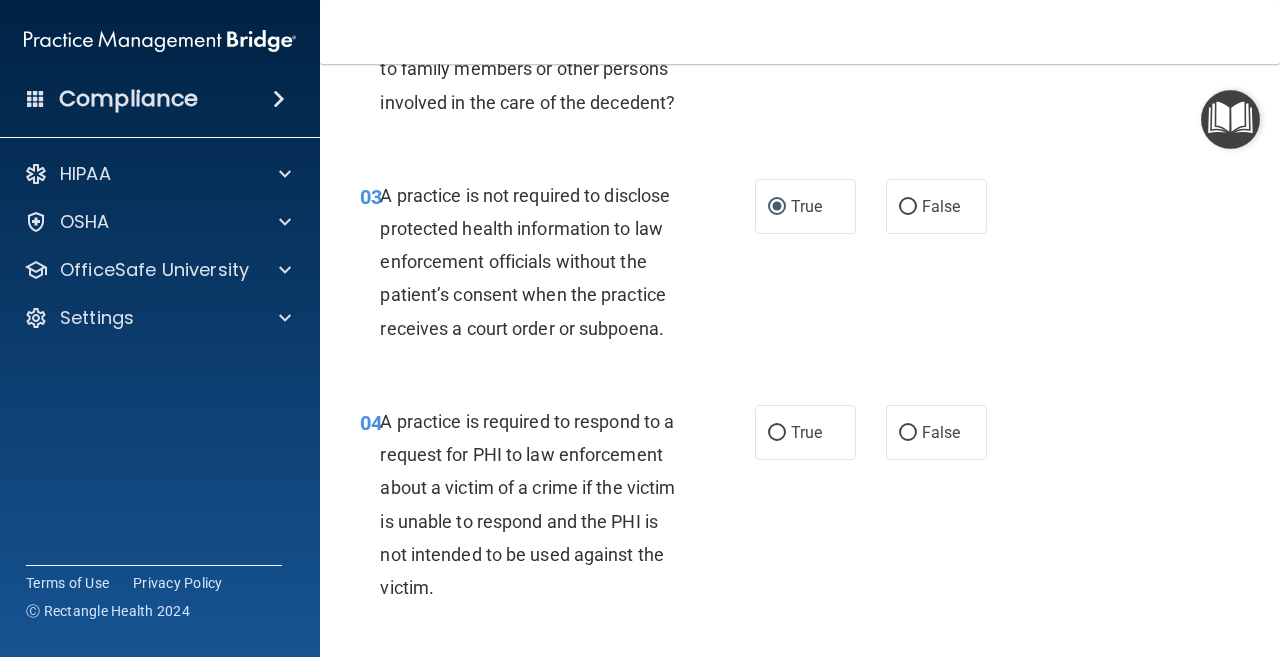scroll, scrollTop: 500, scrollLeft: 0, axis: vertical 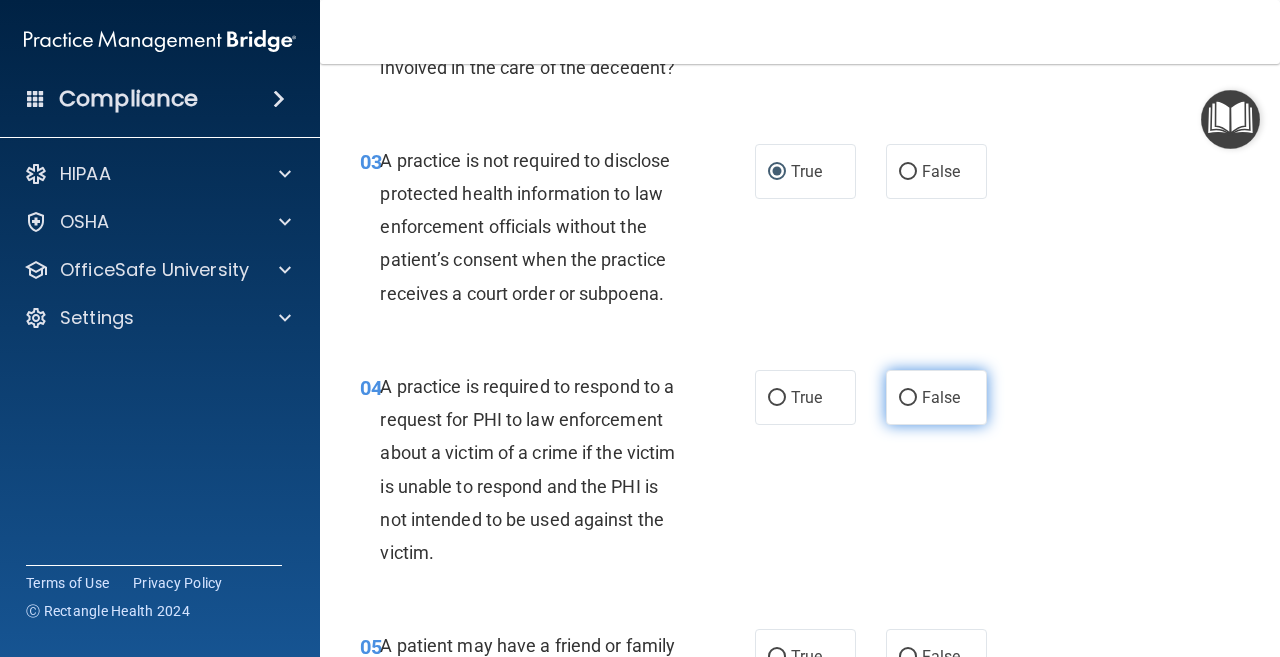 click on "False" at bounding box center (908, 398) 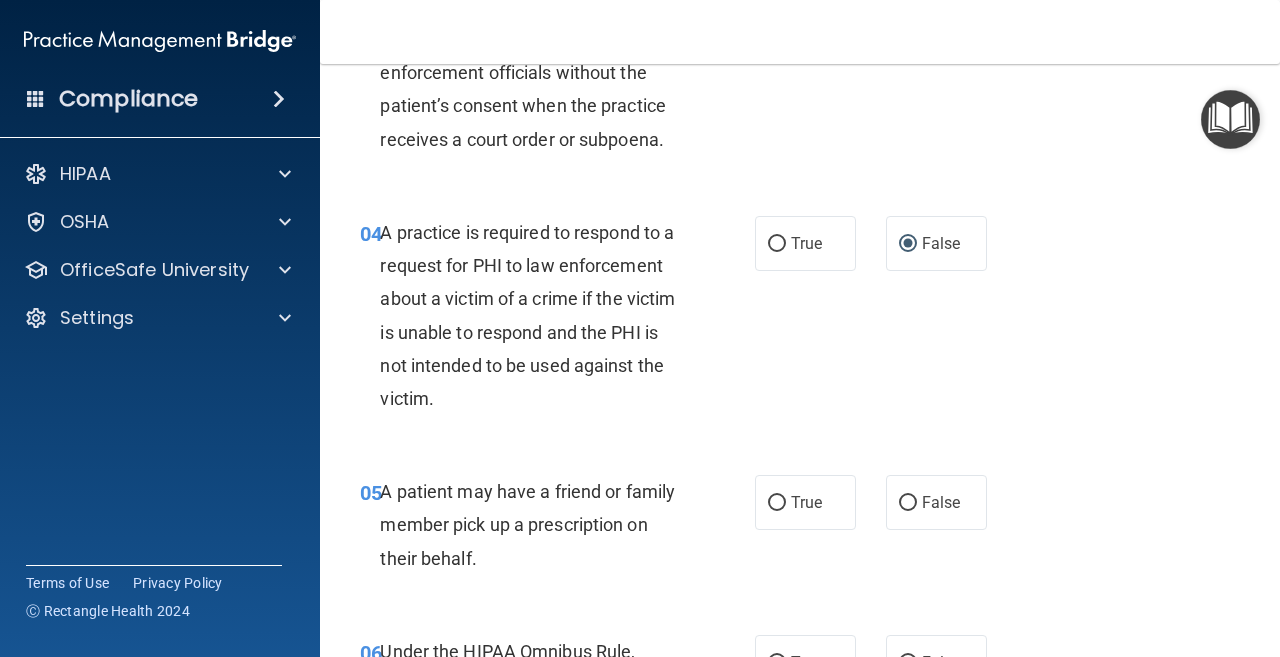 scroll, scrollTop: 700, scrollLeft: 0, axis: vertical 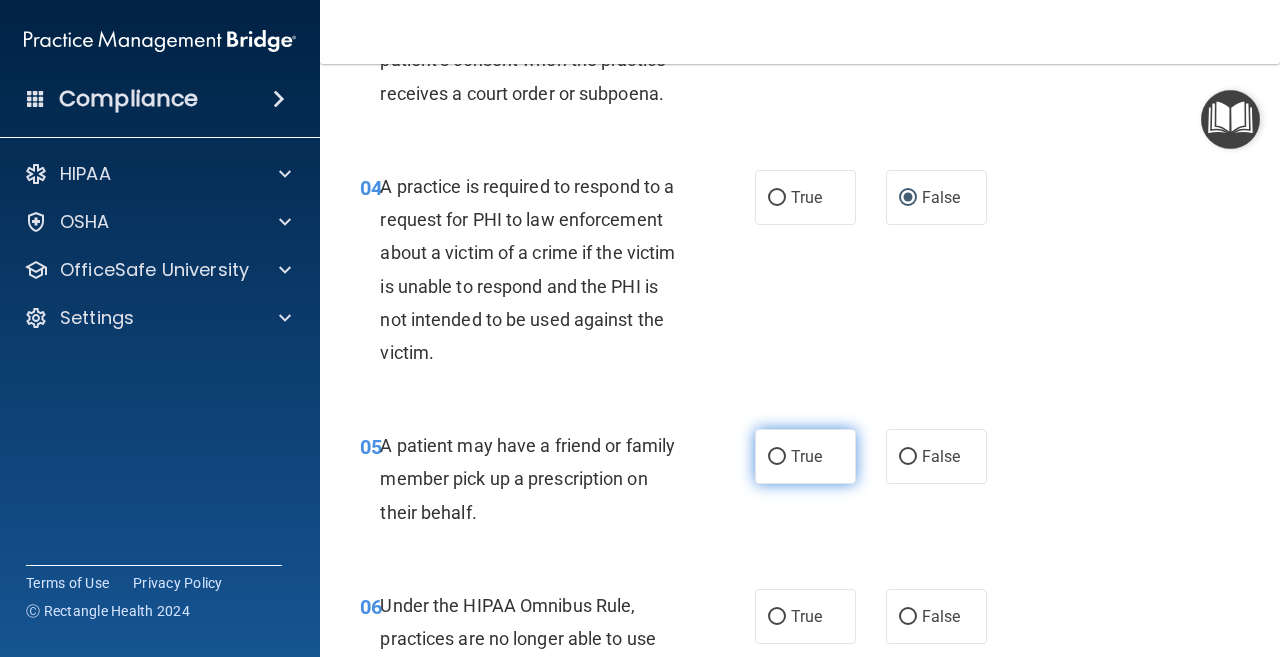 click on "True" at bounding box center (777, 457) 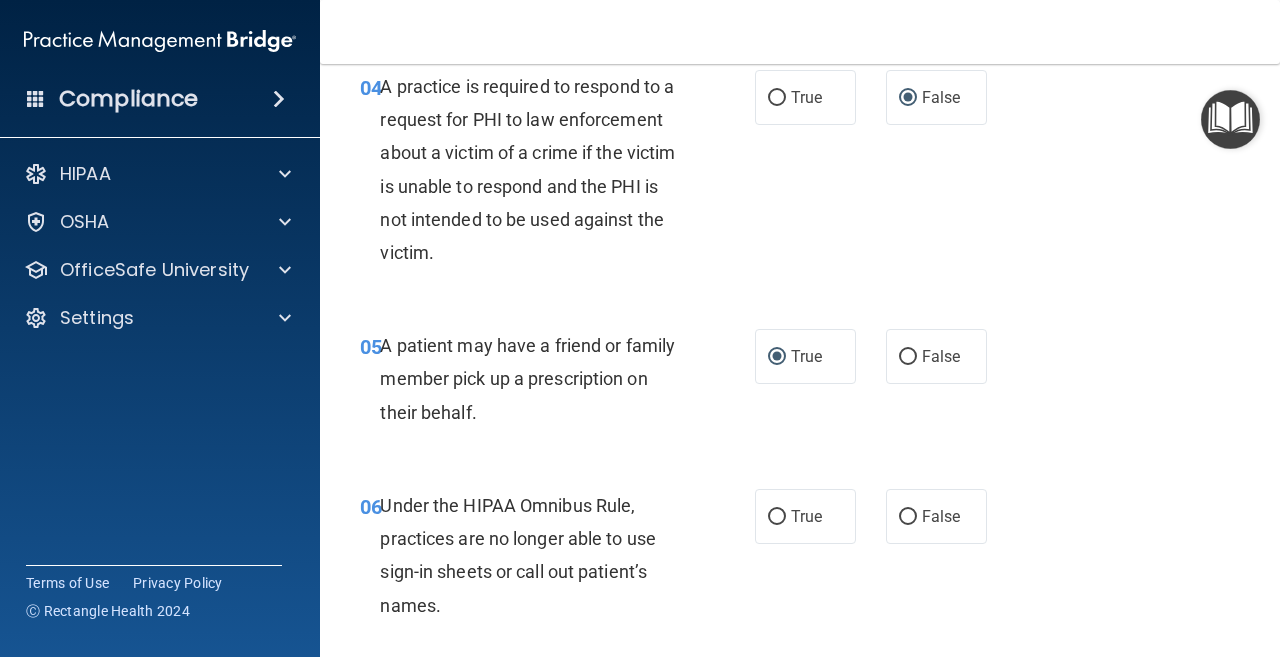 scroll, scrollTop: 900, scrollLeft: 0, axis: vertical 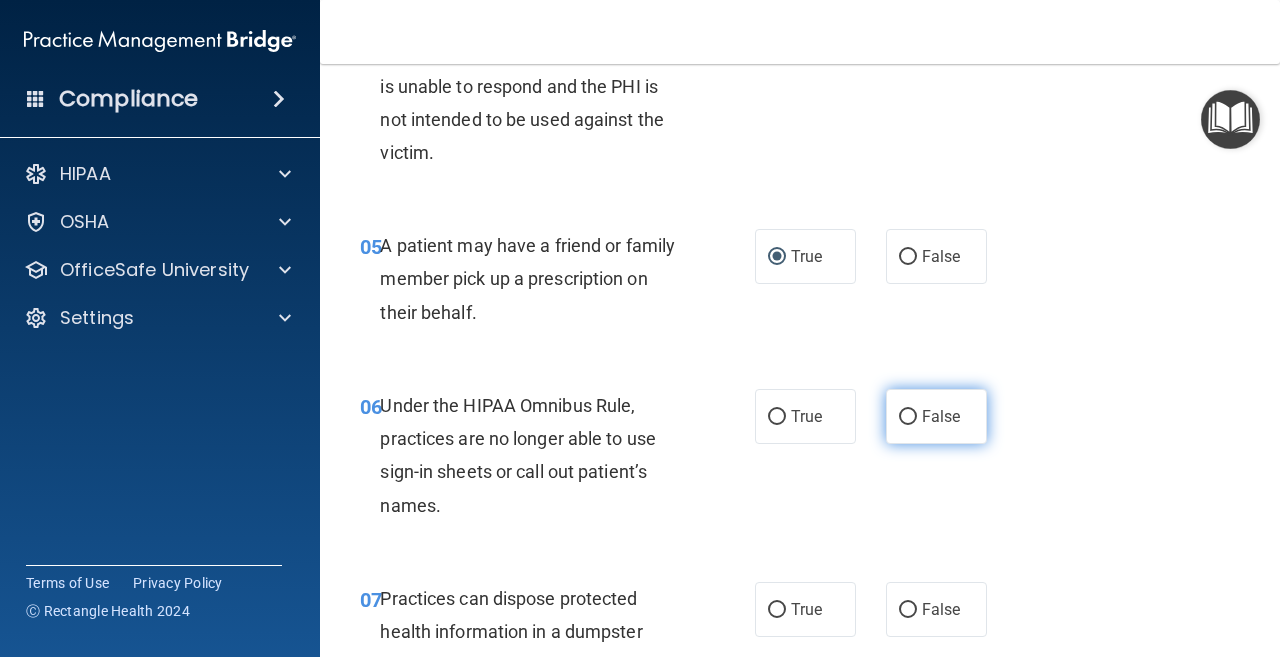 click on "False" at bounding box center [908, 417] 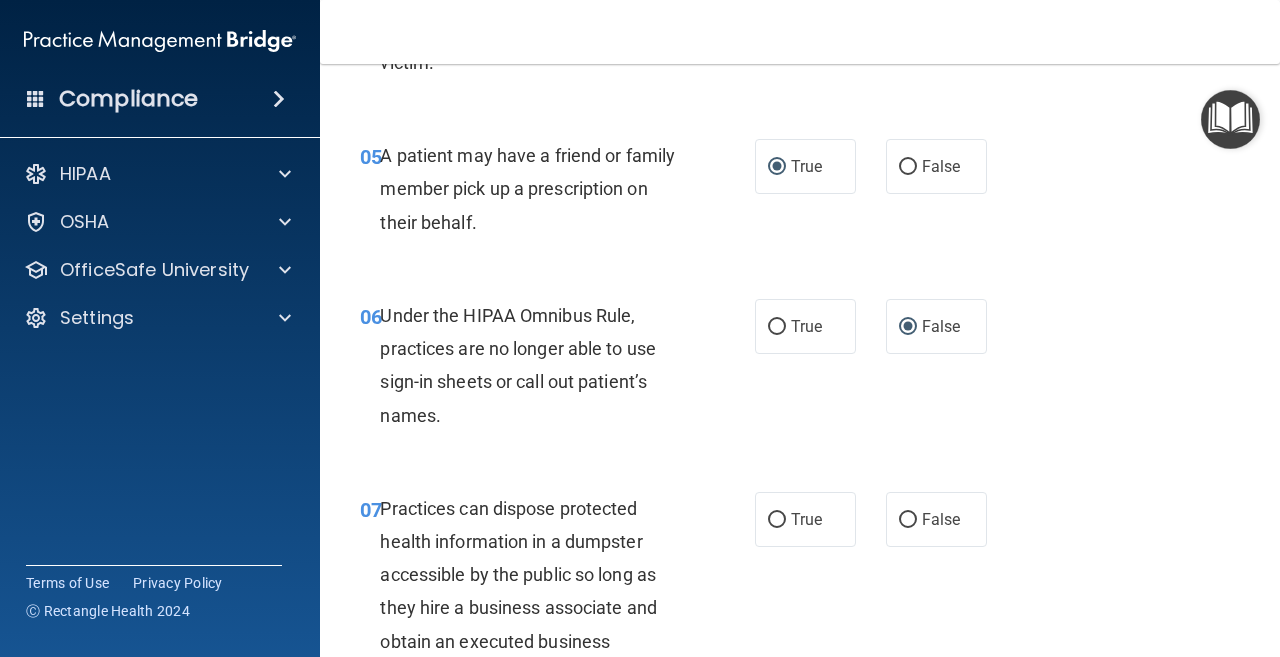 scroll, scrollTop: 1100, scrollLeft: 0, axis: vertical 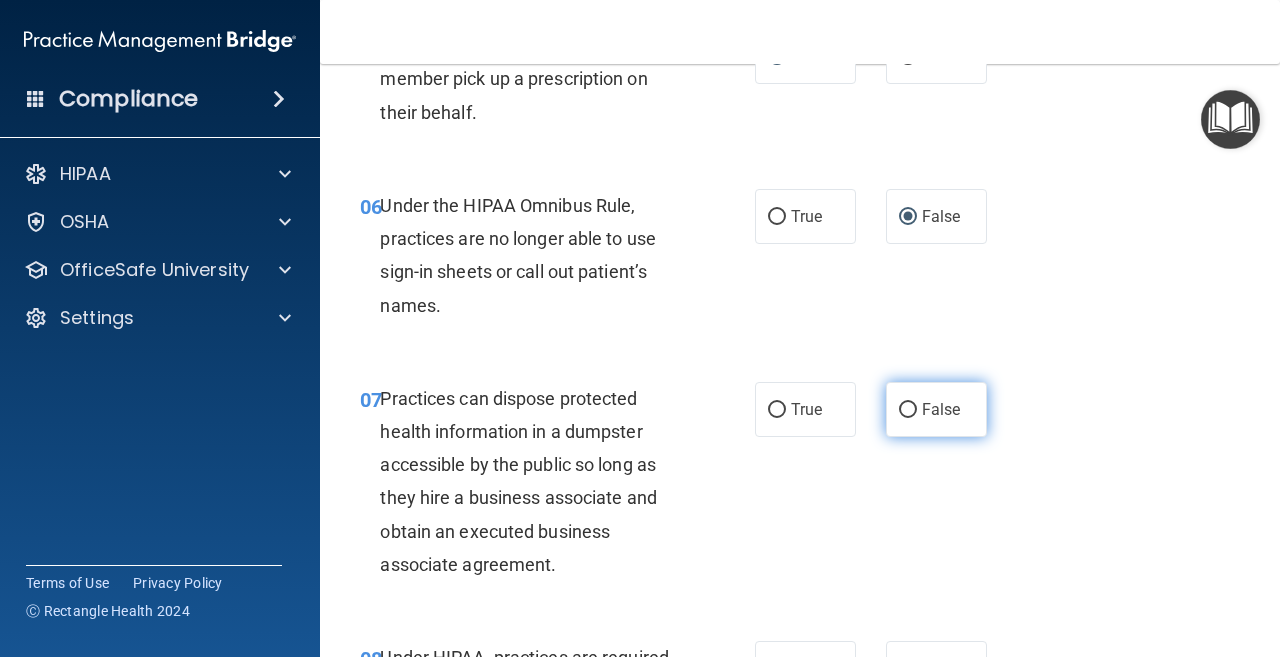 click on "False" at bounding box center (908, 410) 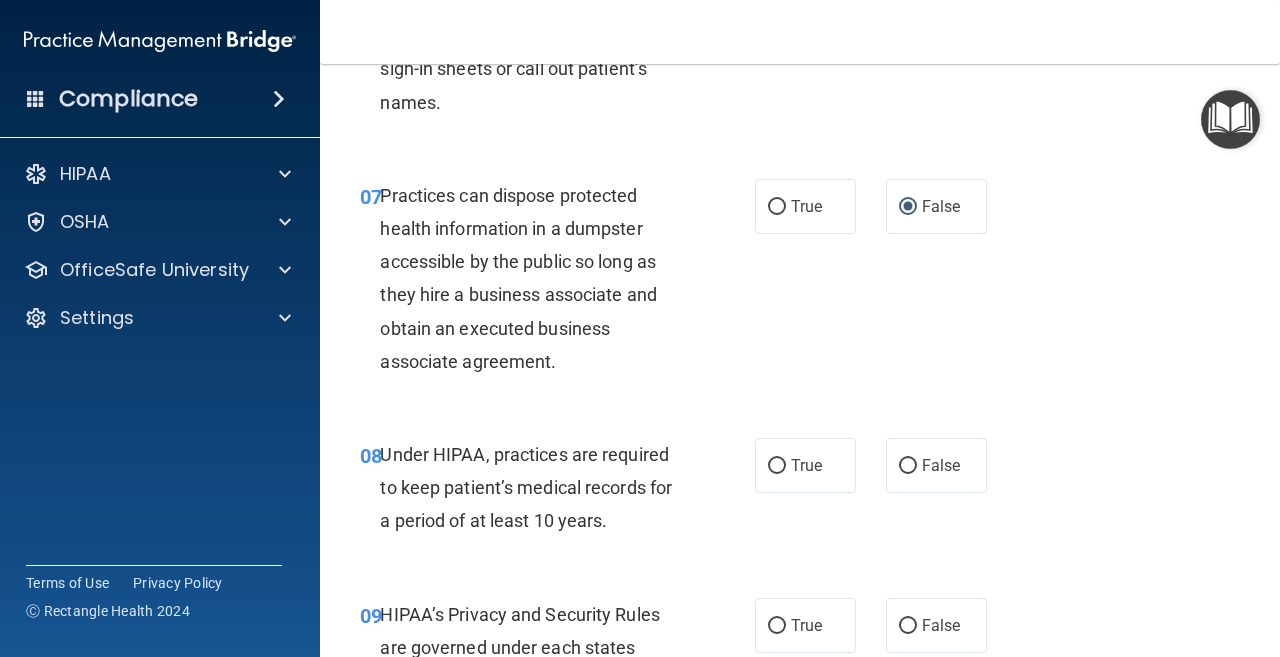 scroll, scrollTop: 1400, scrollLeft: 0, axis: vertical 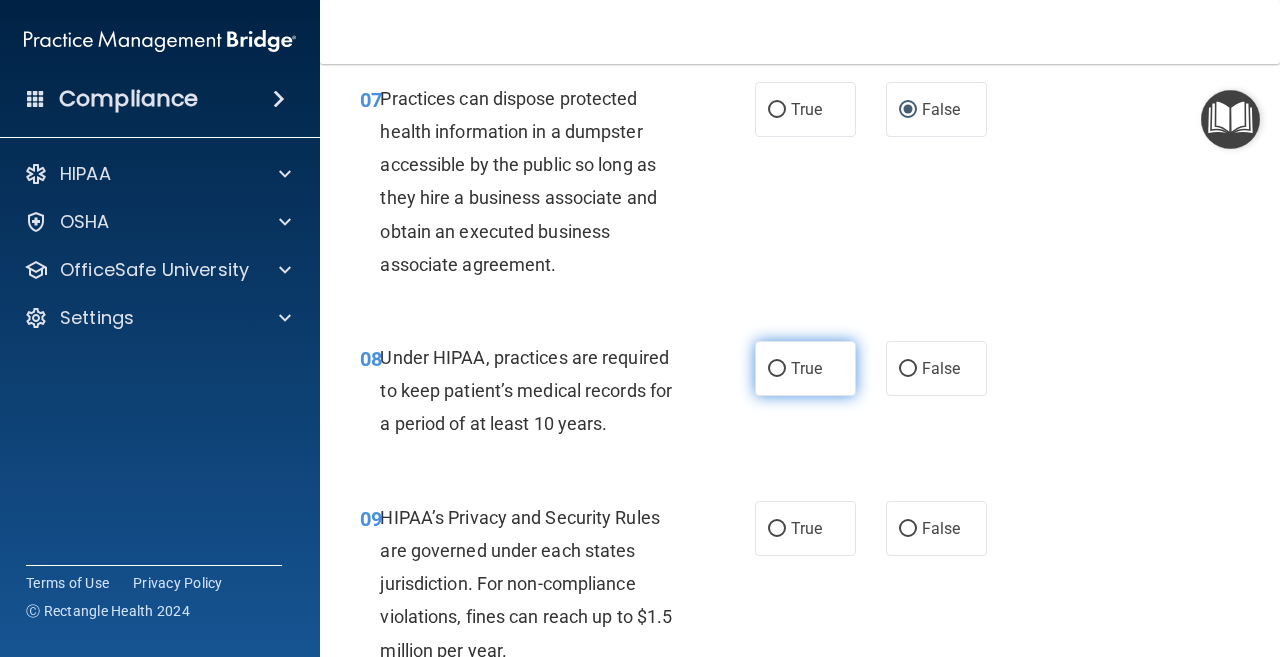 click on "True" at bounding box center [777, 369] 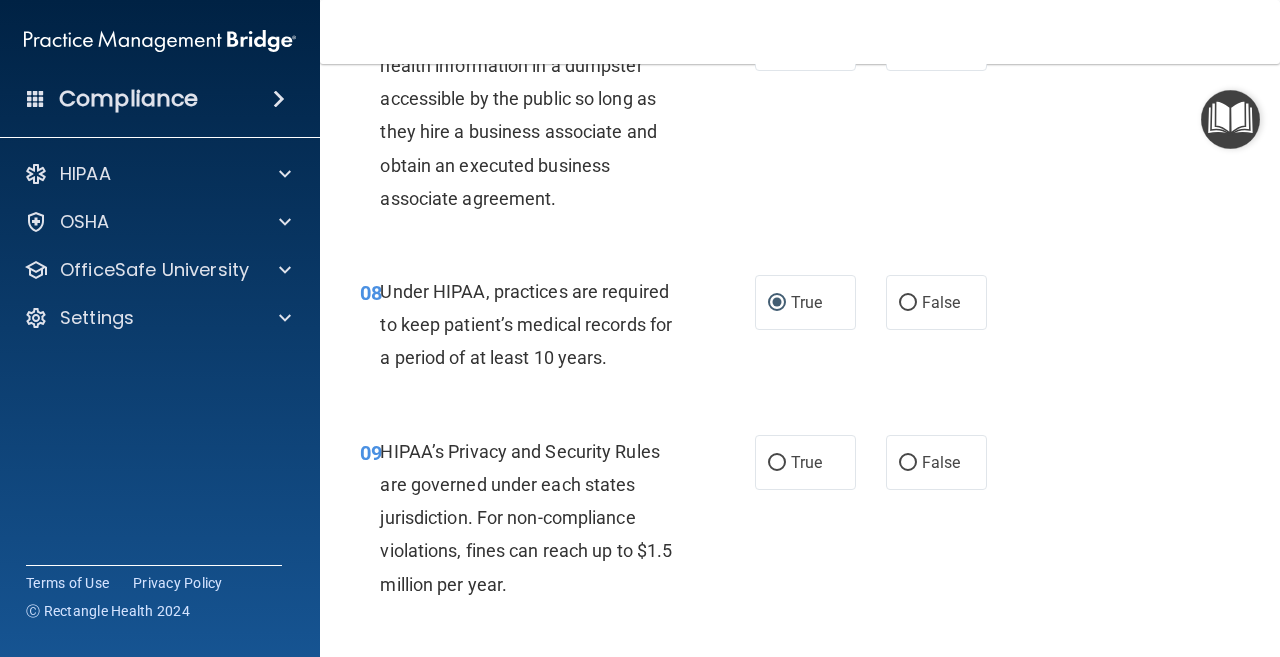 scroll, scrollTop: 1600, scrollLeft: 0, axis: vertical 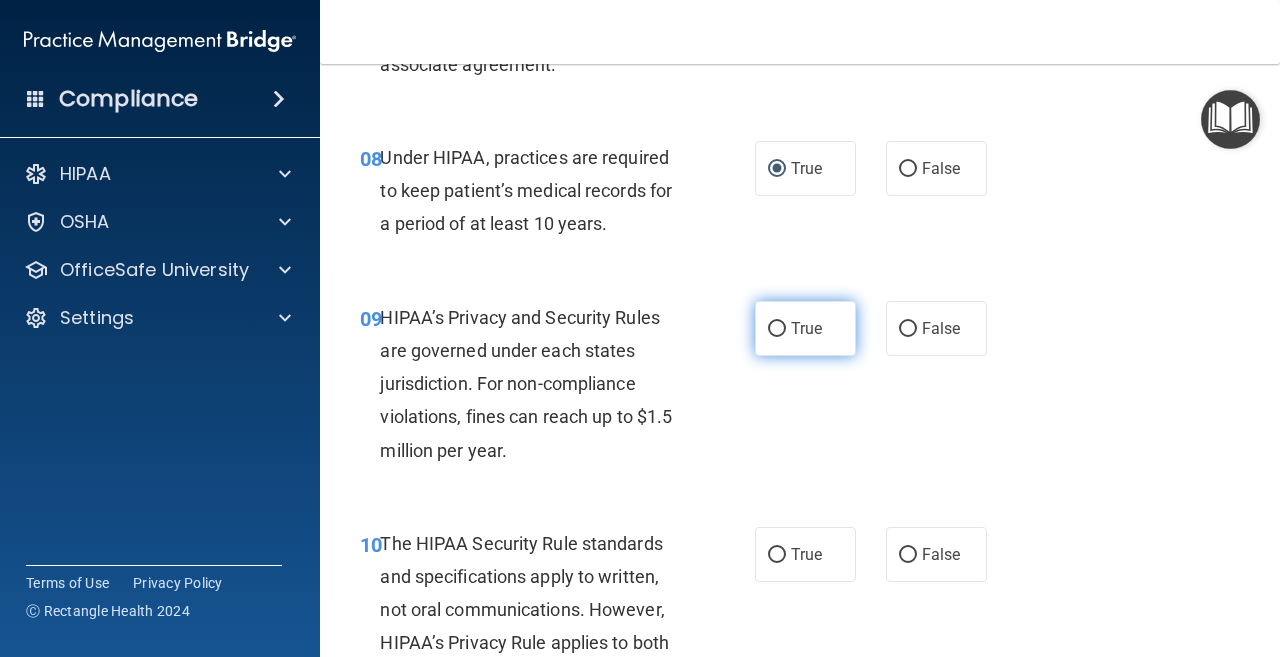 click on "True" at bounding box center [777, 329] 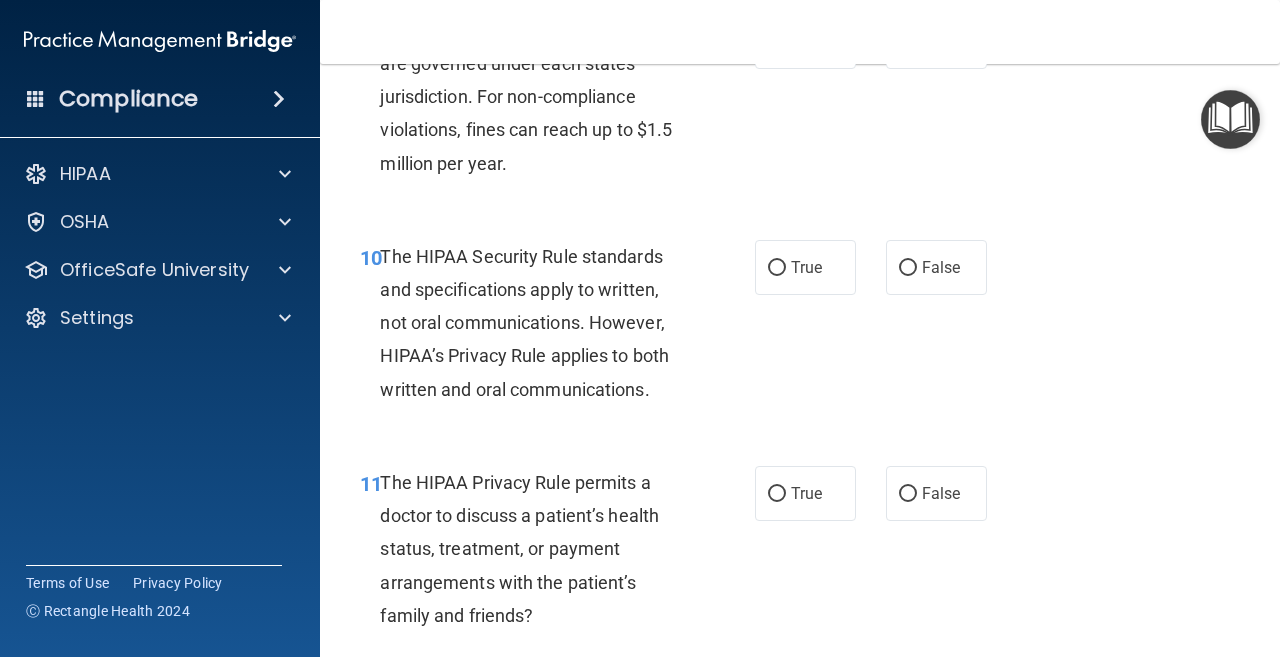 scroll, scrollTop: 1900, scrollLeft: 0, axis: vertical 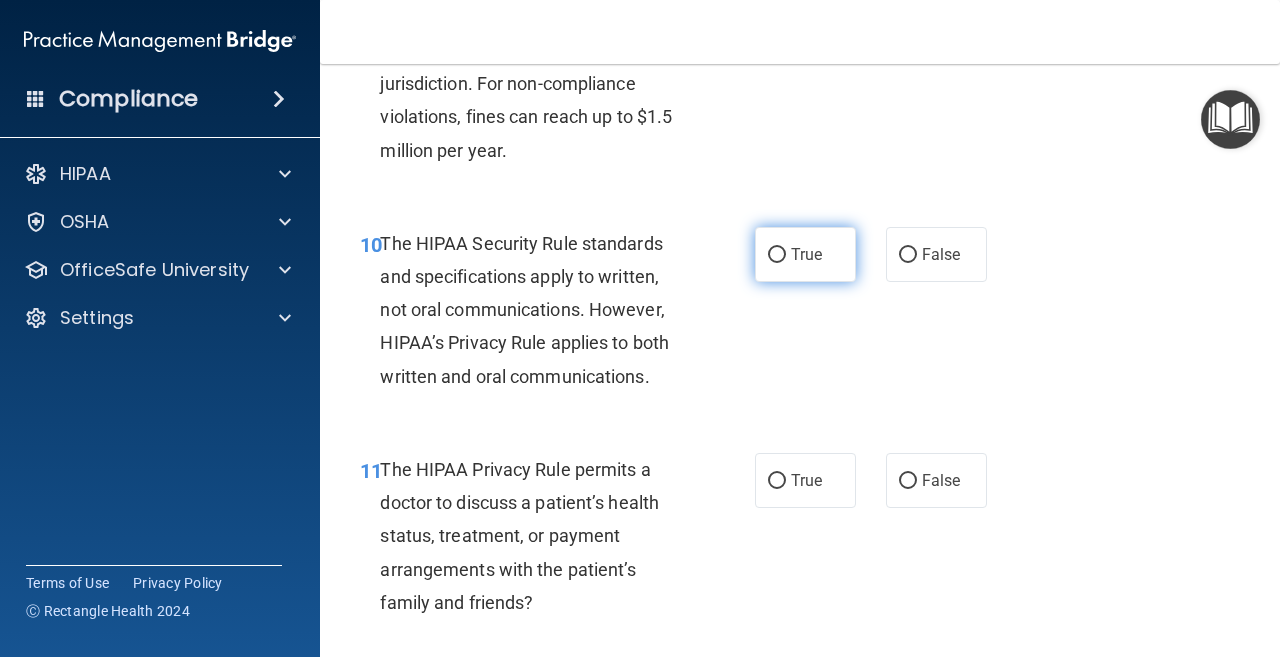 click on "True" at bounding box center (777, 255) 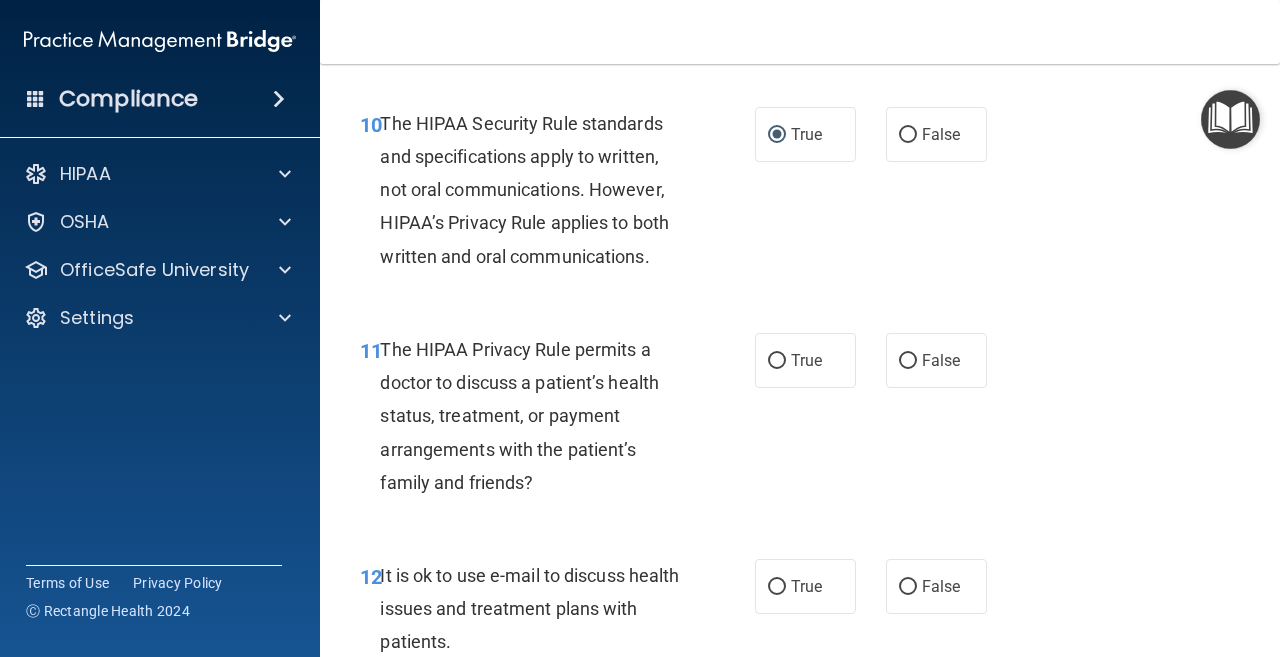 scroll, scrollTop: 2100, scrollLeft: 0, axis: vertical 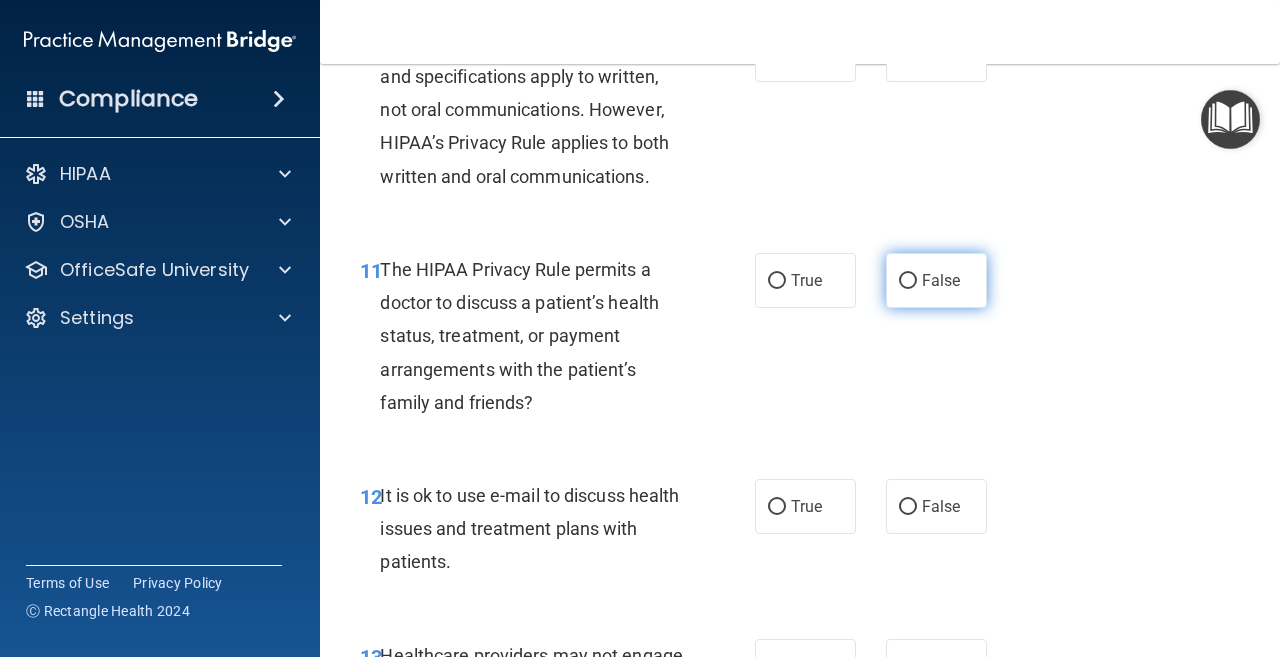 click on "False" at bounding box center [908, 281] 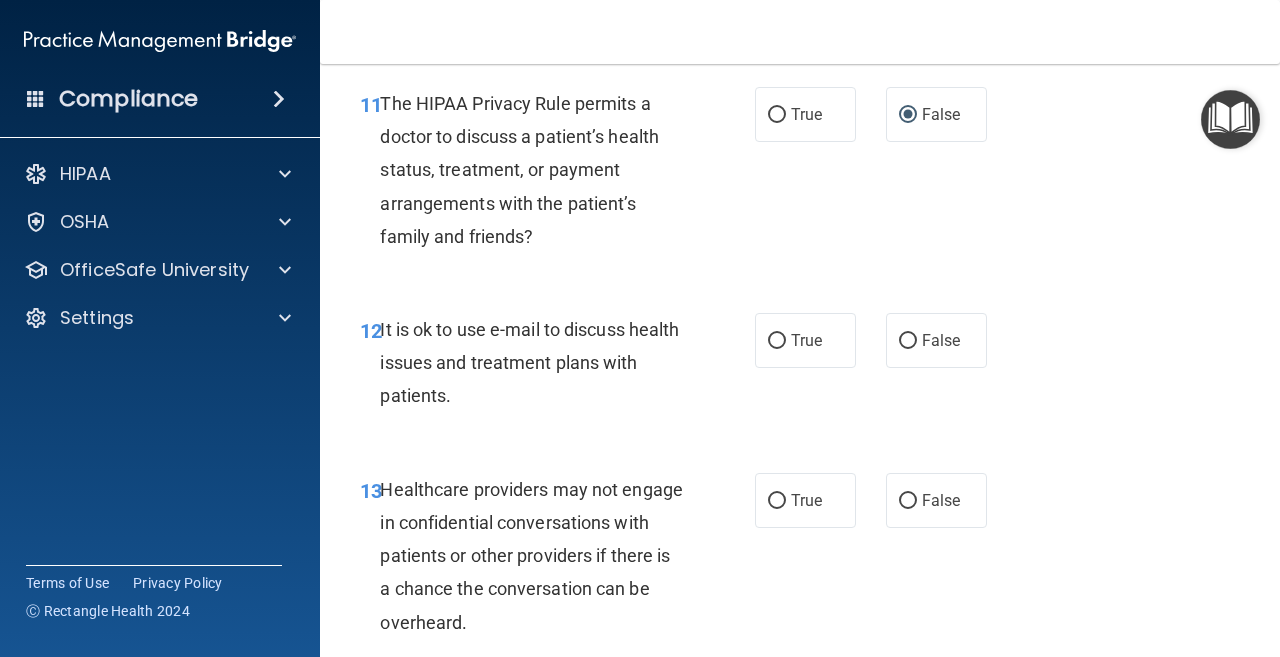 scroll, scrollTop: 2300, scrollLeft: 0, axis: vertical 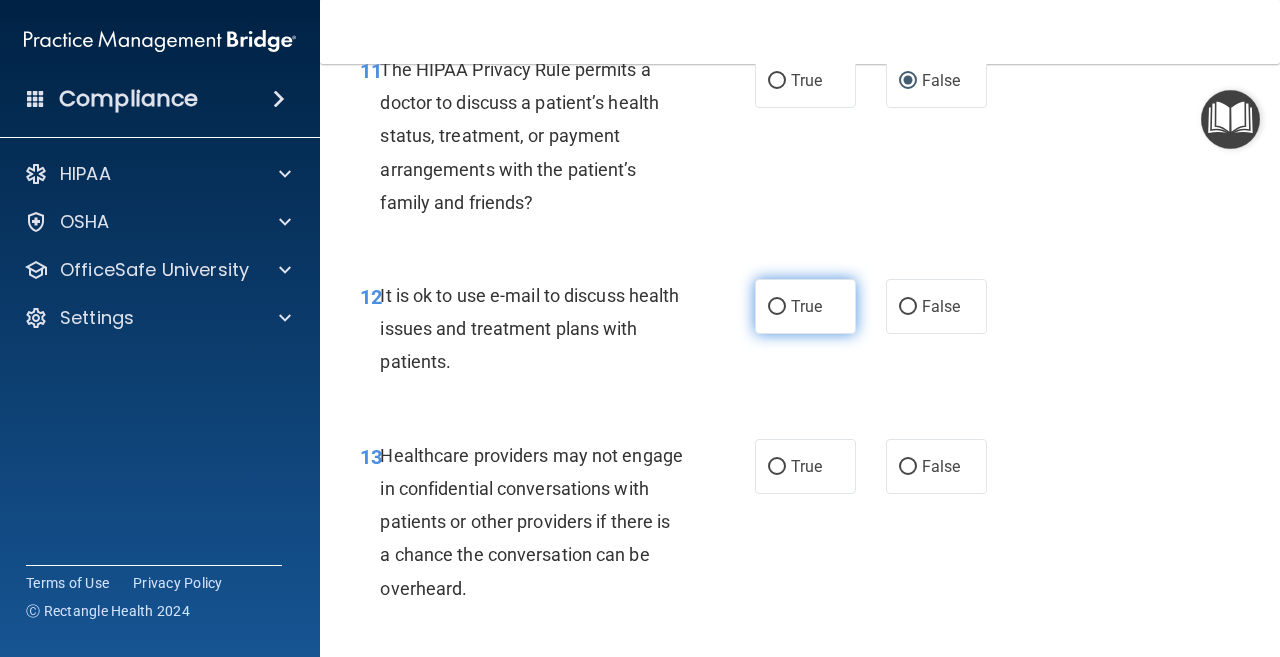 click on "True" at bounding box center [777, 307] 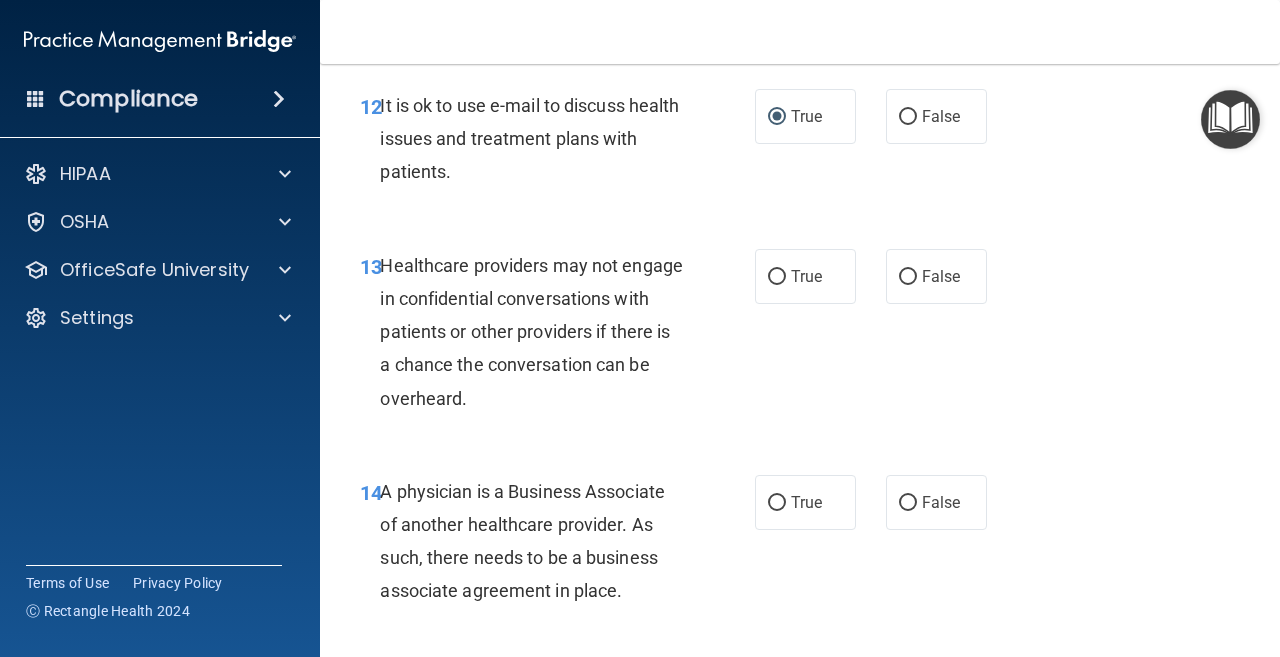 scroll, scrollTop: 2500, scrollLeft: 0, axis: vertical 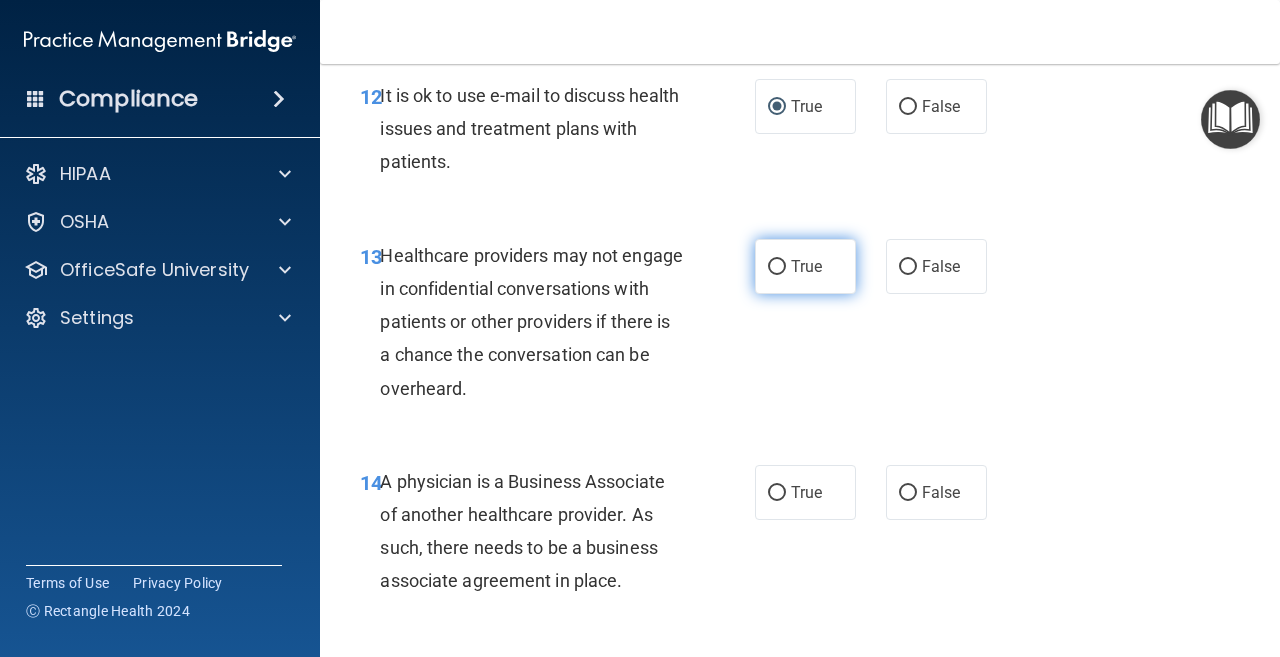 click on "True" at bounding box center [777, 267] 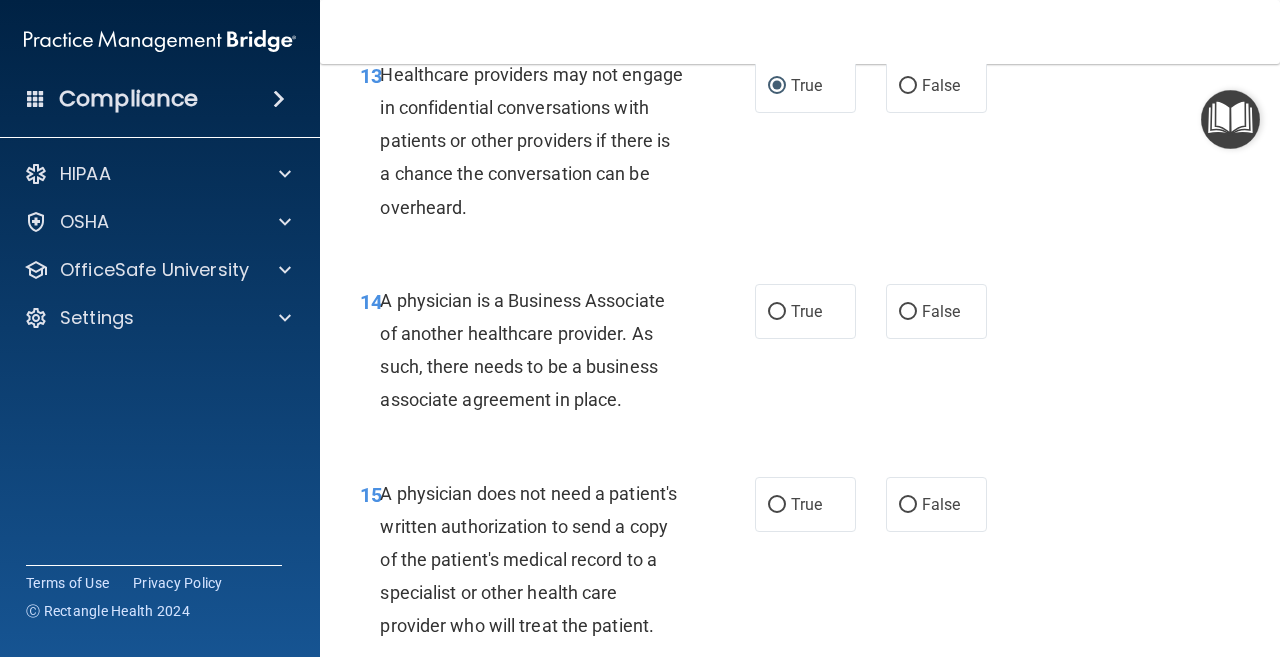 scroll, scrollTop: 2700, scrollLeft: 0, axis: vertical 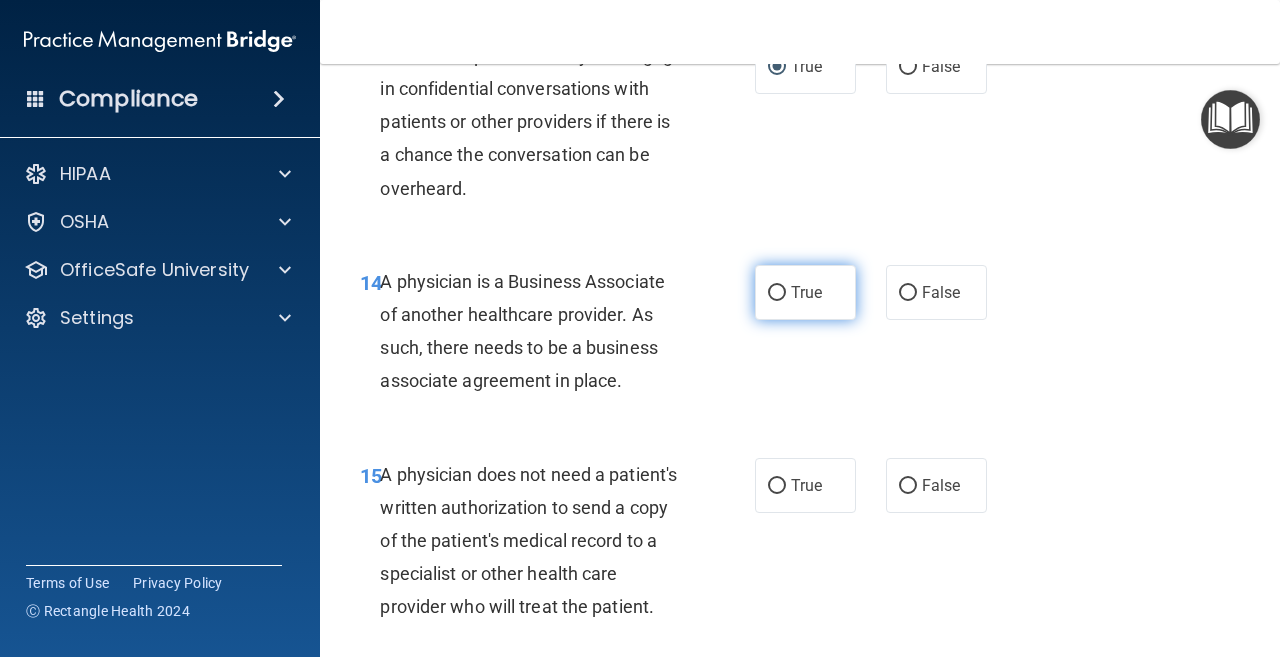 click on "True" at bounding box center [777, 293] 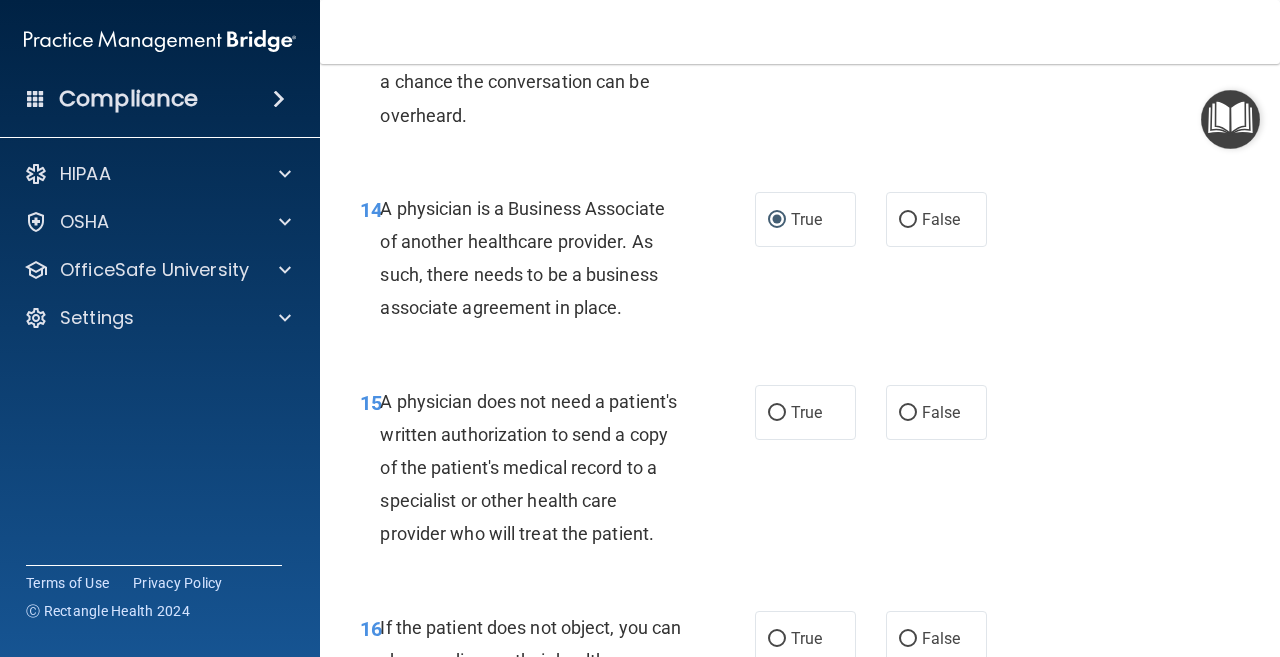 scroll, scrollTop: 2900, scrollLeft: 0, axis: vertical 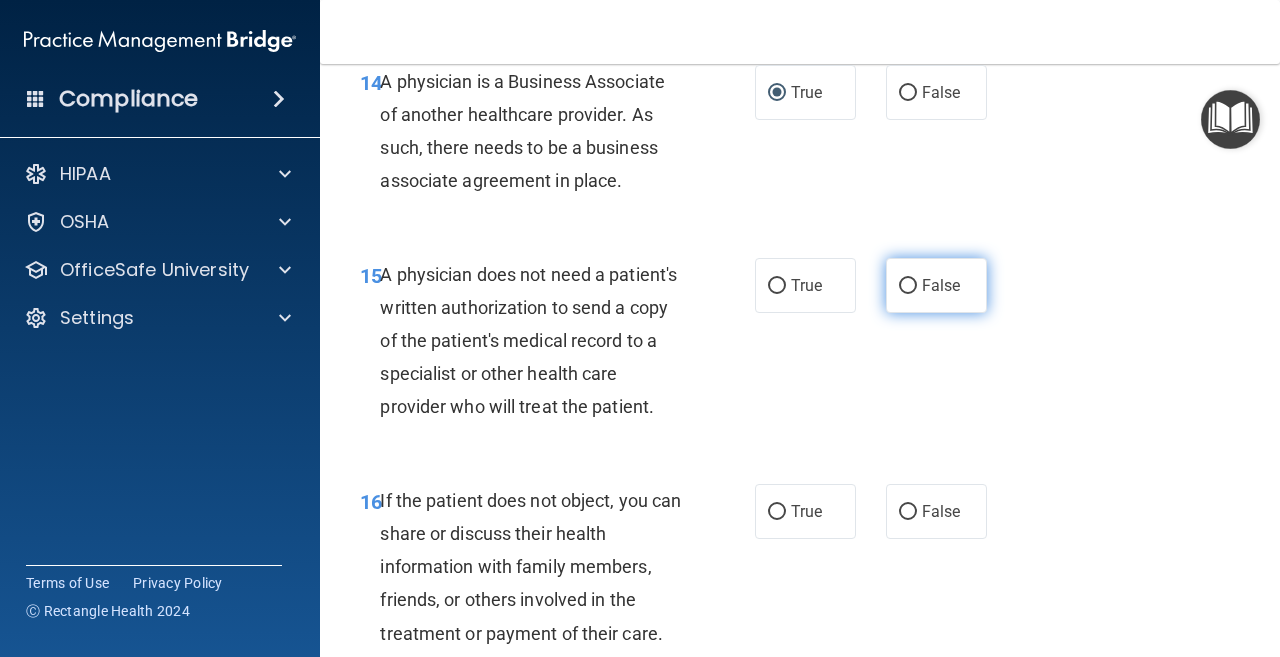 click on "False" at bounding box center [908, 286] 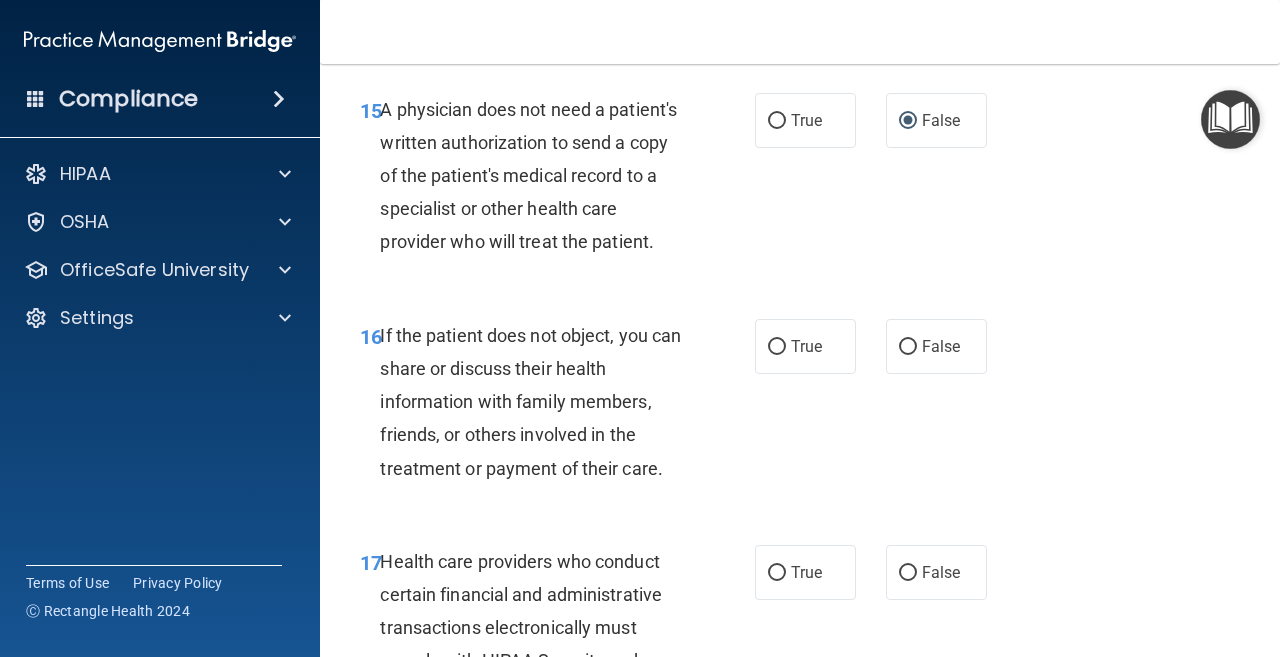 scroll, scrollTop: 3100, scrollLeft: 0, axis: vertical 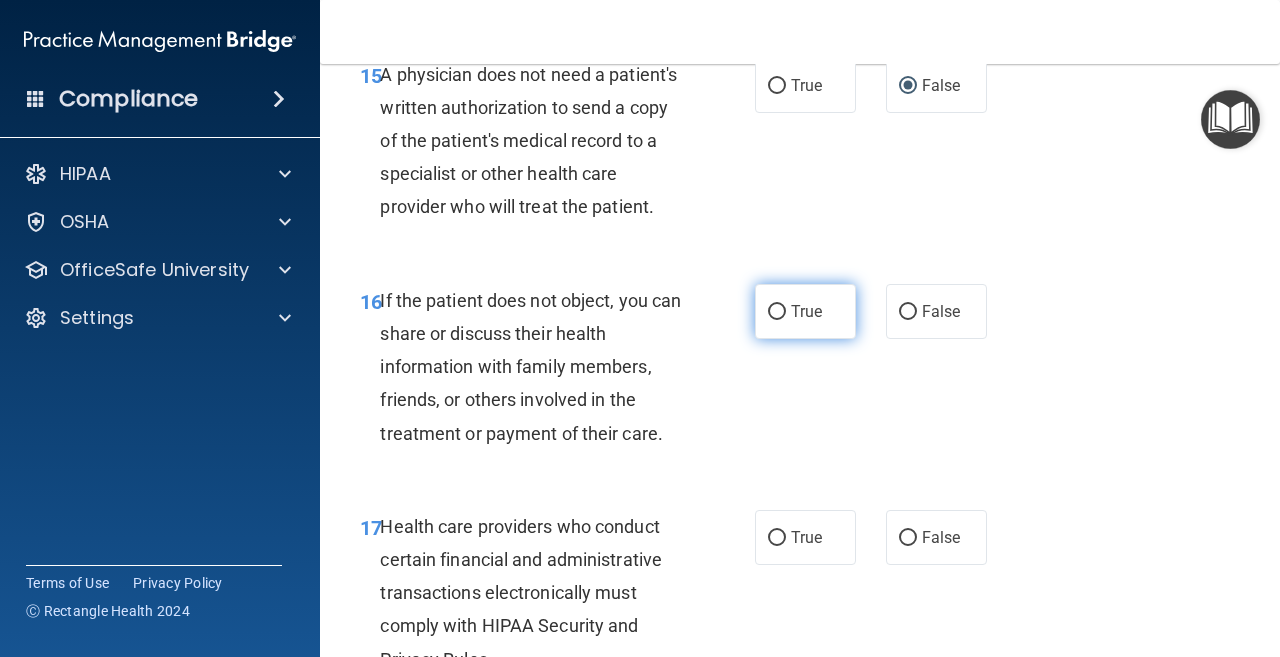 click on "True" at bounding box center [777, 312] 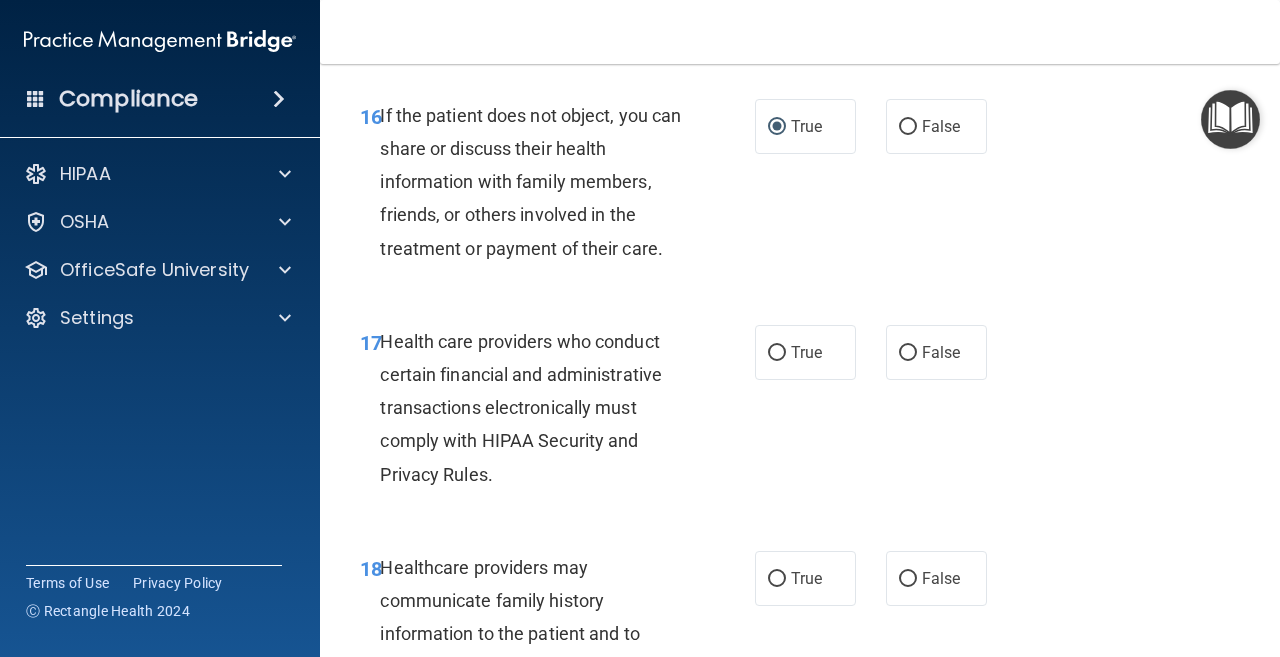 scroll, scrollTop: 3300, scrollLeft: 0, axis: vertical 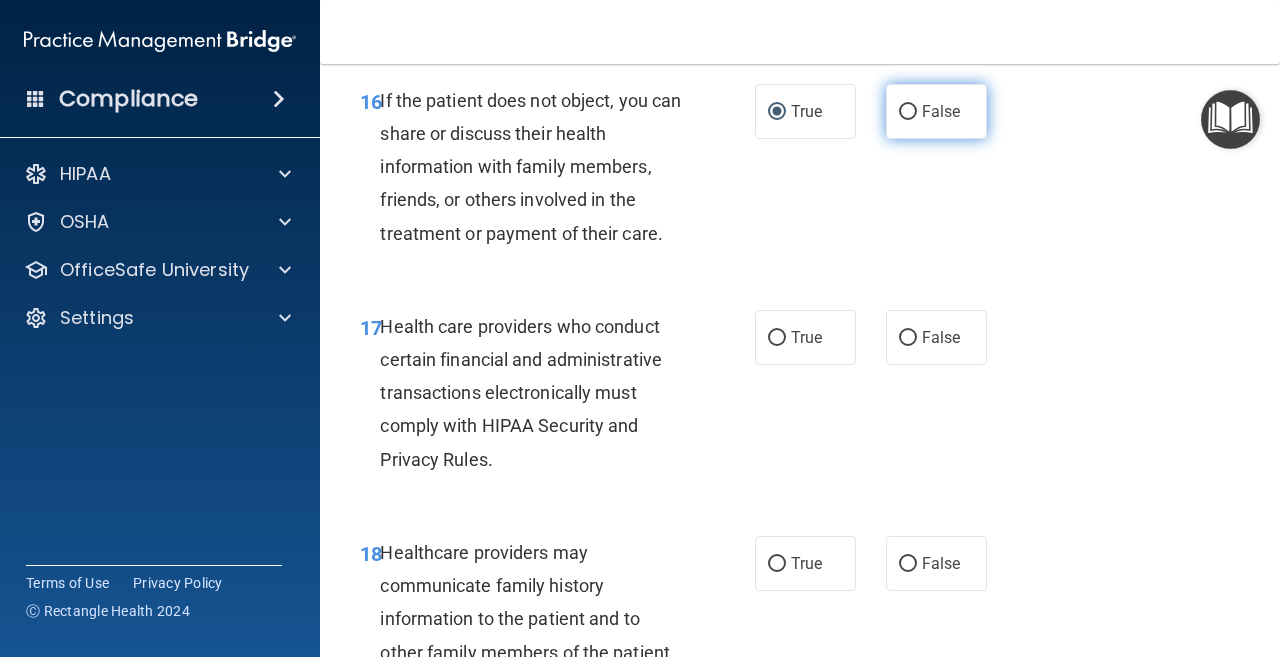 click on "False" at bounding box center [908, 112] 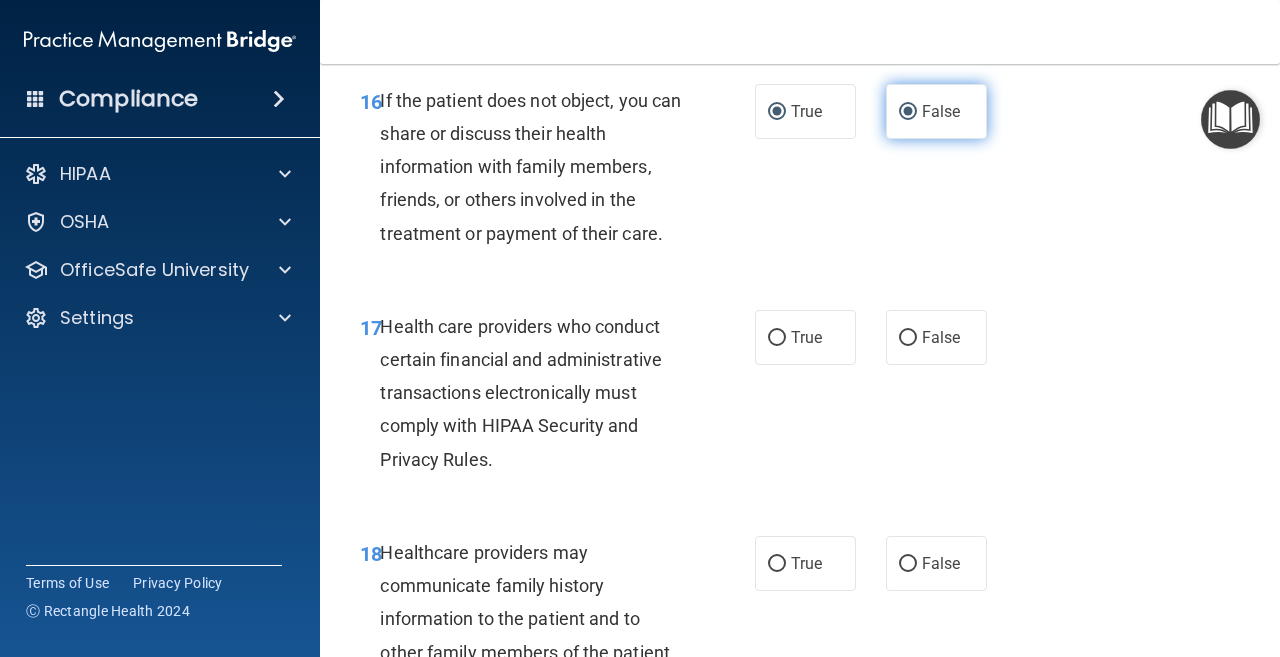 radio on "false" 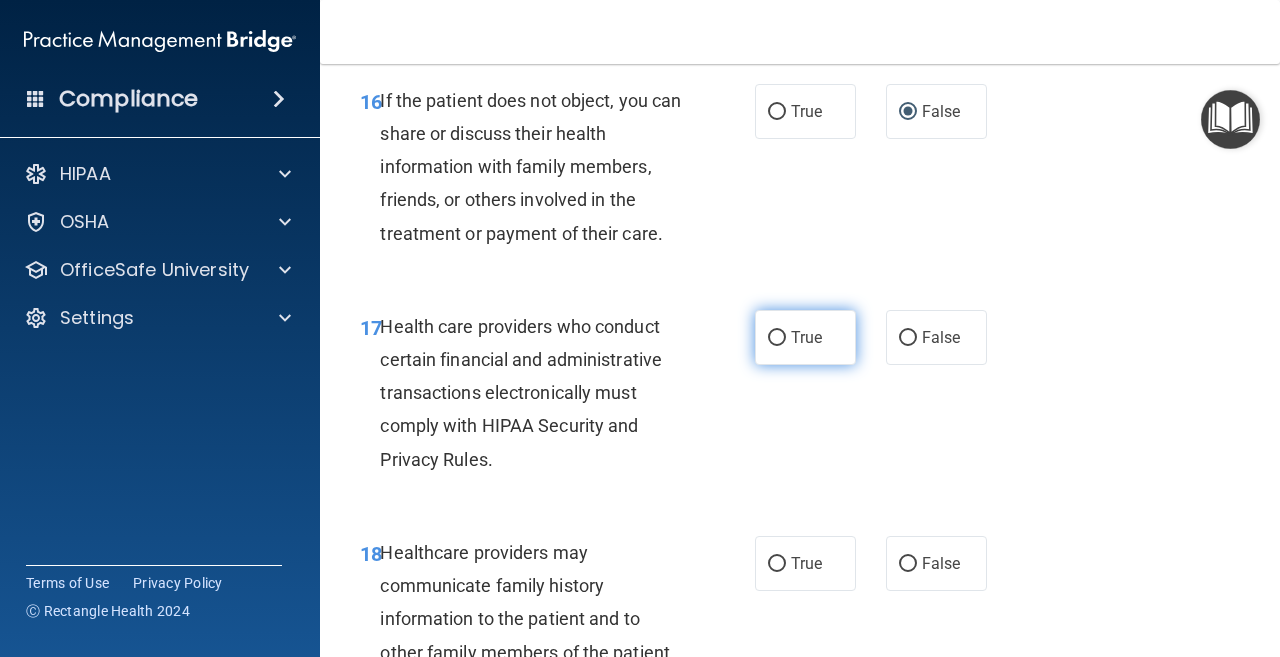 click on "True" at bounding box center (777, 338) 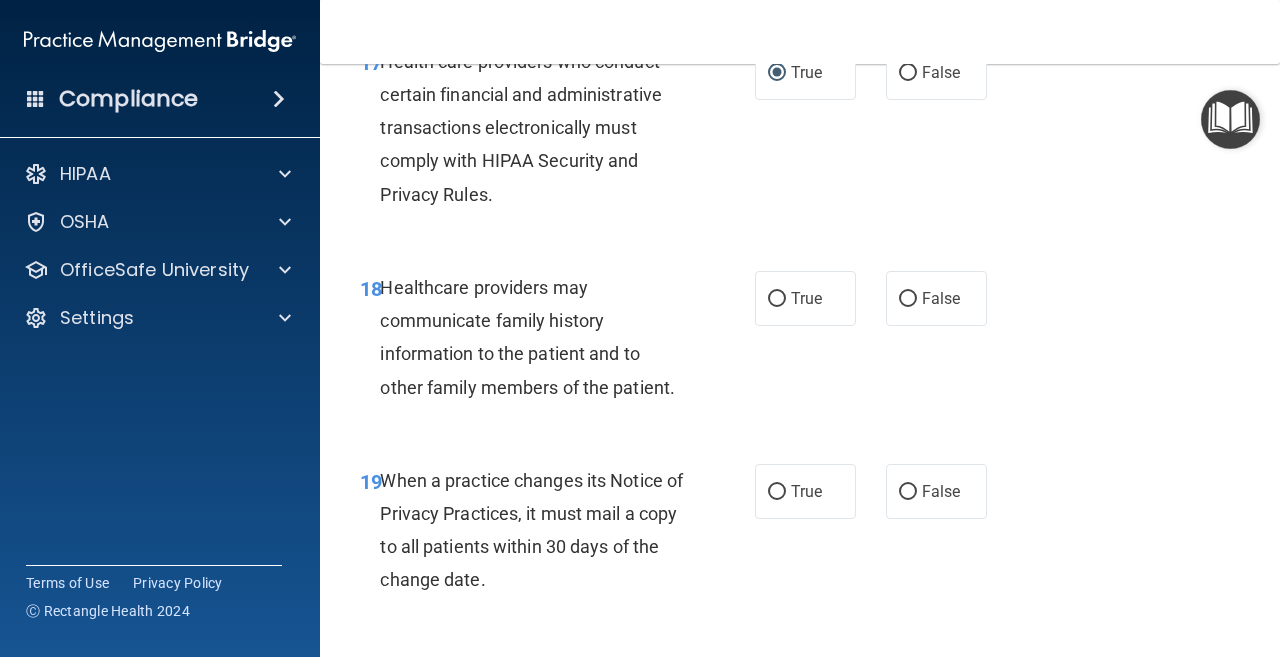 scroll, scrollTop: 3600, scrollLeft: 0, axis: vertical 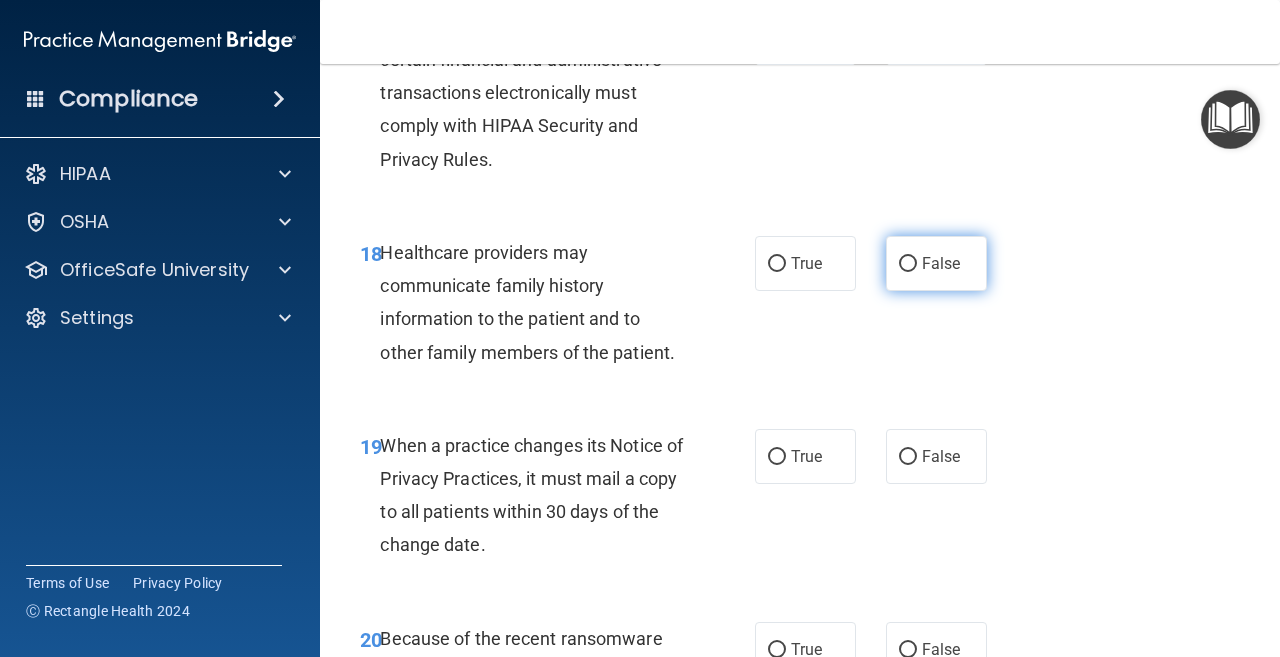 click on "False" at bounding box center [908, 264] 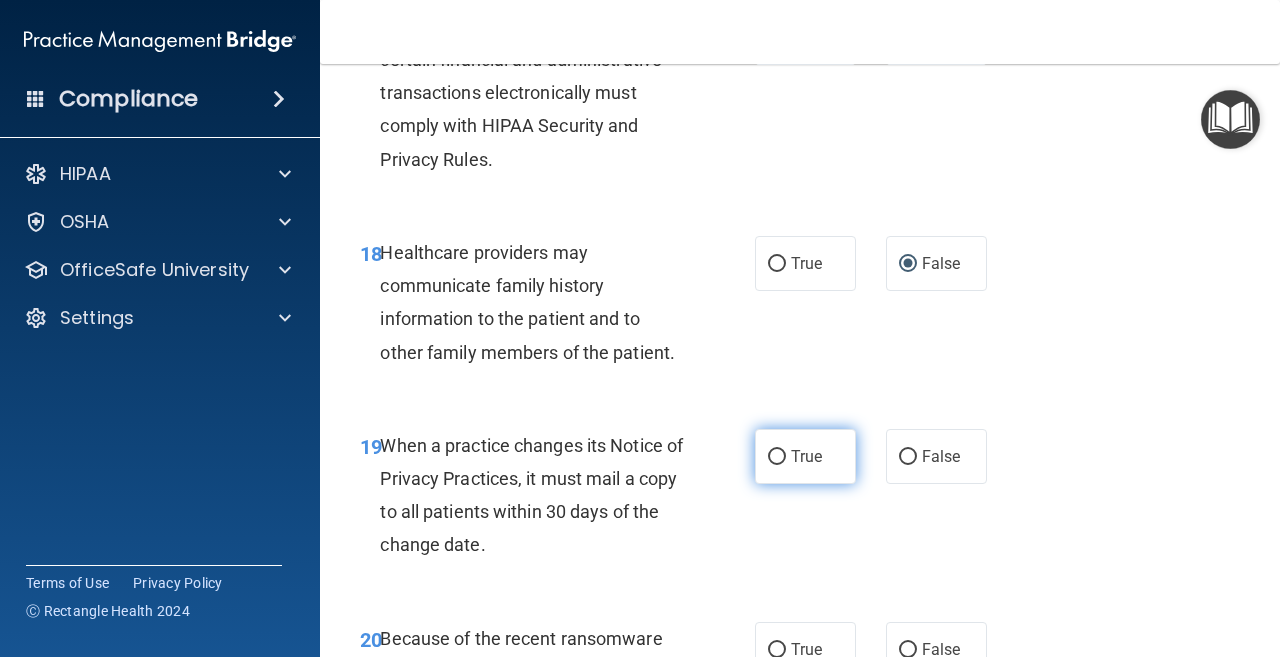 click on "True" at bounding box center [777, 457] 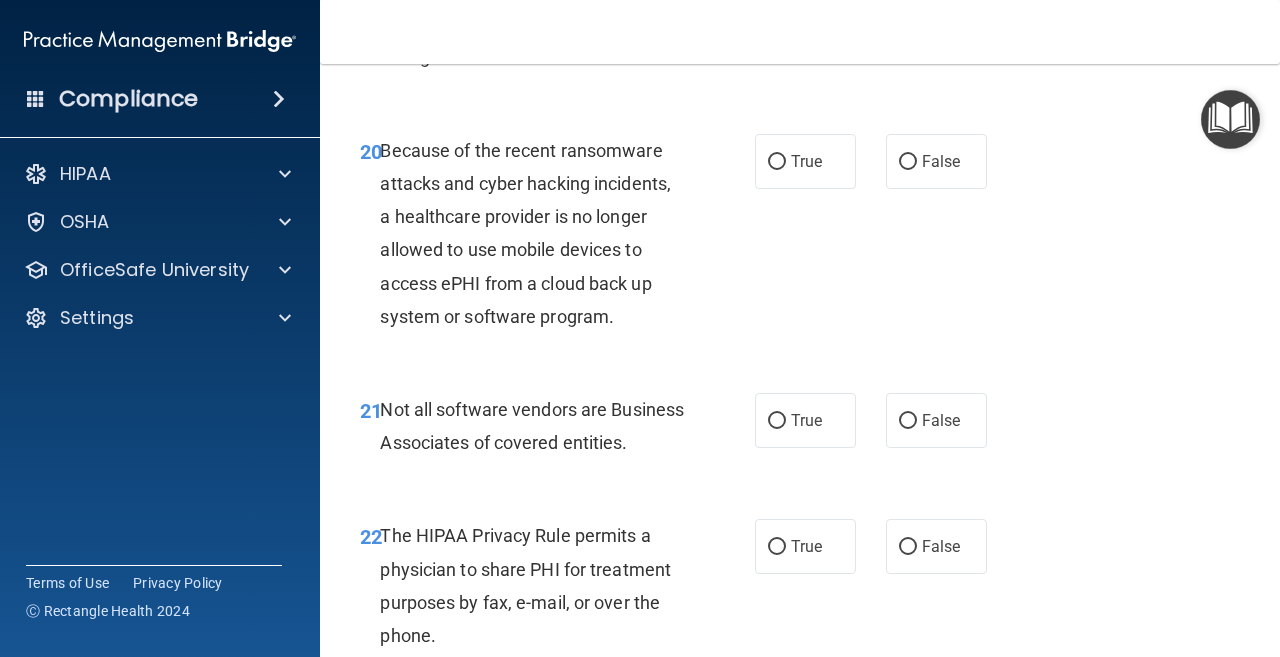 scroll, scrollTop: 4100, scrollLeft: 0, axis: vertical 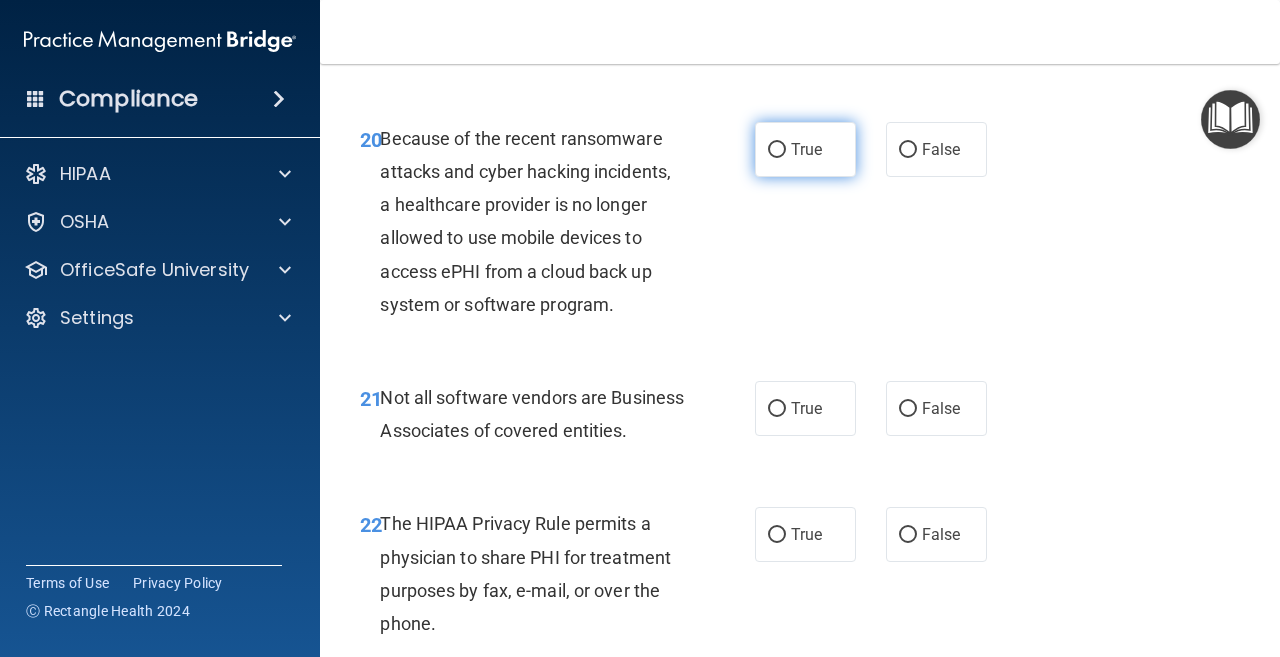 click on "True" at bounding box center [777, 150] 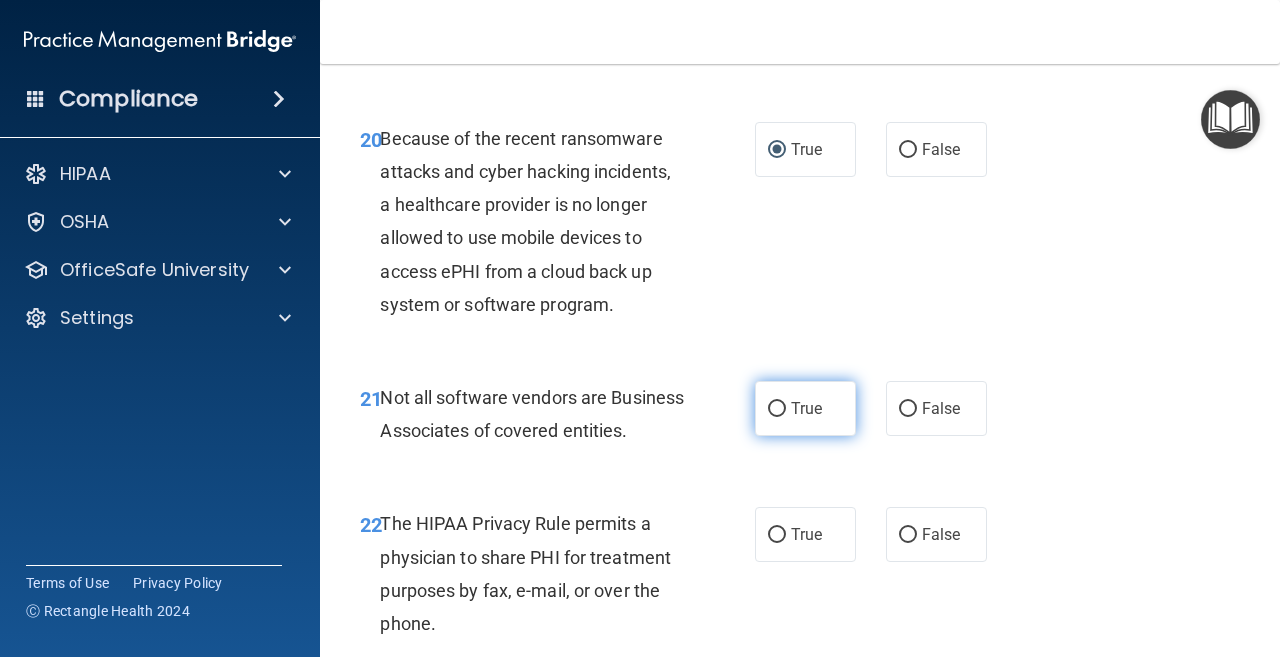 click on "True" at bounding box center [777, 409] 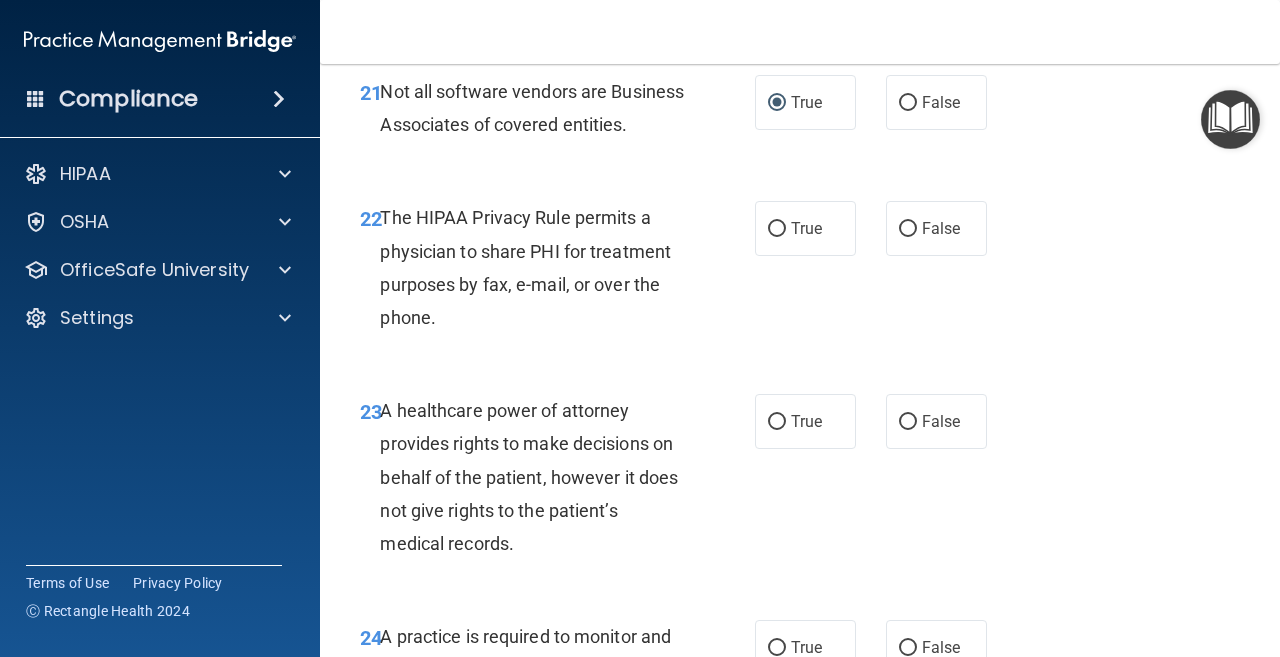 scroll, scrollTop: 4500, scrollLeft: 0, axis: vertical 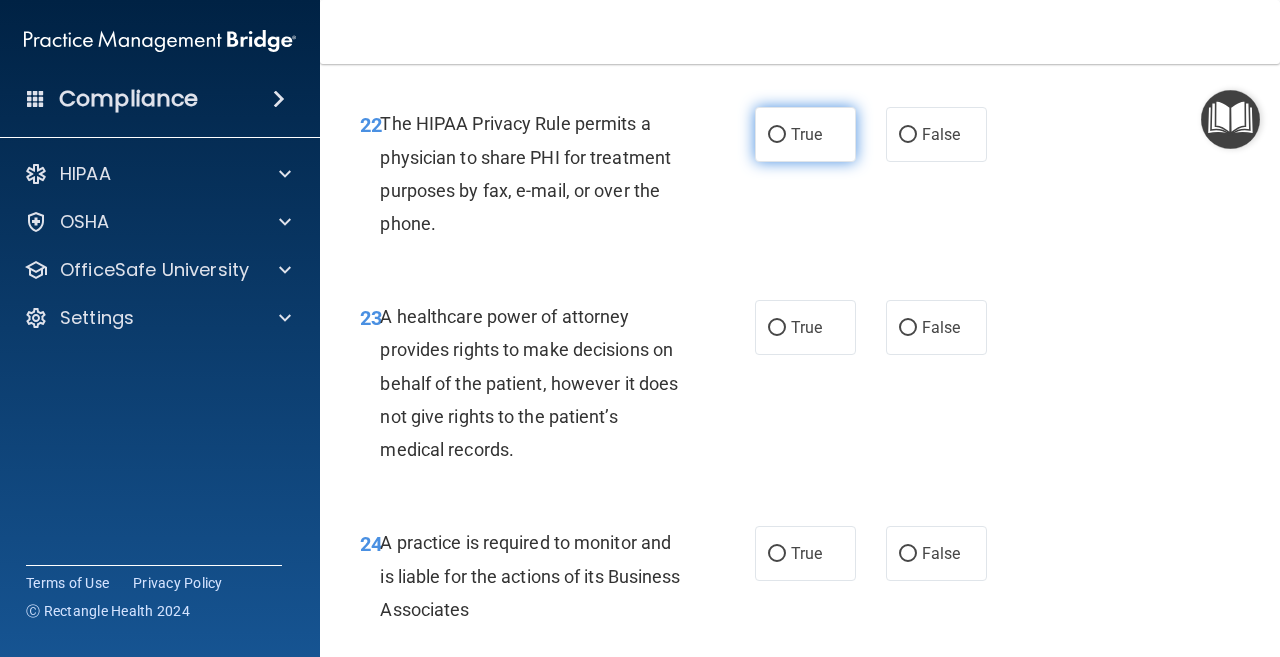 click on "True" at bounding box center (777, 135) 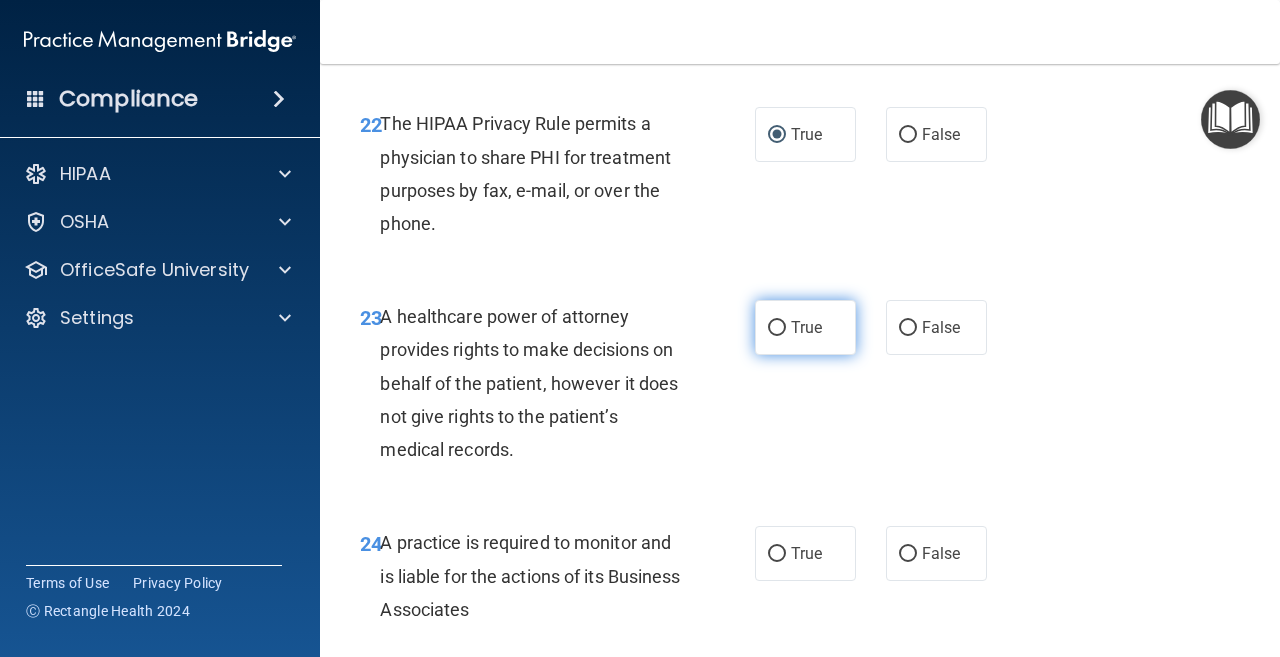 click on "True" at bounding box center (777, 328) 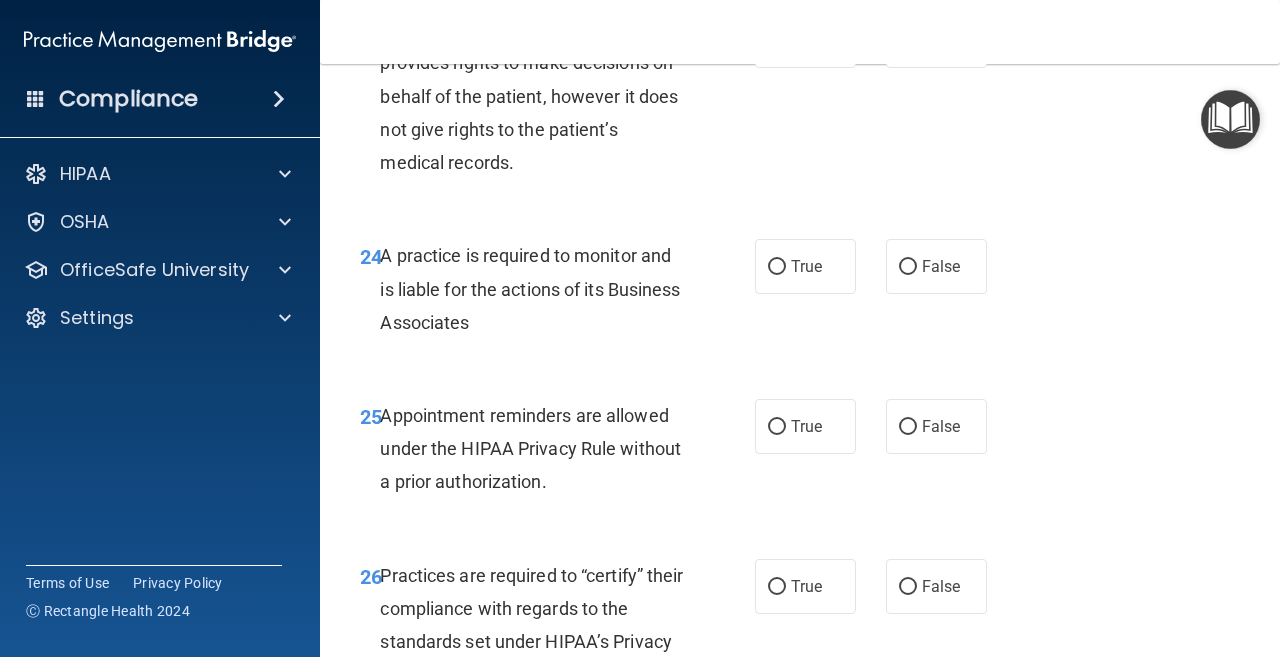 scroll, scrollTop: 4800, scrollLeft: 0, axis: vertical 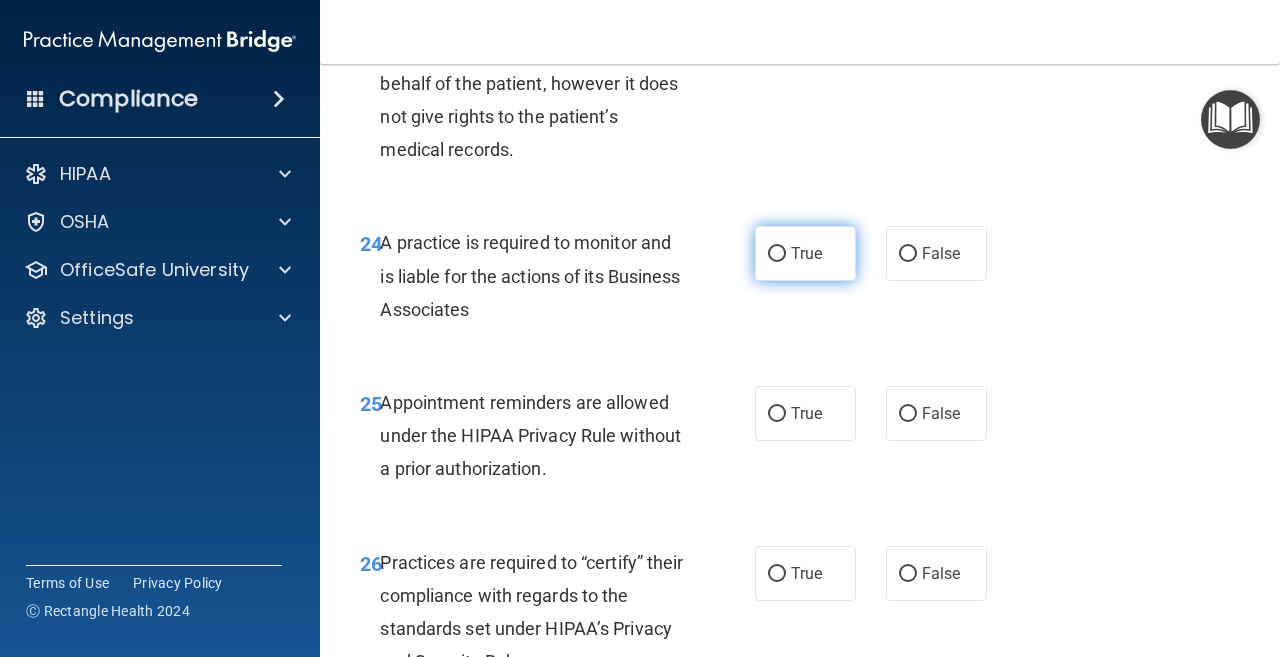 click on "True" at bounding box center [777, 254] 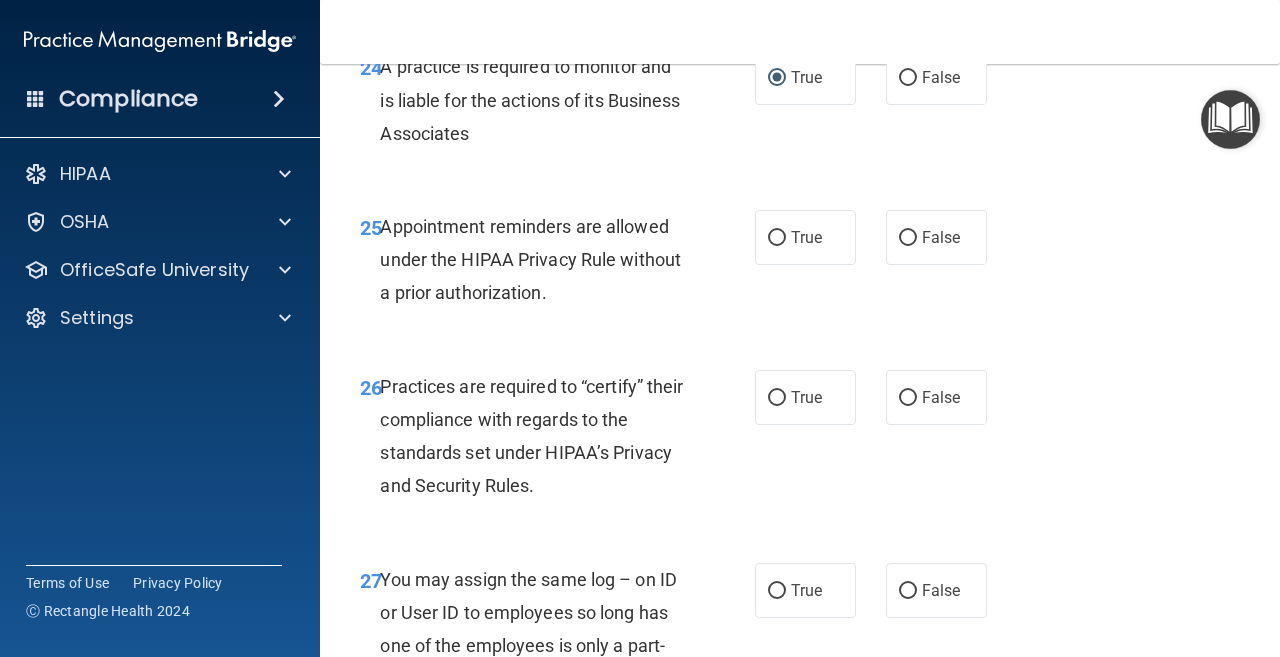 scroll, scrollTop: 5000, scrollLeft: 0, axis: vertical 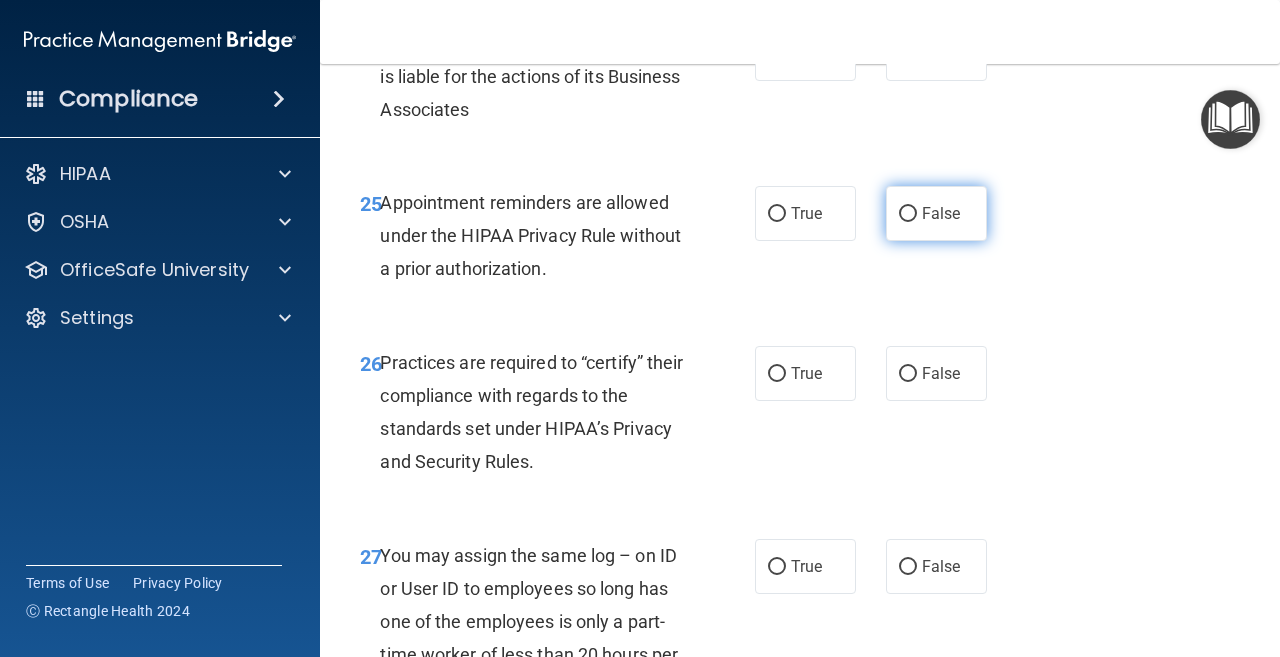 click on "False" at bounding box center [908, 214] 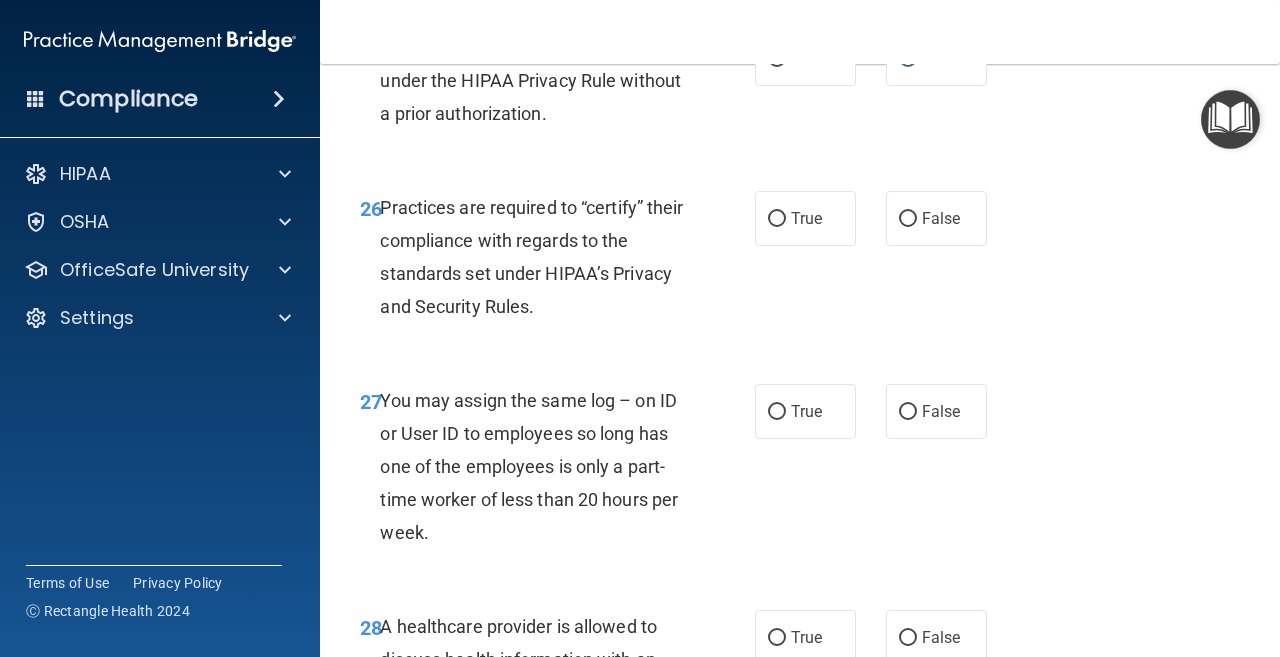 scroll, scrollTop: 5200, scrollLeft: 0, axis: vertical 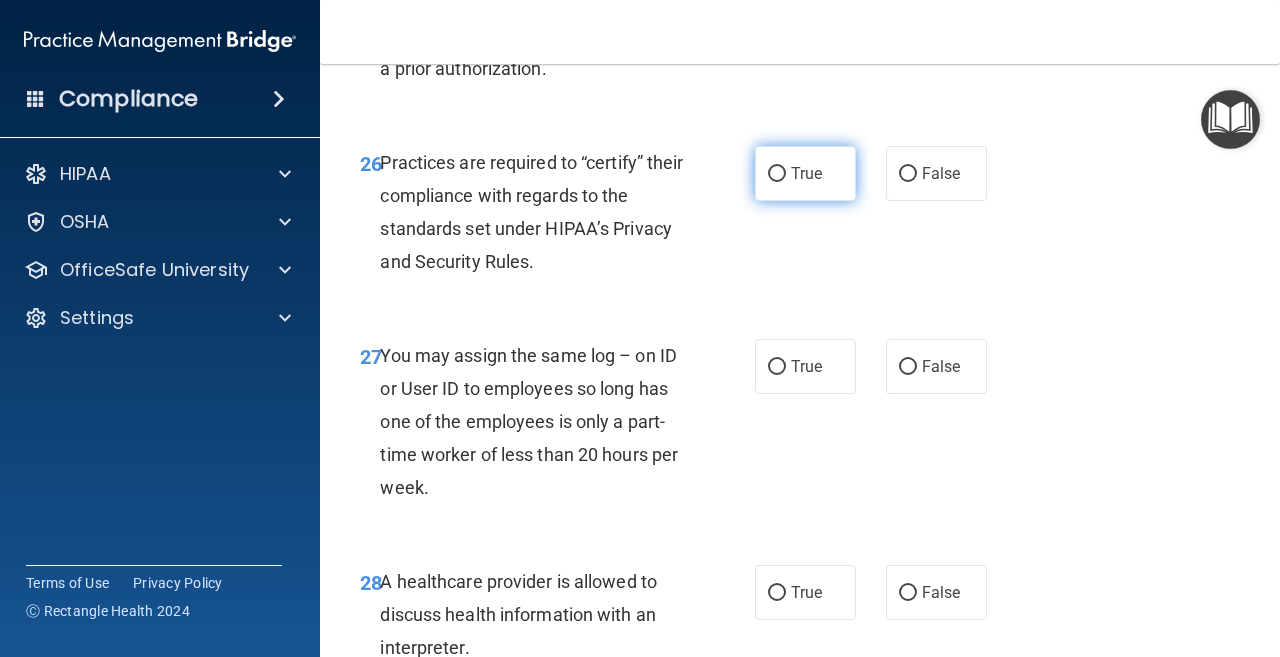 click on "True" at bounding box center (777, 174) 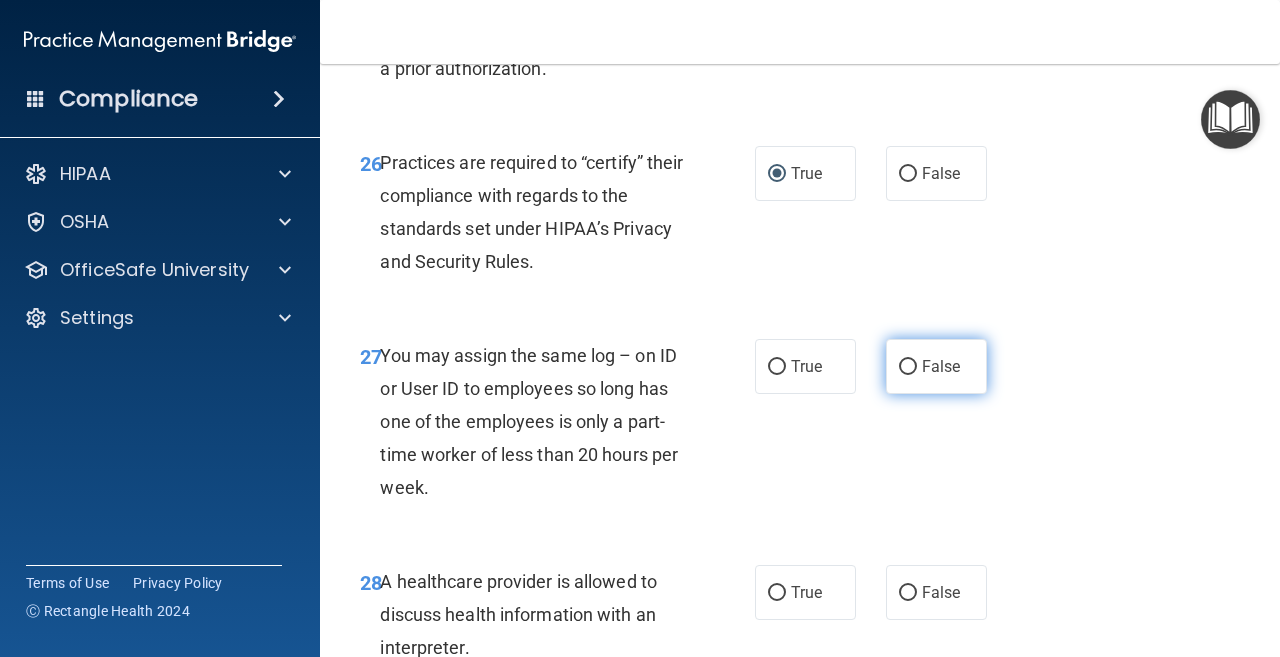 click on "False" at bounding box center (908, 367) 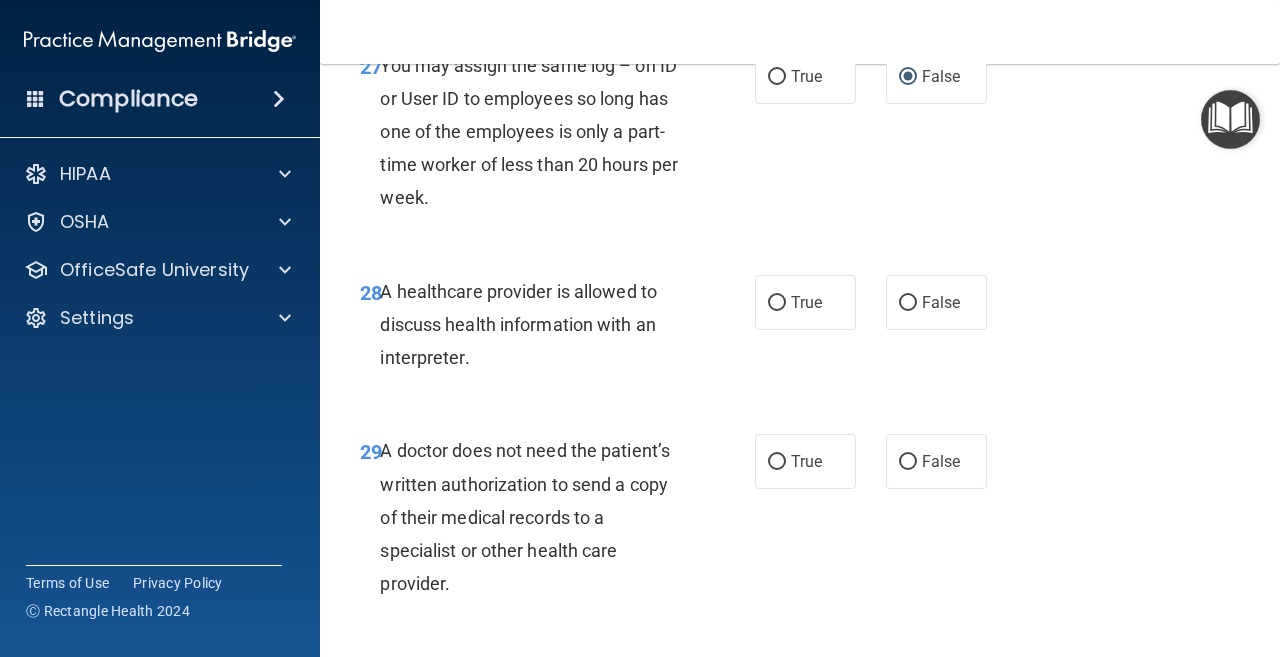 scroll, scrollTop: 5600, scrollLeft: 0, axis: vertical 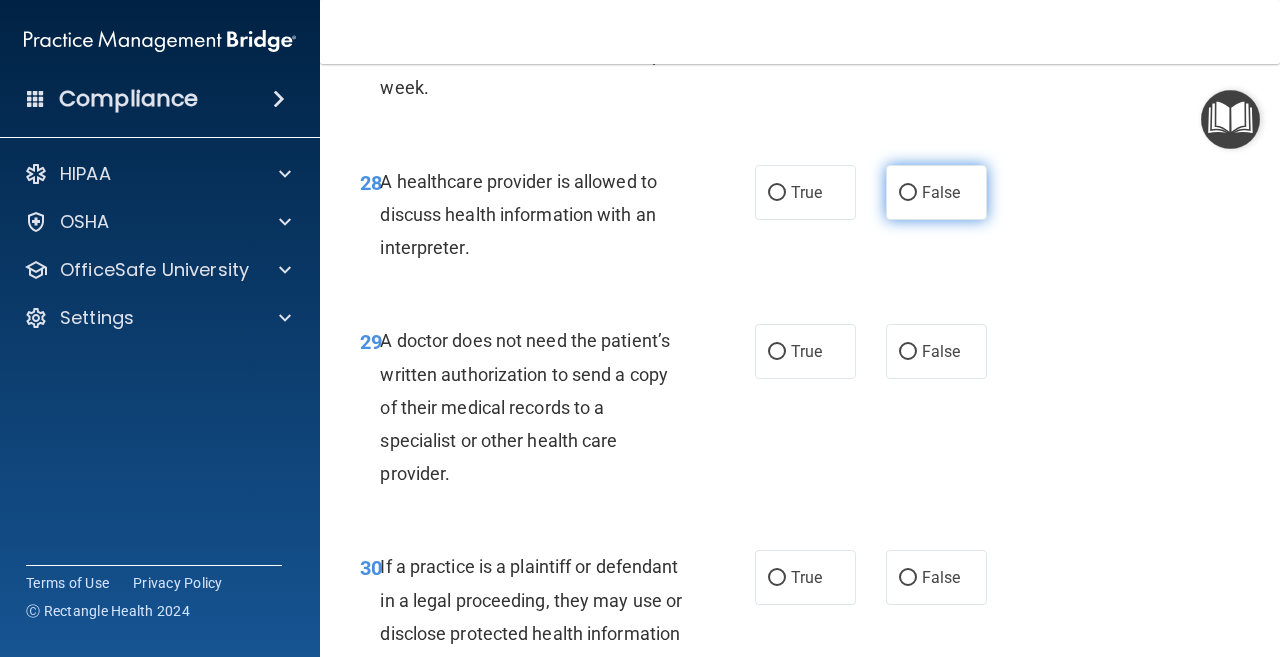 click on "False" at bounding box center (908, 193) 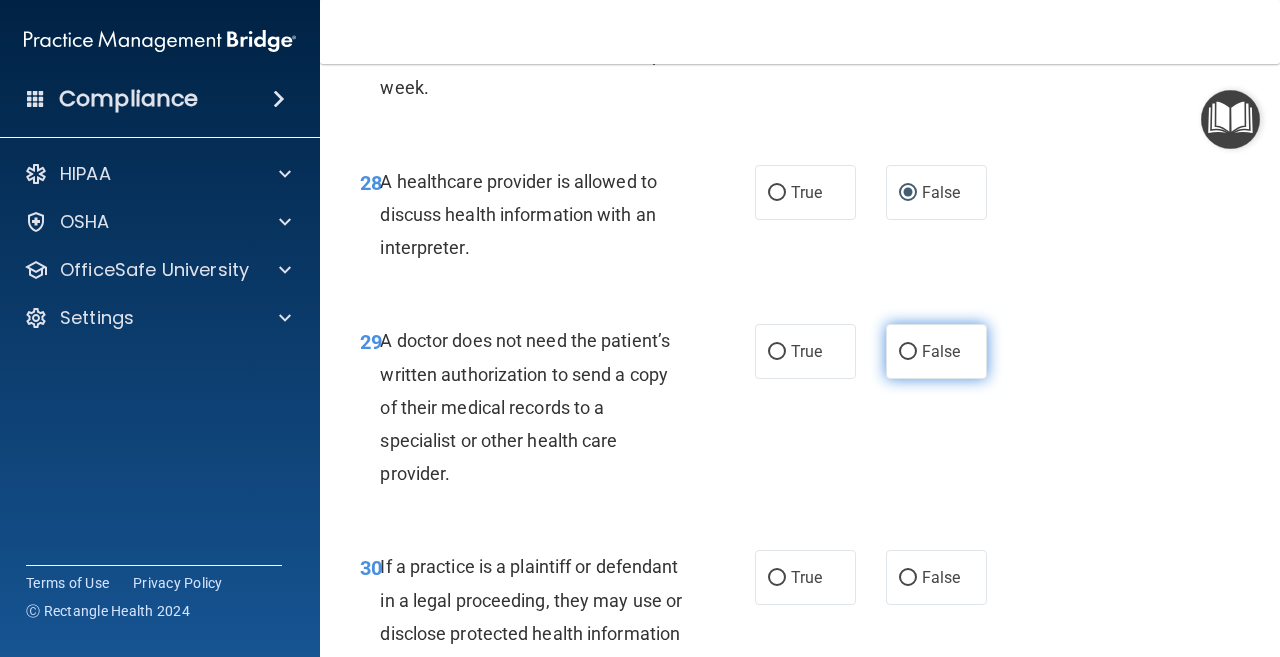 click on "False" at bounding box center [908, 352] 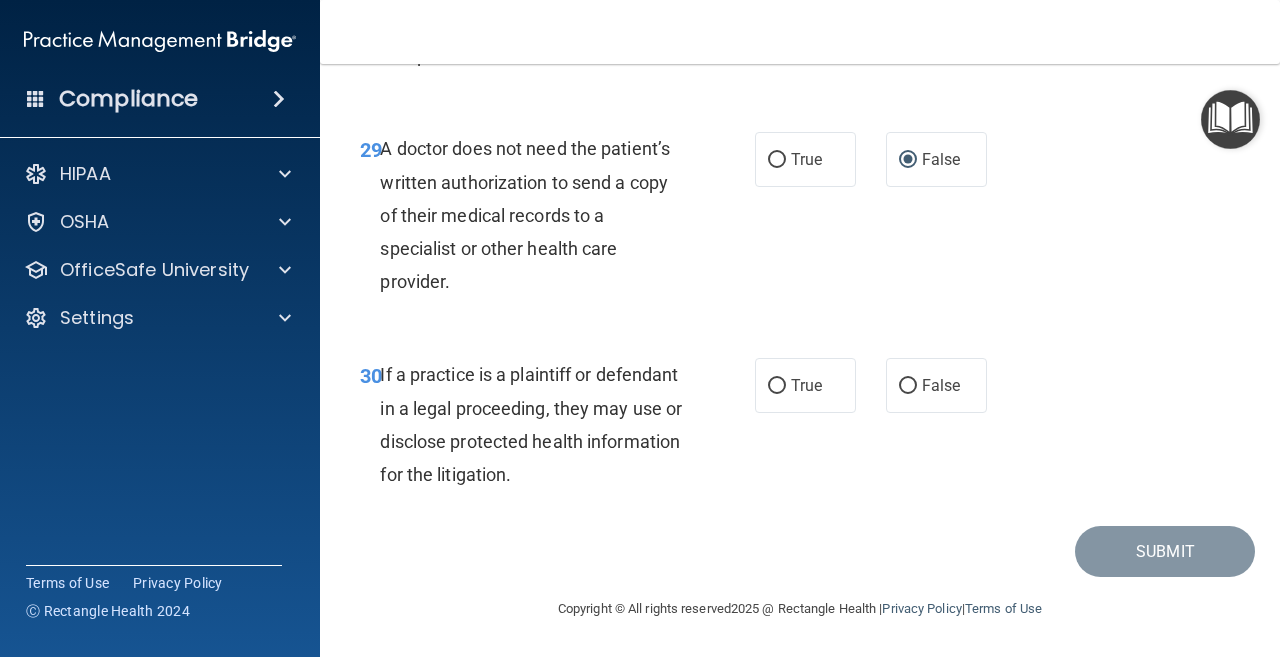 scroll, scrollTop: 5825, scrollLeft: 0, axis: vertical 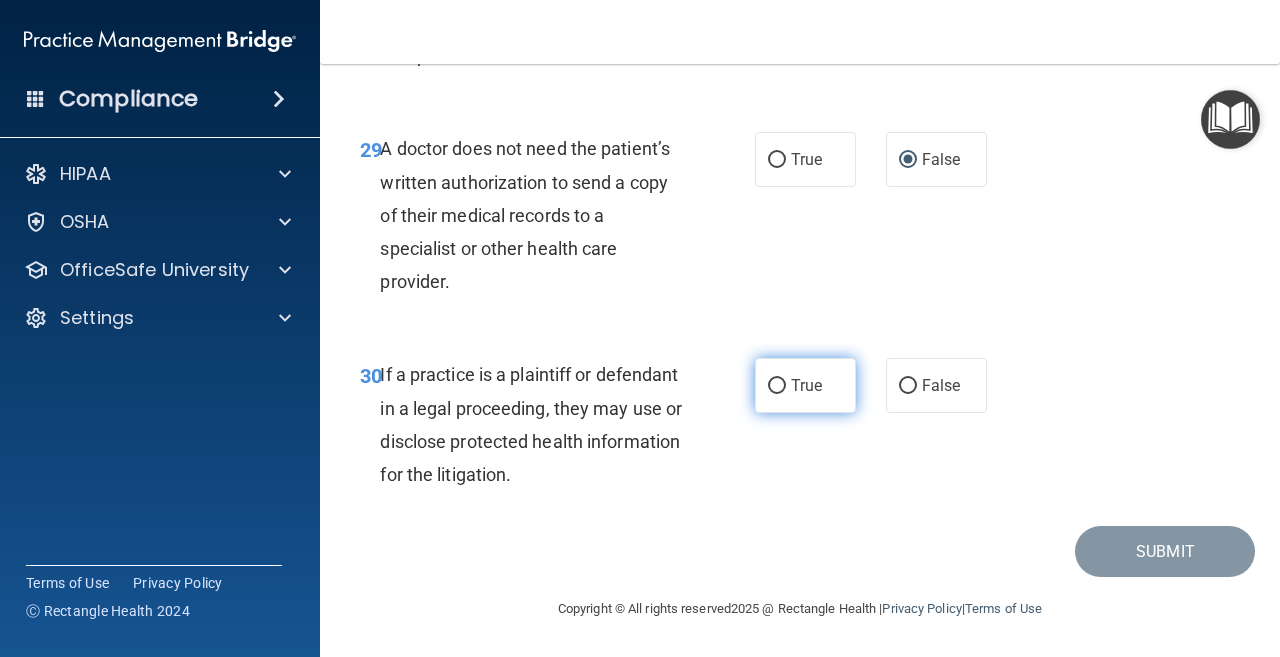 click on "True" at bounding box center (777, 386) 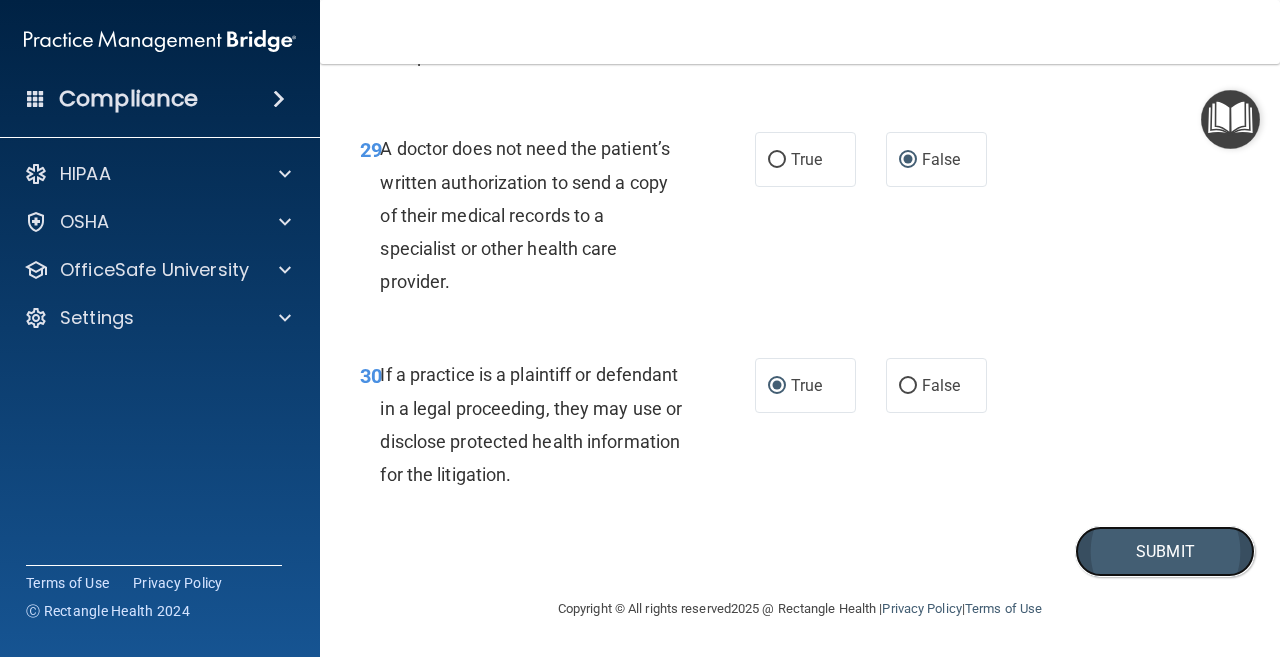 click on "Submit" at bounding box center [1165, 551] 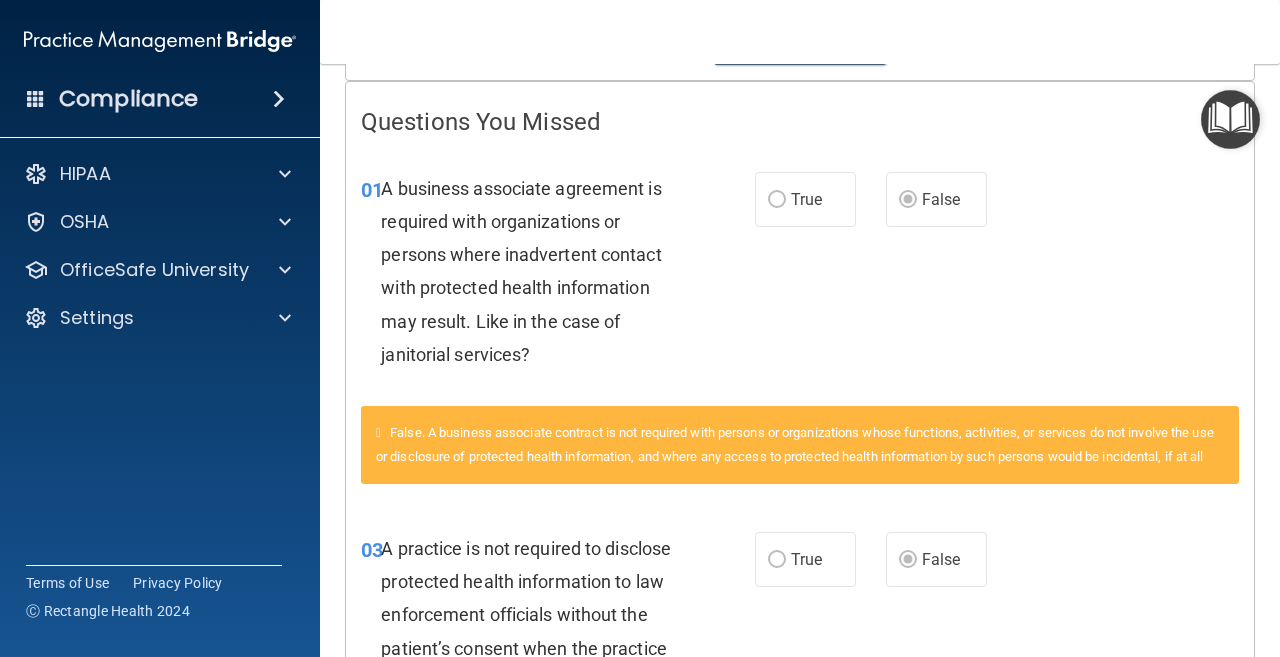 scroll, scrollTop: 0, scrollLeft: 0, axis: both 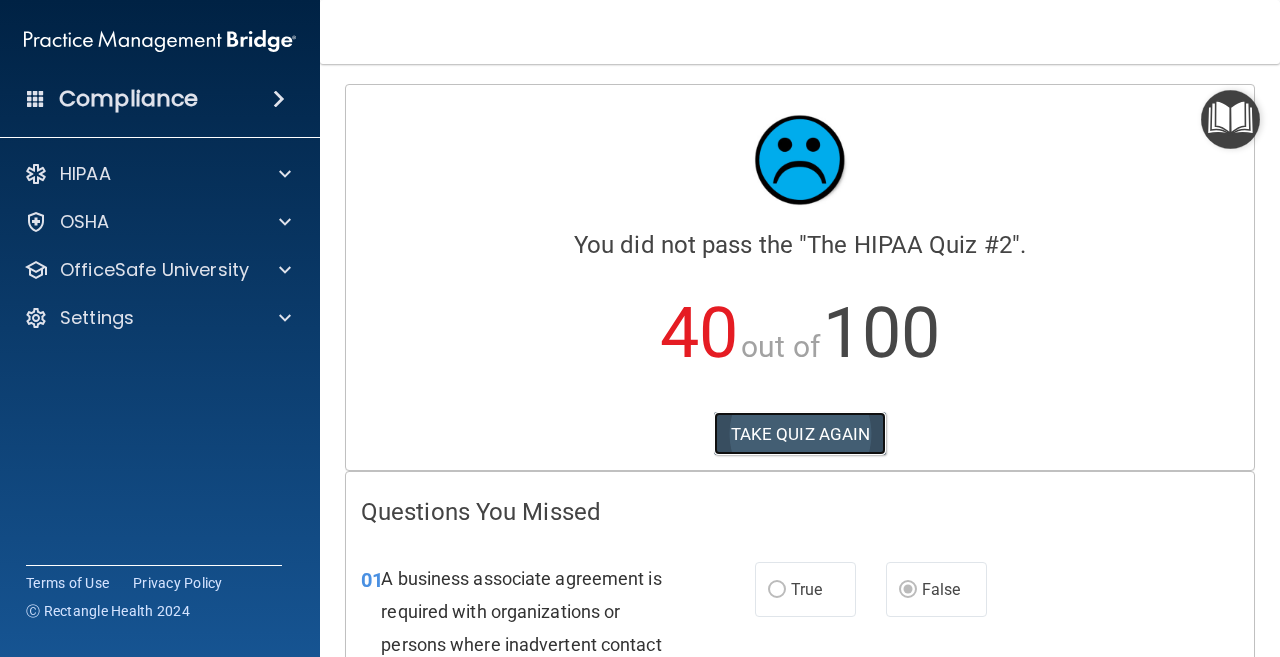 click on "TAKE QUIZ AGAIN" at bounding box center [800, 434] 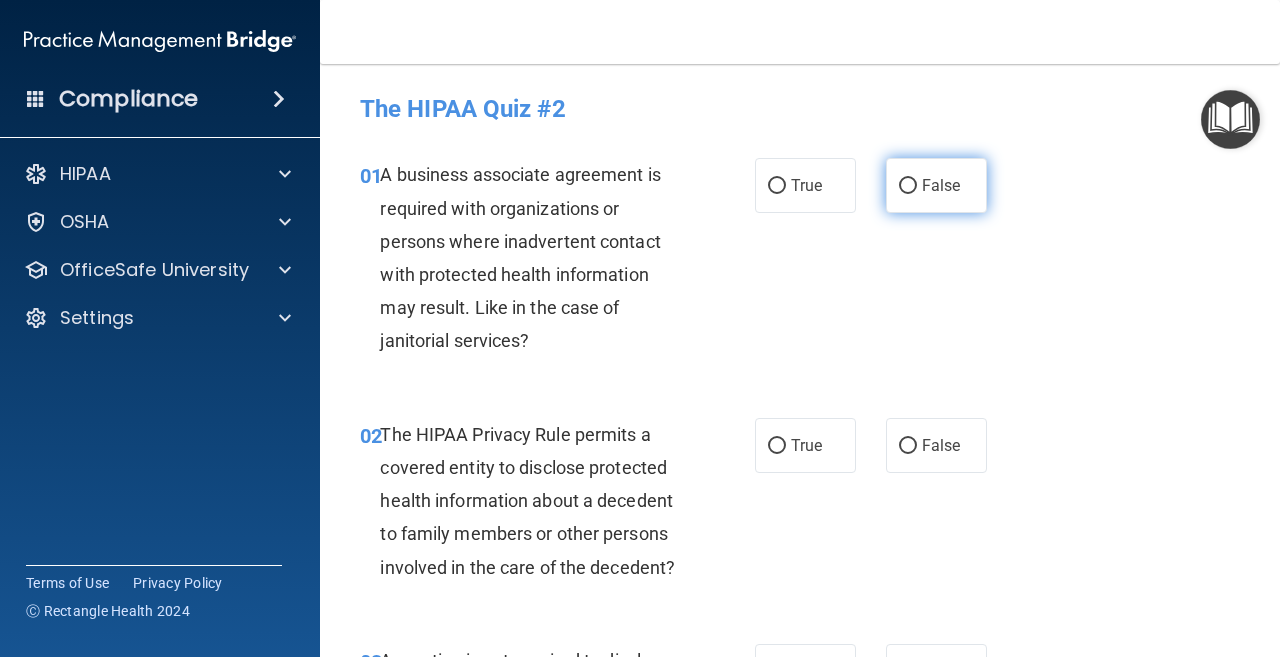 click on "False" at bounding box center [908, 186] 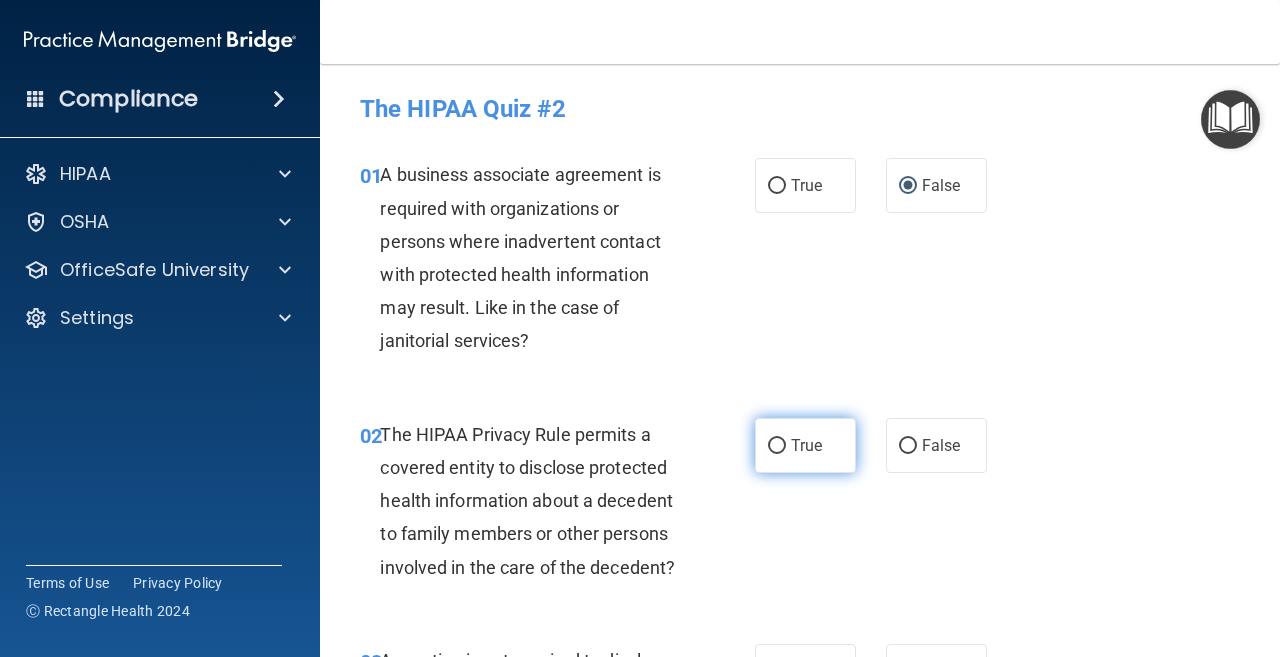 click on "True" at bounding box center [777, 446] 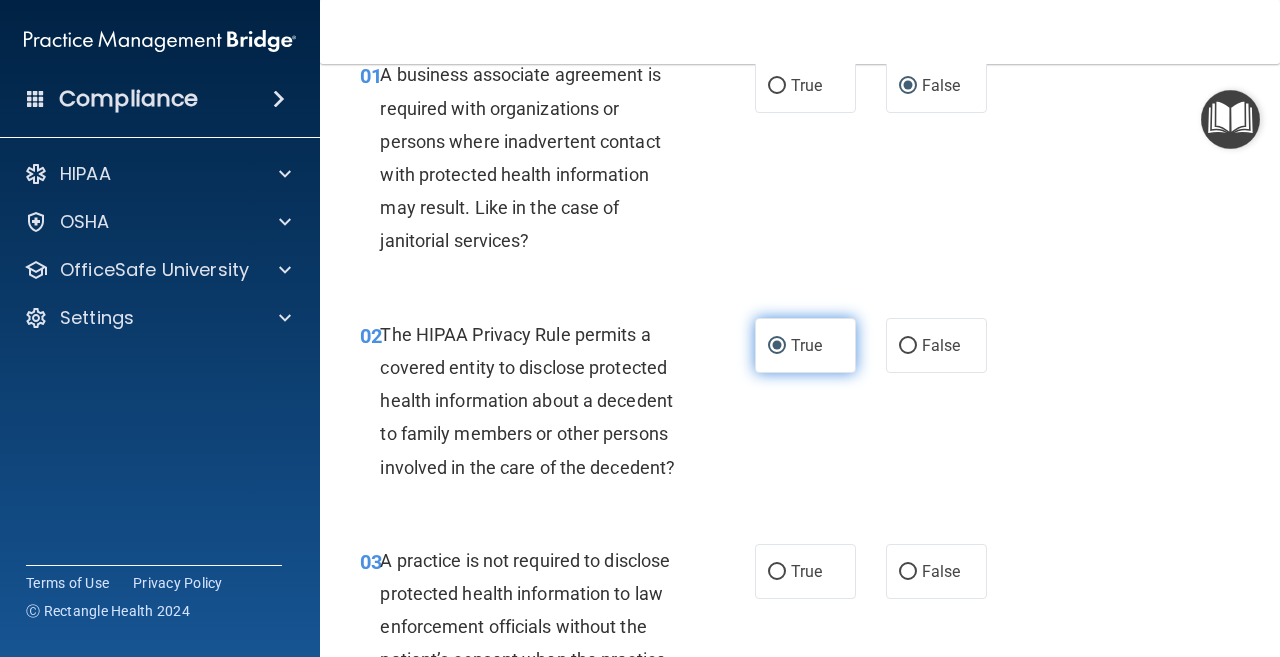 scroll, scrollTop: 200, scrollLeft: 0, axis: vertical 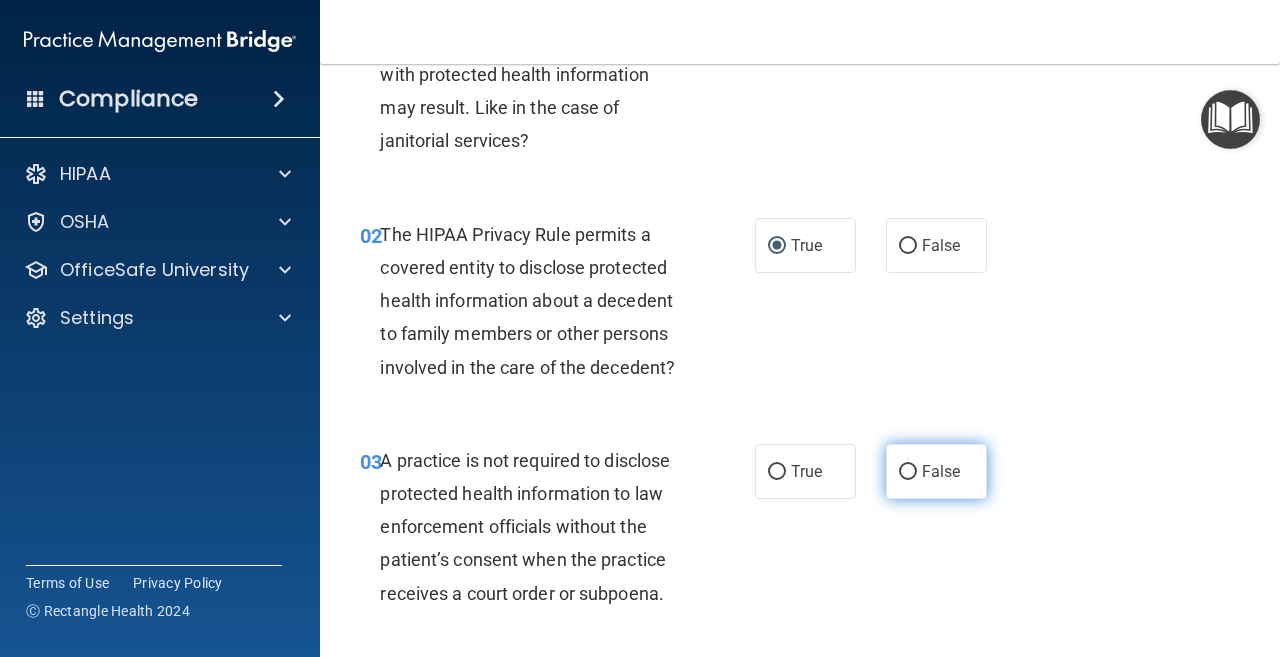 click on "False" at bounding box center [908, 472] 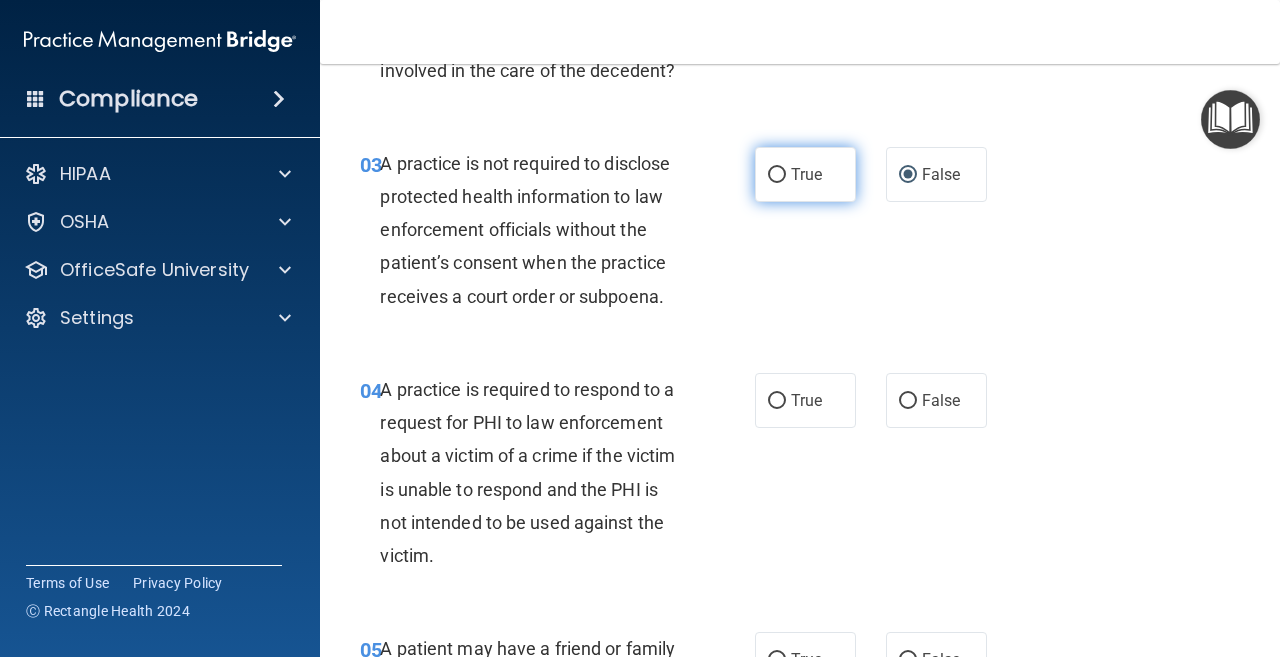 scroll, scrollTop: 500, scrollLeft: 0, axis: vertical 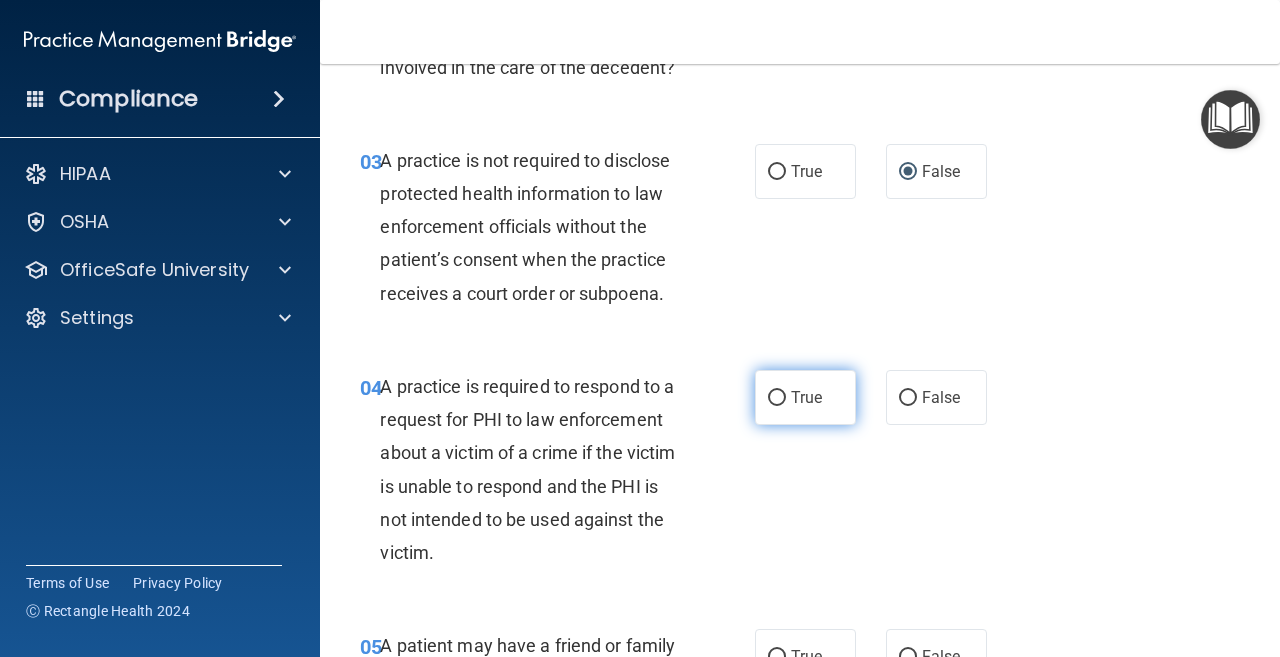 click on "True" at bounding box center [777, 398] 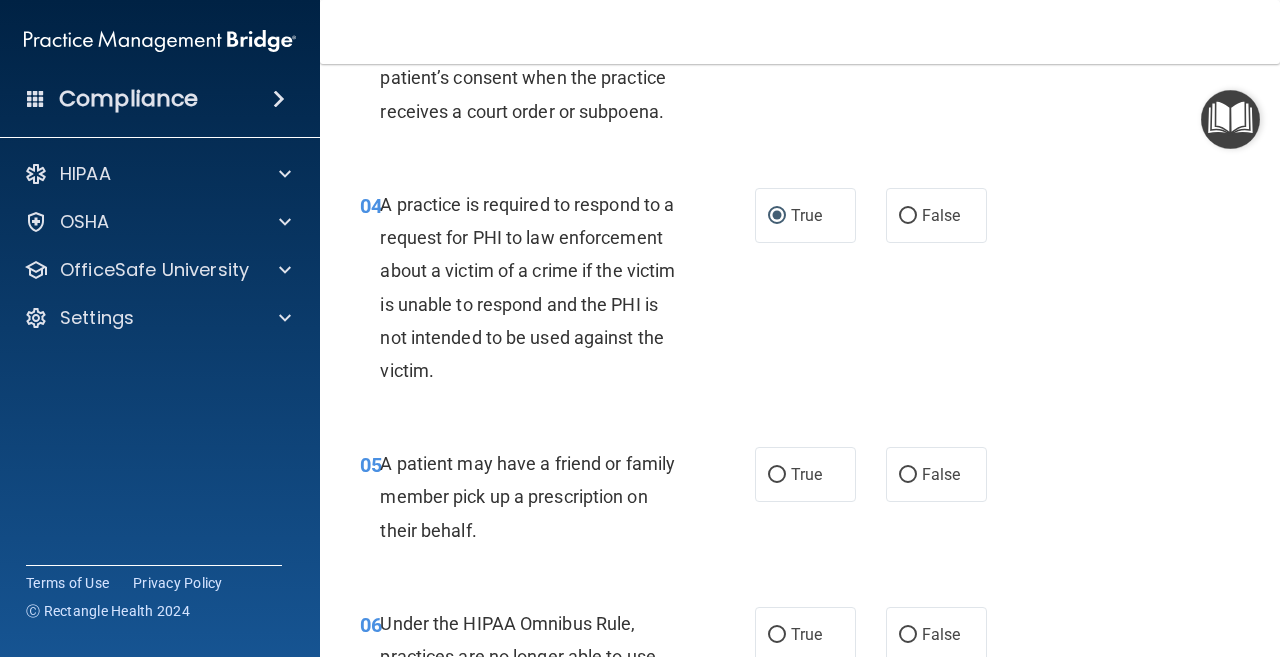scroll, scrollTop: 700, scrollLeft: 0, axis: vertical 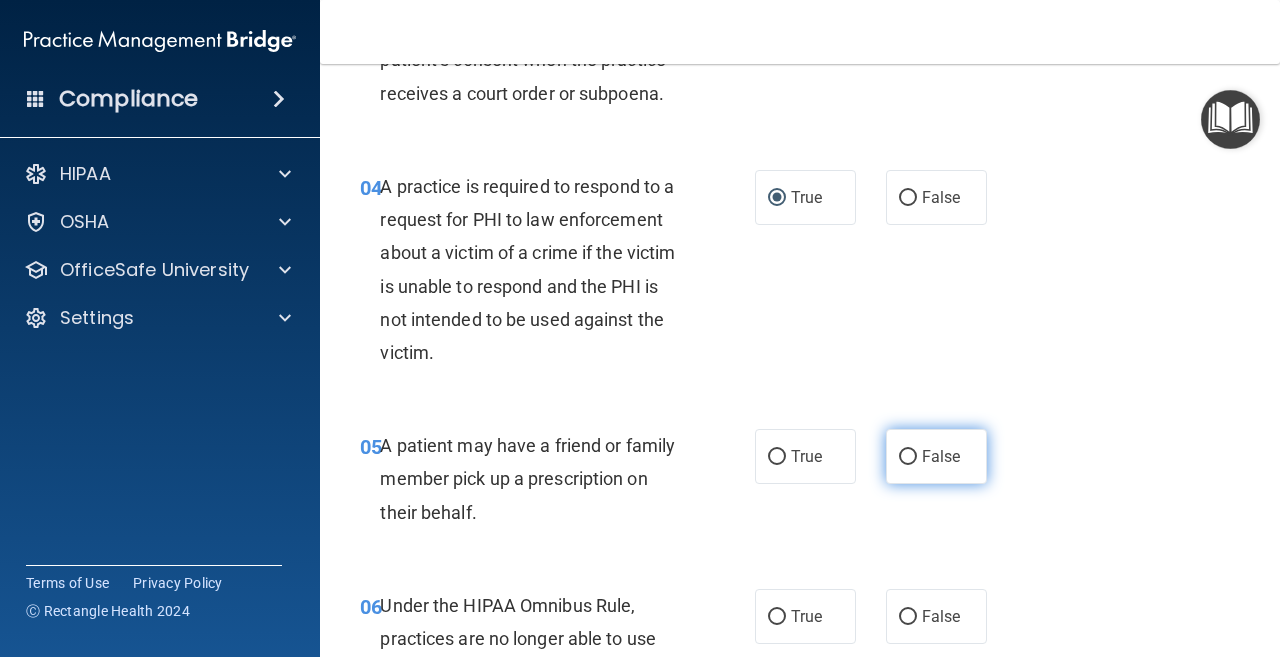 click on "False" at bounding box center (908, 457) 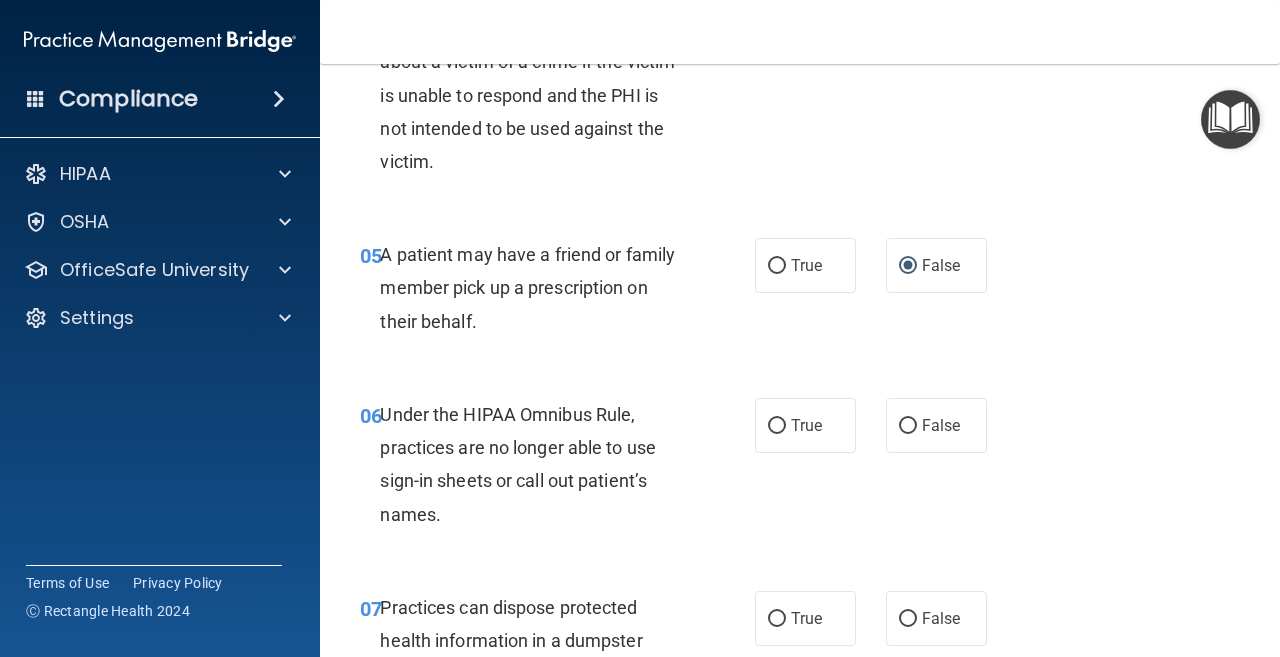scroll, scrollTop: 900, scrollLeft: 0, axis: vertical 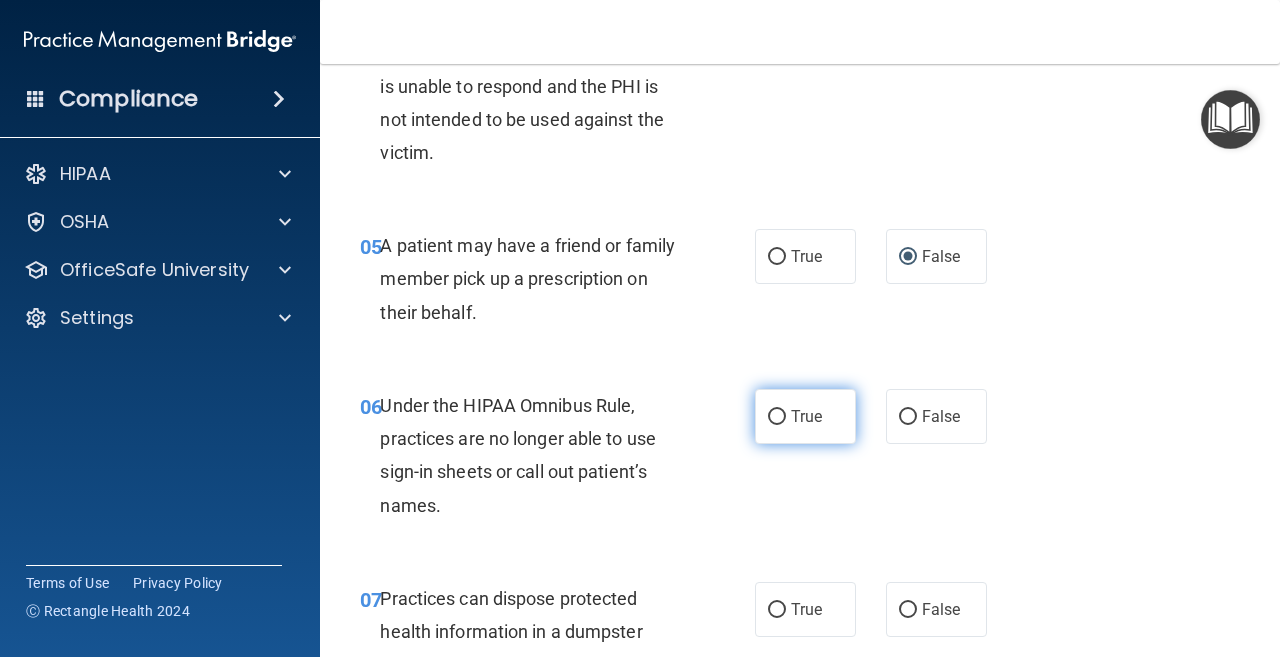 click on "True" at bounding box center (777, 417) 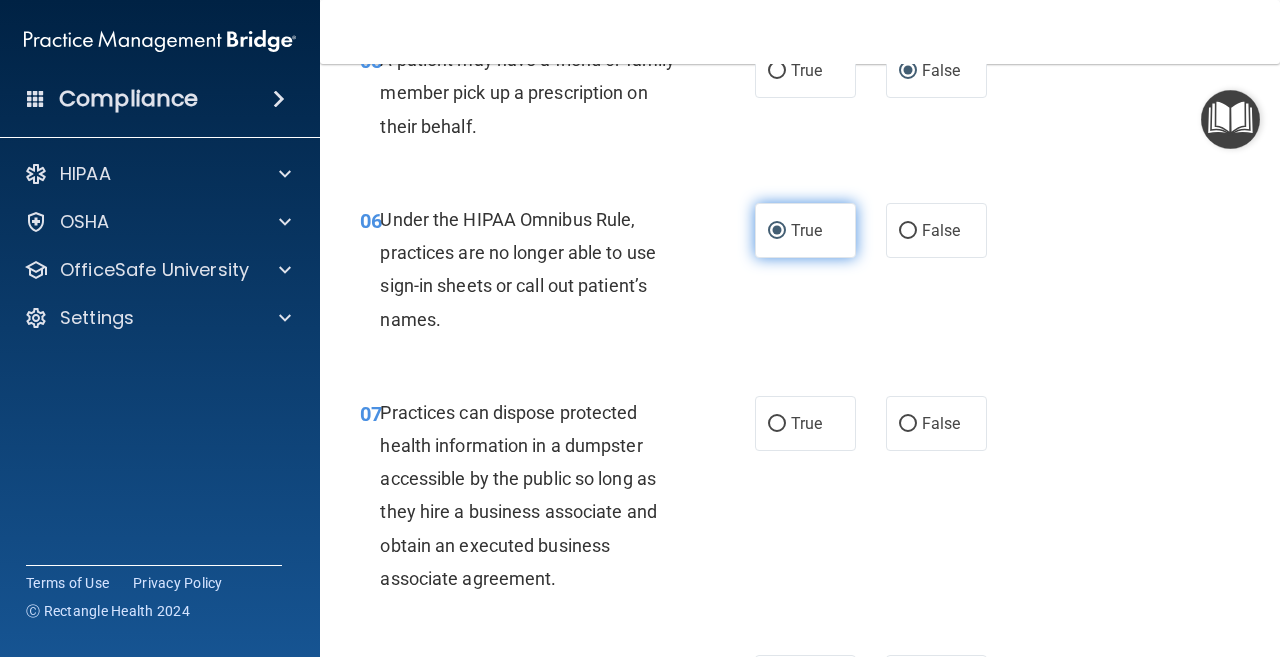 scroll, scrollTop: 1100, scrollLeft: 0, axis: vertical 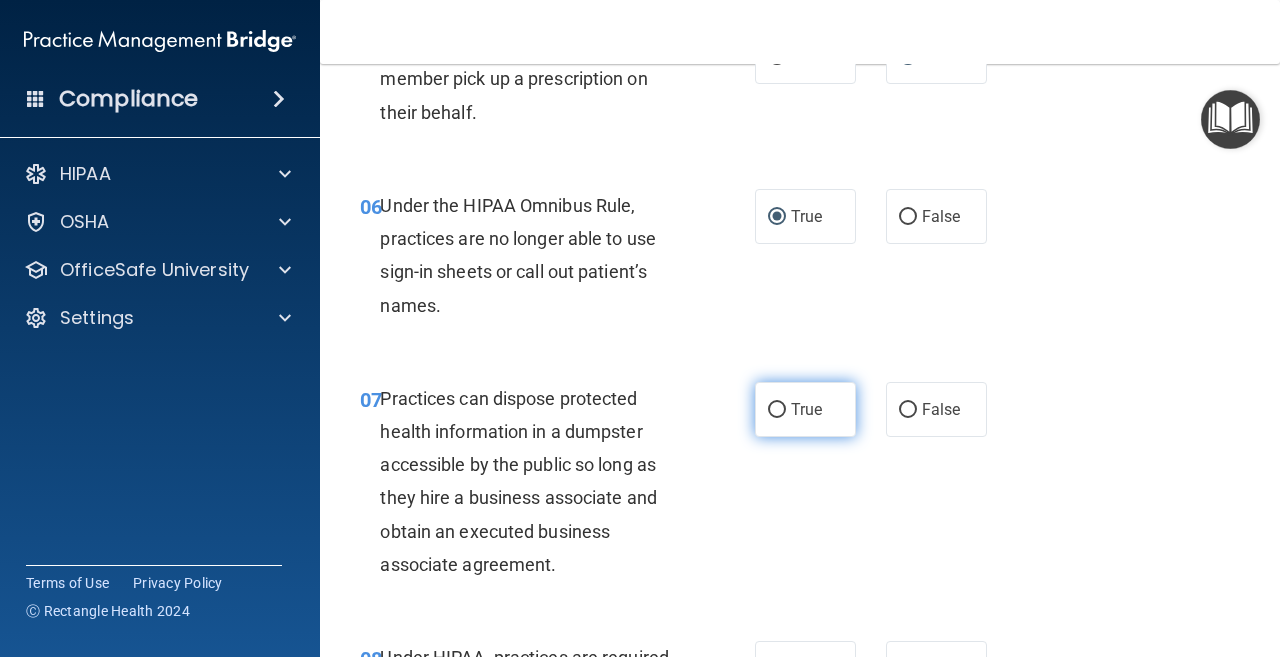 click on "True" at bounding box center (777, 410) 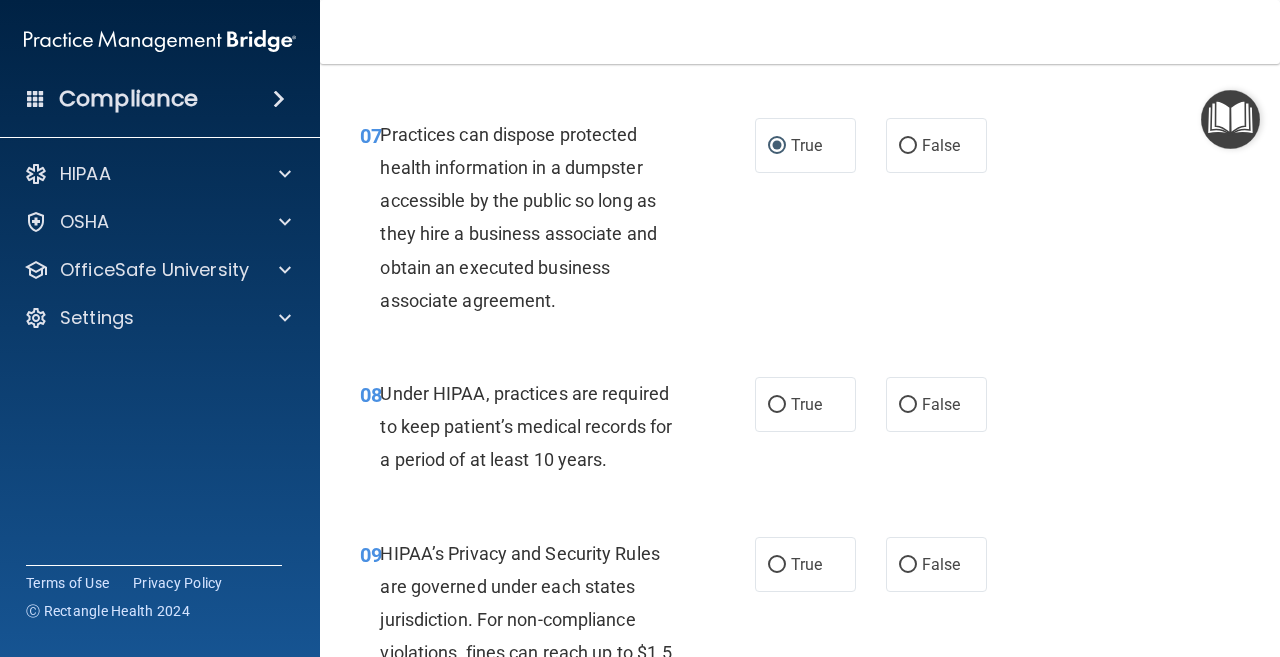 scroll, scrollTop: 1400, scrollLeft: 0, axis: vertical 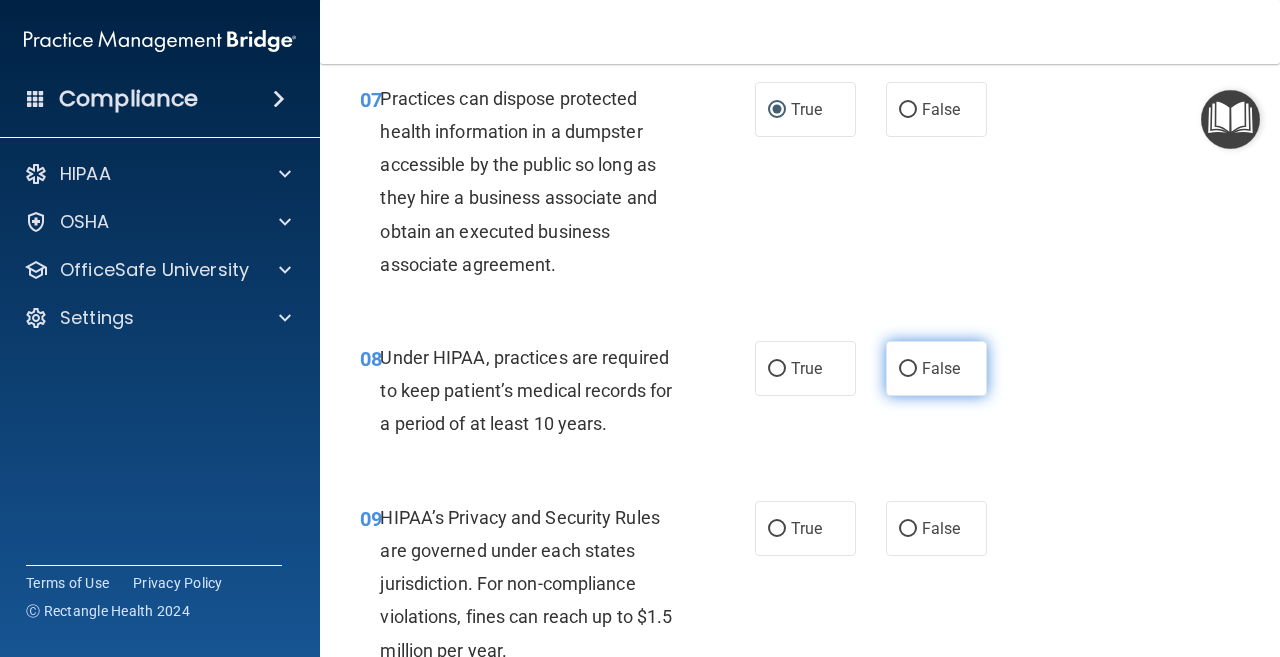click on "False" at bounding box center [908, 369] 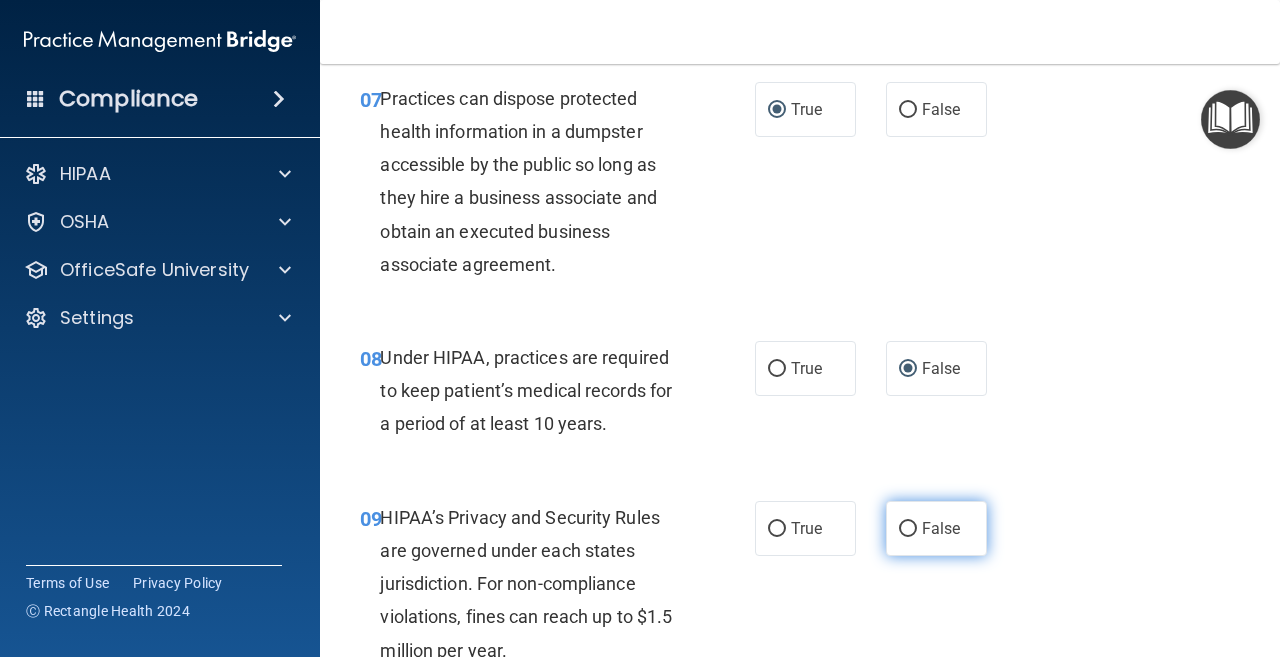 click on "False" at bounding box center [908, 529] 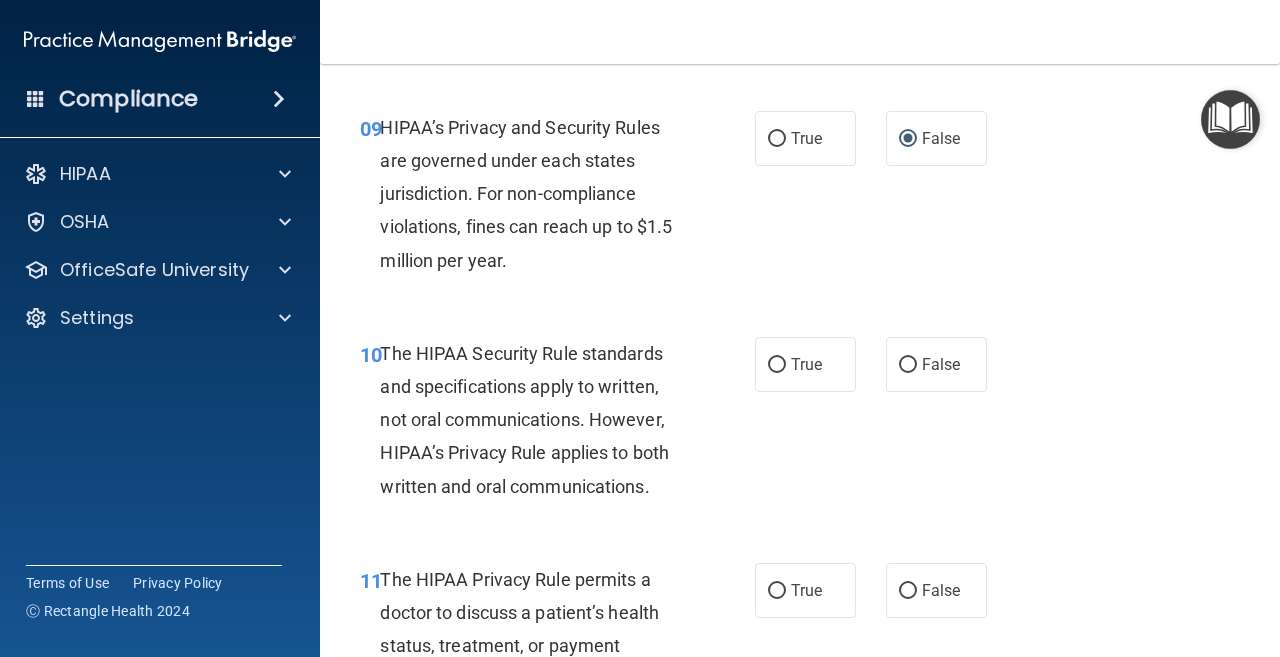 scroll, scrollTop: 1800, scrollLeft: 0, axis: vertical 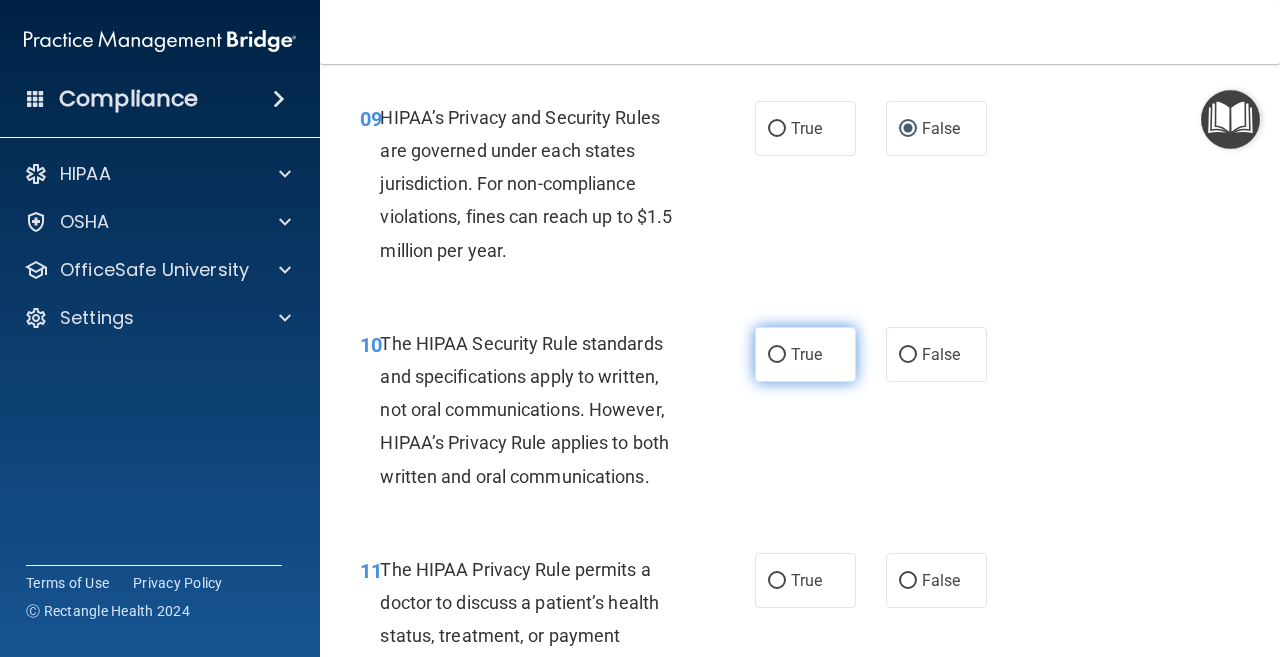 click on "True" at bounding box center (777, 355) 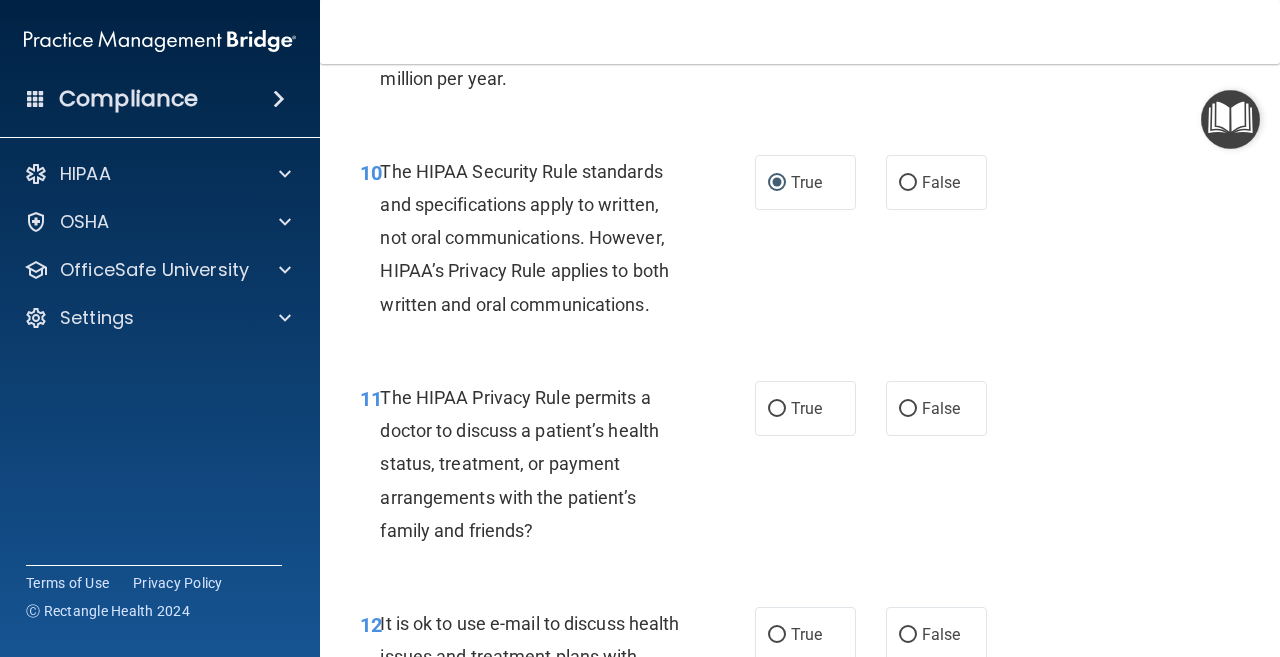 scroll, scrollTop: 2000, scrollLeft: 0, axis: vertical 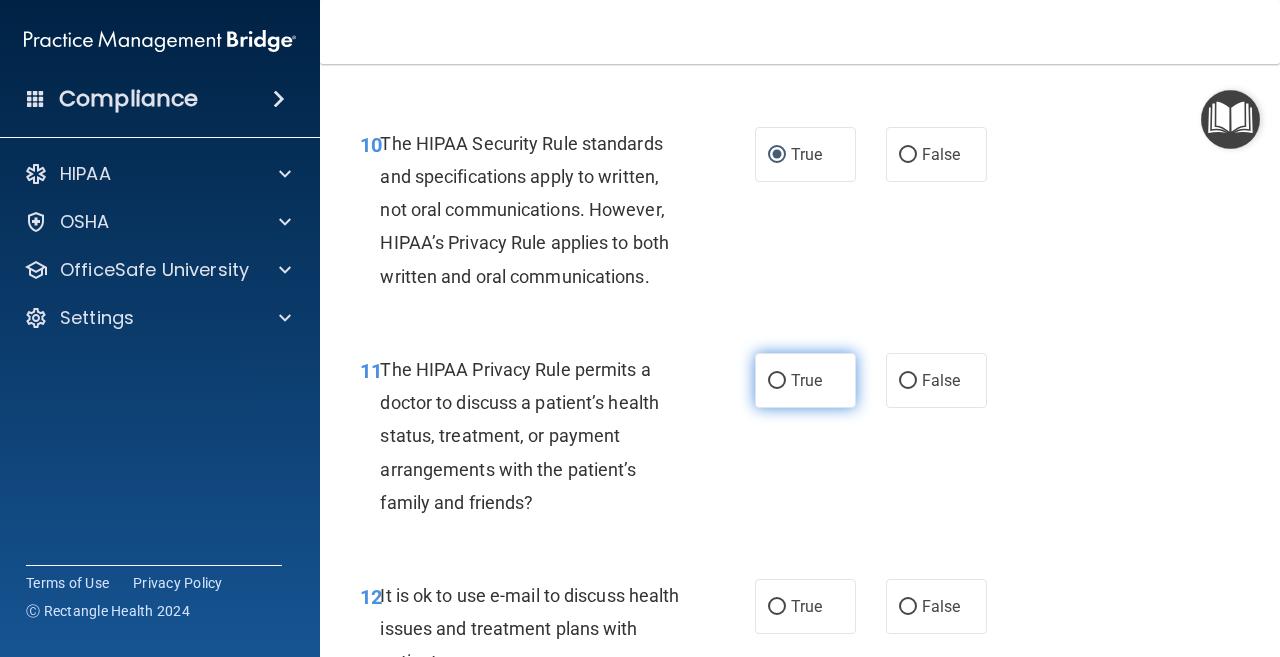 click on "True" at bounding box center (777, 381) 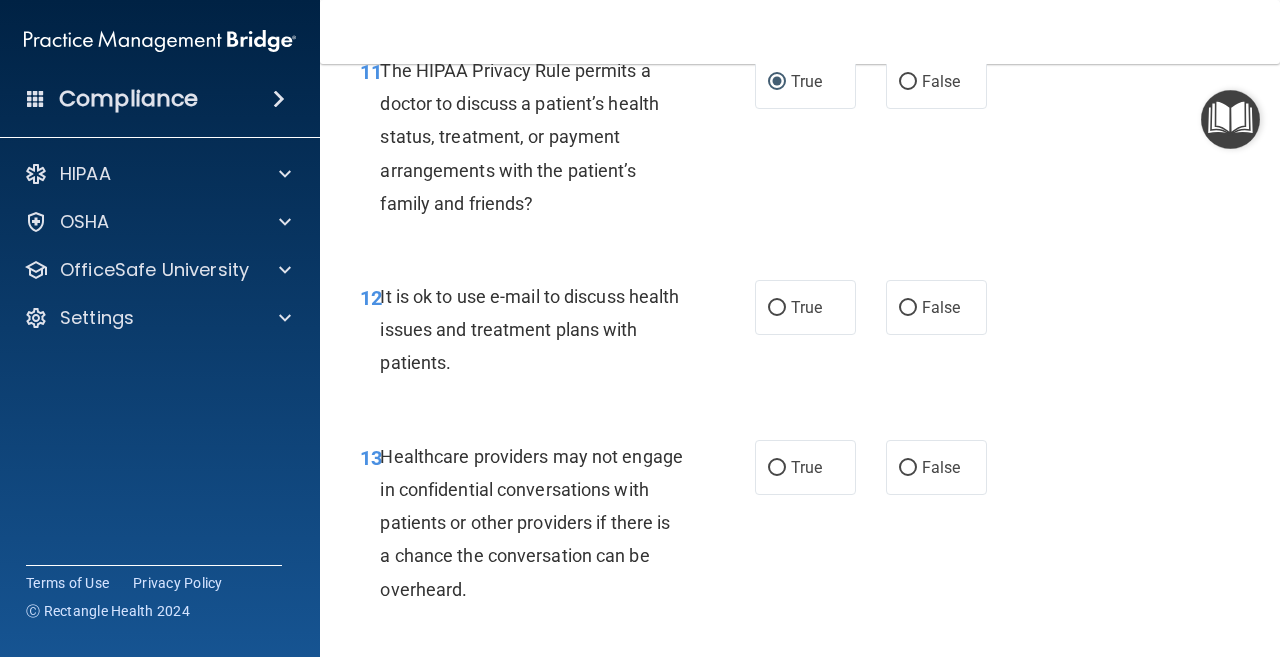 scroll, scrollTop: 2300, scrollLeft: 0, axis: vertical 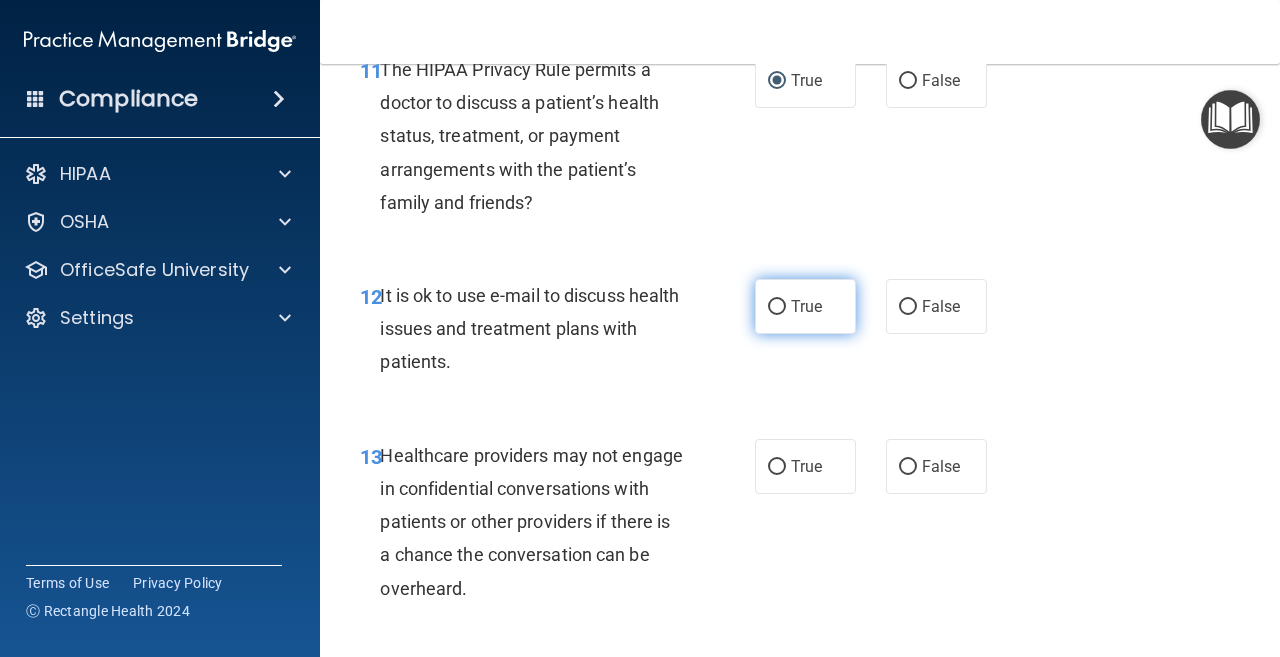 click on "True" at bounding box center [777, 307] 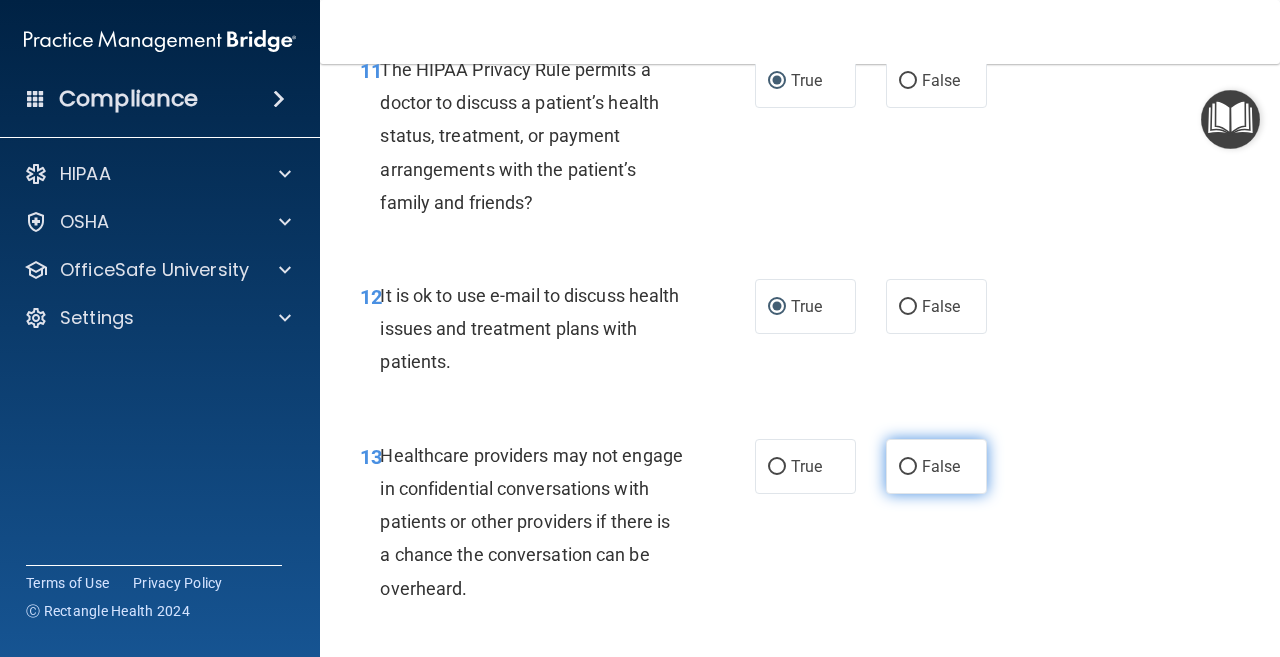 click on "False" at bounding box center (908, 467) 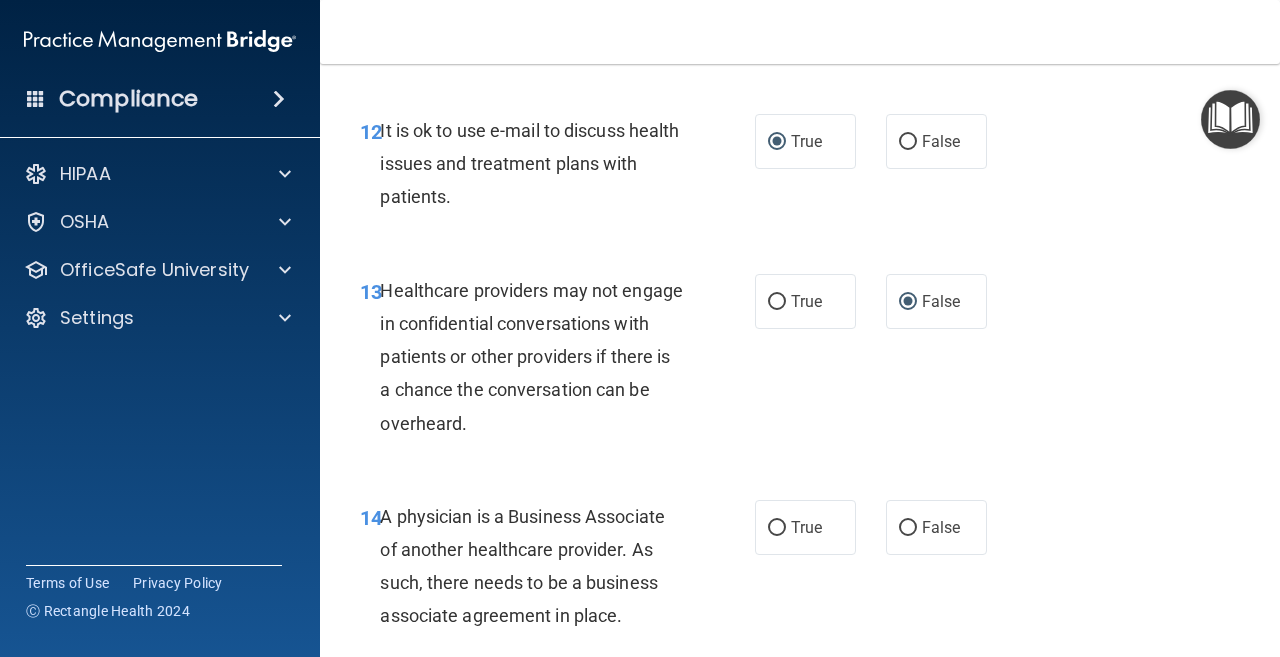 scroll, scrollTop: 2500, scrollLeft: 0, axis: vertical 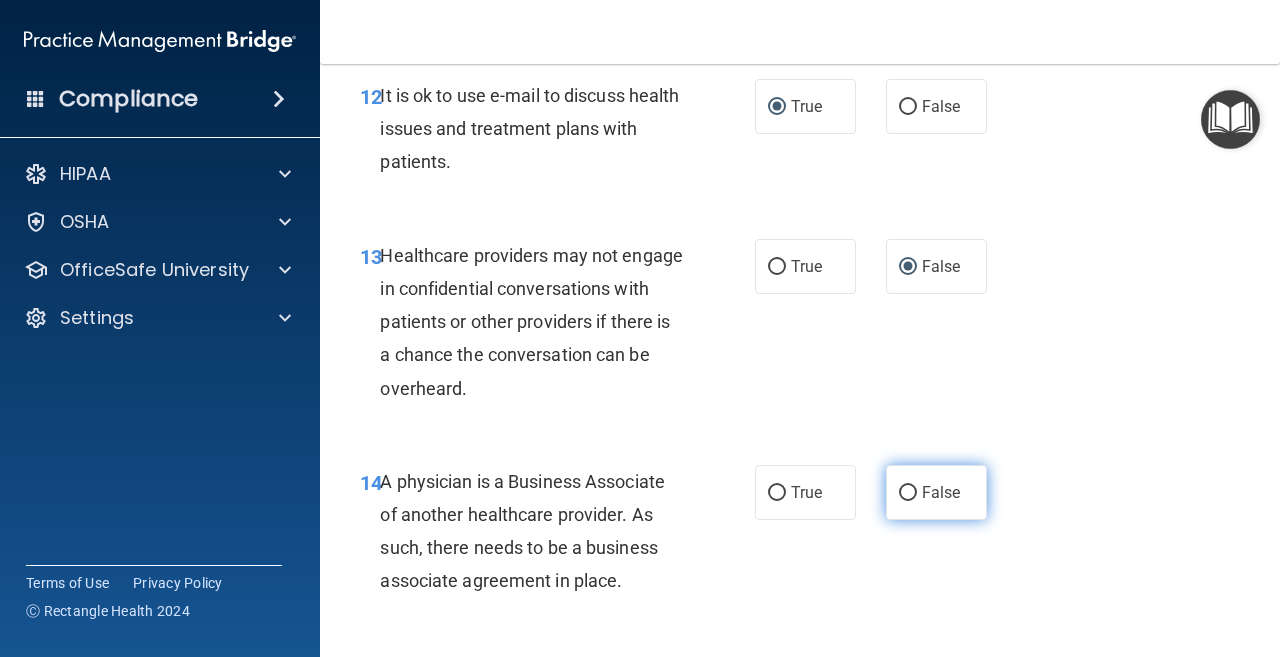 click on "False" at bounding box center [908, 493] 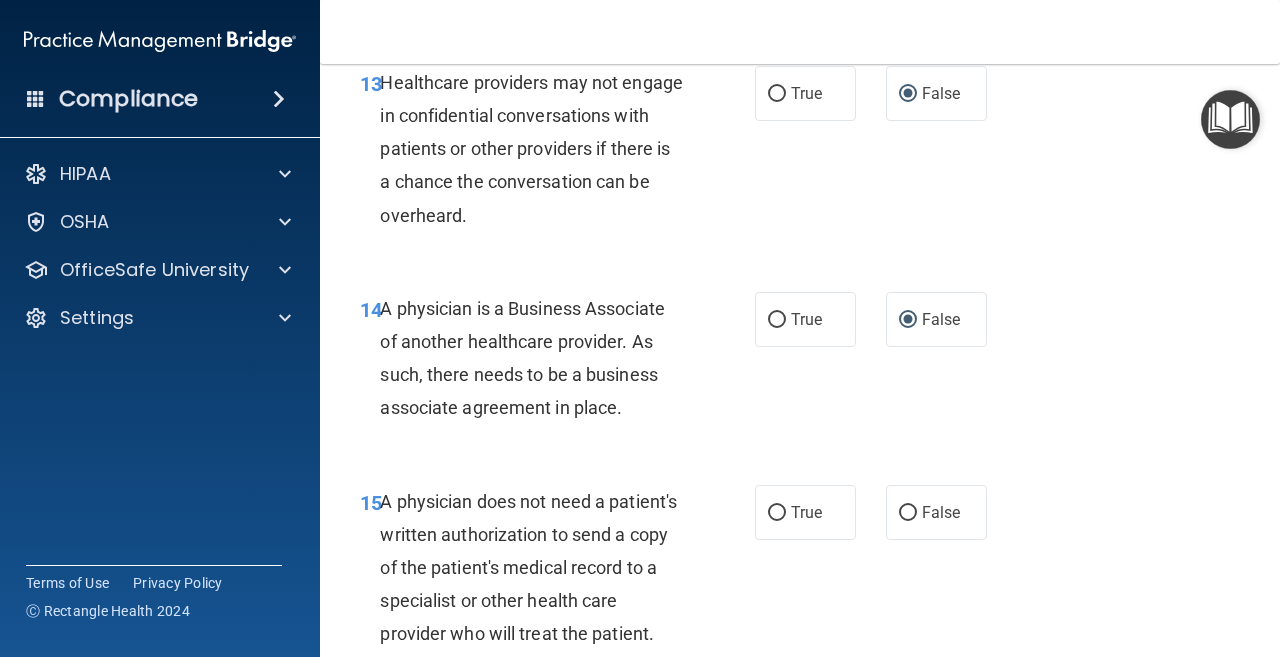 scroll, scrollTop: 2800, scrollLeft: 0, axis: vertical 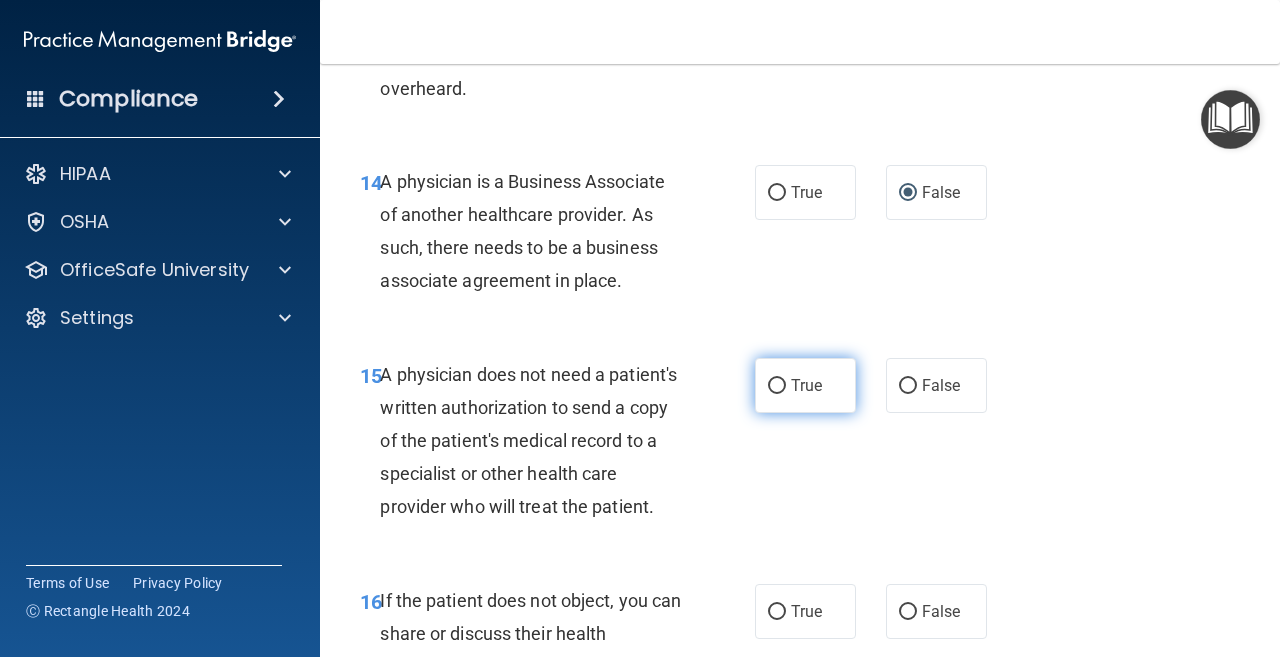 click on "True" at bounding box center [777, 386] 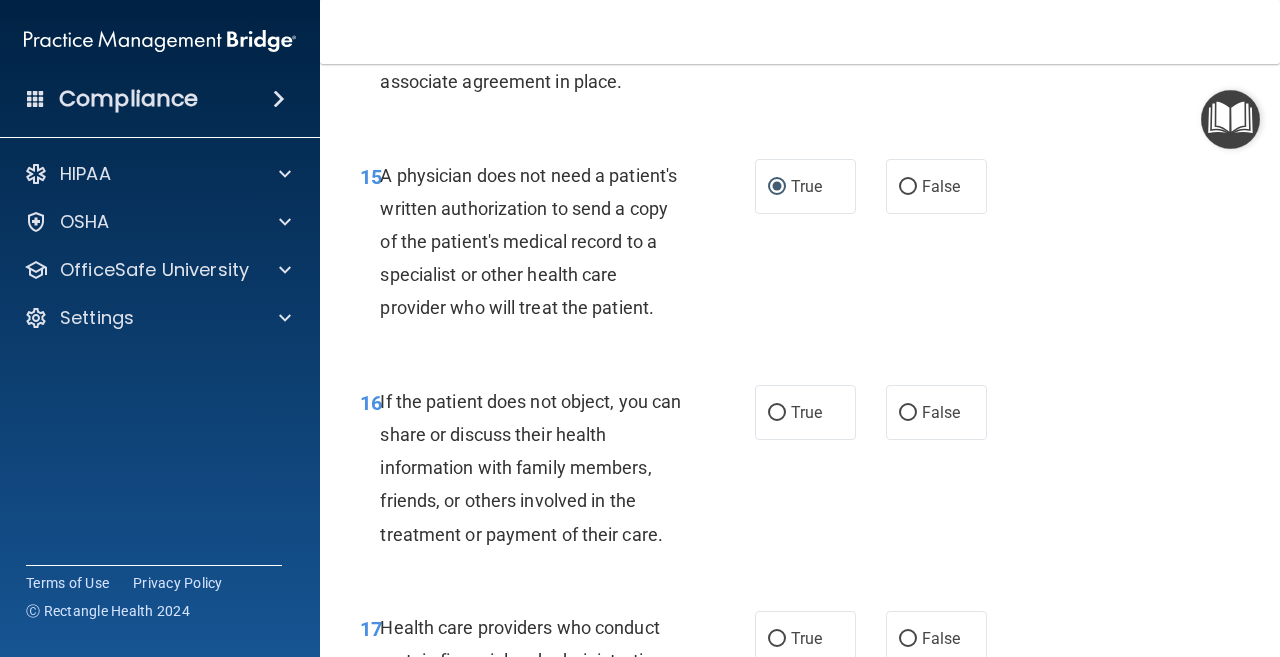 scroll, scrollTop: 3000, scrollLeft: 0, axis: vertical 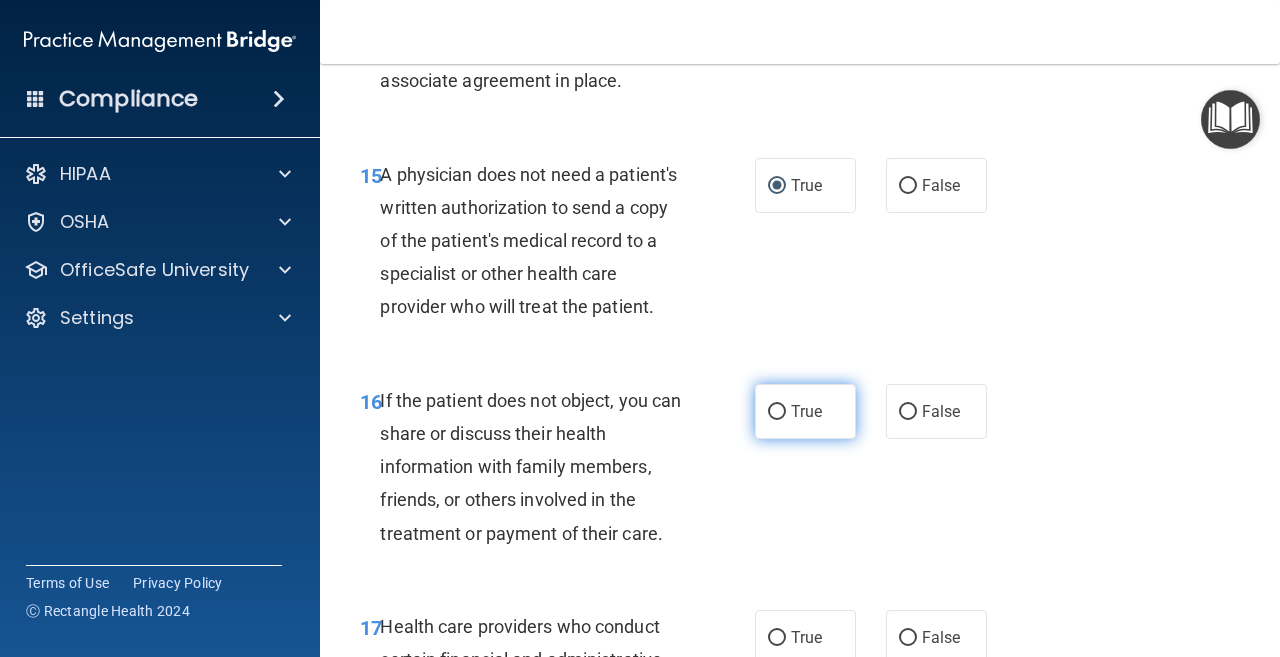 click on "True" at bounding box center (777, 412) 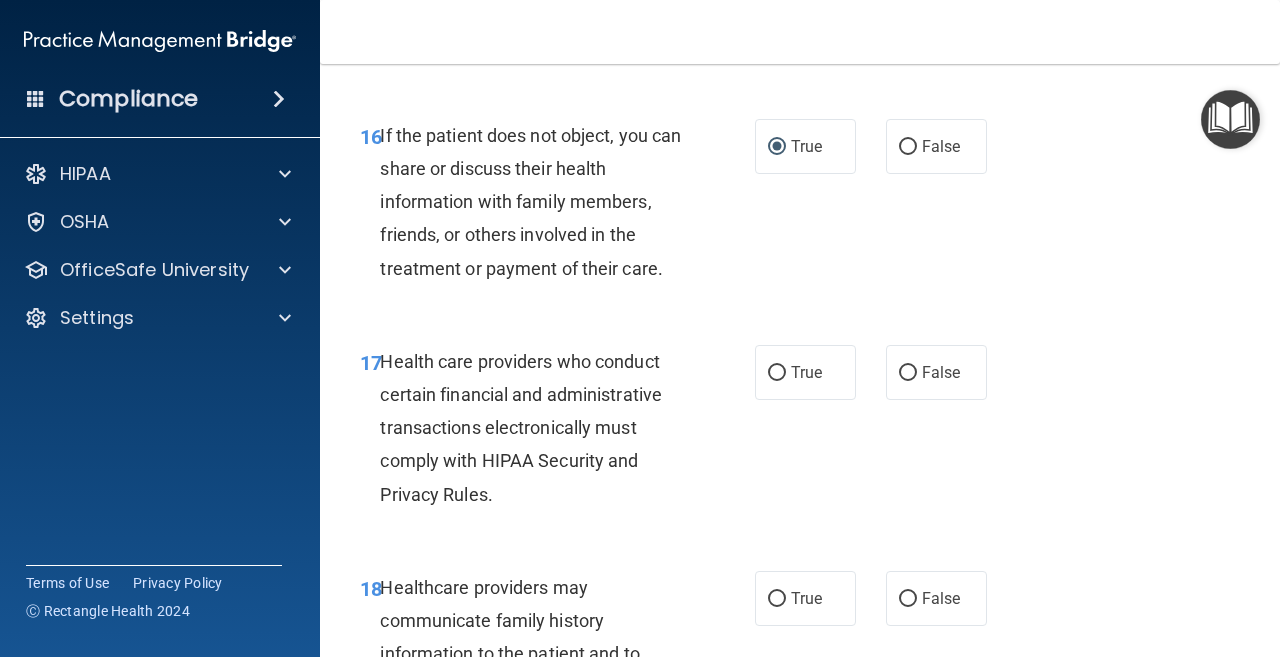 scroll, scrollTop: 3300, scrollLeft: 0, axis: vertical 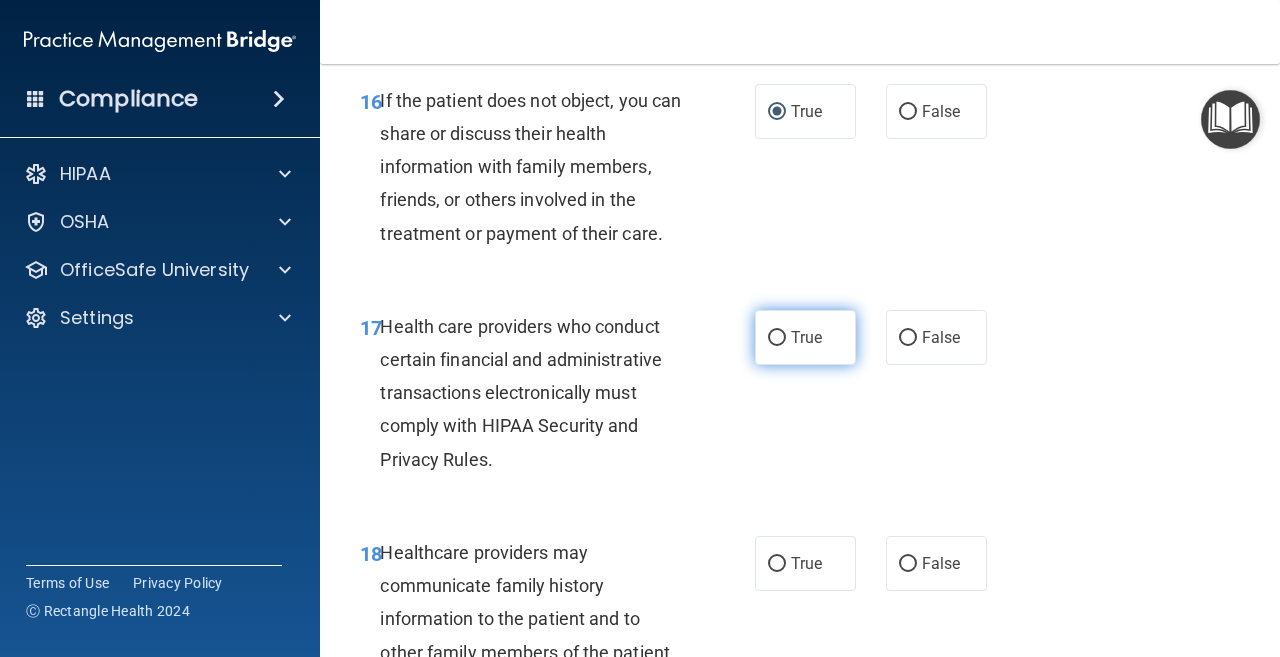 click on "True" at bounding box center (777, 338) 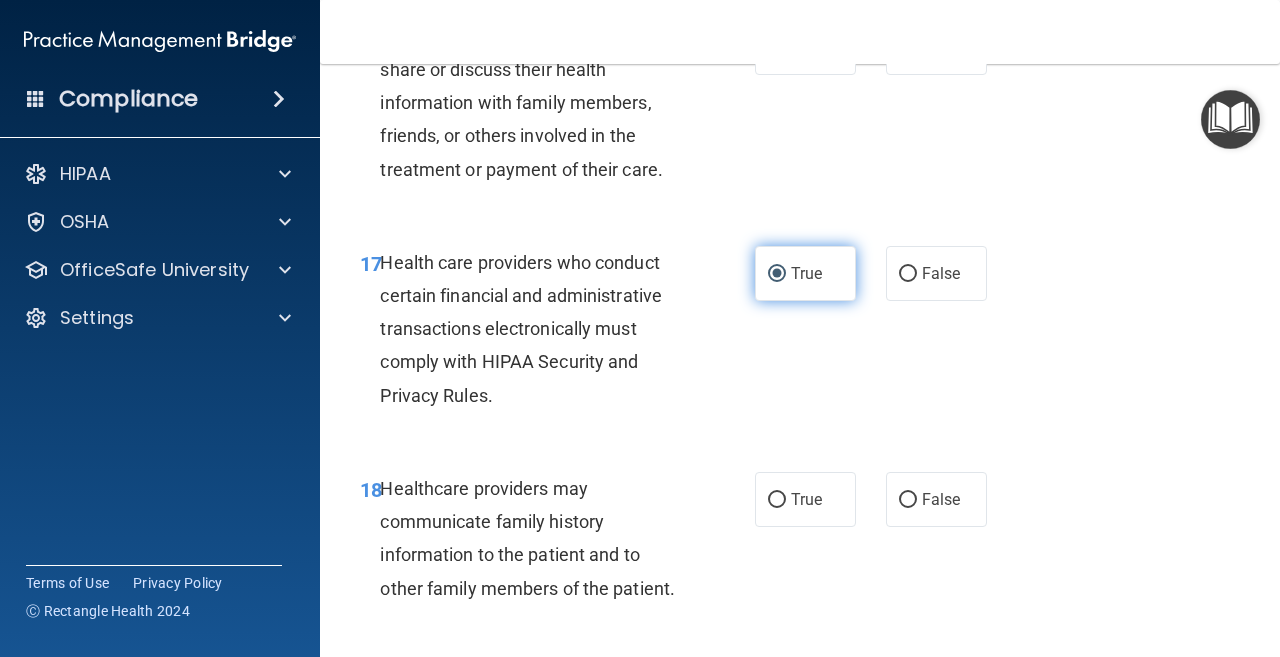 scroll, scrollTop: 3400, scrollLeft: 0, axis: vertical 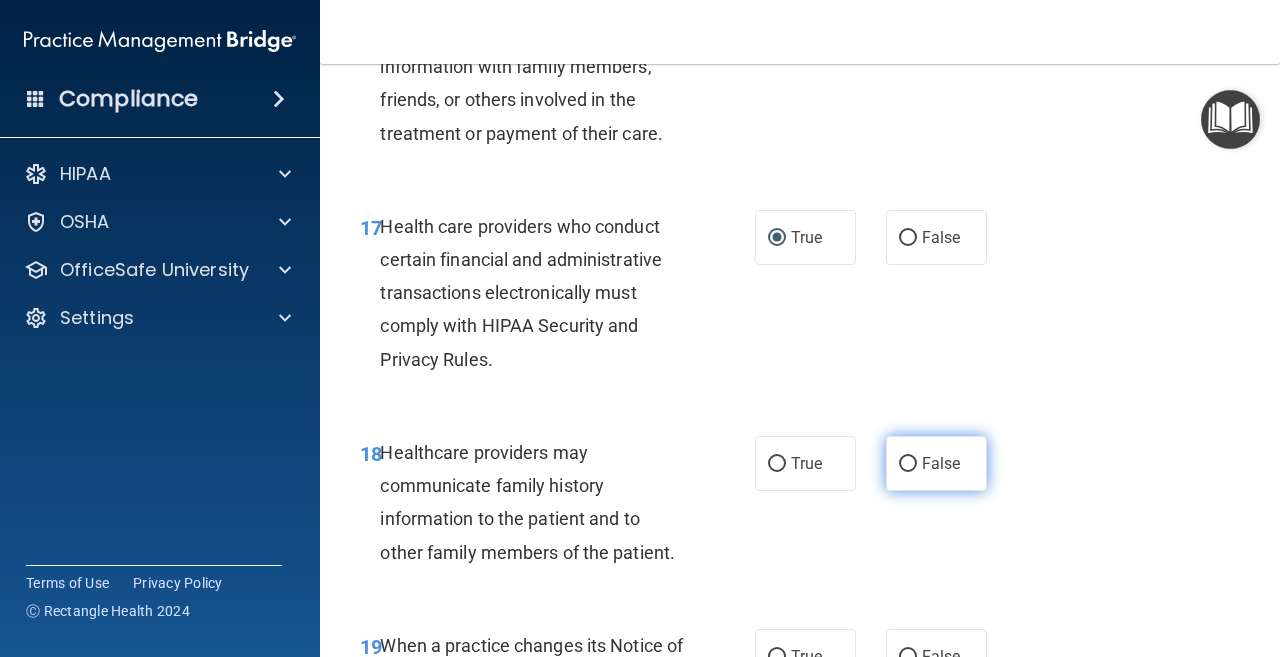click on "False" at bounding box center [908, 464] 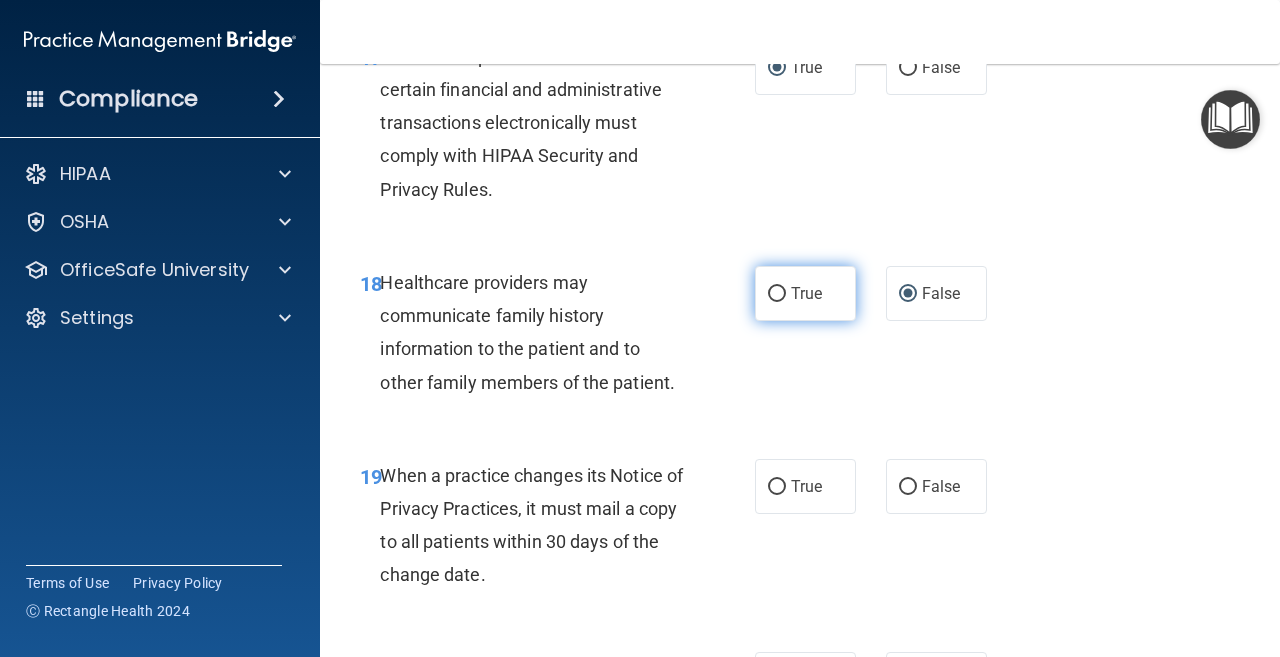 scroll, scrollTop: 3600, scrollLeft: 0, axis: vertical 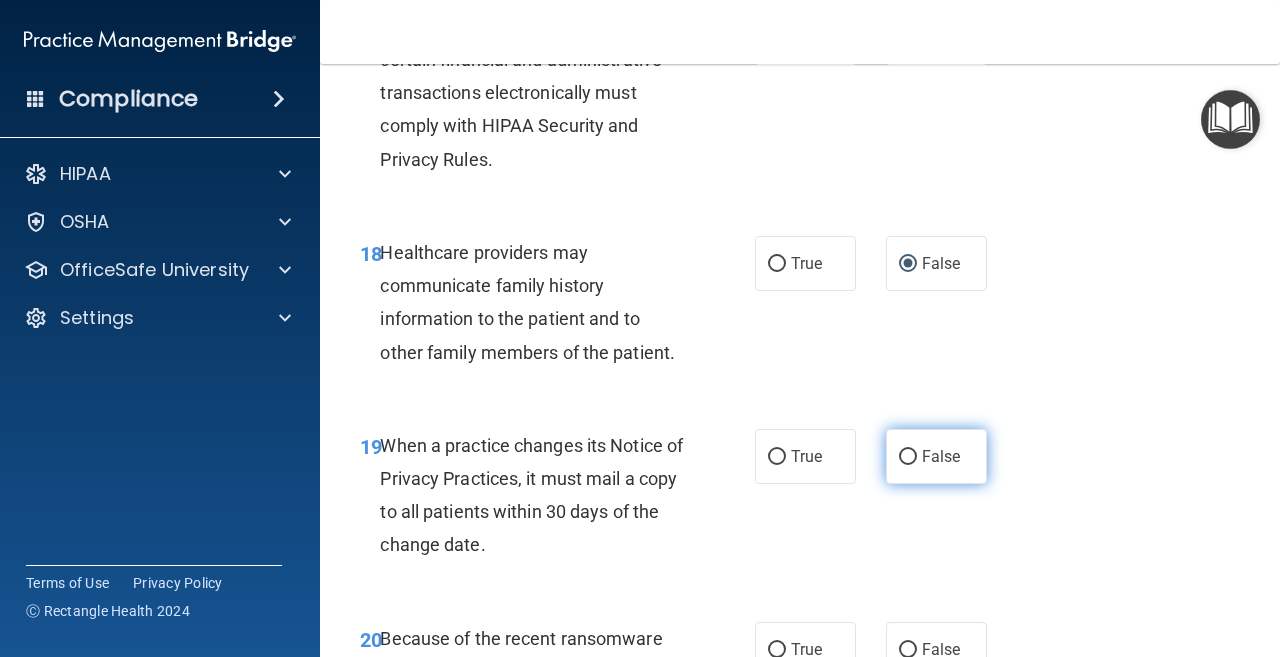 click on "False" at bounding box center (908, 457) 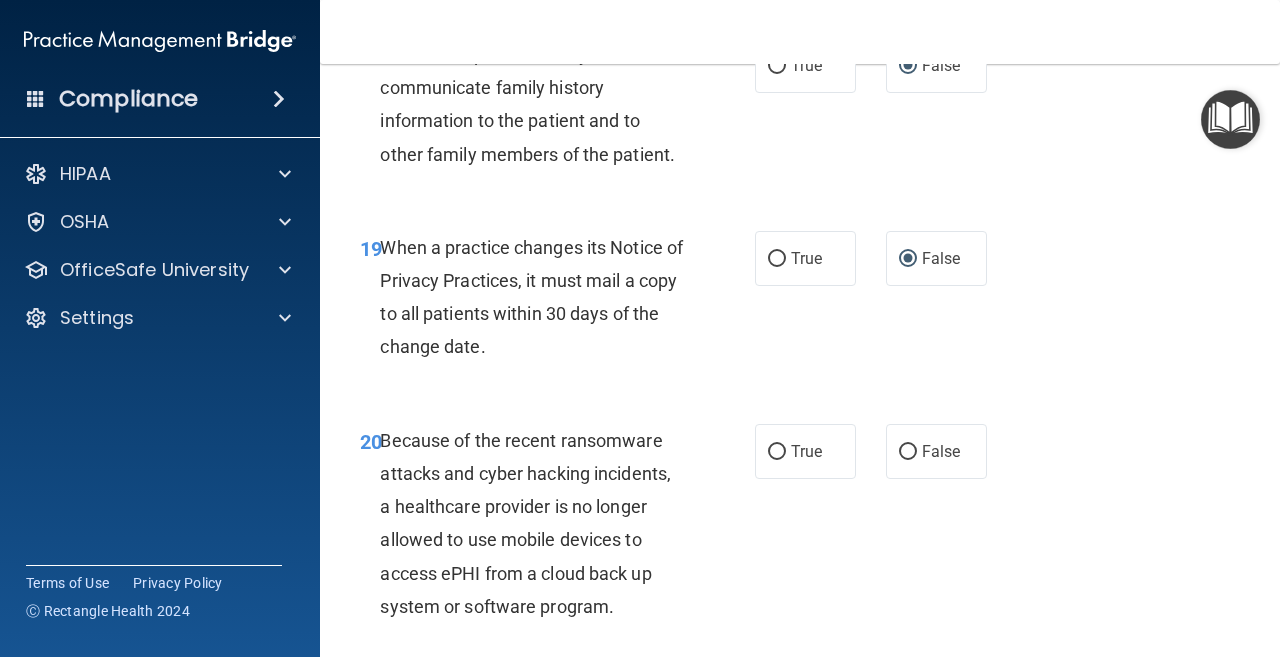 scroll, scrollTop: 3800, scrollLeft: 0, axis: vertical 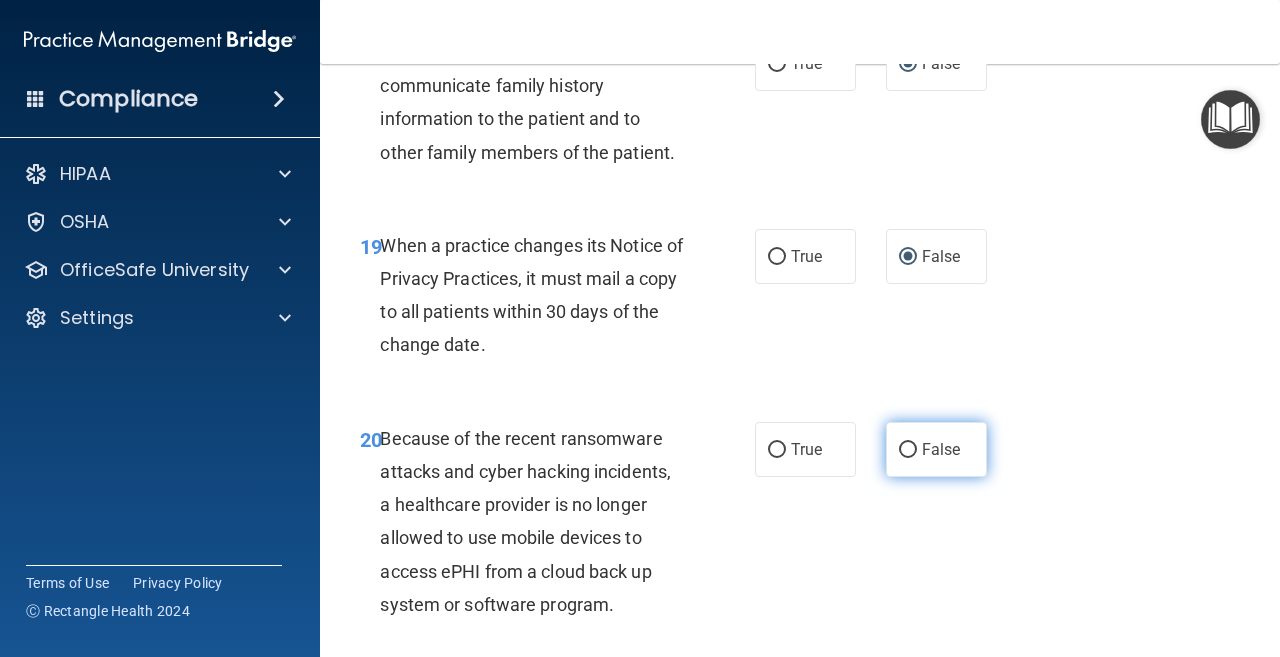 click on "False" at bounding box center [908, 450] 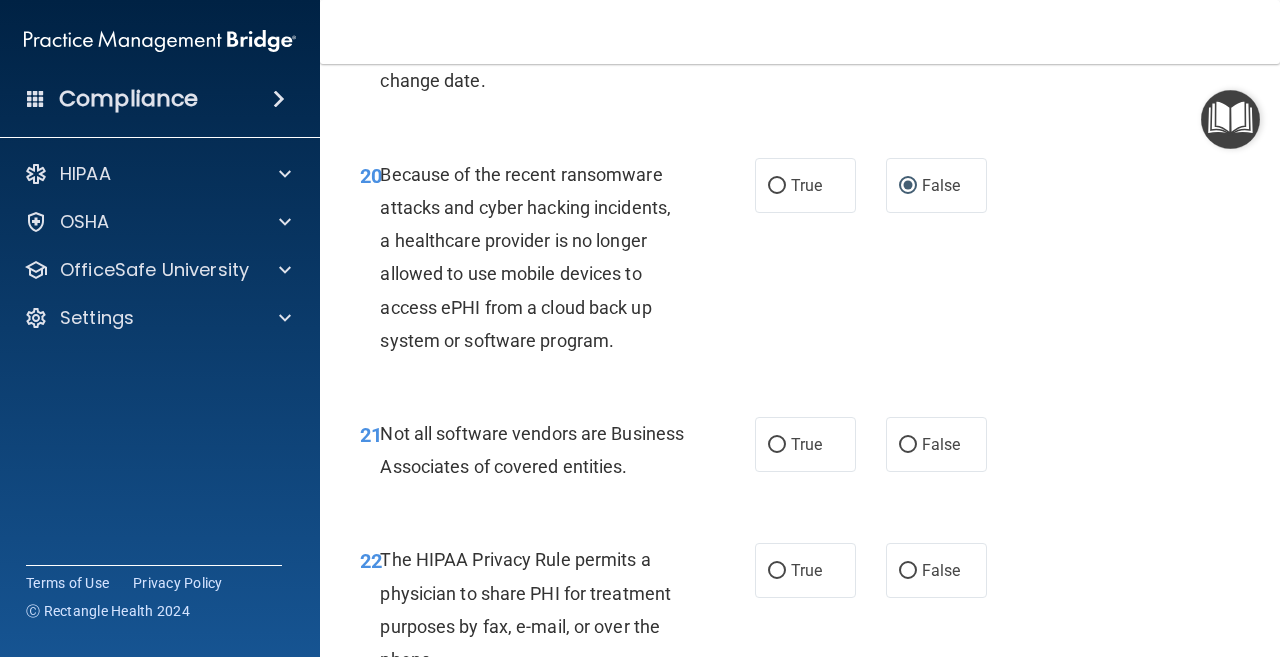 scroll, scrollTop: 4100, scrollLeft: 0, axis: vertical 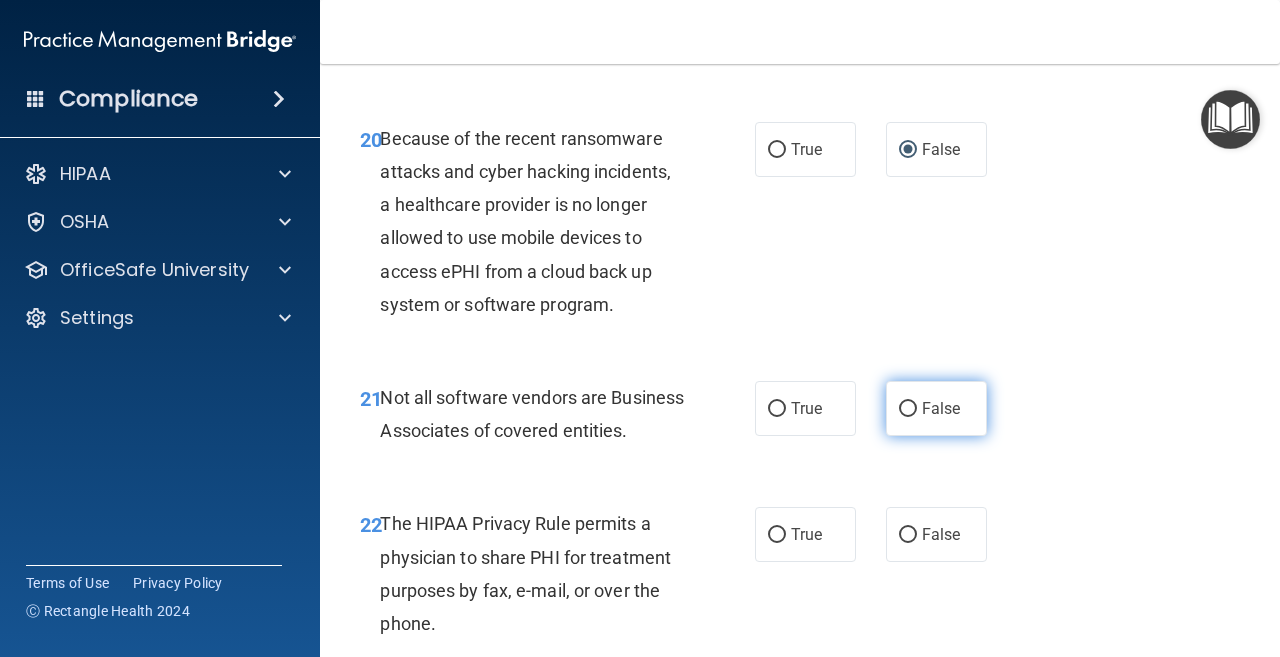 click on "False" at bounding box center [908, 409] 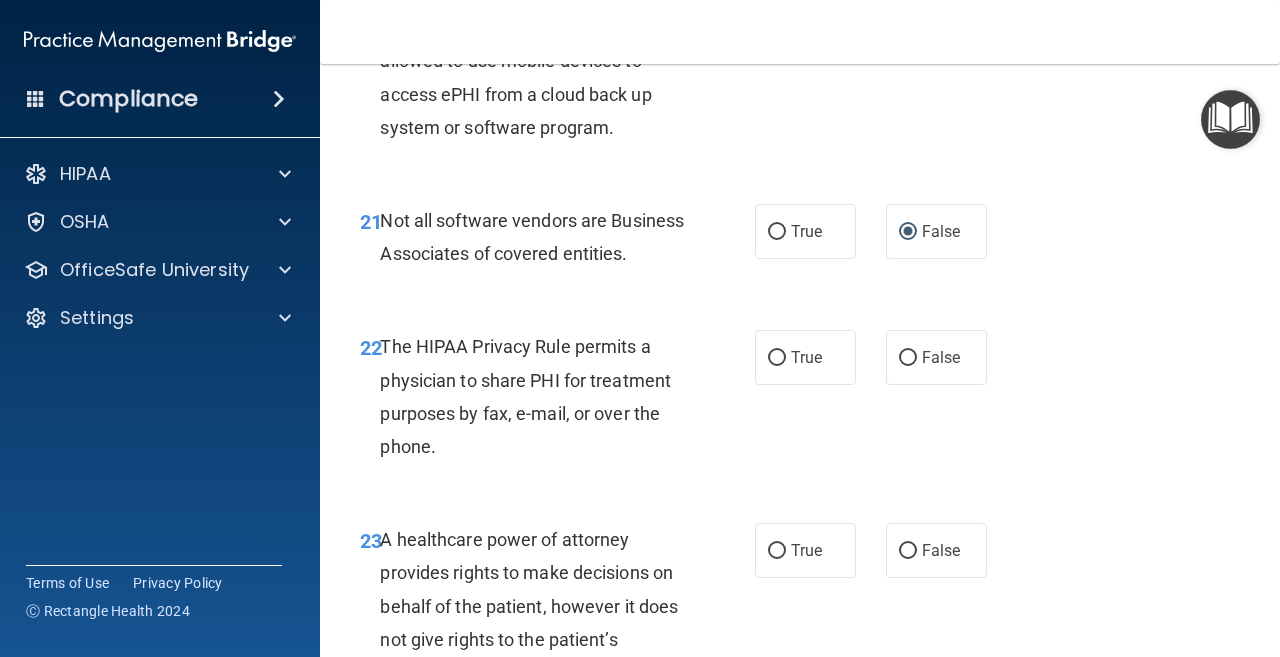scroll, scrollTop: 4300, scrollLeft: 0, axis: vertical 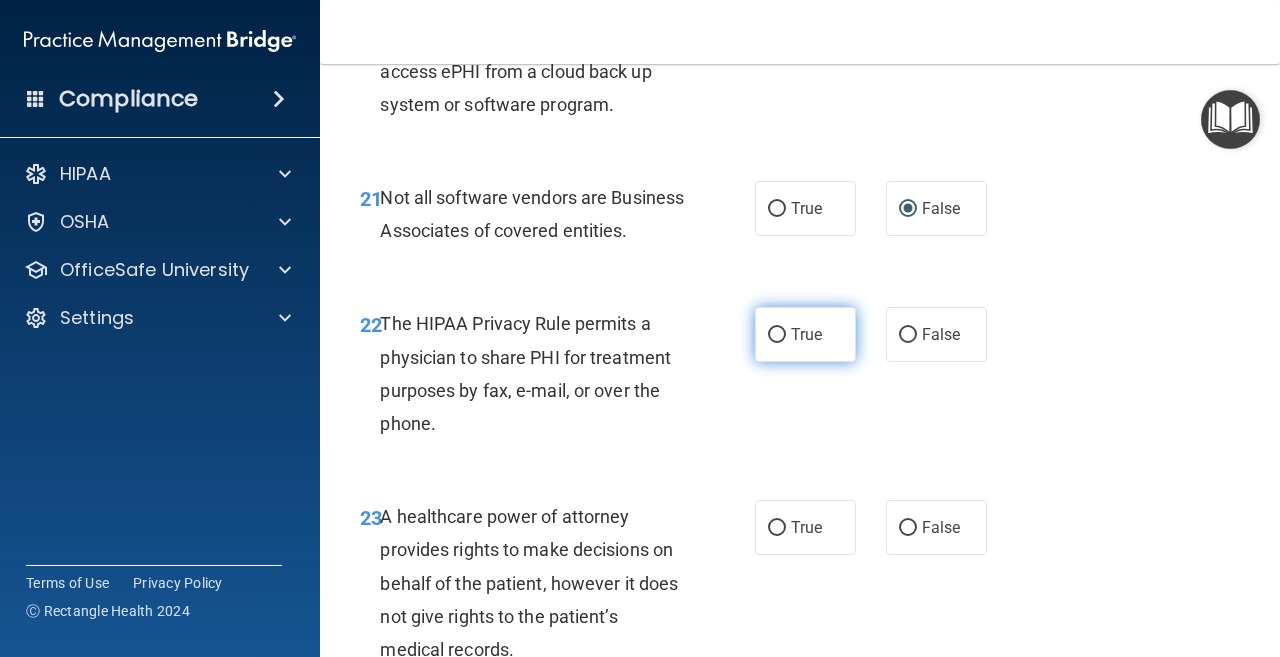 click on "True" at bounding box center (777, 335) 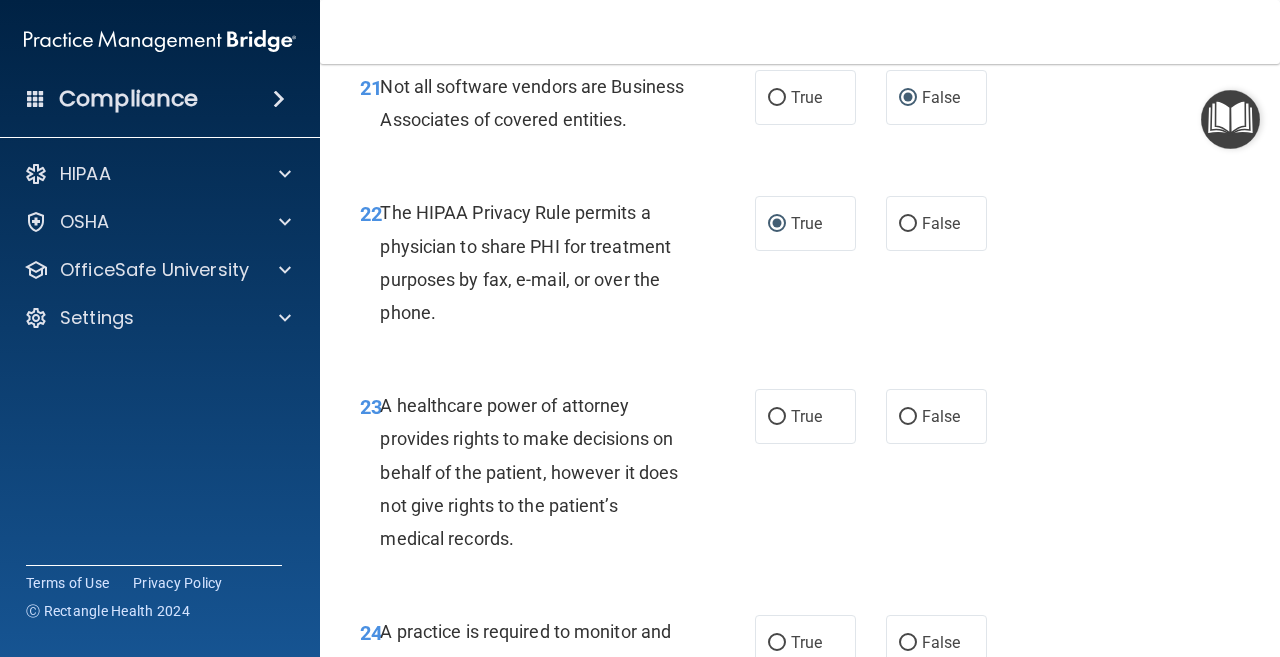 scroll, scrollTop: 4500, scrollLeft: 0, axis: vertical 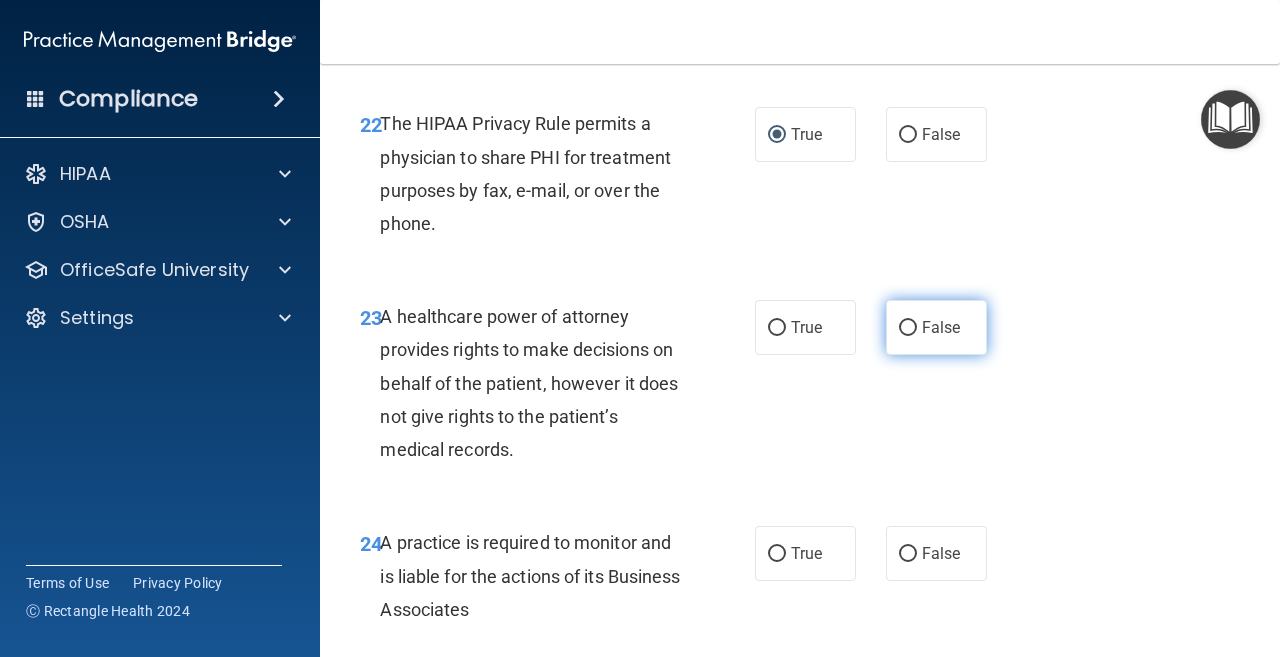 click on "False" at bounding box center [908, 328] 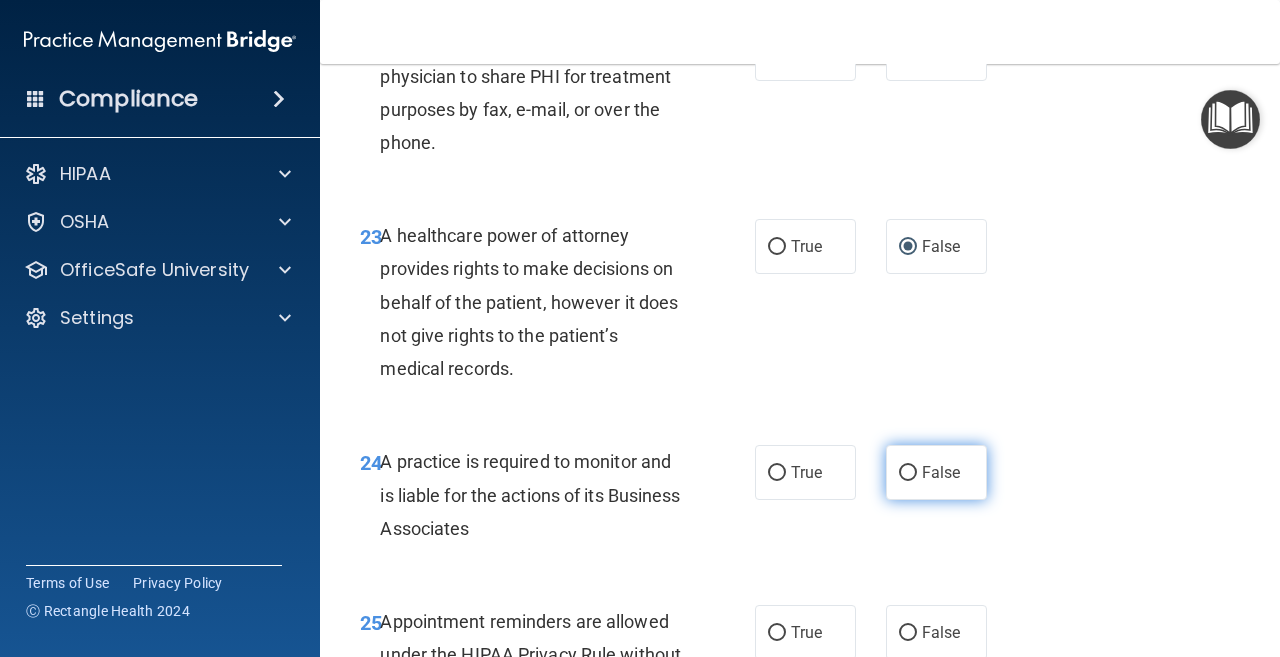 scroll, scrollTop: 4700, scrollLeft: 0, axis: vertical 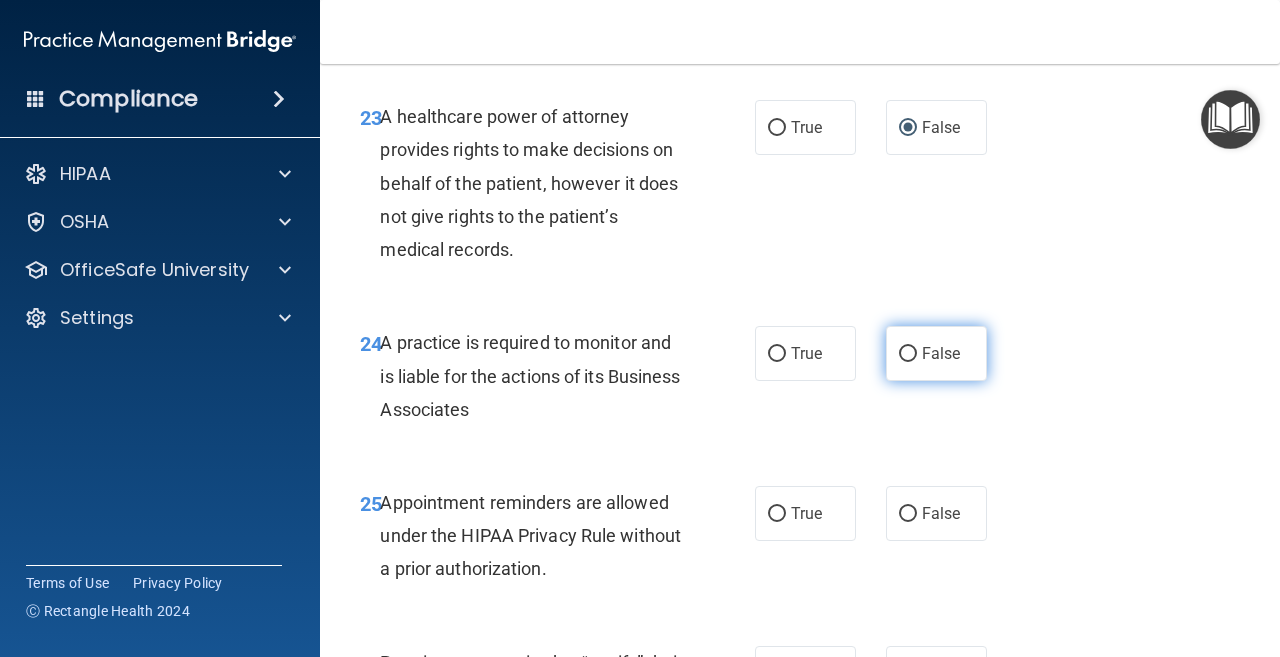 click on "False" at bounding box center [908, 354] 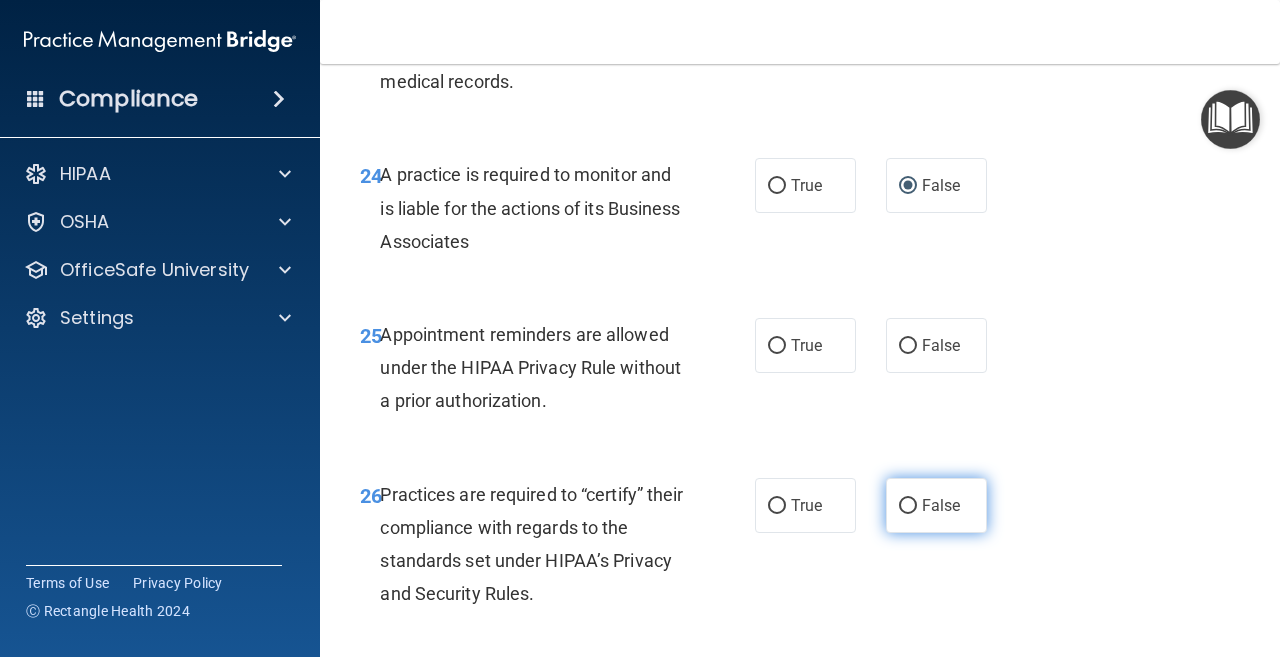 scroll, scrollTop: 4900, scrollLeft: 0, axis: vertical 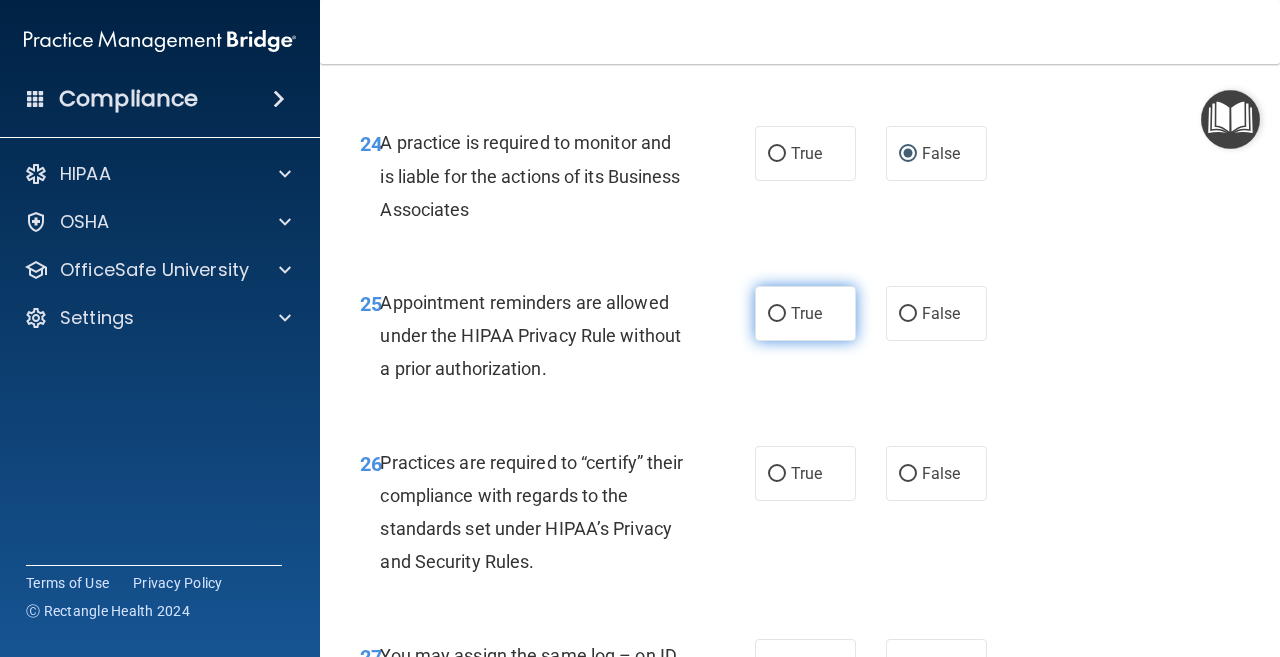 click on "True" at bounding box center [777, 314] 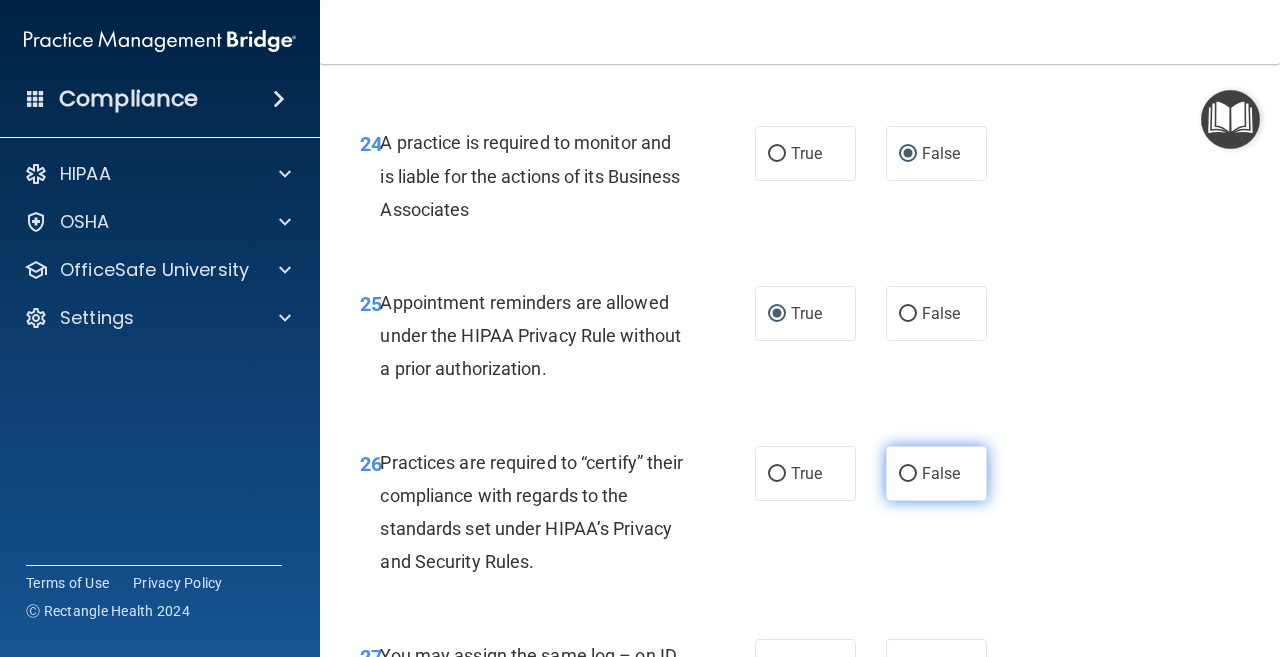 click on "False" at bounding box center (908, 474) 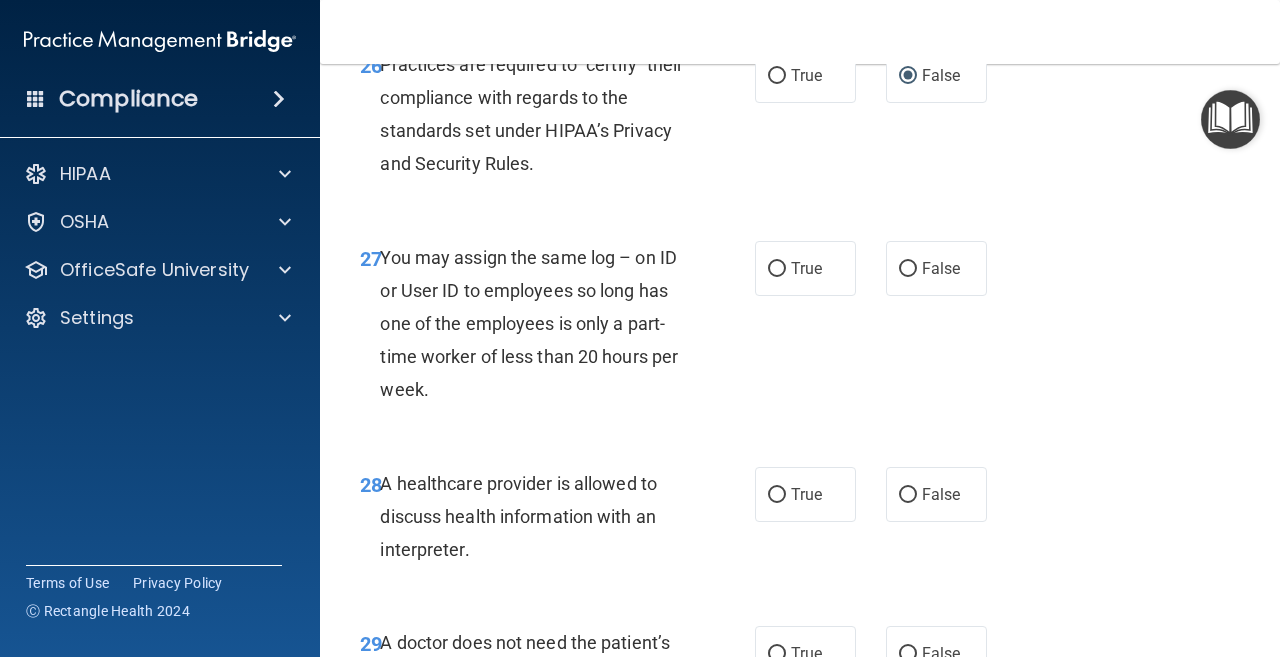 scroll, scrollTop: 5300, scrollLeft: 0, axis: vertical 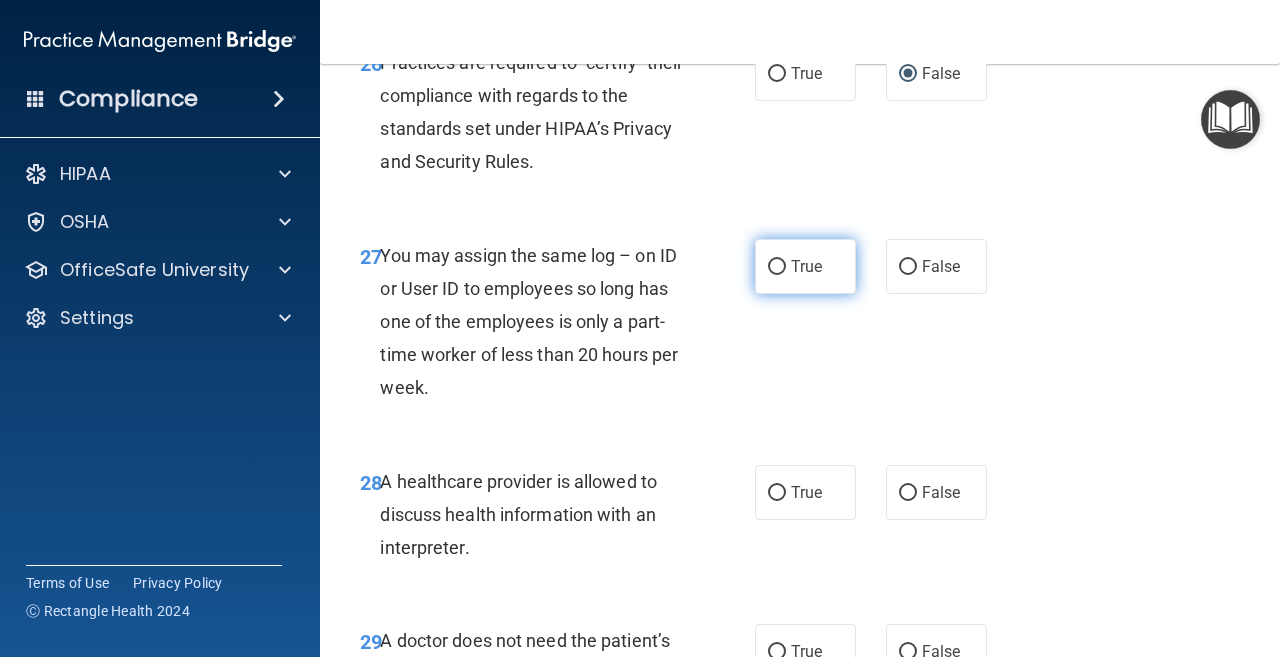 click on "True" at bounding box center [777, 267] 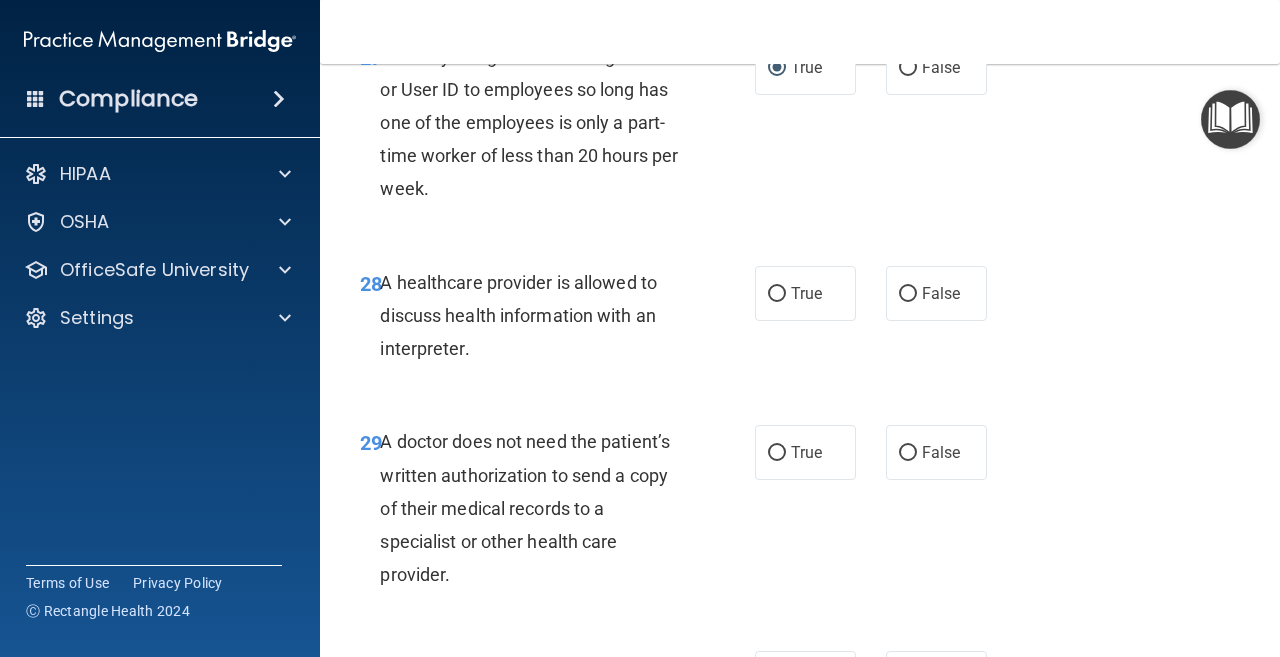 scroll, scrollTop: 5500, scrollLeft: 0, axis: vertical 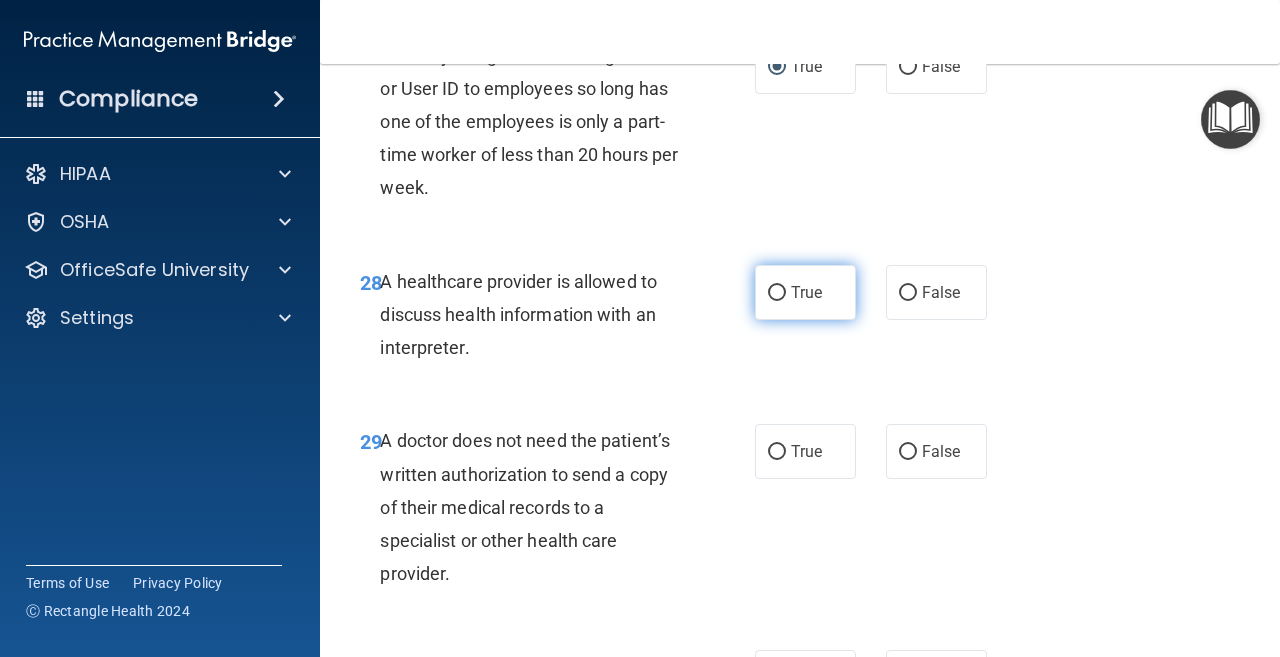 click on "True" at bounding box center [777, 293] 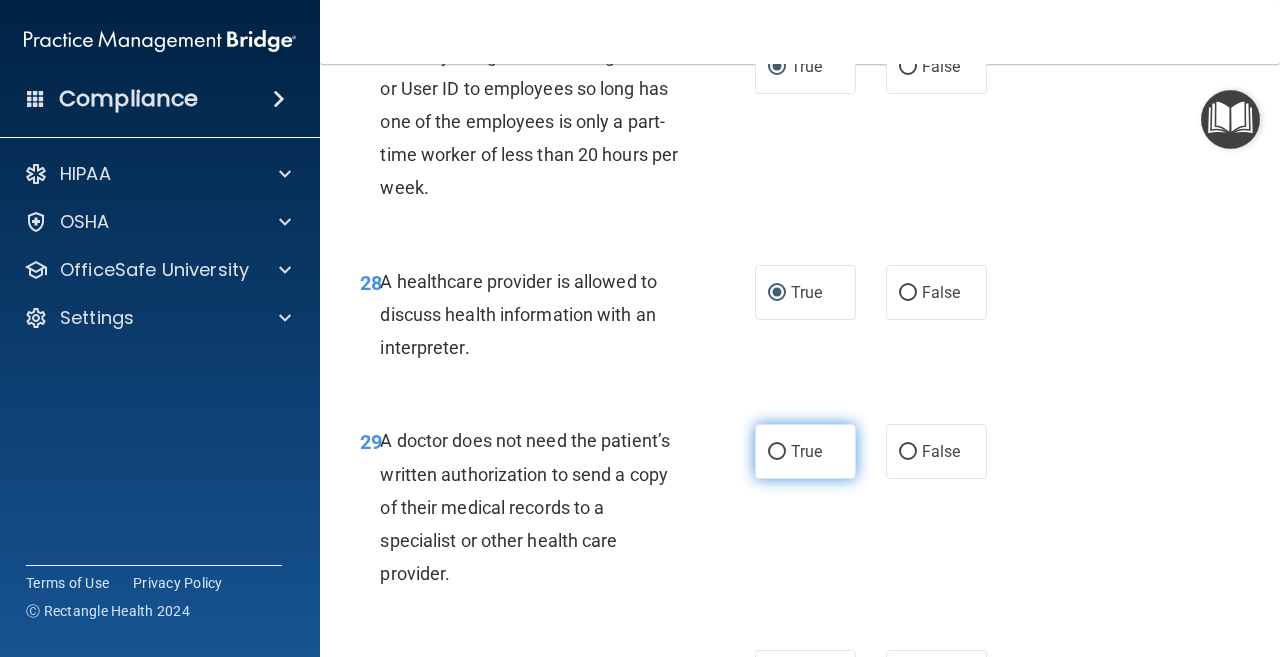 click on "True" at bounding box center [777, 452] 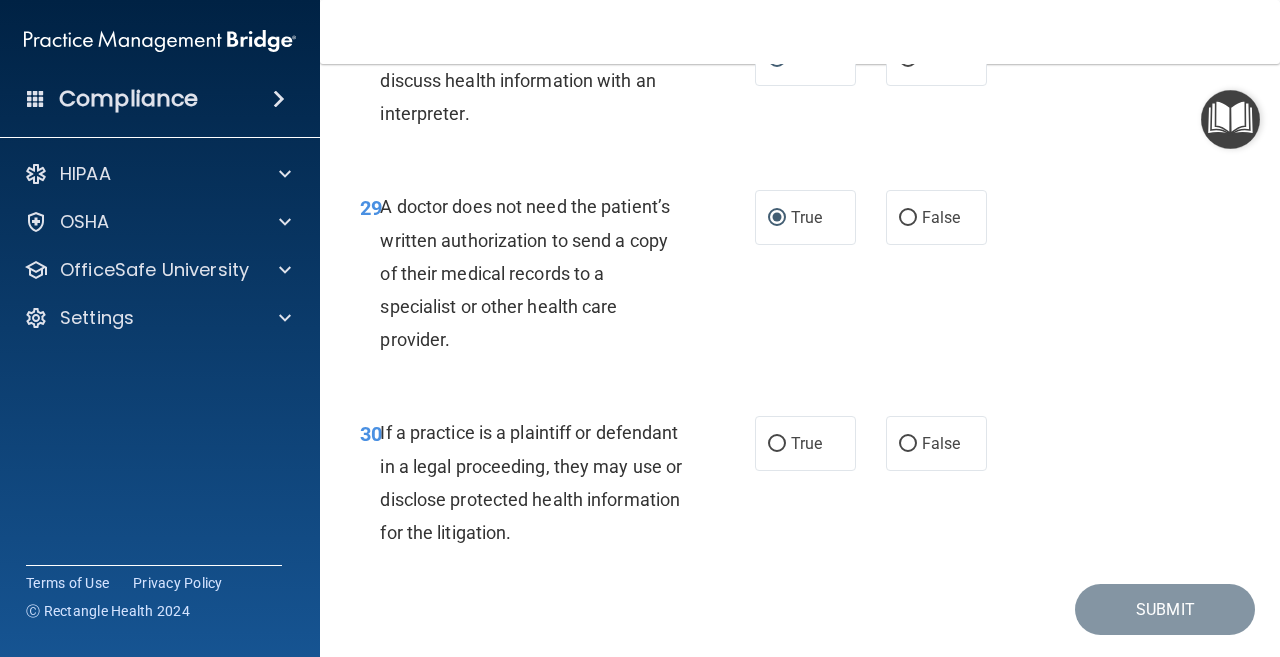 scroll, scrollTop: 5800, scrollLeft: 0, axis: vertical 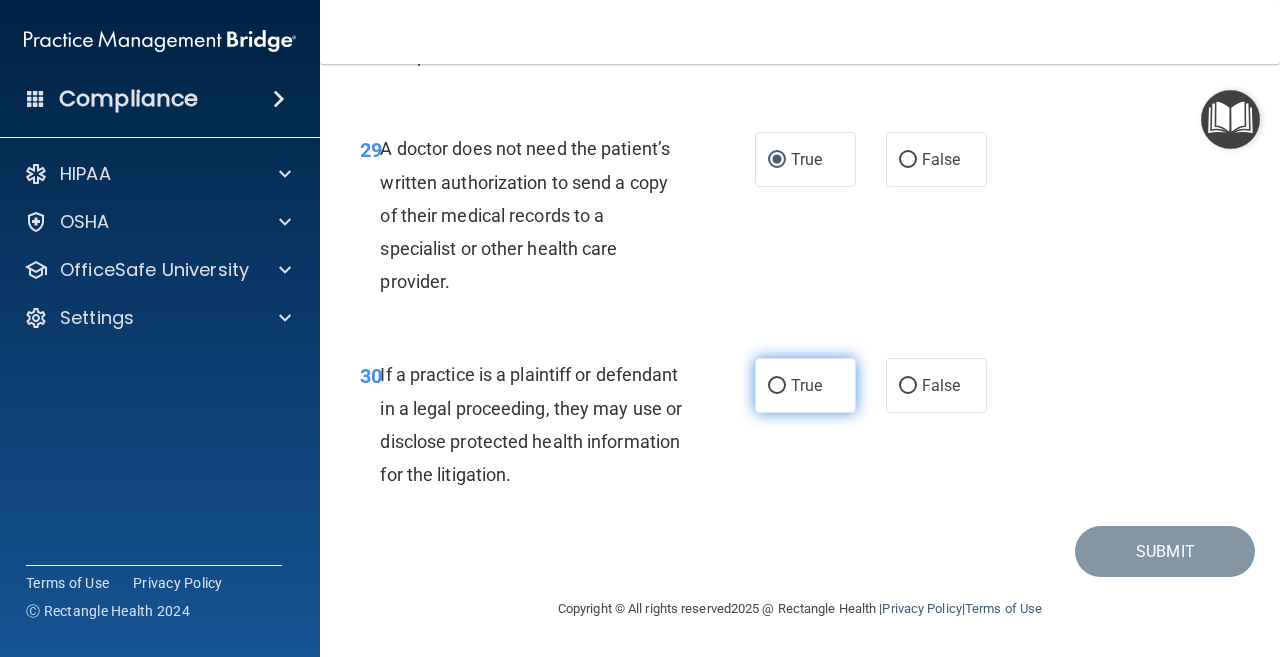click on "True" at bounding box center [777, 386] 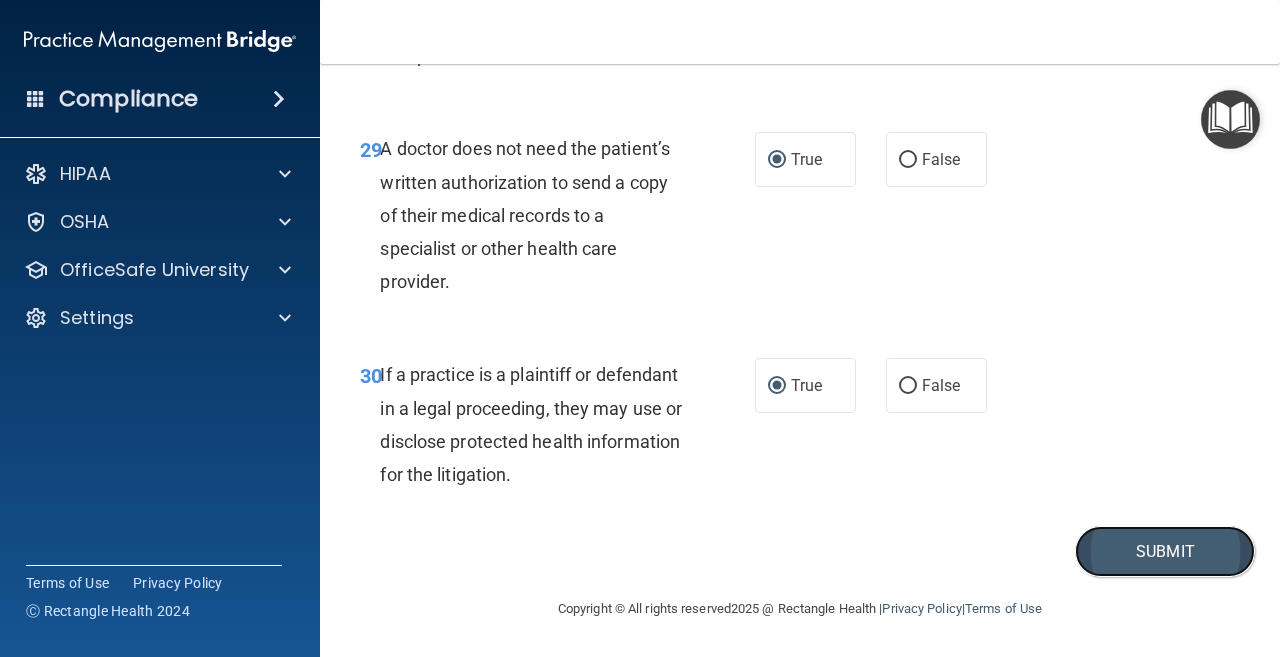 click on "Submit" at bounding box center (1165, 551) 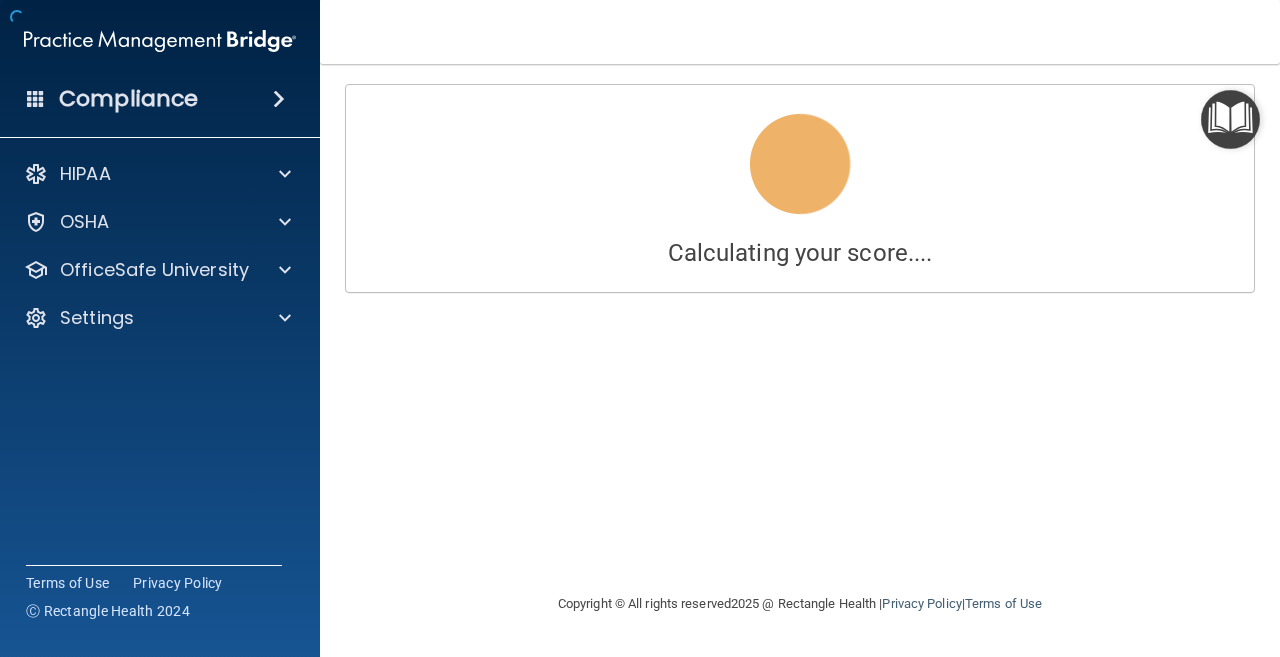 scroll, scrollTop: 0, scrollLeft: 0, axis: both 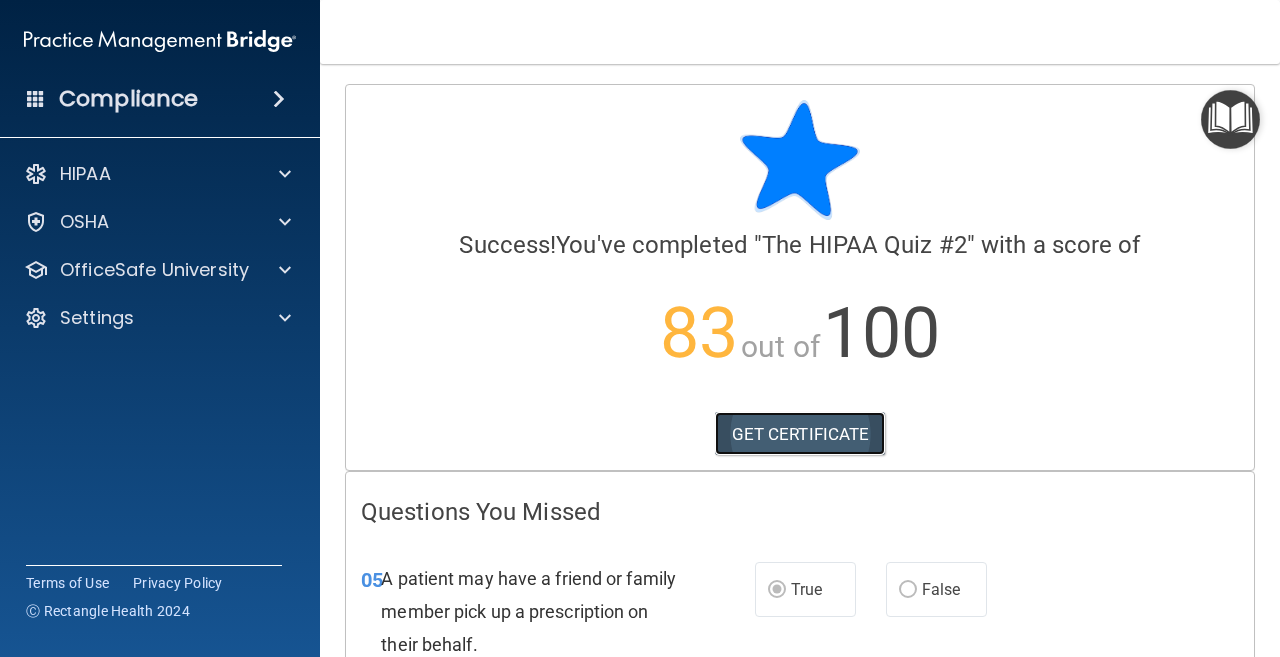 click on "GET CERTIFICATE" at bounding box center (800, 434) 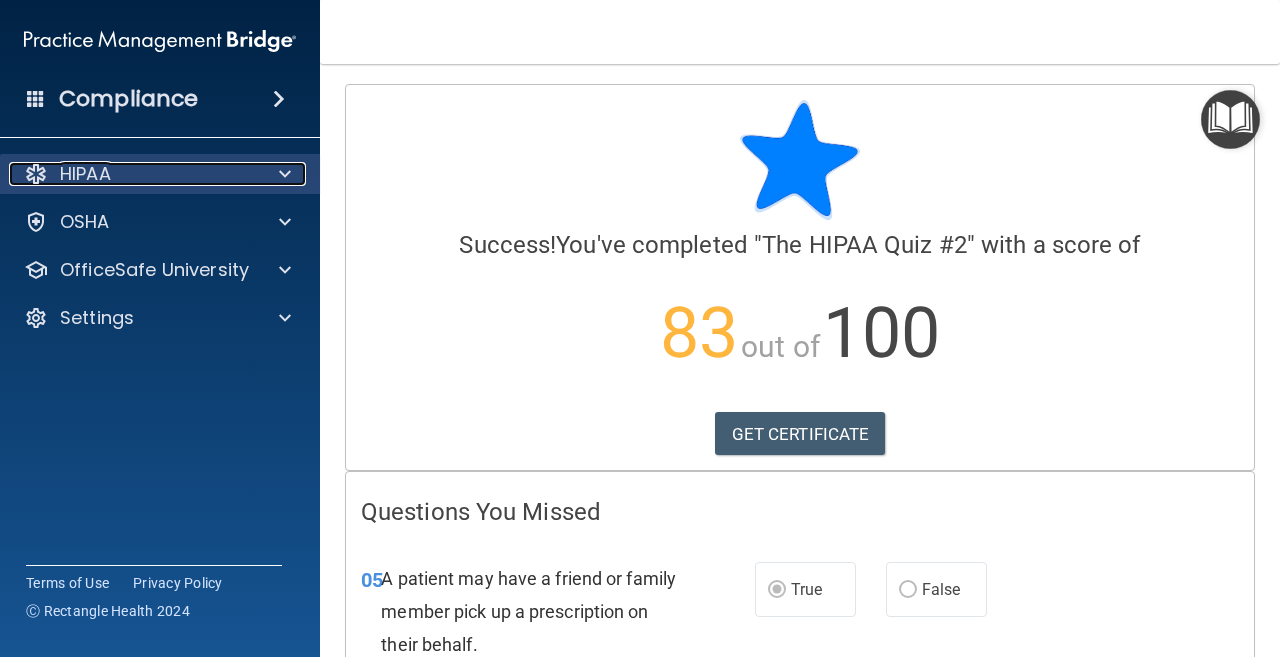 click on "HIPAA" at bounding box center (133, 174) 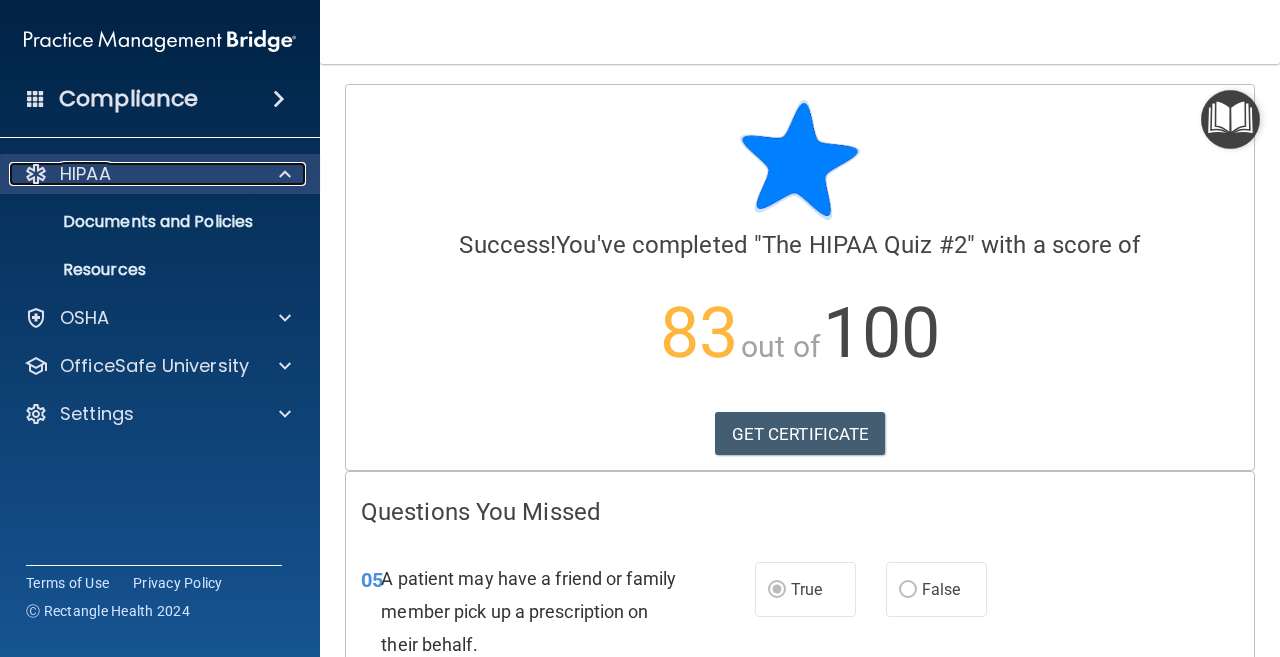 click on "HIPAA" at bounding box center (133, 174) 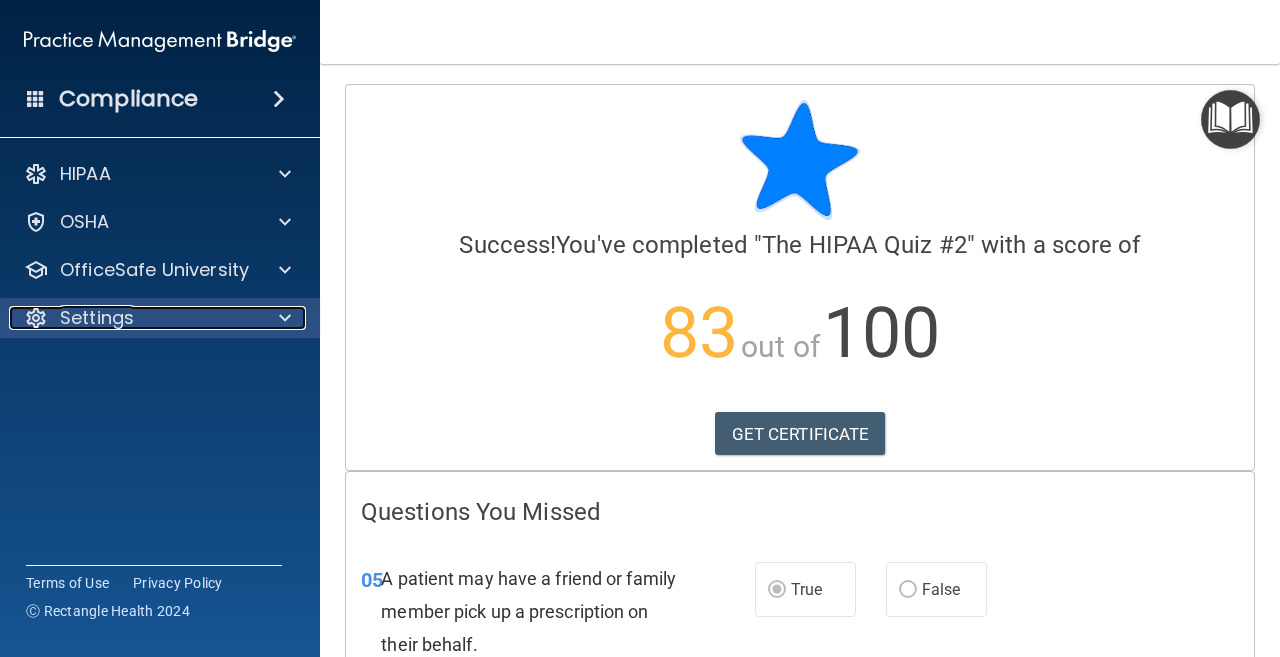 click on "Settings" at bounding box center [133, 318] 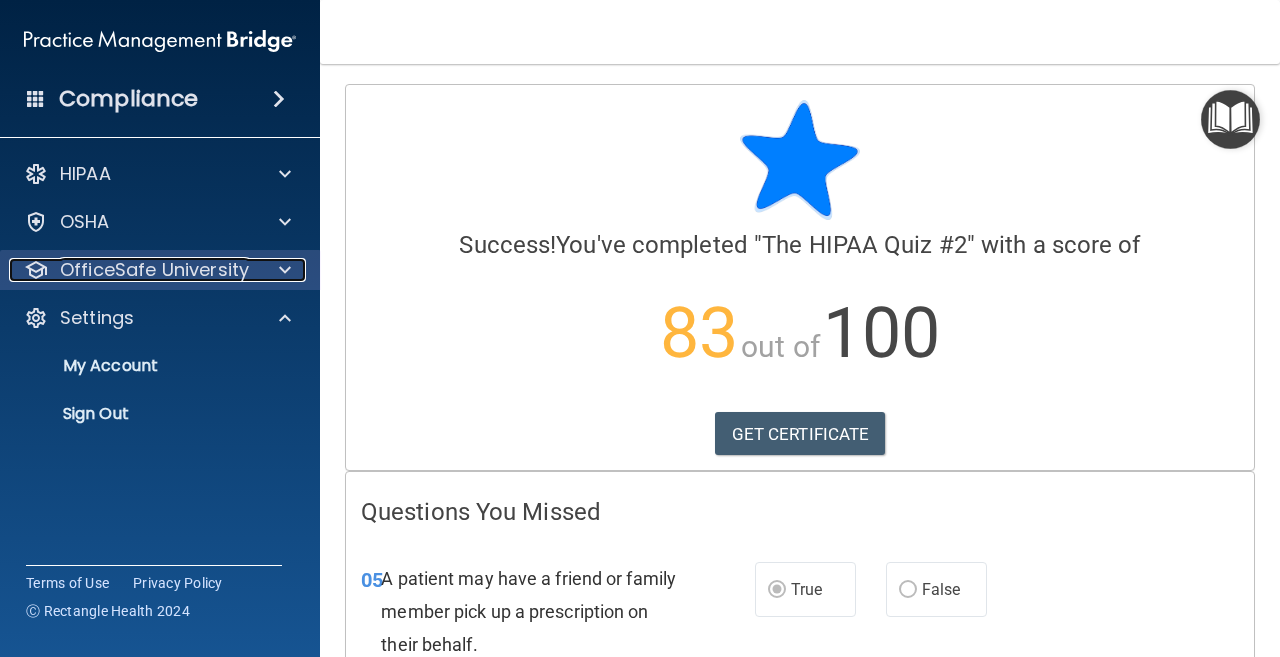 click on "OfficeSafe University" at bounding box center [154, 270] 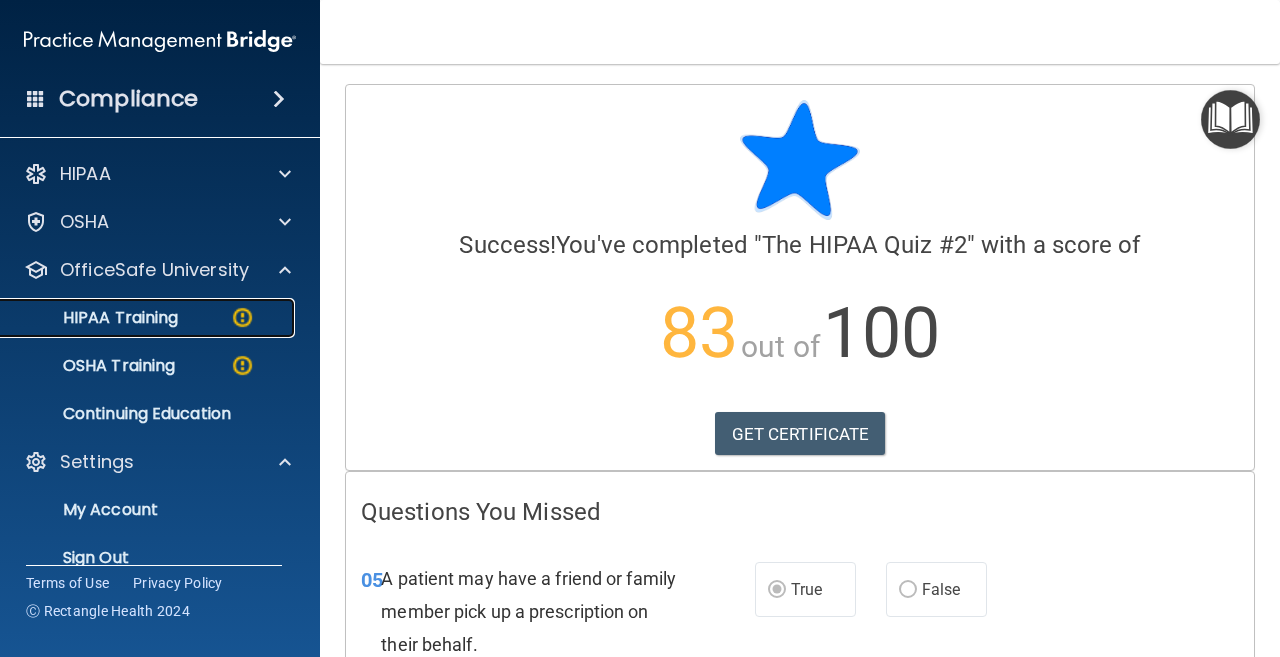 click on "HIPAA Training" at bounding box center (149, 318) 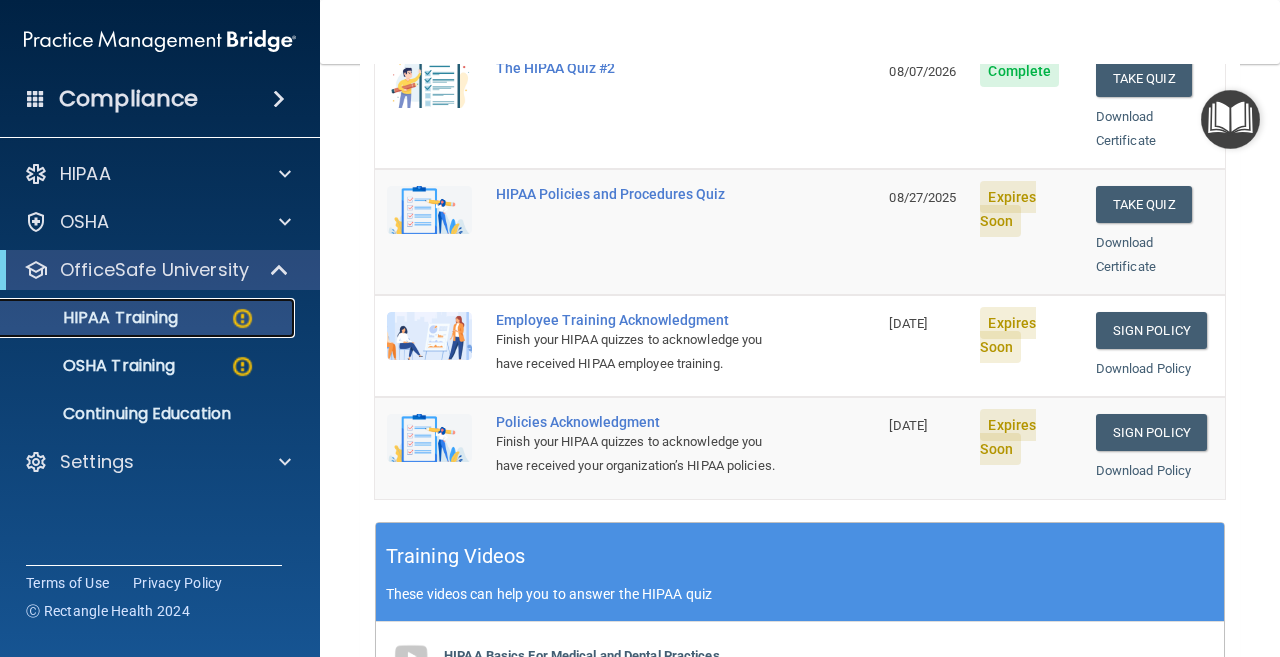 scroll, scrollTop: 400, scrollLeft: 0, axis: vertical 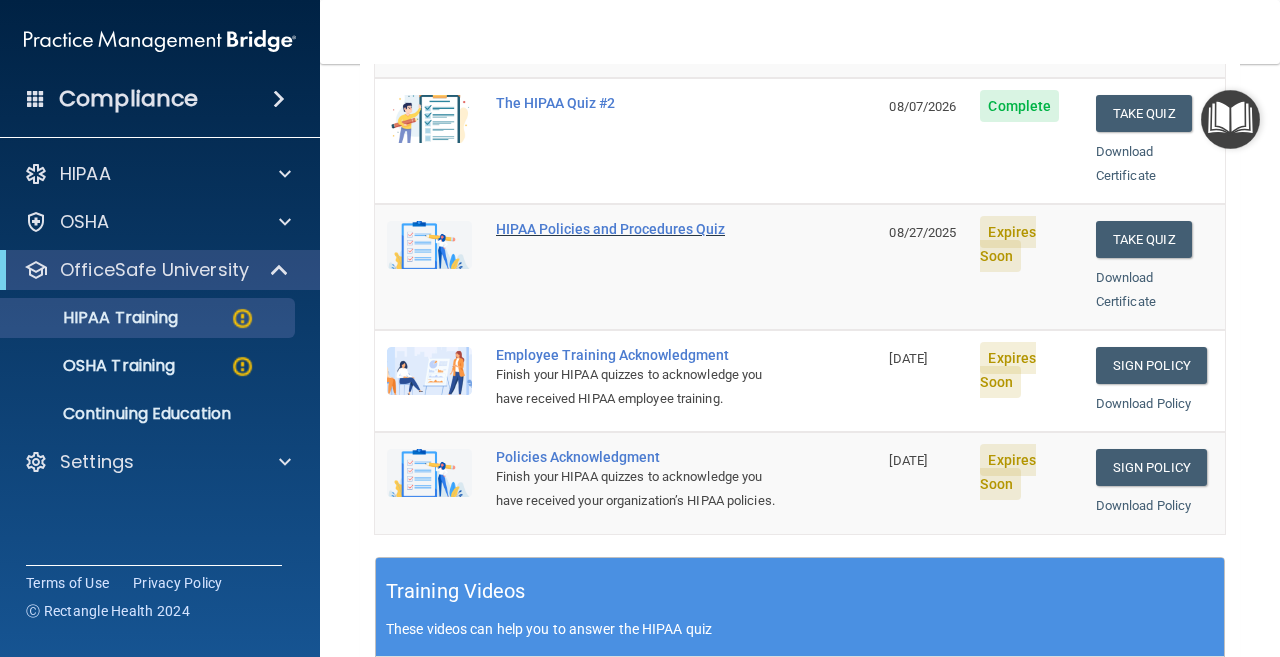 click on "HIPAA Policies and Procedures Quiz" at bounding box center [636, 229] 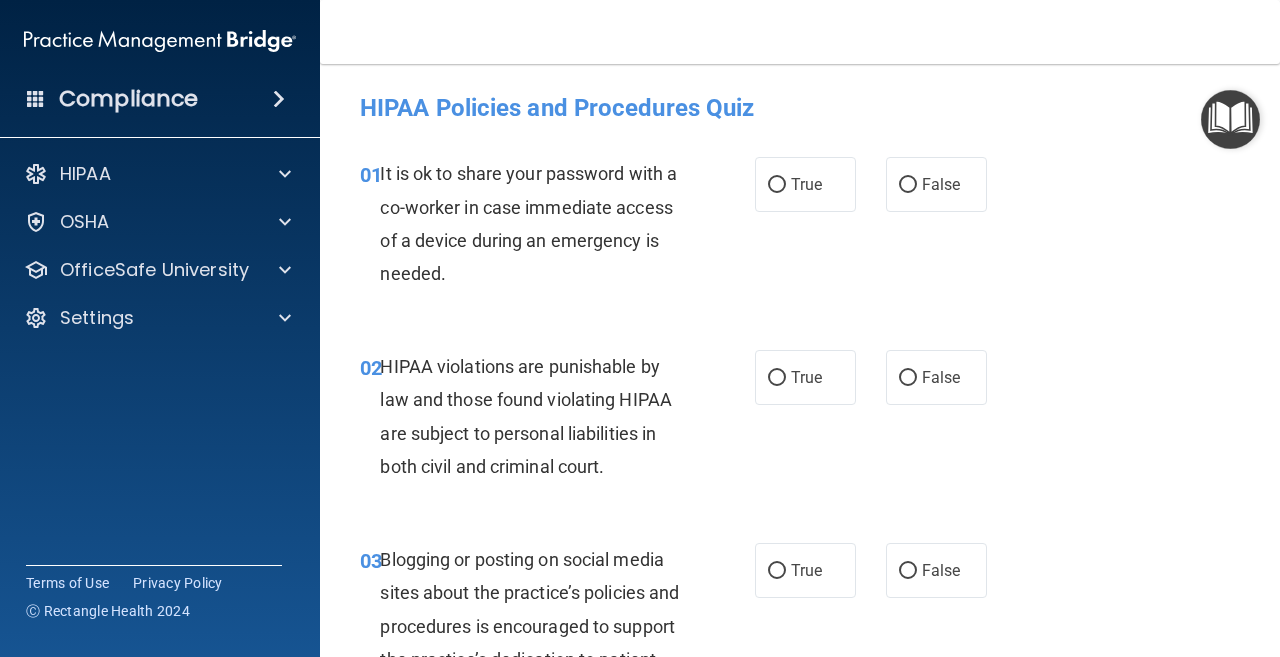 scroll, scrollTop: 0, scrollLeft: 0, axis: both 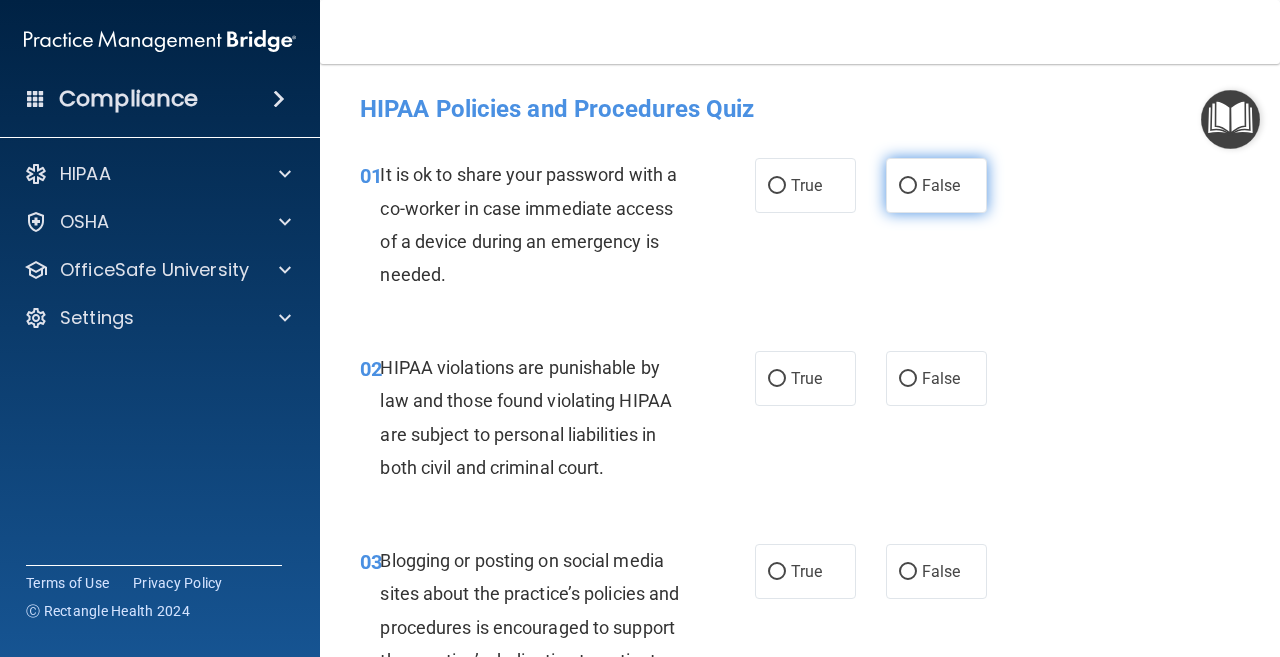 click on "False" at bounding box center (908, 186) 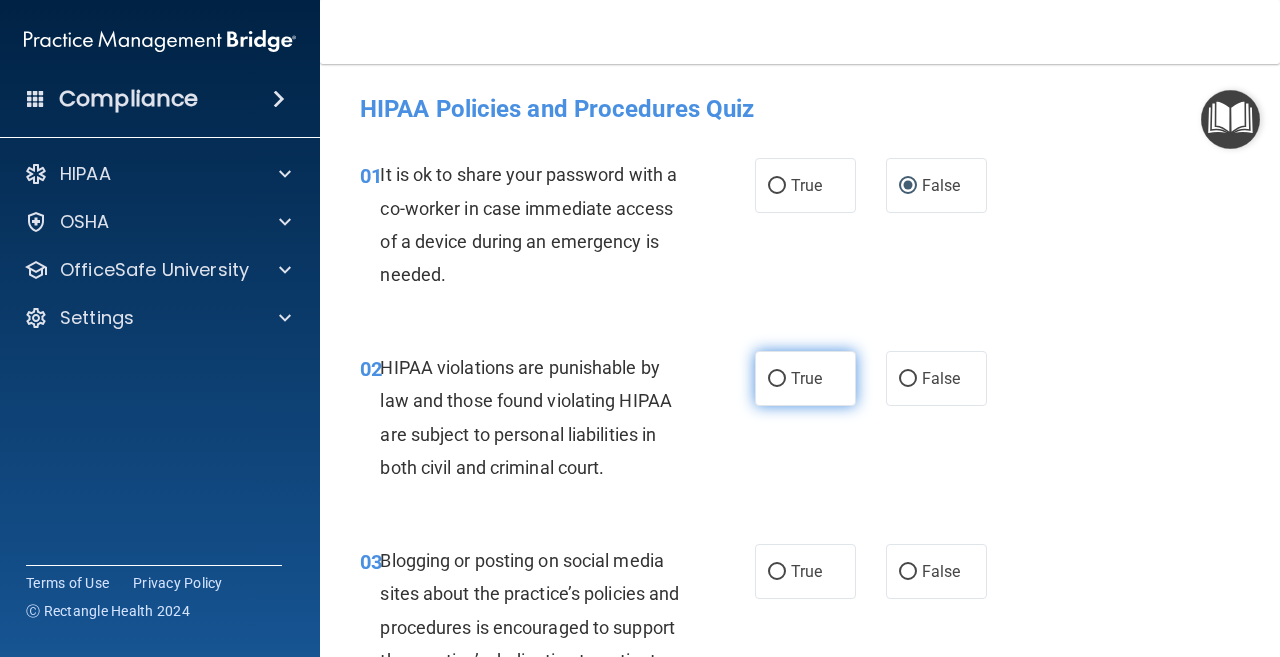 click on "True" at bounding box center (777, 379) 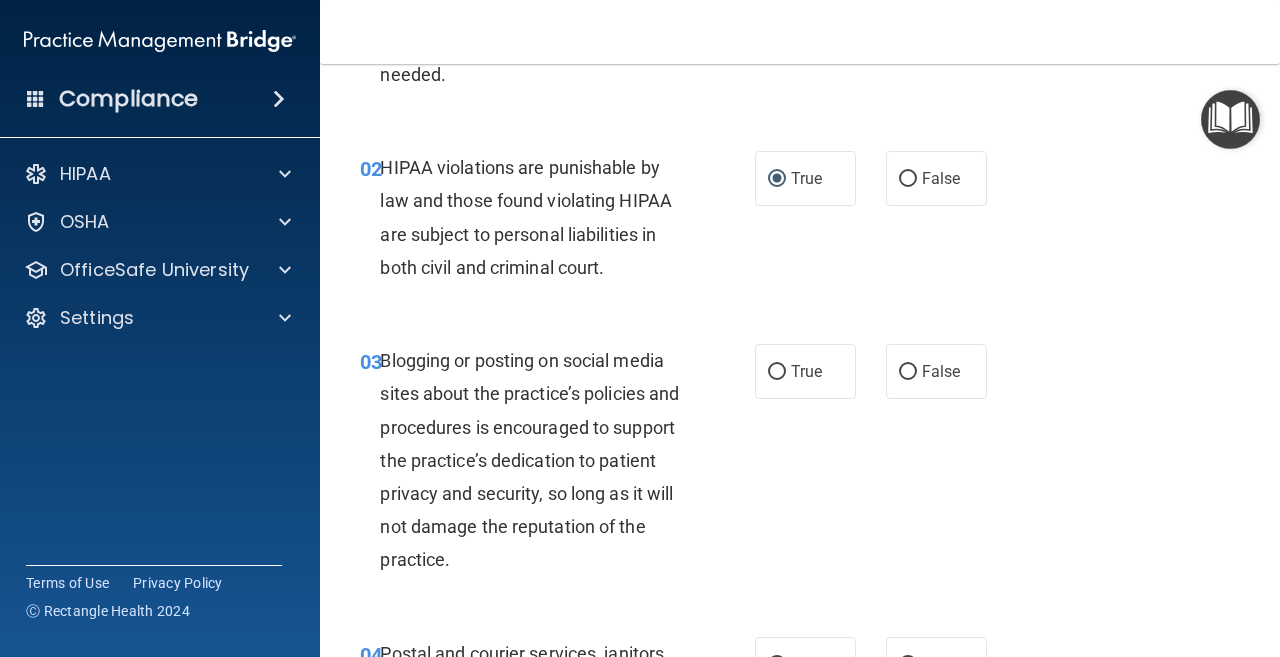 scroll, scrollTop: 300, scrollLeft: 0, axis: vertical 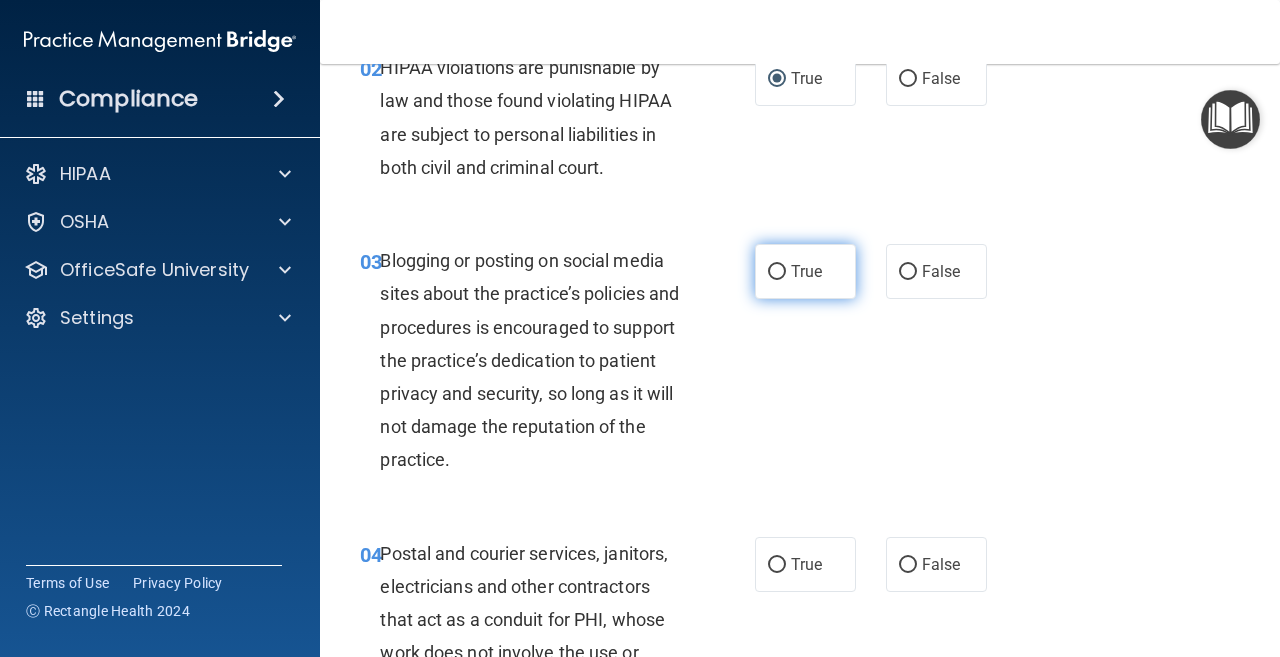 click on "True" at bounding box center [777, 272] 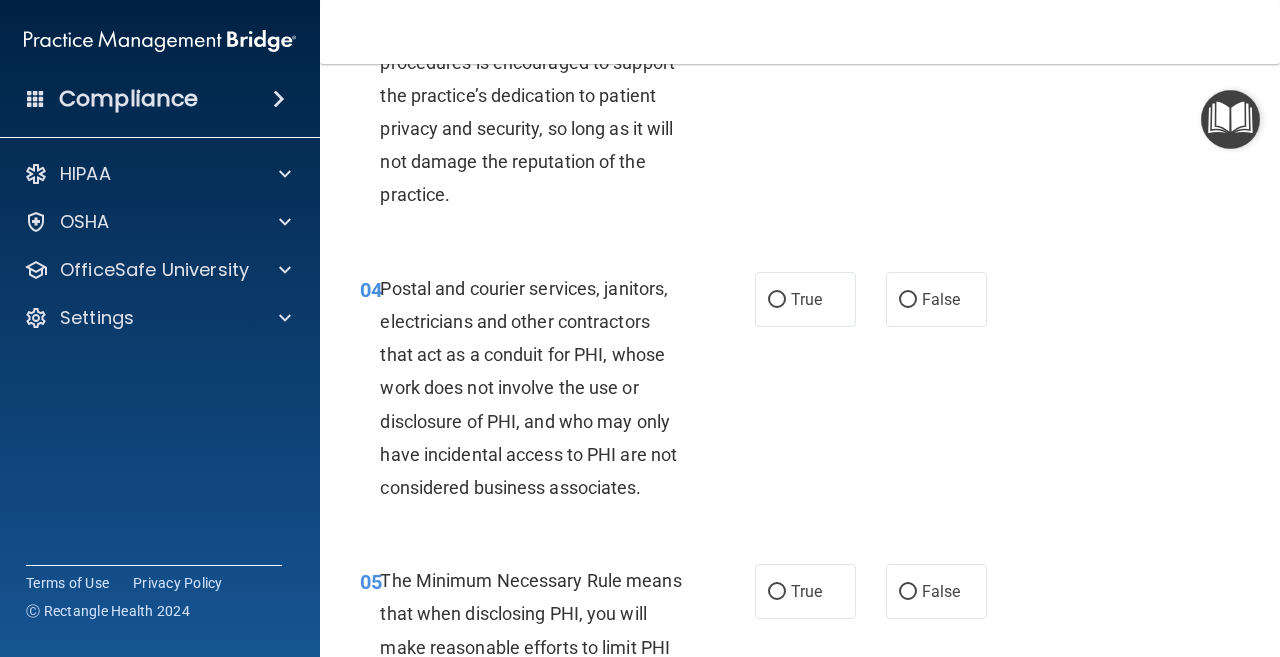 scroll, scrollTop: 600, scrollLeft: 0, axis: vertical 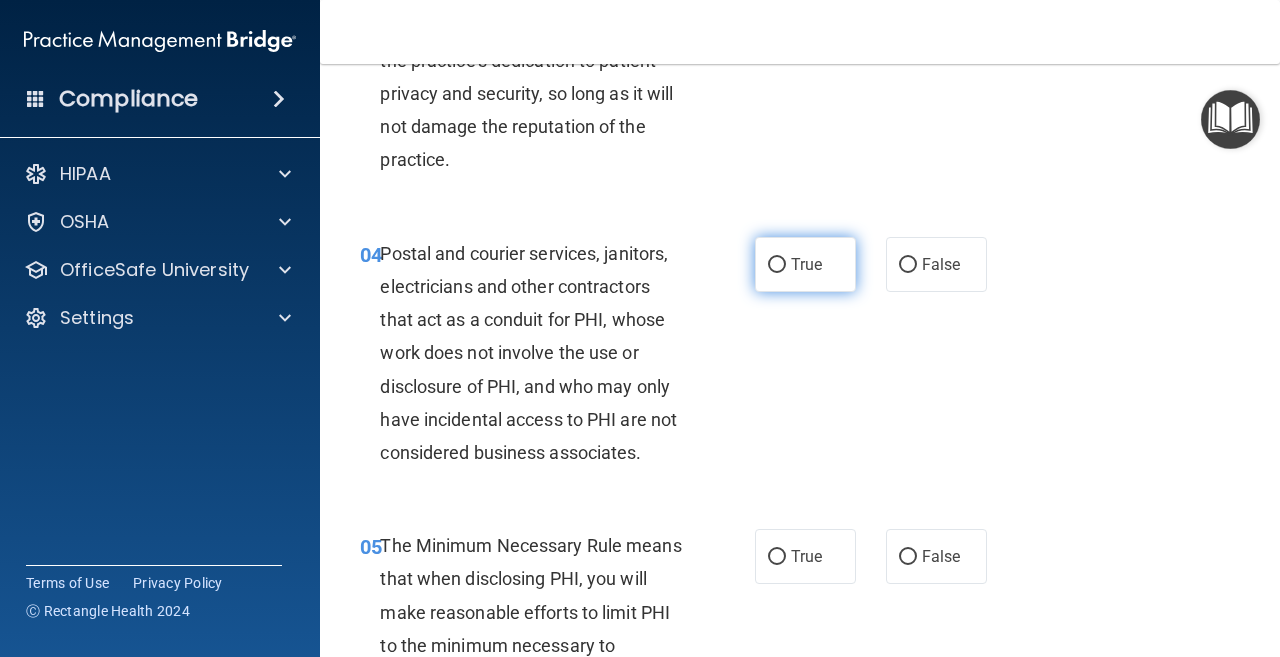 click on "True" at bounding box center (777, 265) 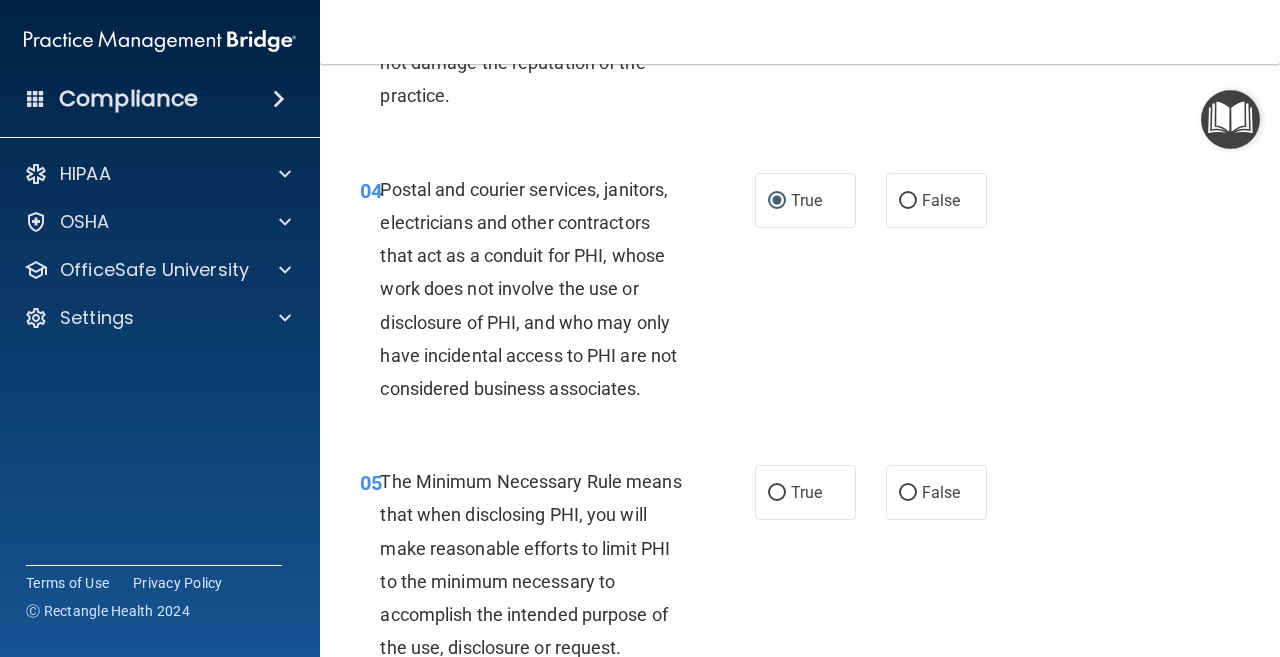scroll, scrollTop: 700, scrollLeft: 0, axis: vertical 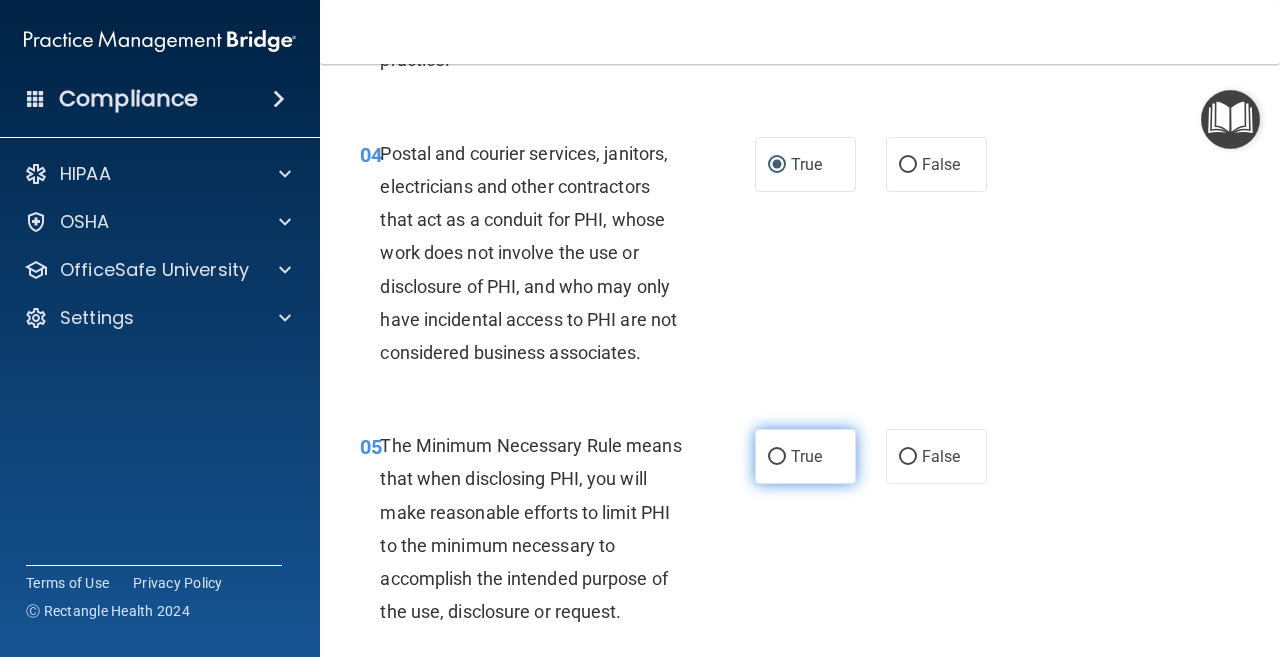 click on "True" at bounding box center (777, 457) 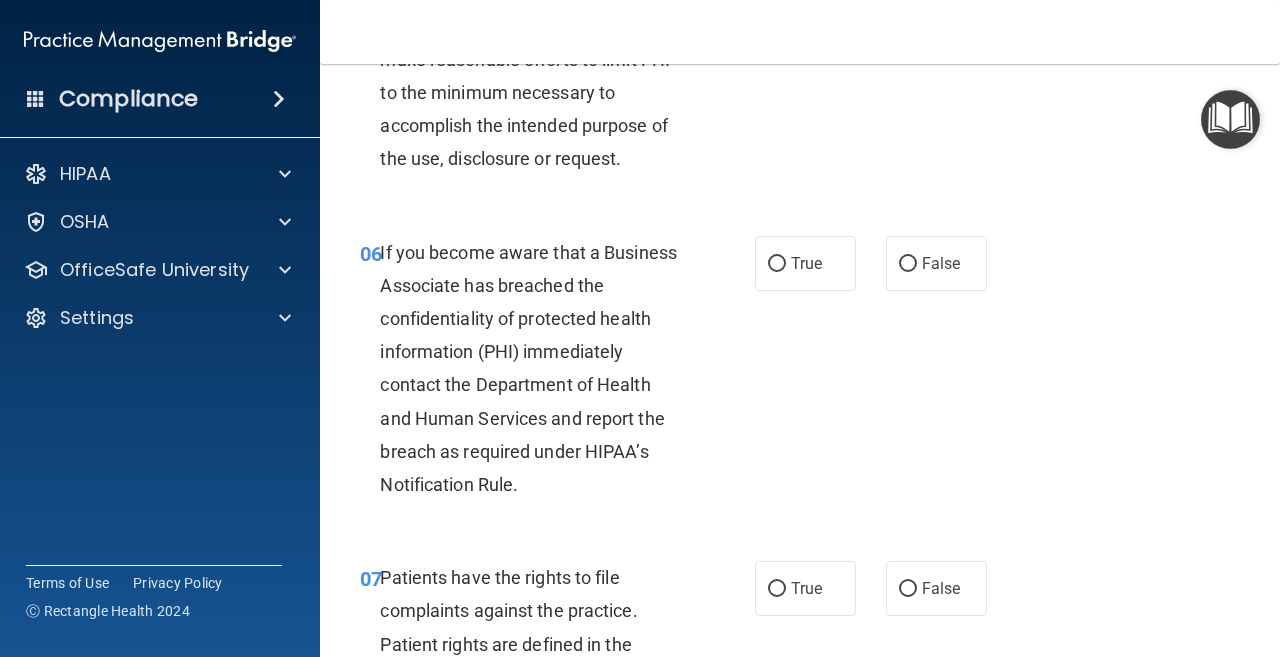 scroll, scrollTop: 1200, scrollLeft: 0, axis: vertical 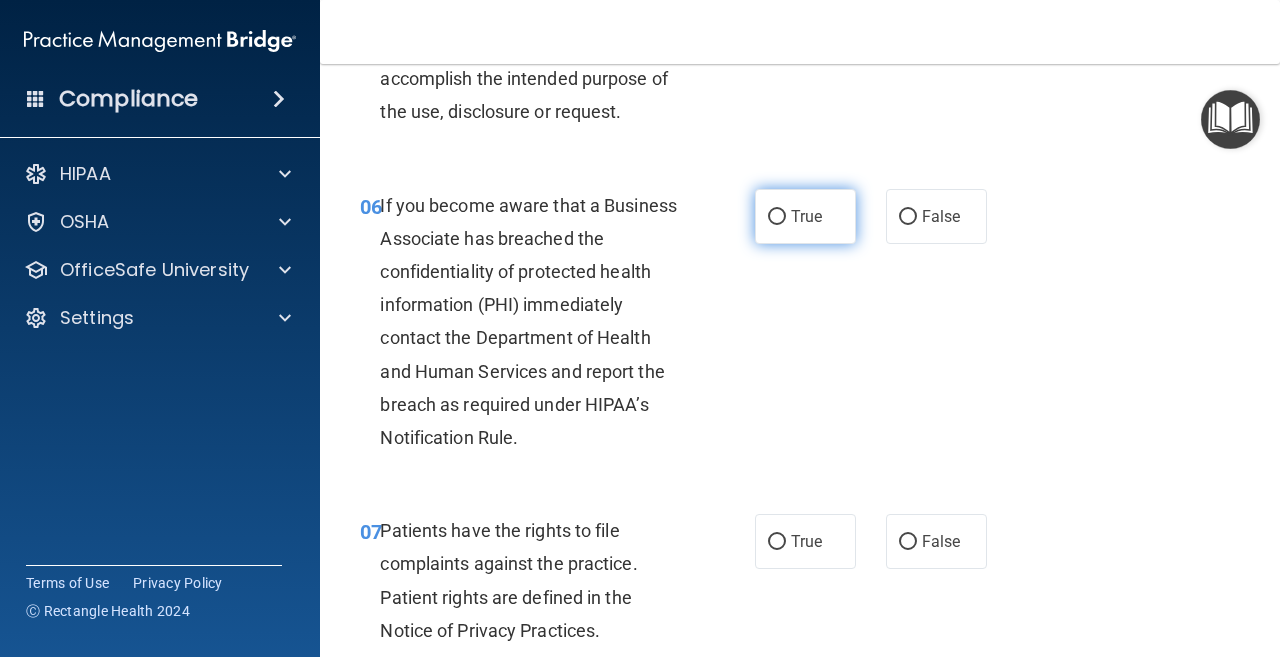 click on "True" at bounding box center [777, 217] 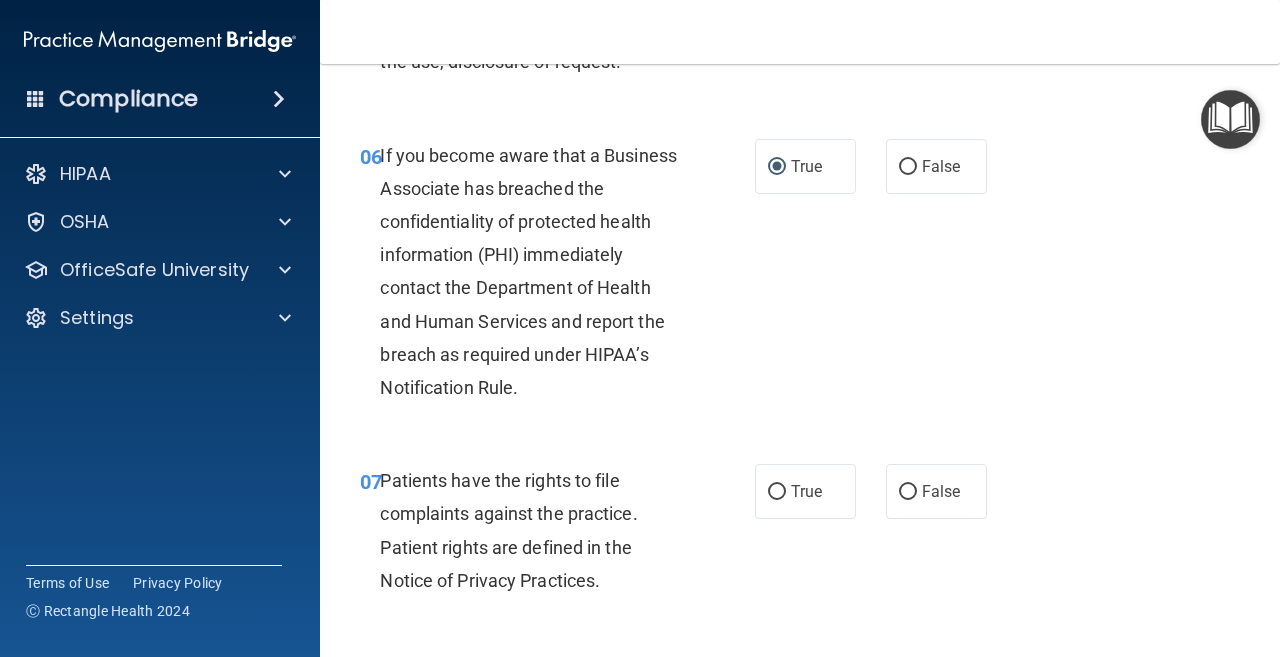 scroll, scrollTop: 1300, scrollLeft: 0, axis: vertical 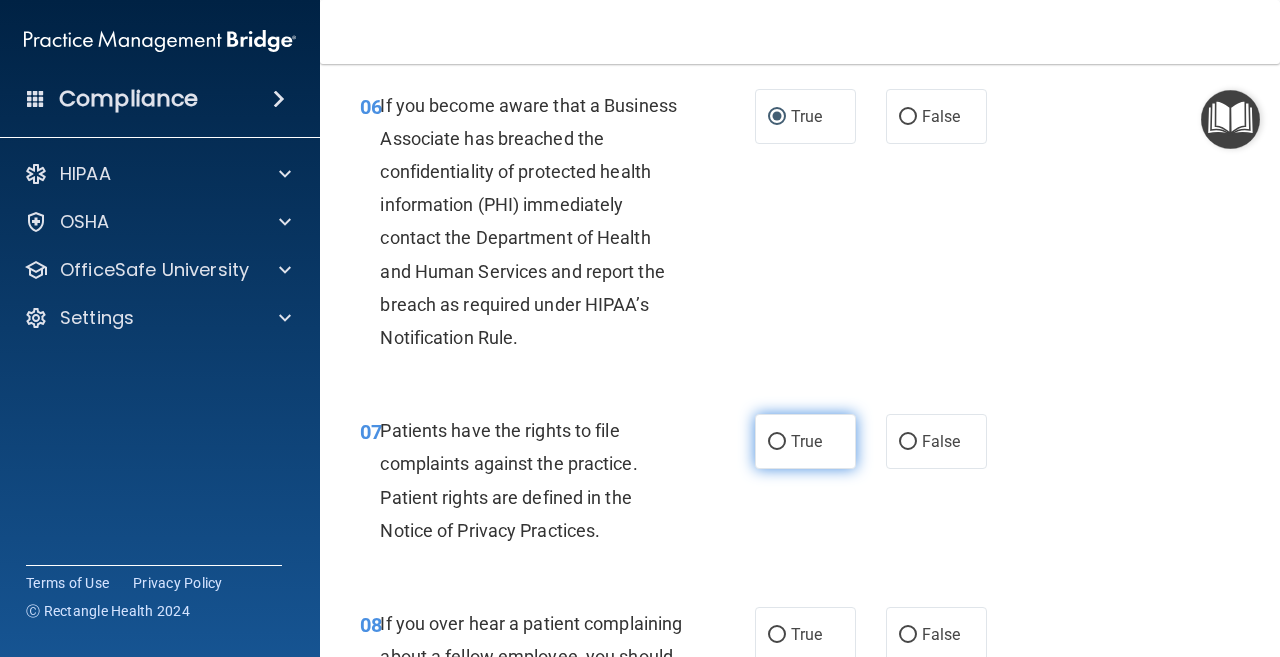 click on "True" at bounding box center (777, 442) 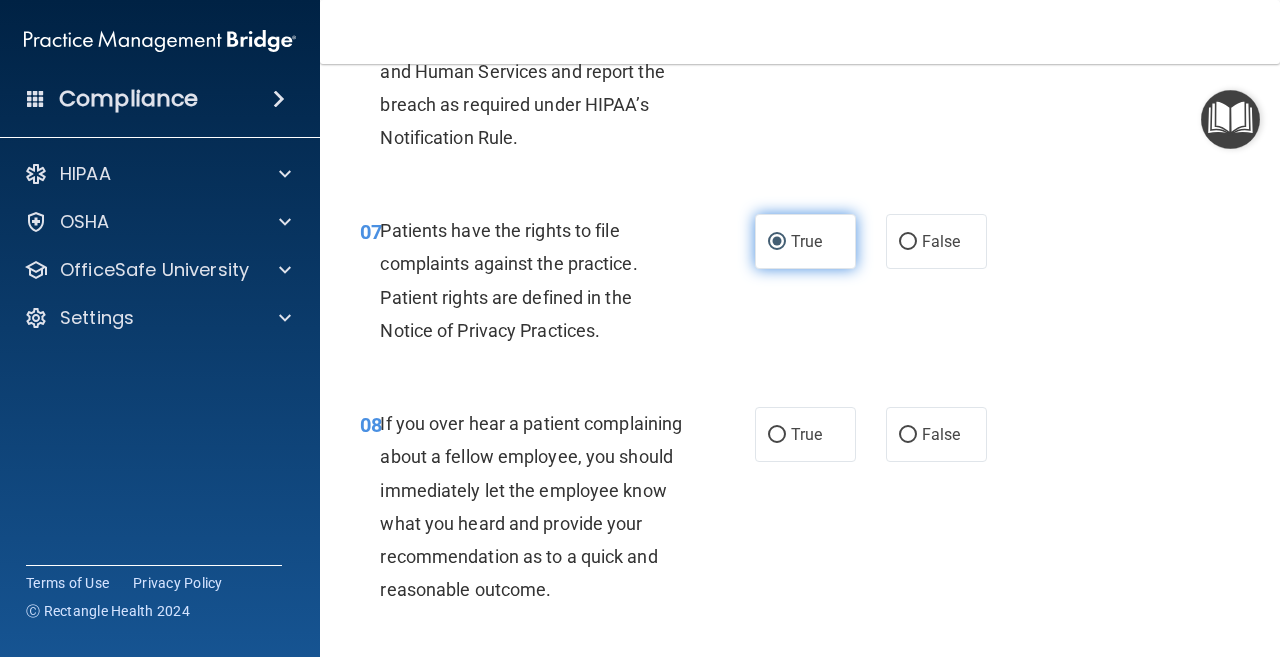scroll, scrollTop: 1600, scrollLeft: 0, axis: vertical 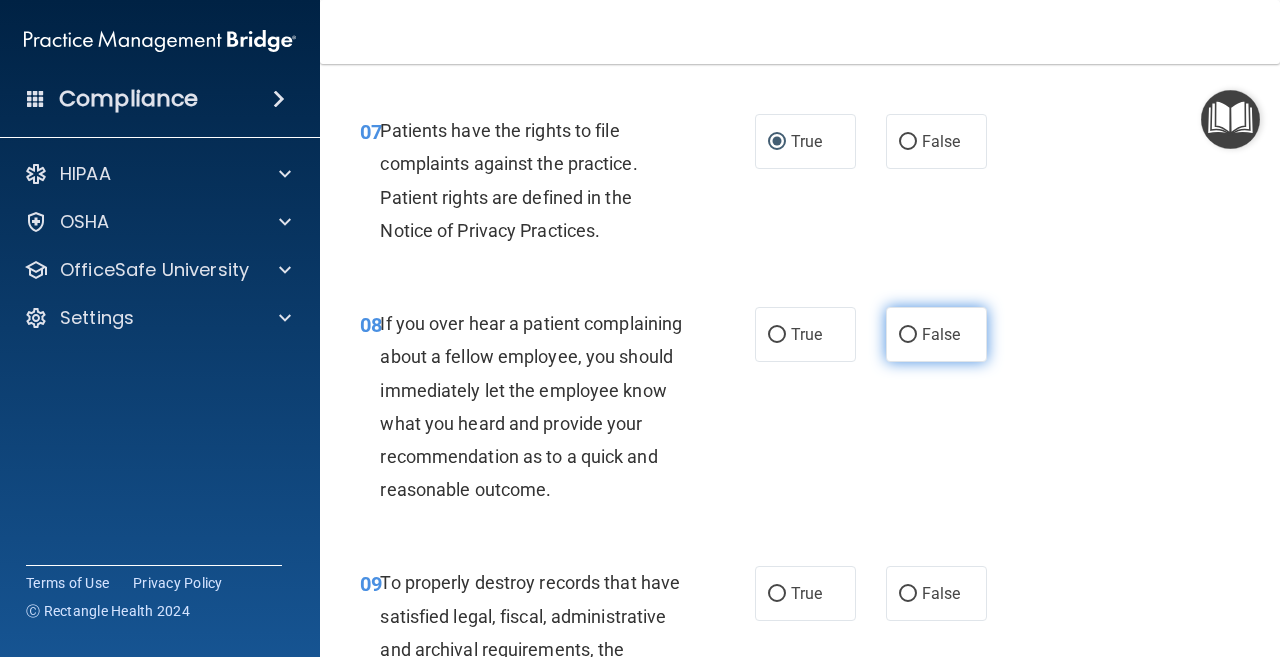 click on "False" at bounding box center (908, 335) 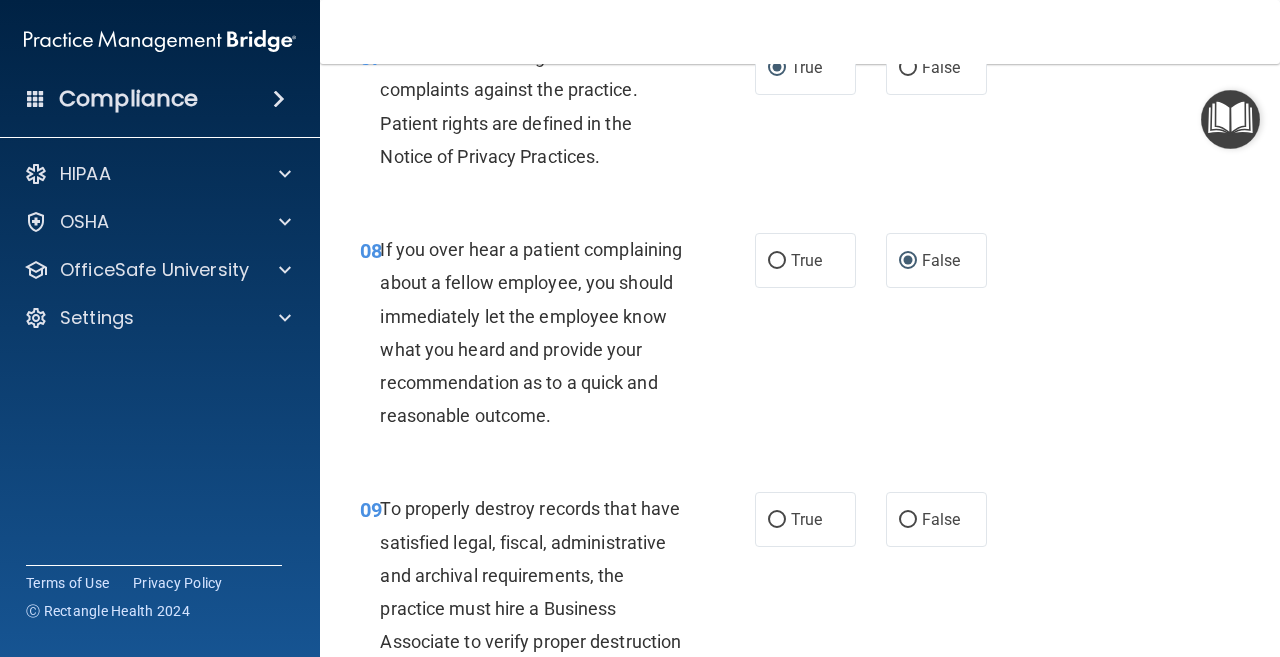 scroll, scrollTop: 1900, scrollLeft: 0, axis: vertical 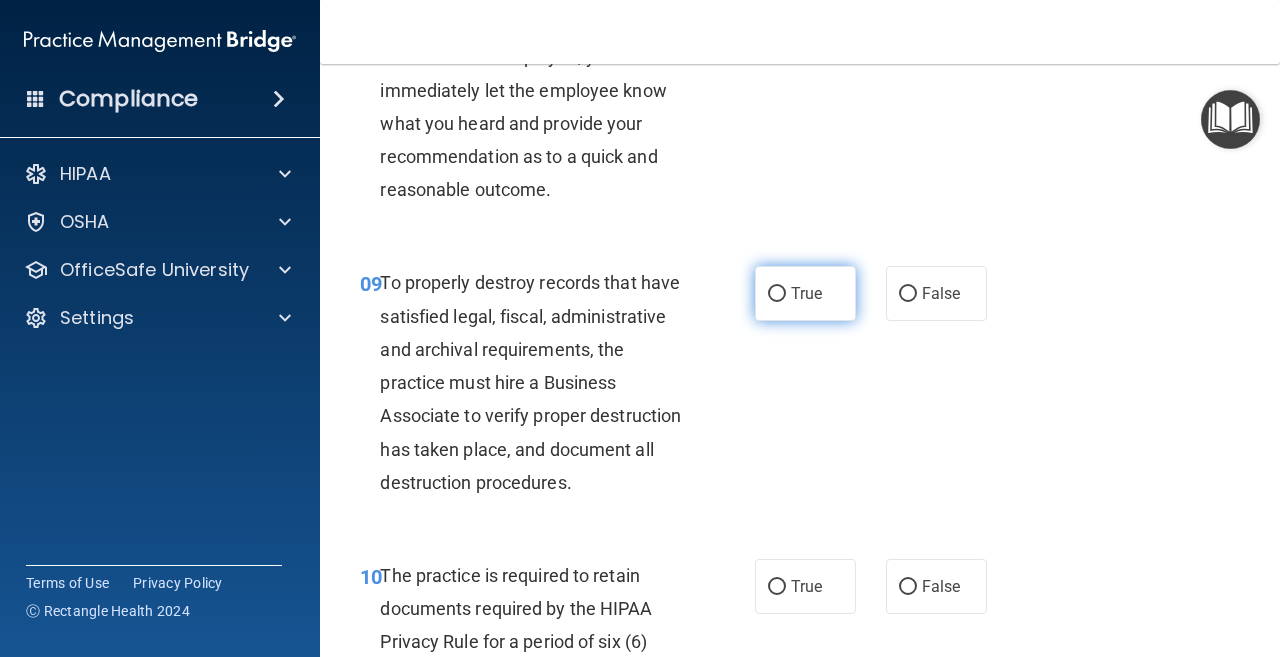 click on "True" at bounding box center [777, 294] 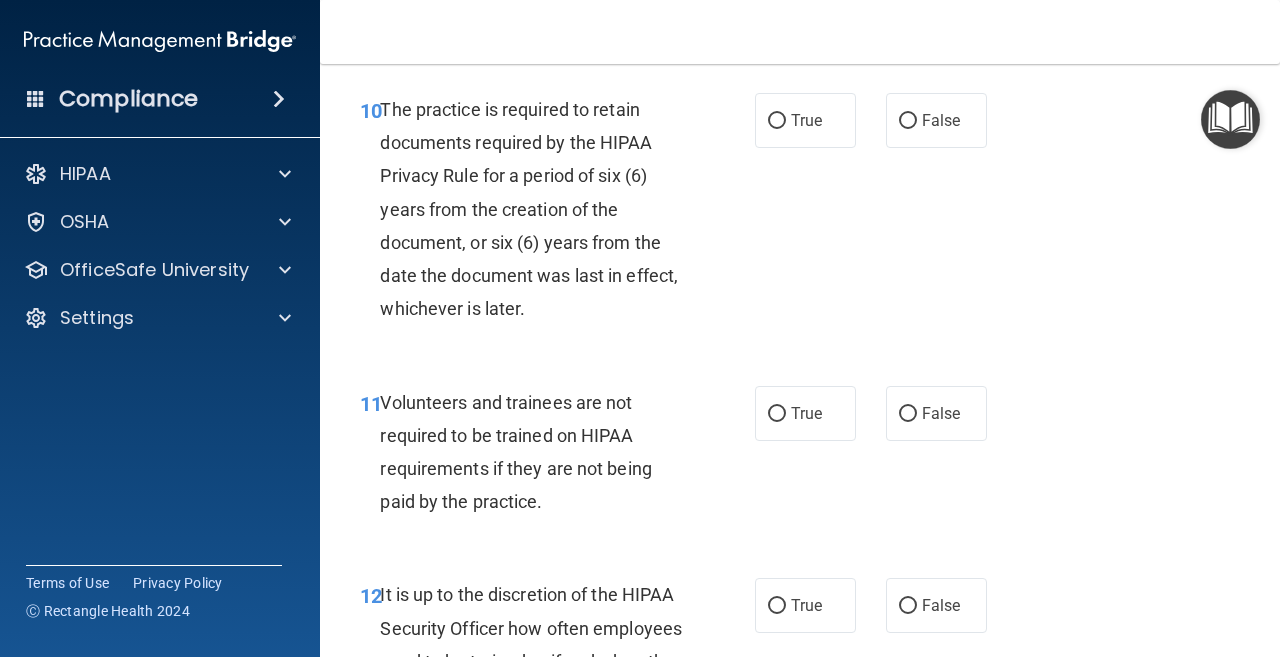 scroll, scrollTop: 2400, scrollLeft: 0, axis: vertical 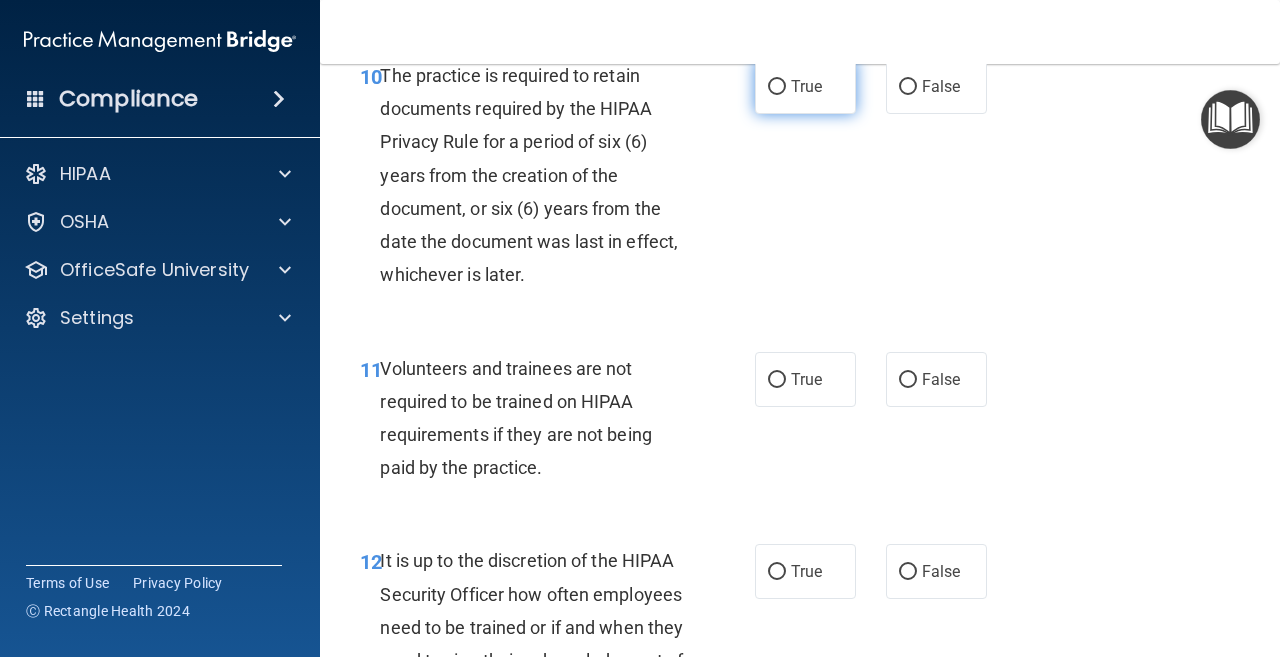 click on "True" at bounding box center [777, 87] 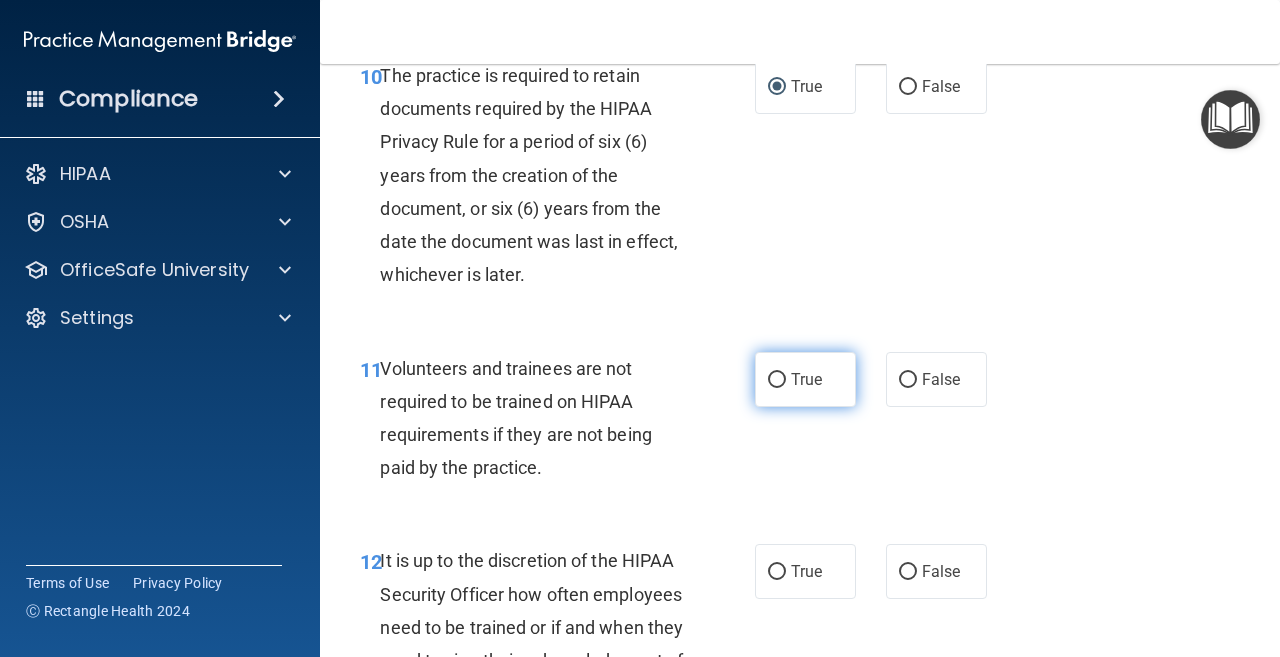 click on "True" at bounding box center (777, 380) 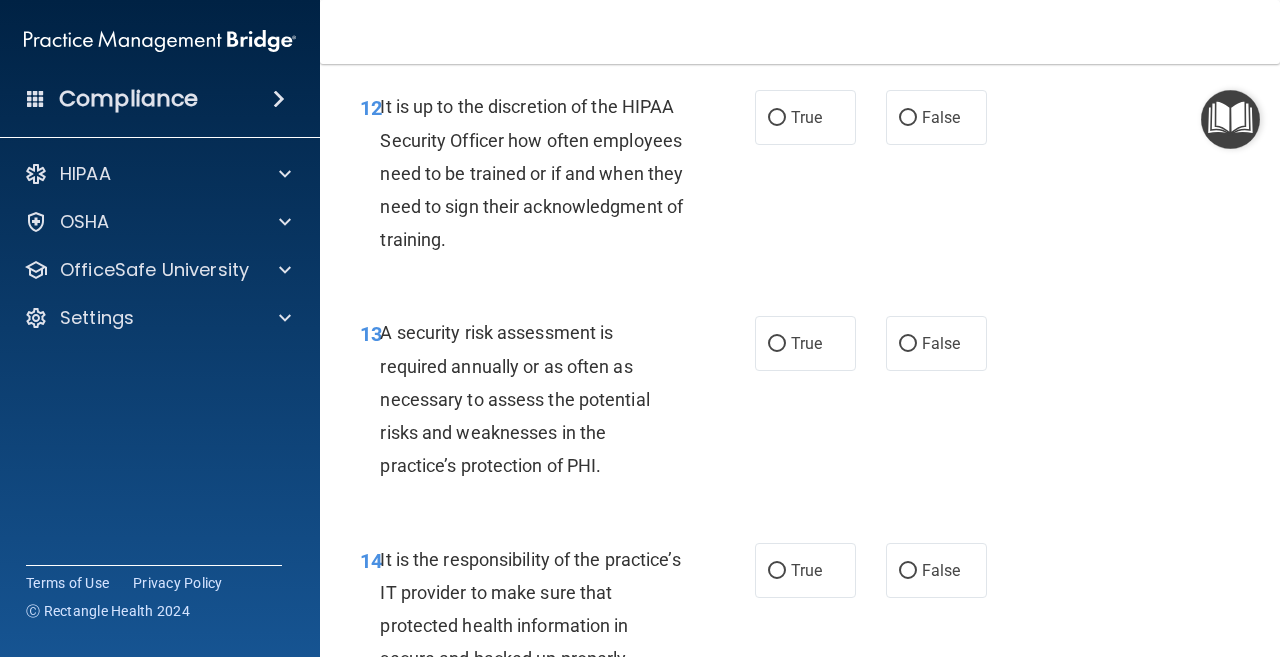 scroll, scrollTop: 2900, scrollLeft: 0, axis: vertical 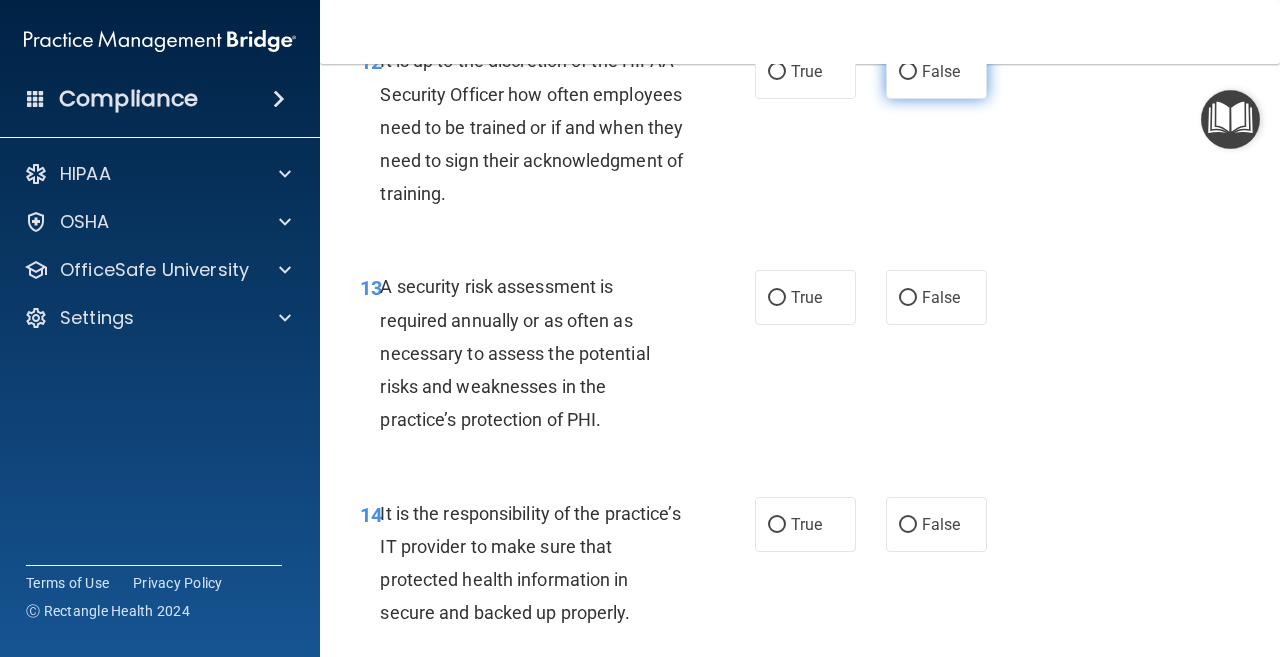 click on "False" at bounding box center [908, 72] 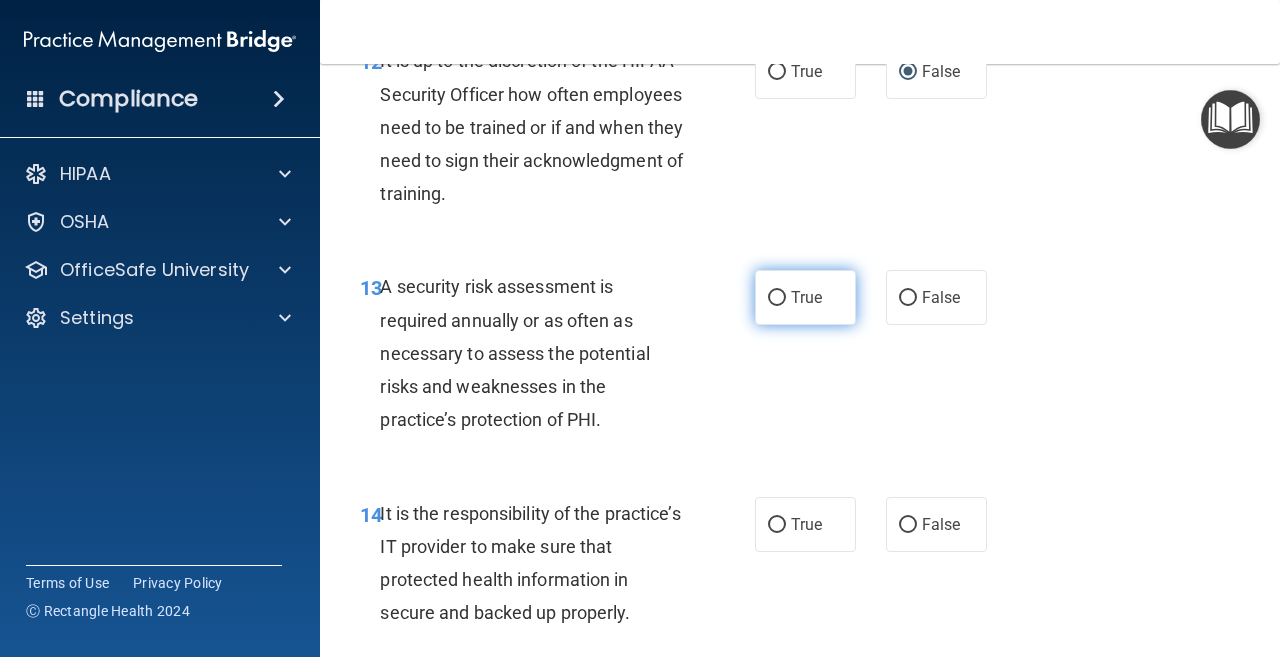 click on "True" at bounding box center [777, 298] 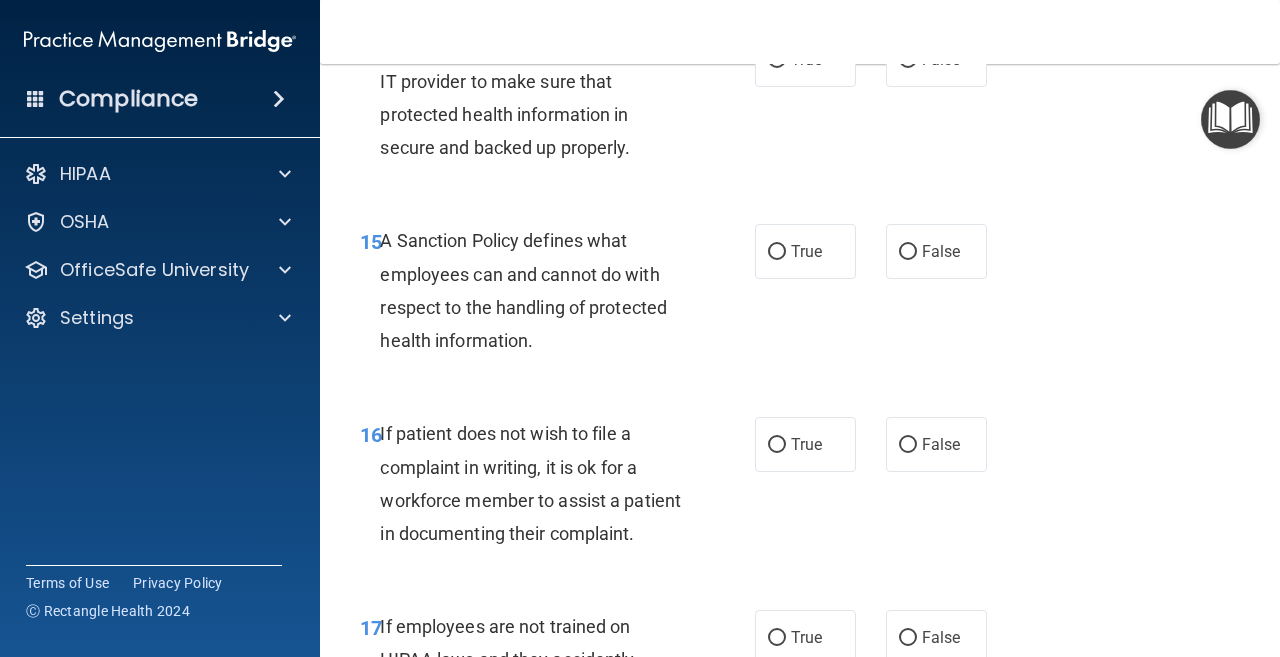 scroll, scrollTop: 3400, scrollLeft: 0, axis: vertical 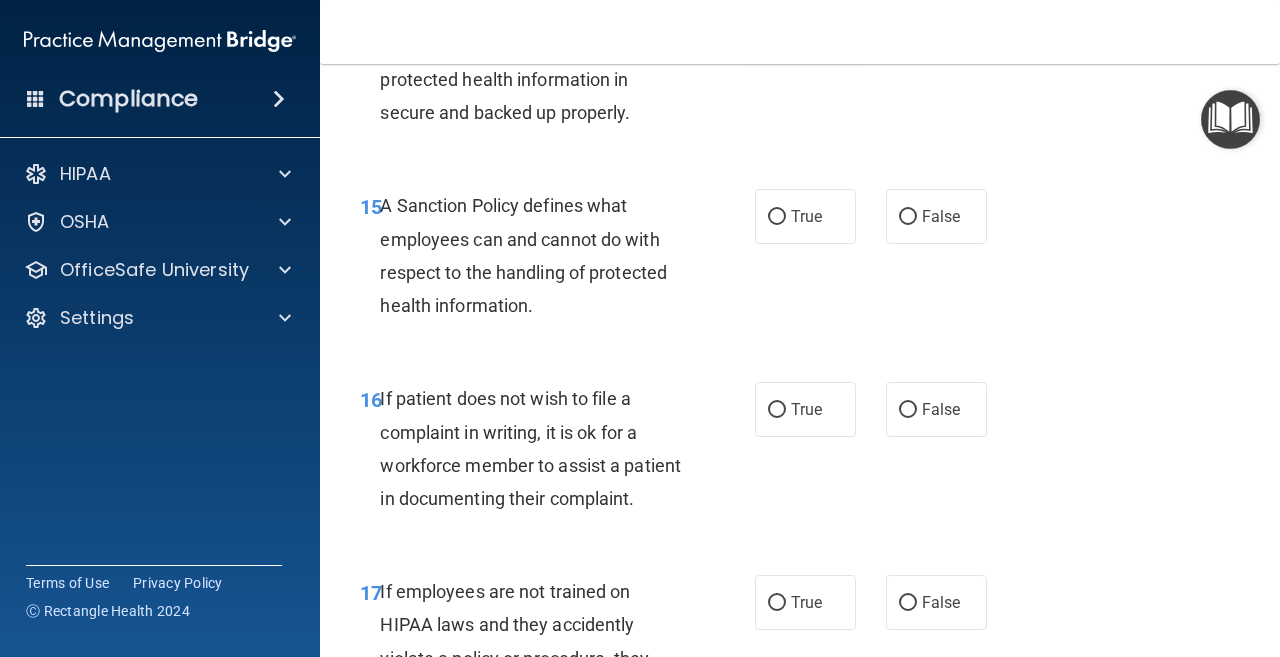 click on "True" at bounding box center [777, 25] 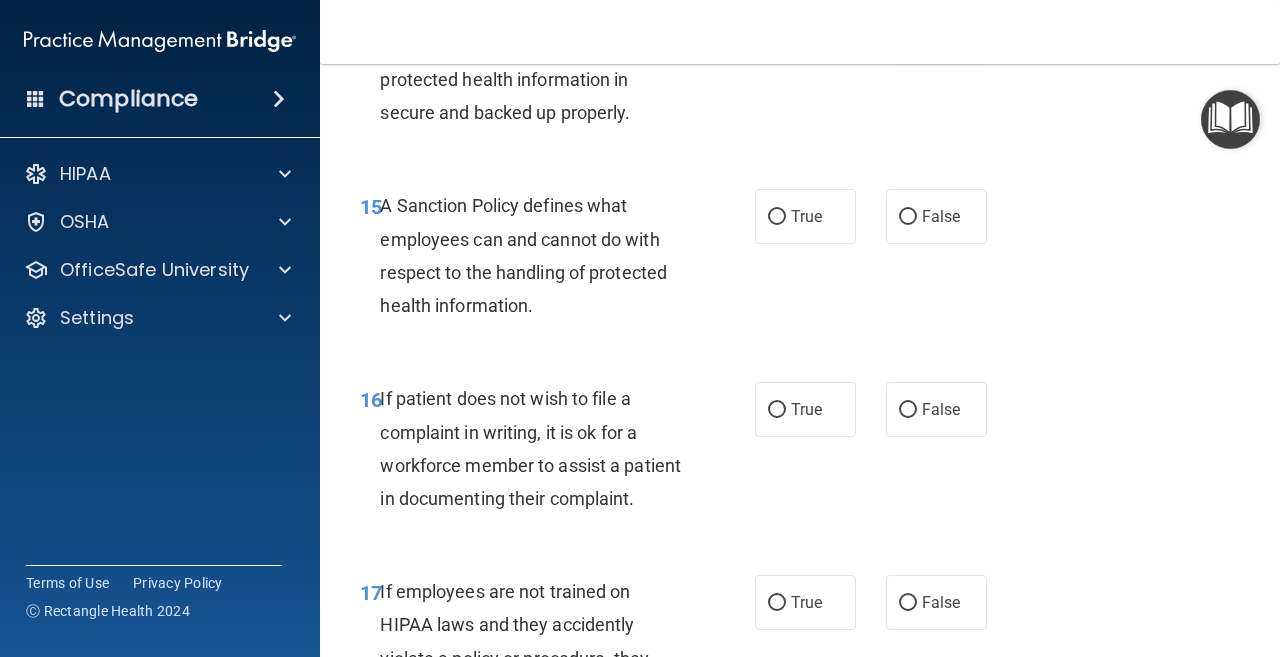 click on "False" at bounding box center [908, 25] 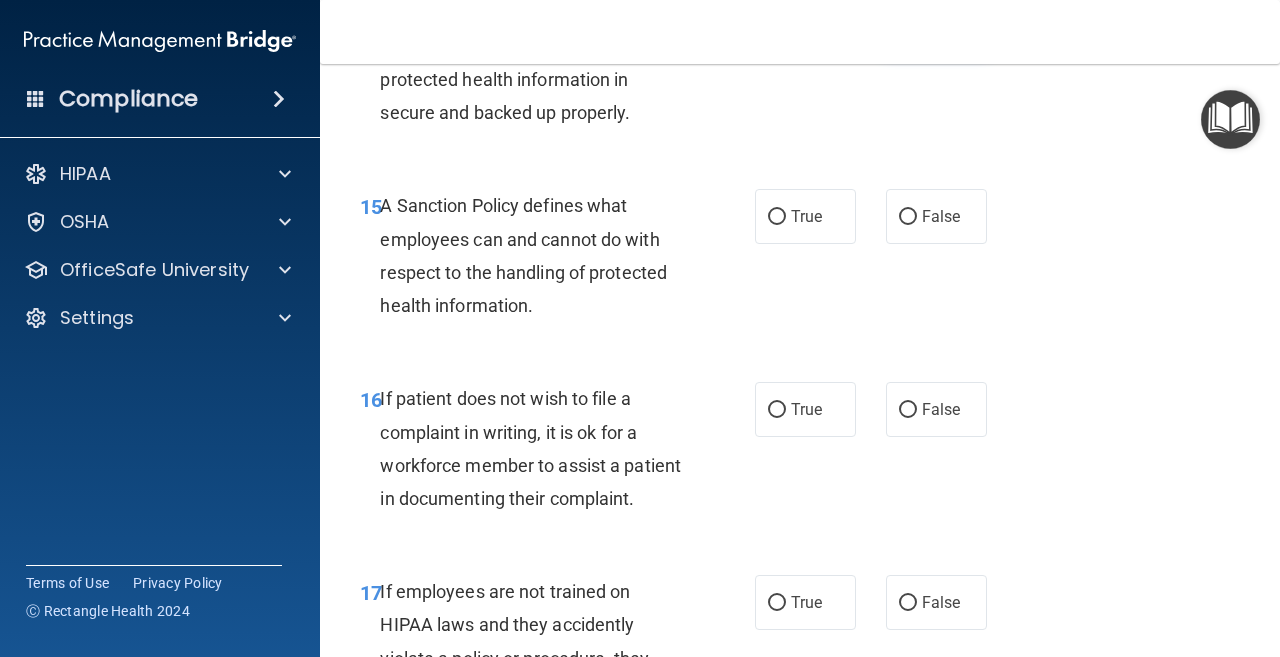 radio on "false" 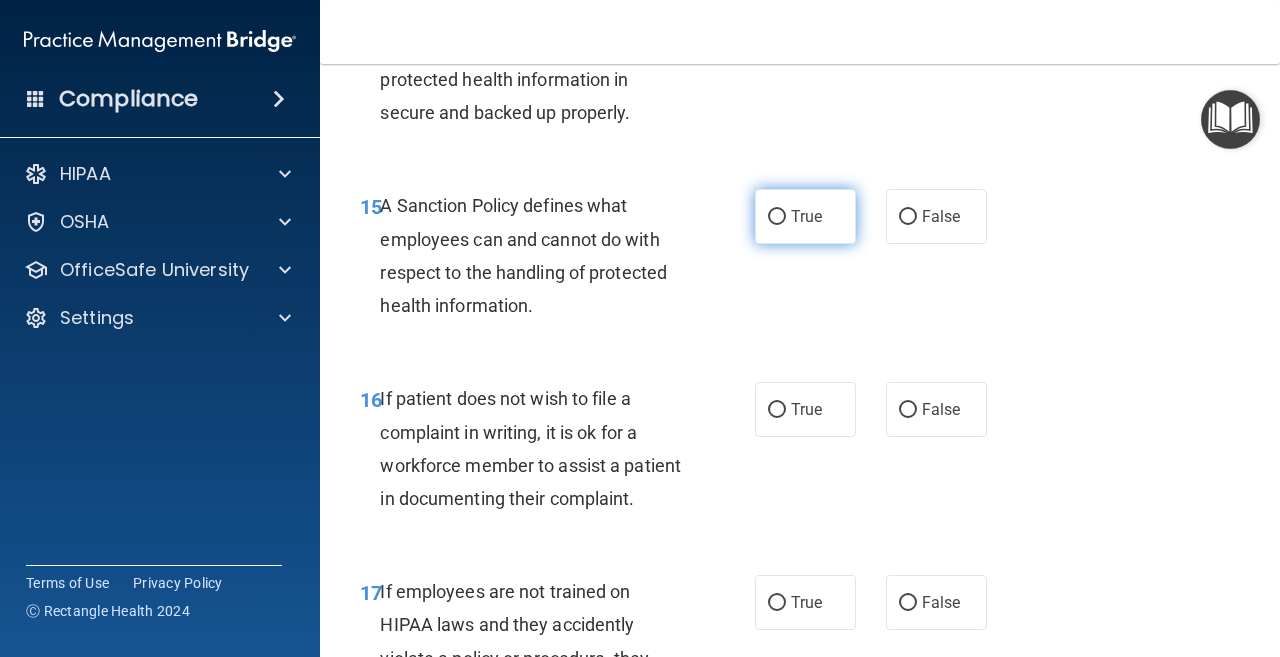 click on "True" at bounding box center [777, 217] 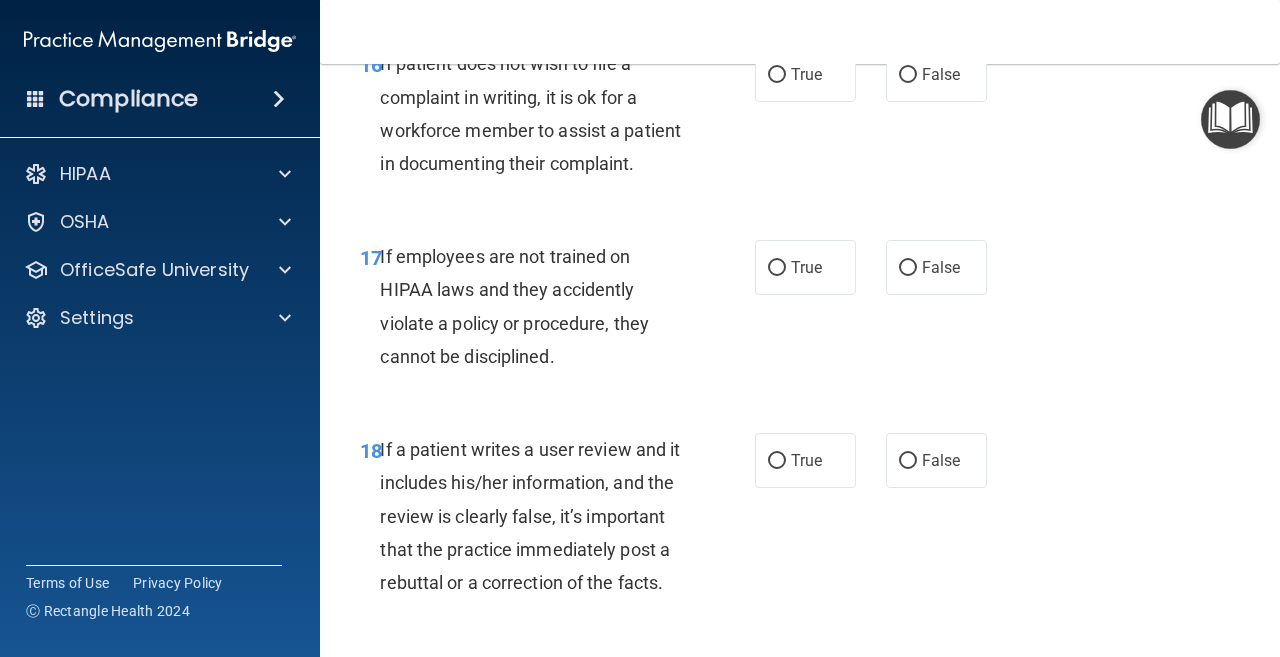 scroll, scrollTop: 3700, scrollLeft: 0, axis: vertical 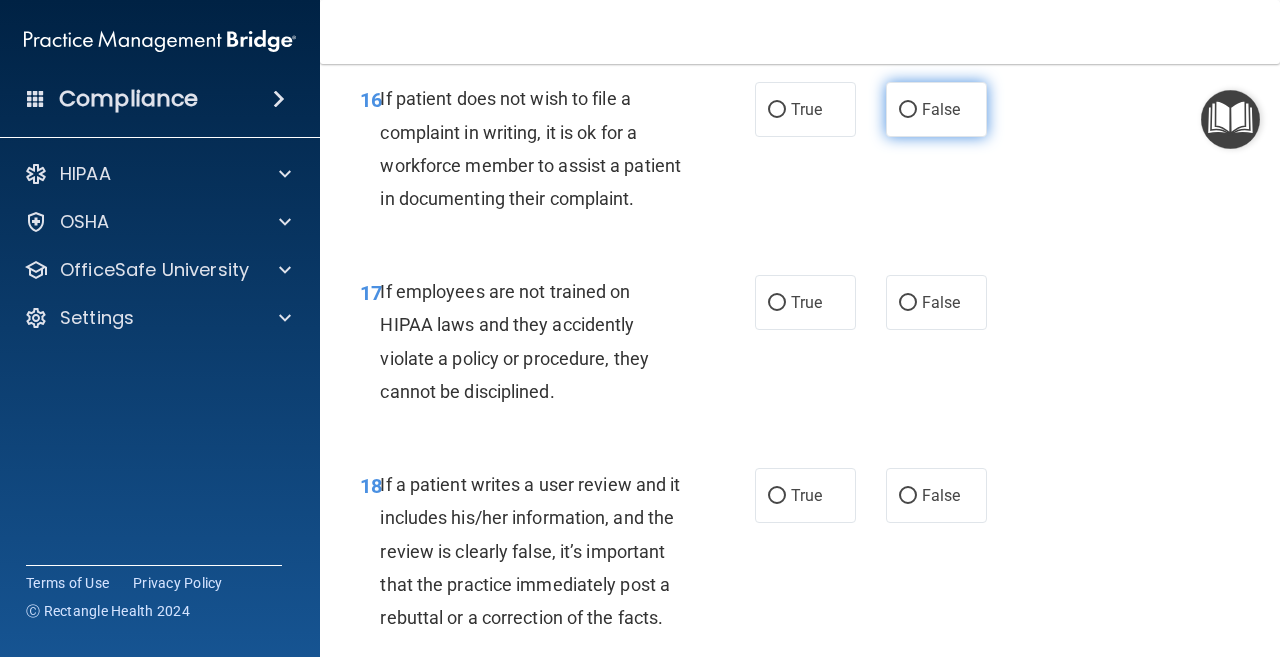 click on "False" at bounding box center (908, 110) 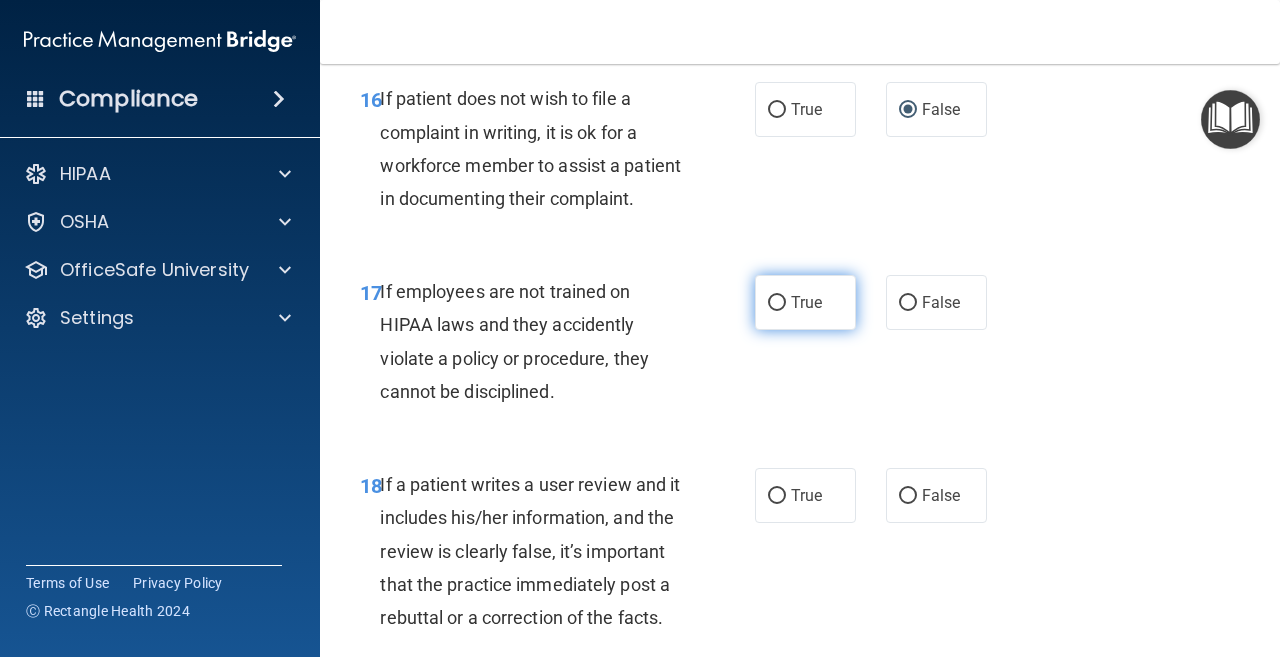click on "True" at bounding box center [777, 303] 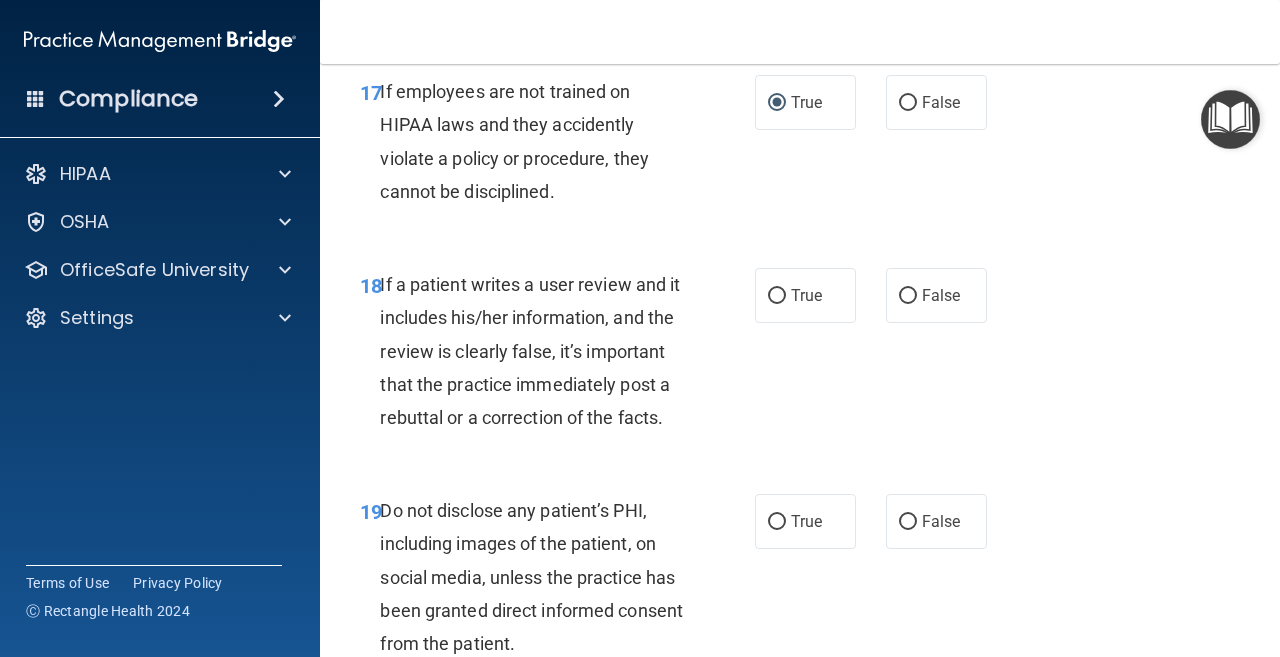 scroll, scrollTop: 4000, scrollLeft: 0, axis: vertical 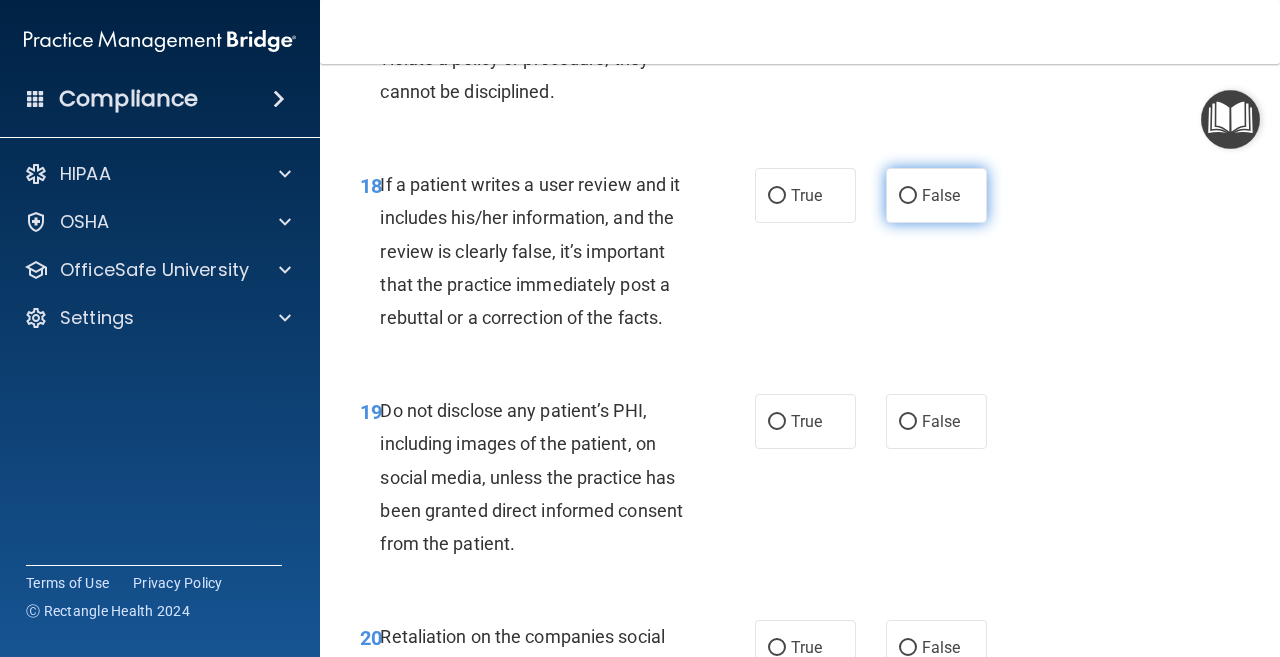 click on "False" at bounding box center [908, 196] 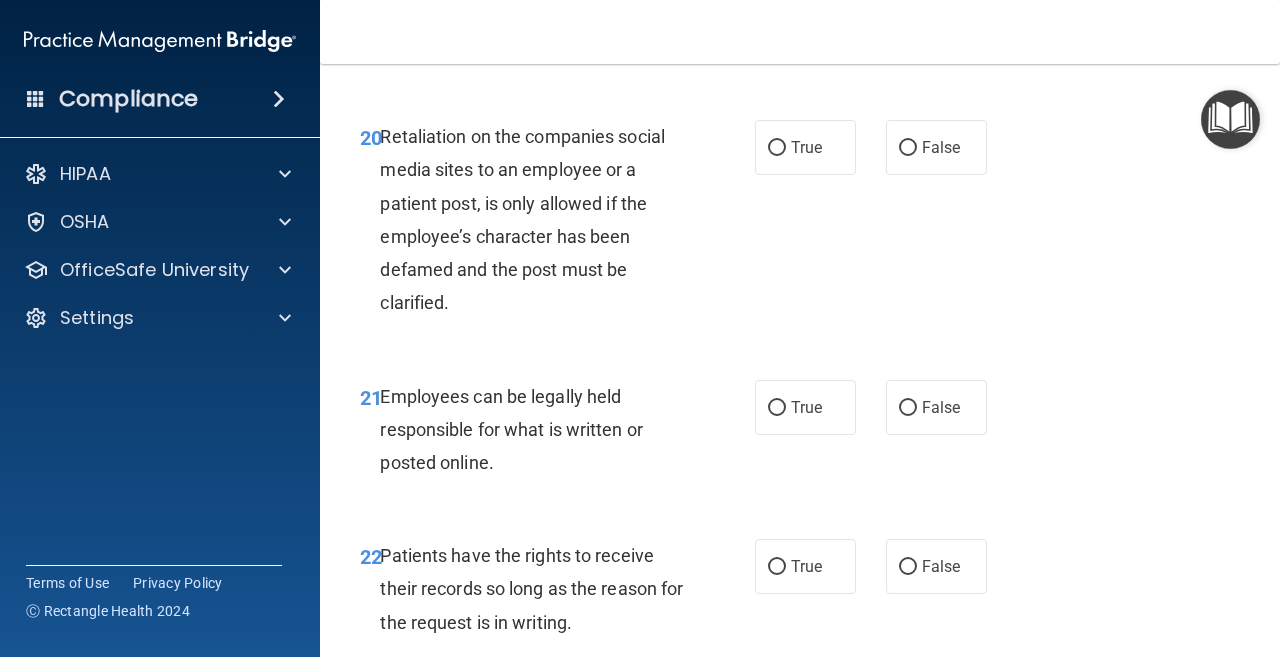 scroll, scrollTop: 4400, scrollLeft: 0, axis: vertical 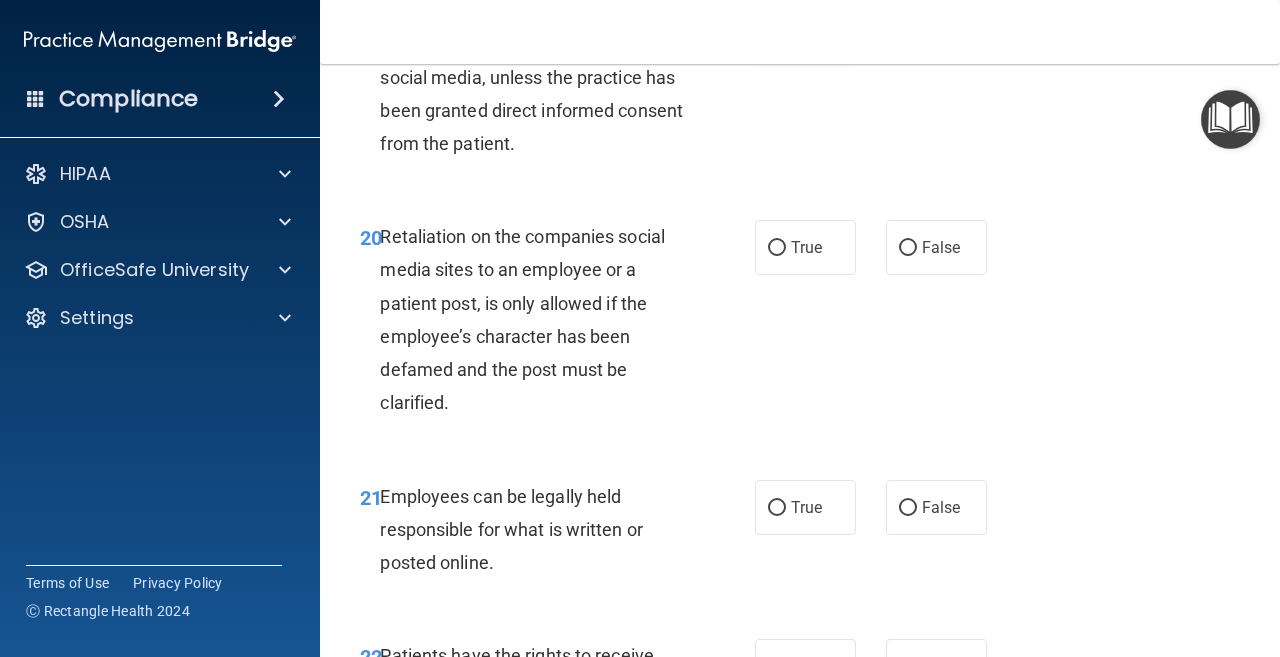 click on "True" at bounding box center [777, 22] 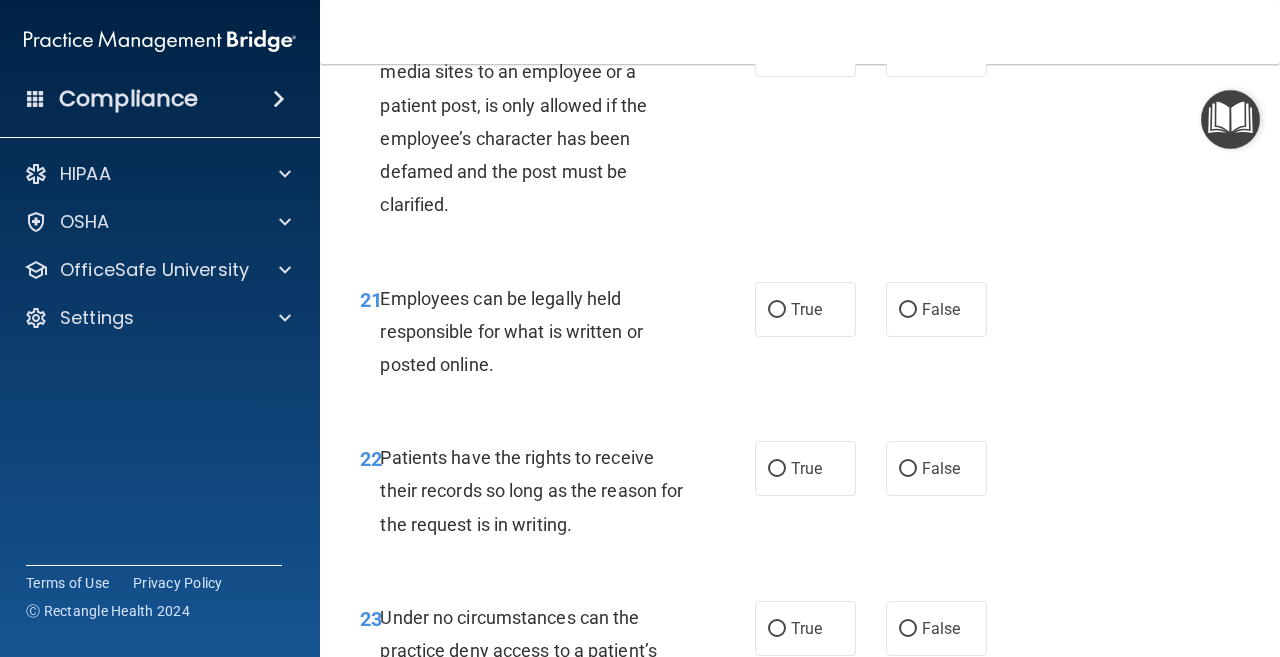 scroll, scrollTop: 4600, scrollLeft: 0, axis: vertical 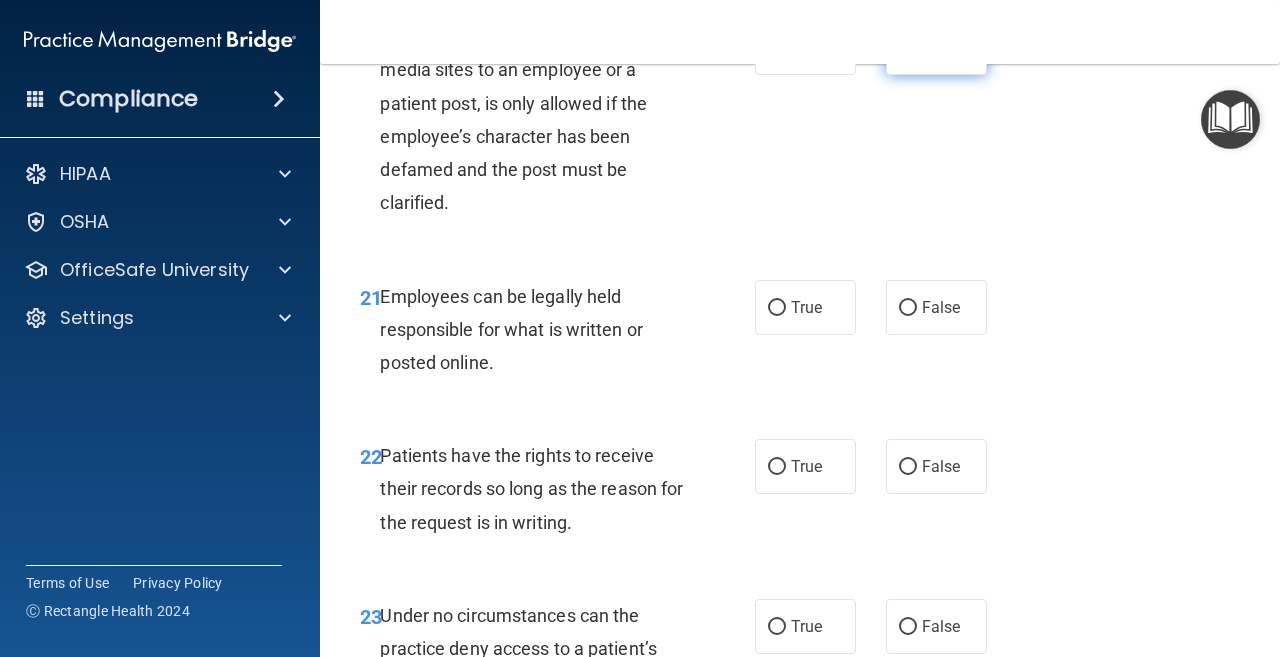 click on "False" at bounding box center [908, 48] 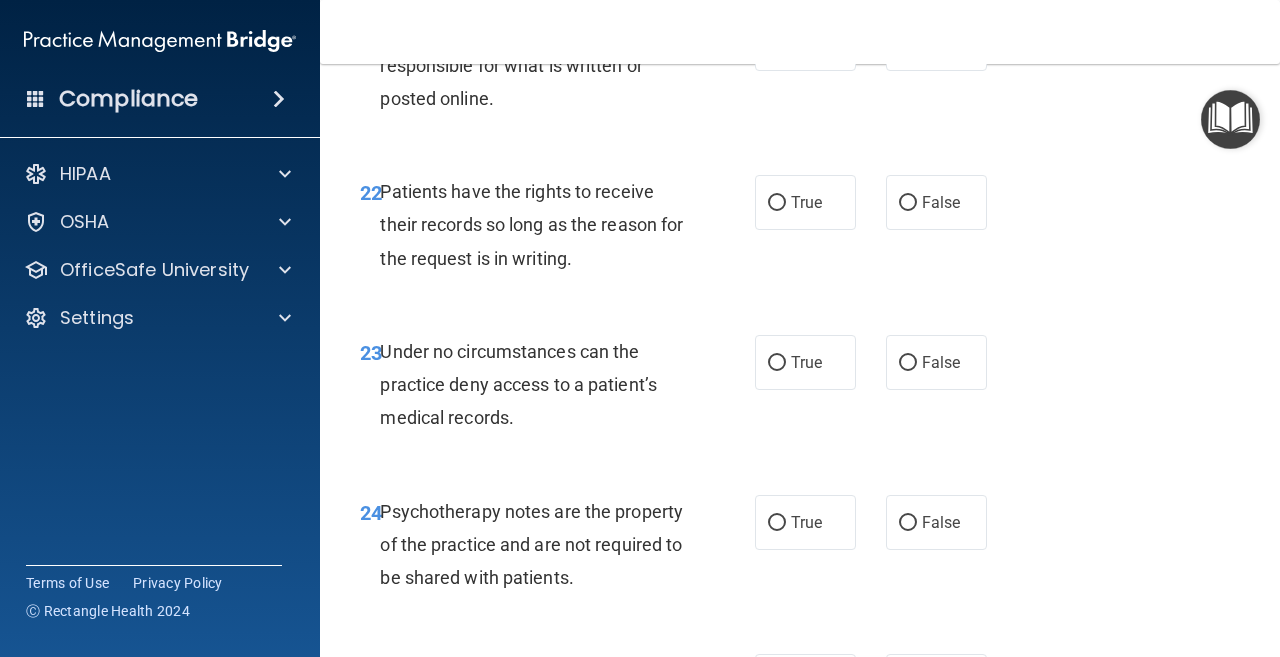 scroll, scrollTop: 4900, scrollLeft: 0, axis: vertical 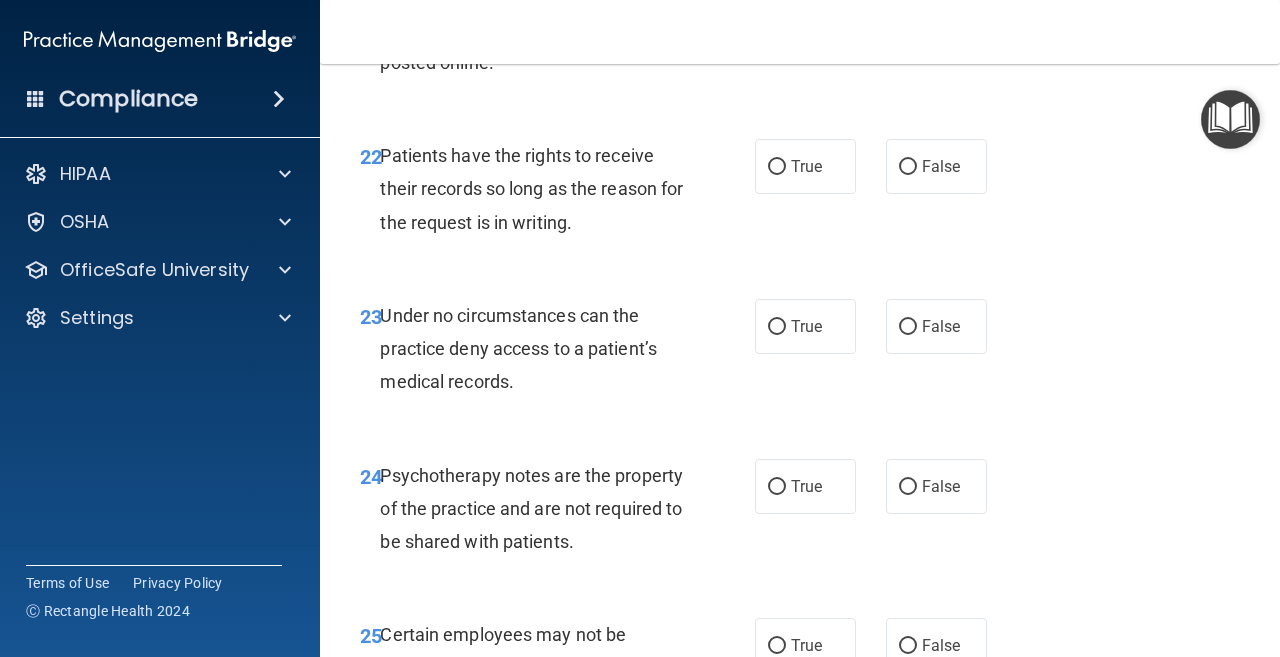 click on "True" at bounding box center (777, 8) 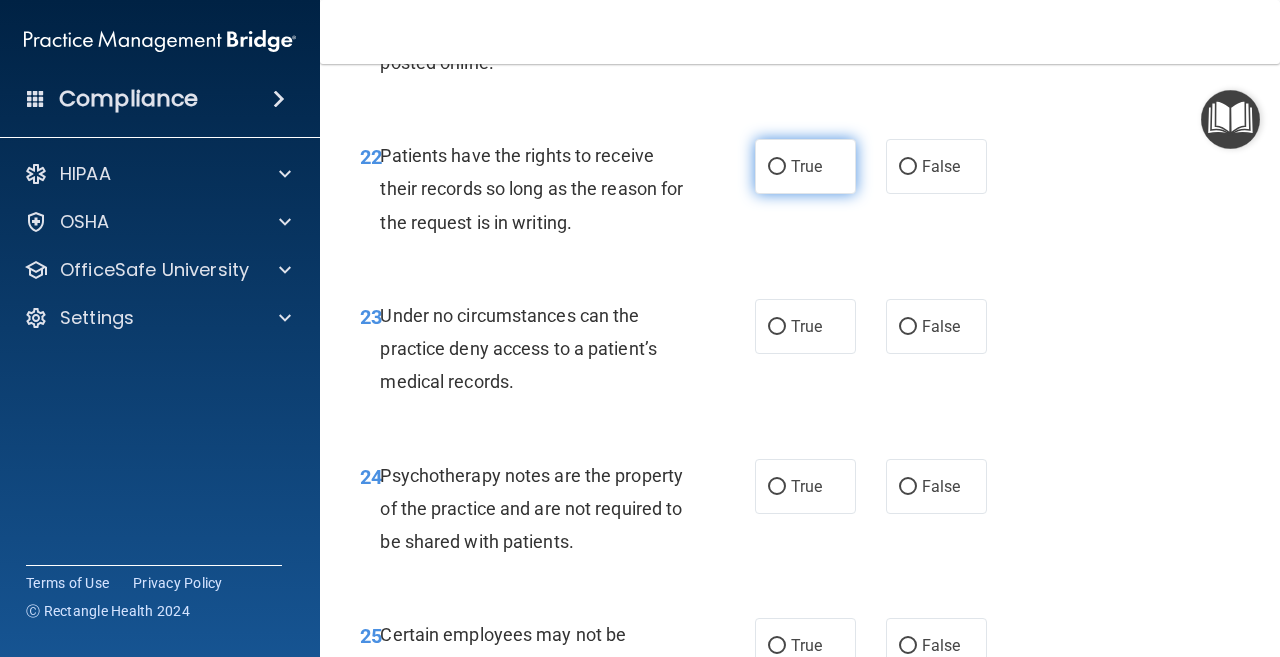 click on "True" at bounding box center (777, 167) 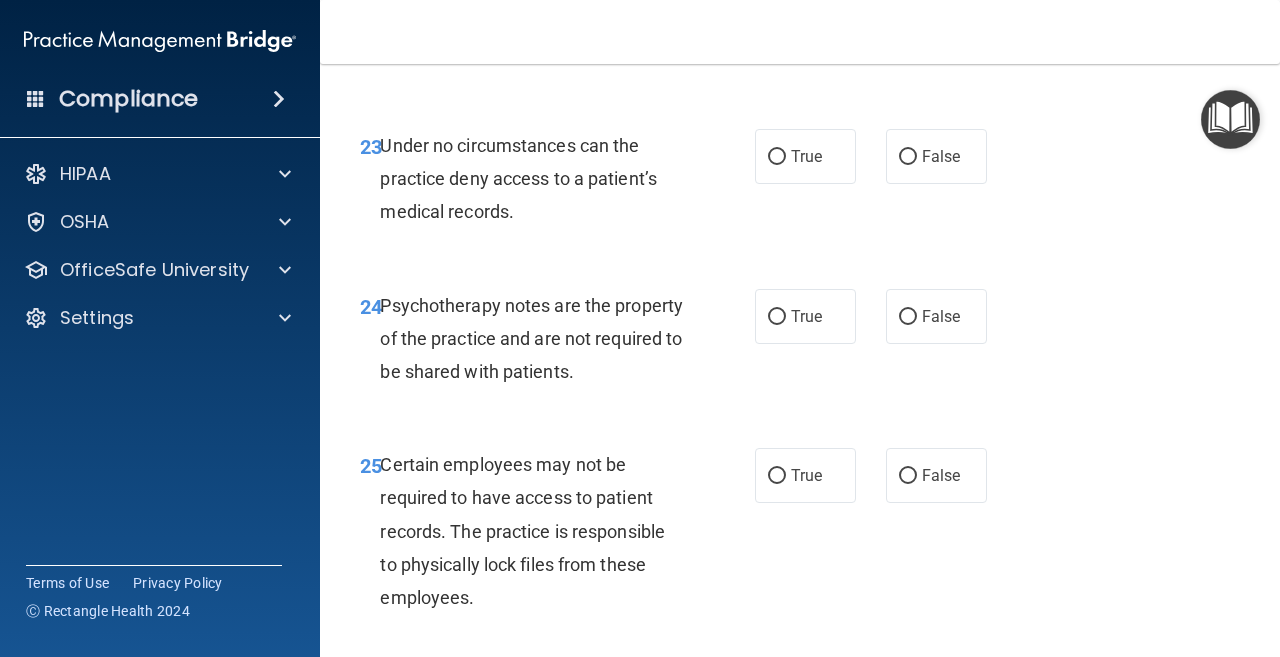scroll, scrollTop: 5100, scrollLeft: 0, axis: vertical 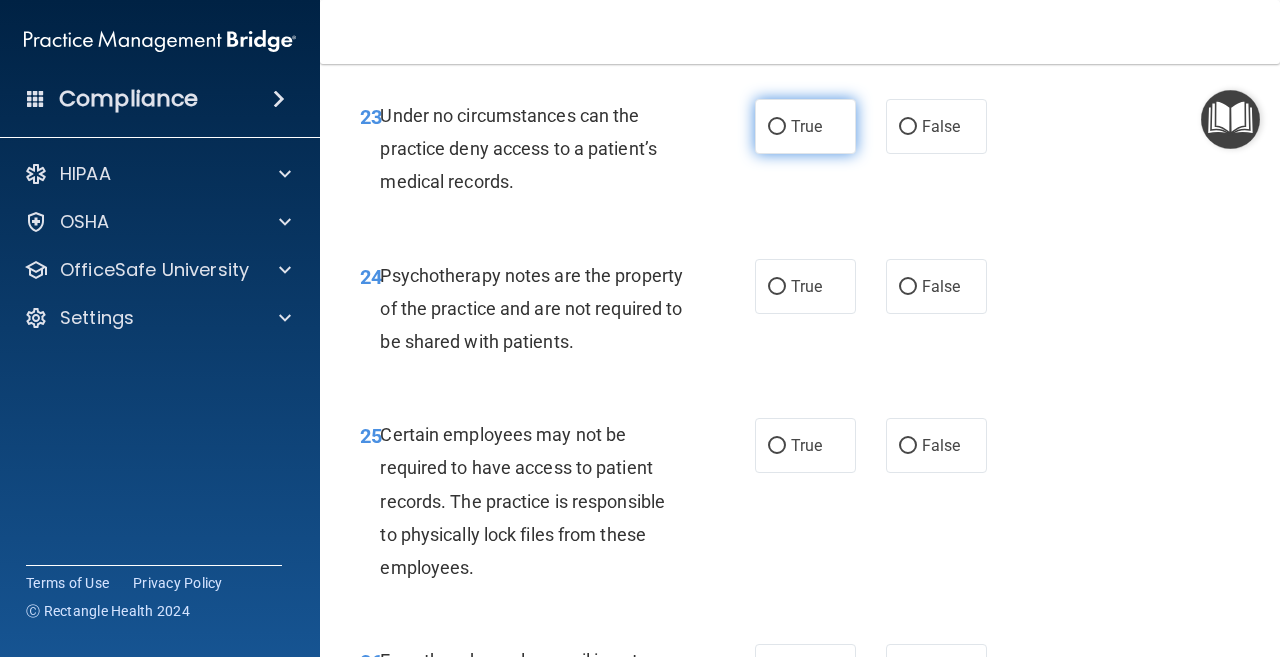 click on "True" at bounding box center [777, 127] 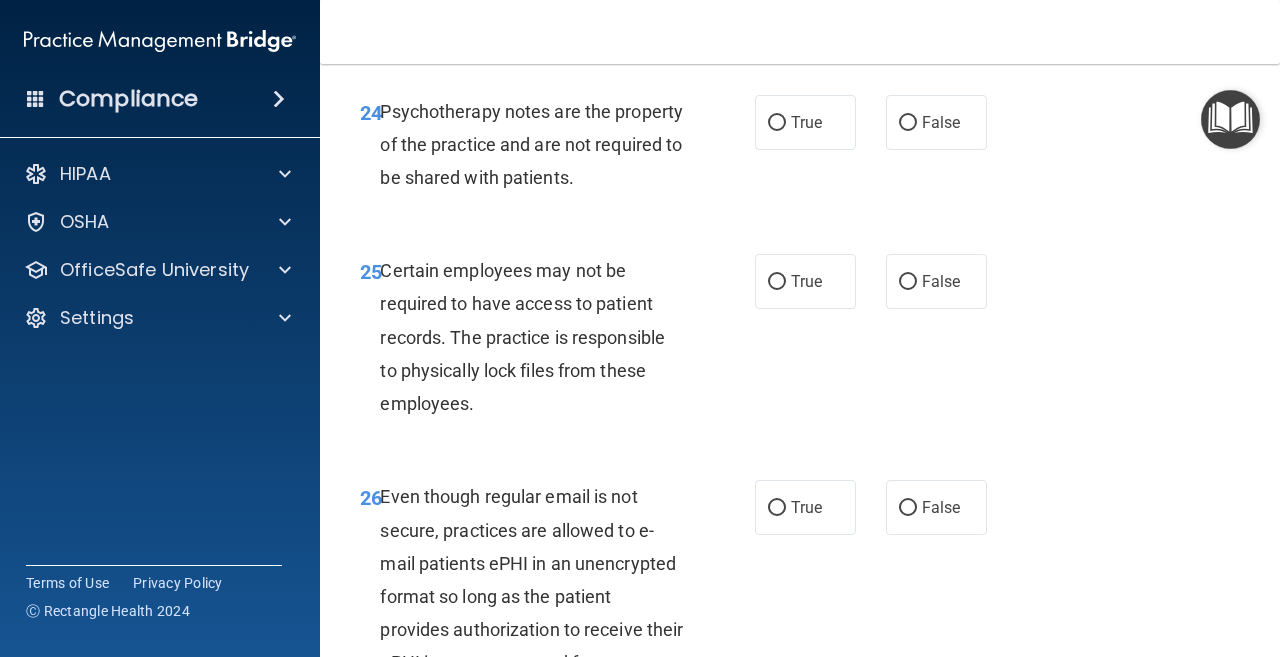 scroll, scrollTop: 5300, scrollLeft: 0, axis: vertical 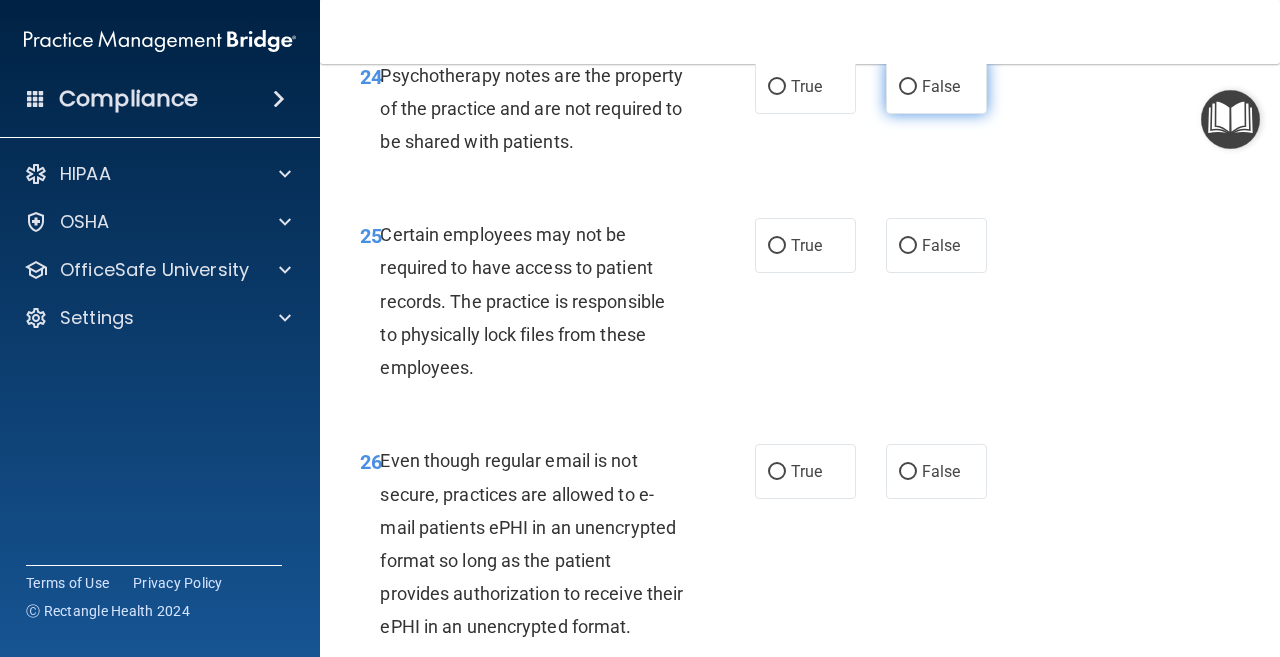 click on "False" at bounding box center [908, 87] 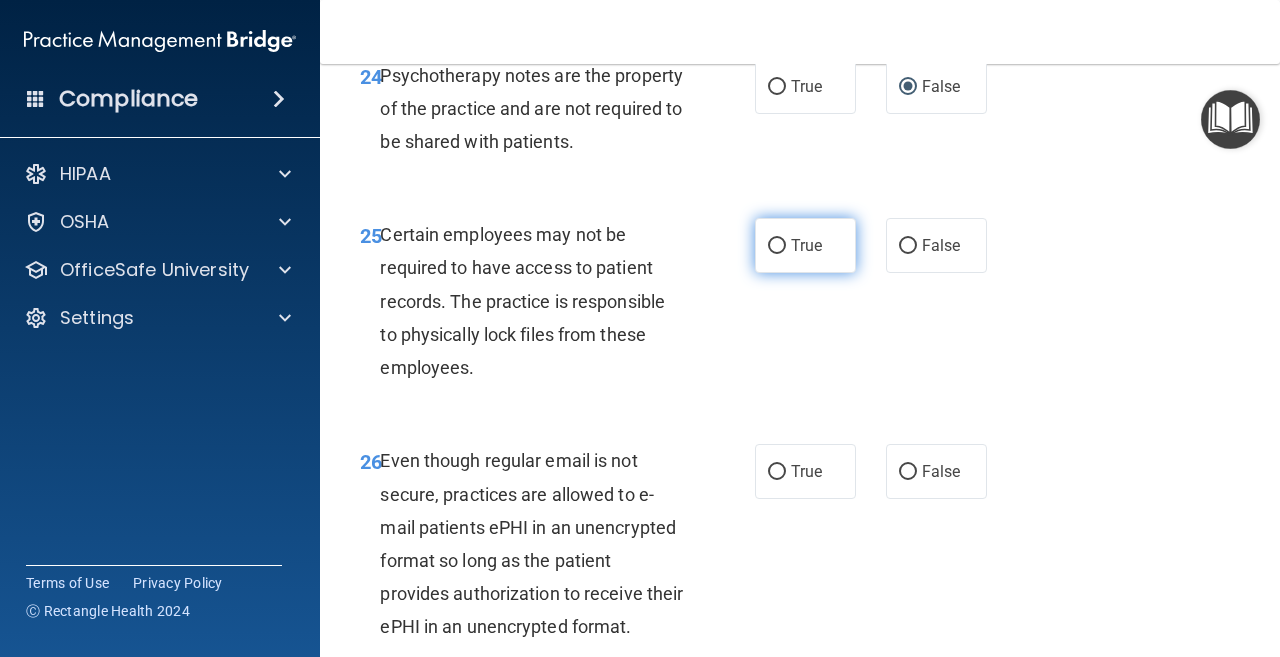 click on "True" at bounding box center [777, 246] 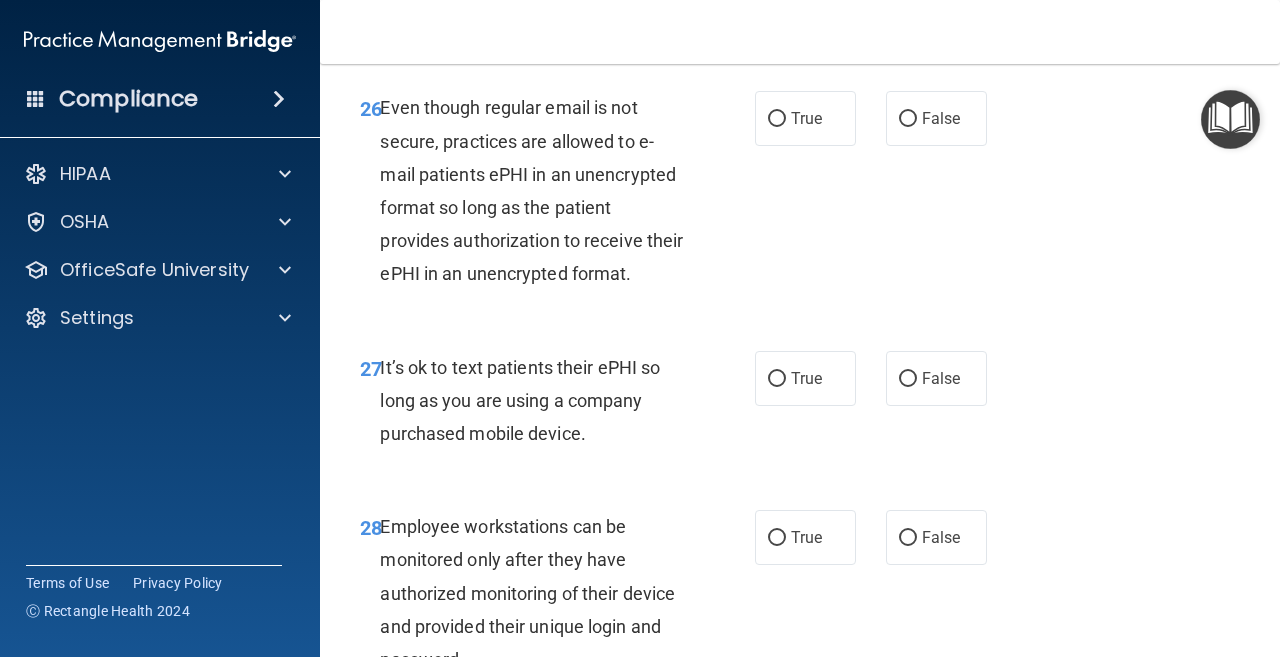 scroll, scrollTop: 5700, scrollLeft: 0, axis: vertical 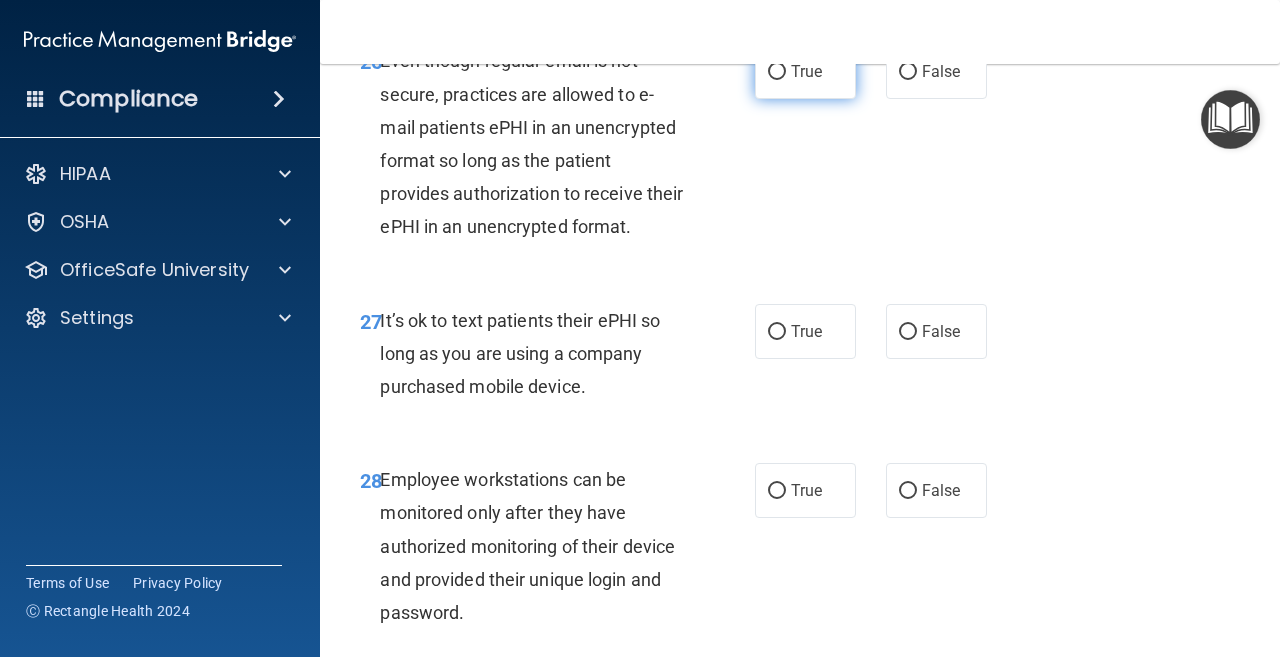click on "True" at bounding box center [777, 72] 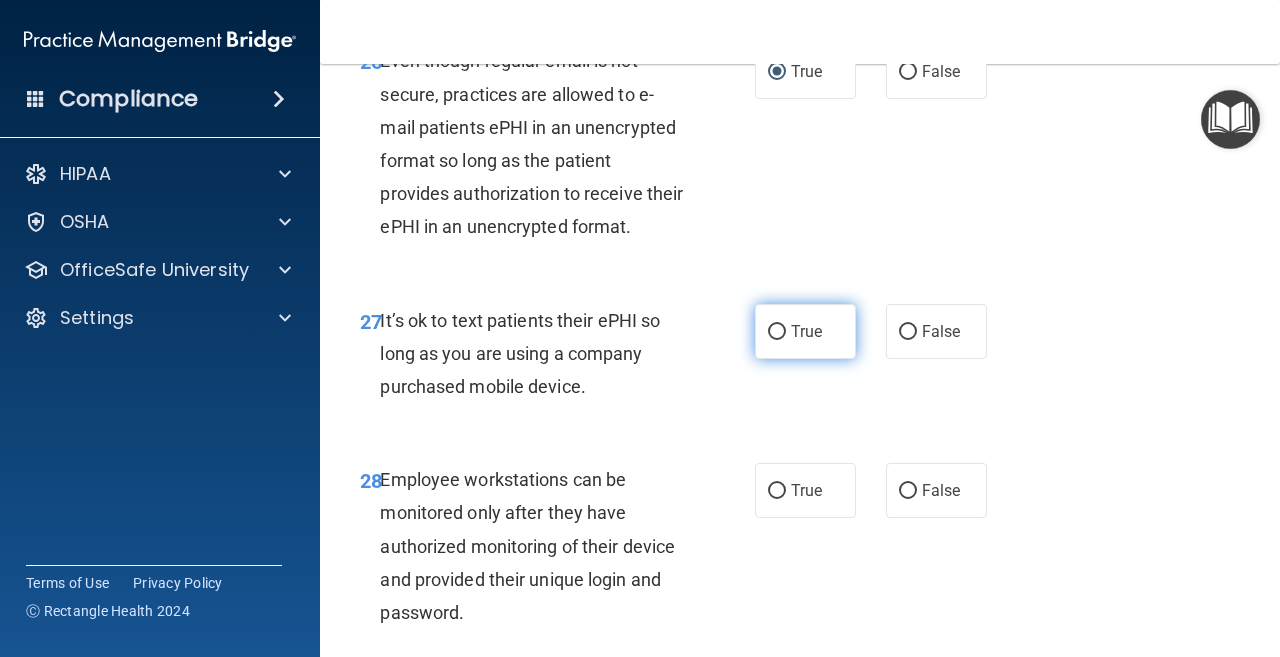 click on "True" at bounding box center (777, 332) 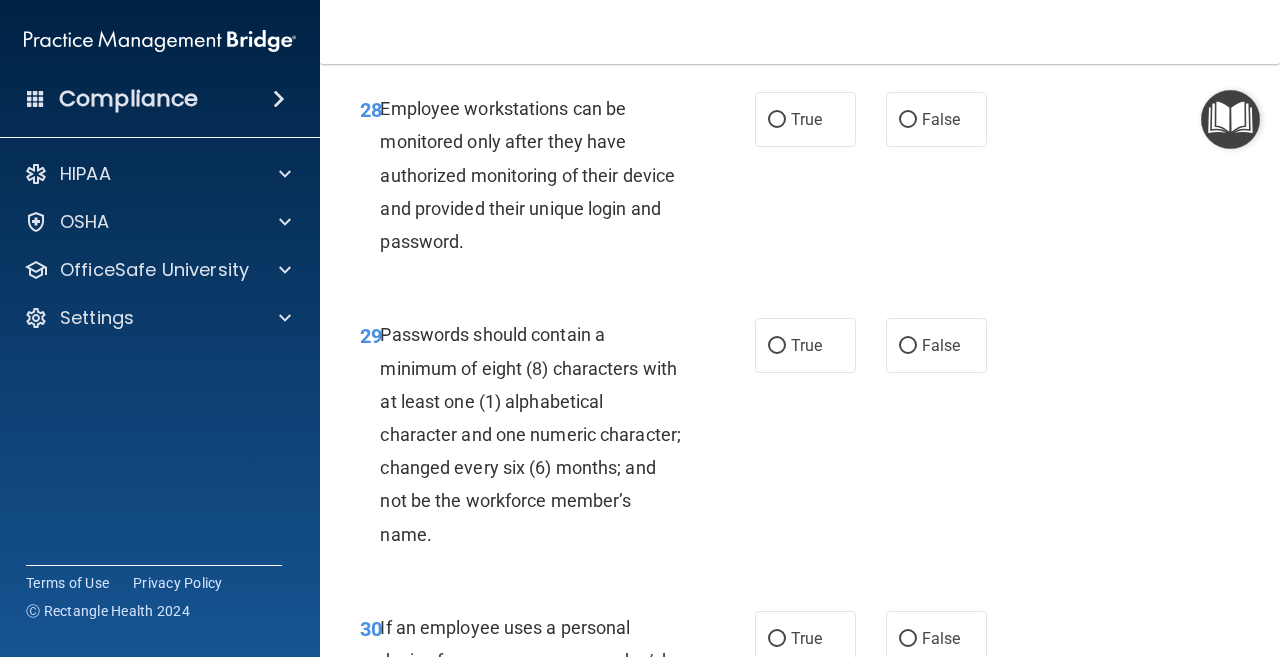 scroll, scrollTop: 6100, scrollLeft: 0, axis: vertical 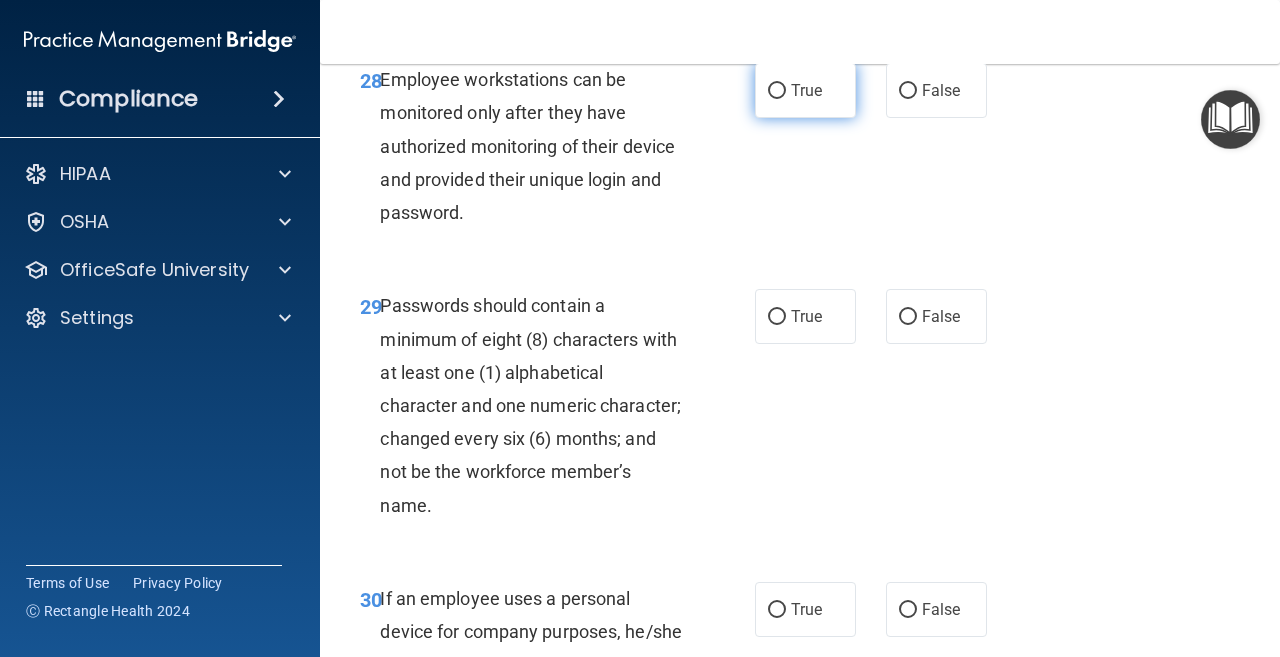 click on "True" at bounding box center [777, 91] 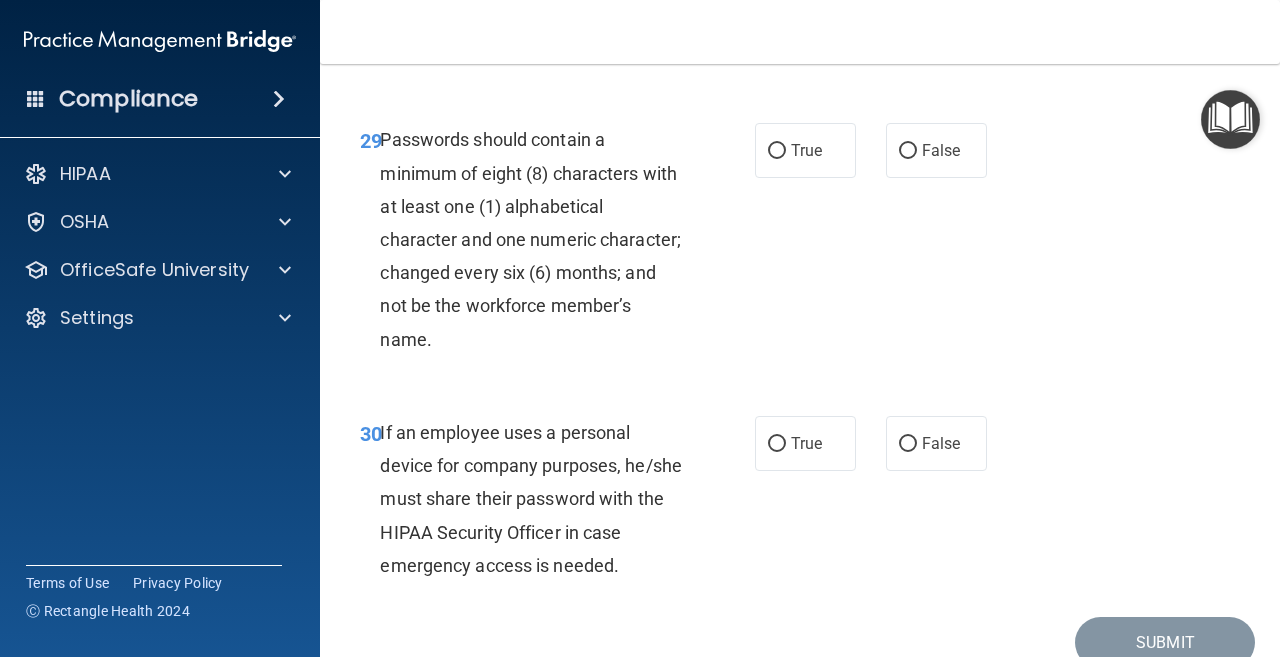 scroll, scrollTop: 6300, scrollLeft: 0, axis: vertical 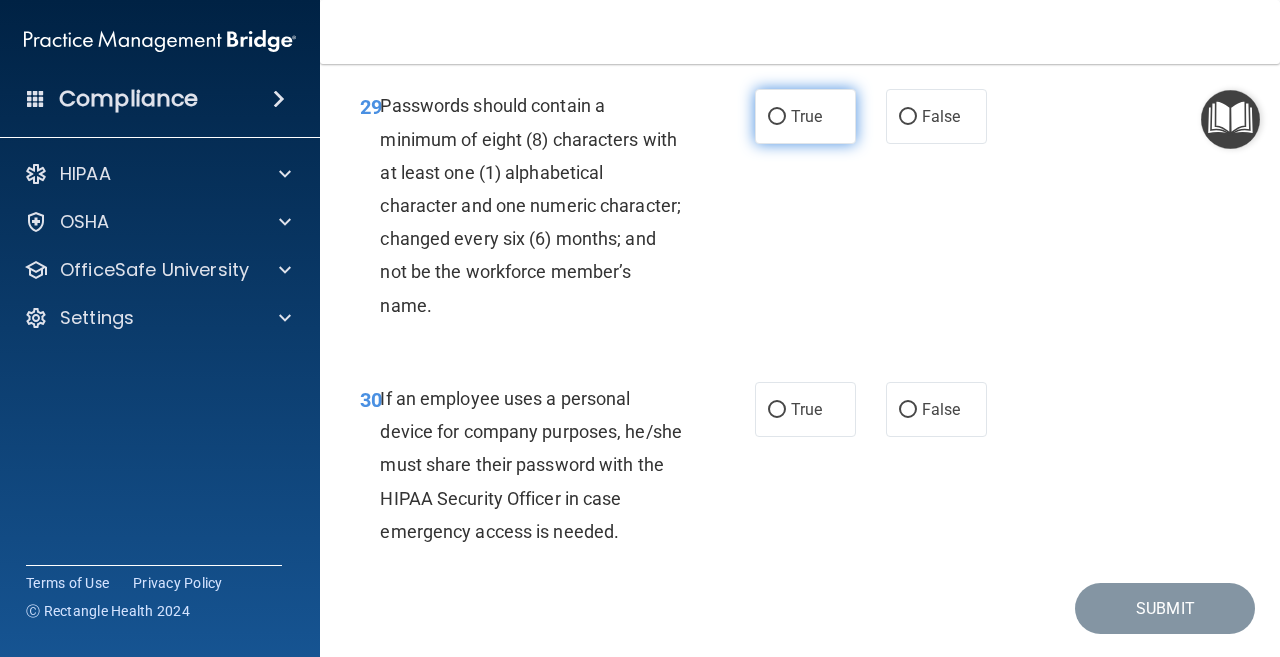 click on "True" at bounding box center [777, 117] 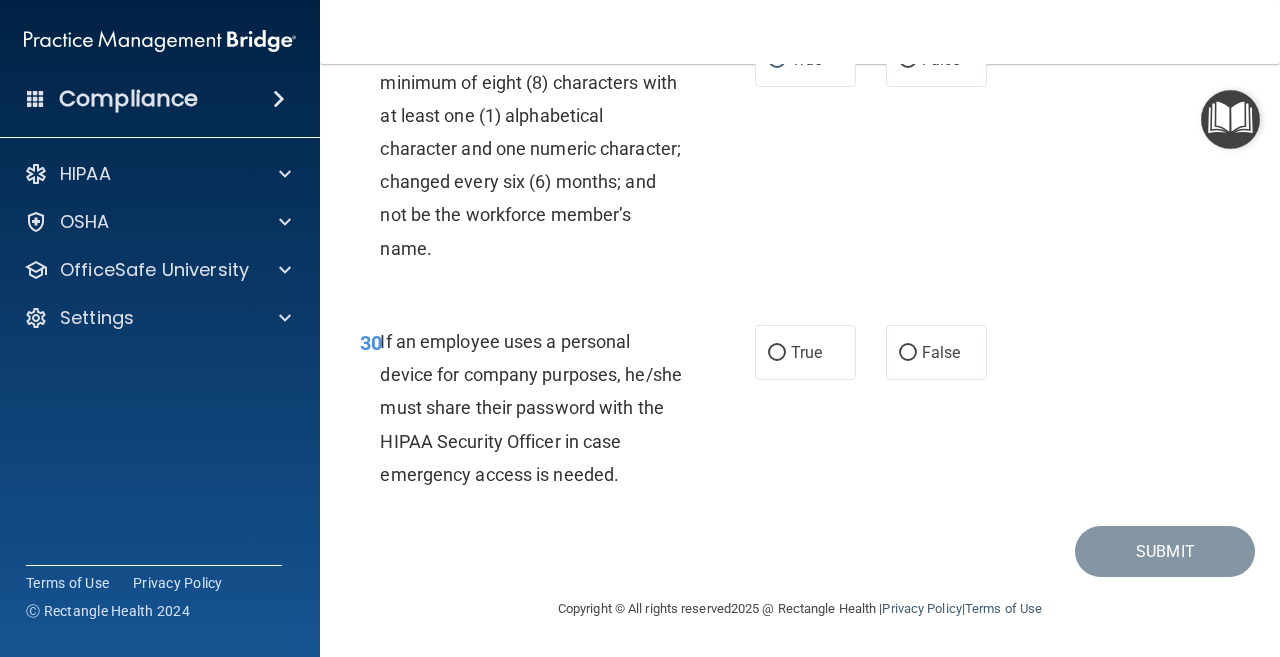 scroll, scrollTop: 6400, scrollLeft: 0, axis: vertical 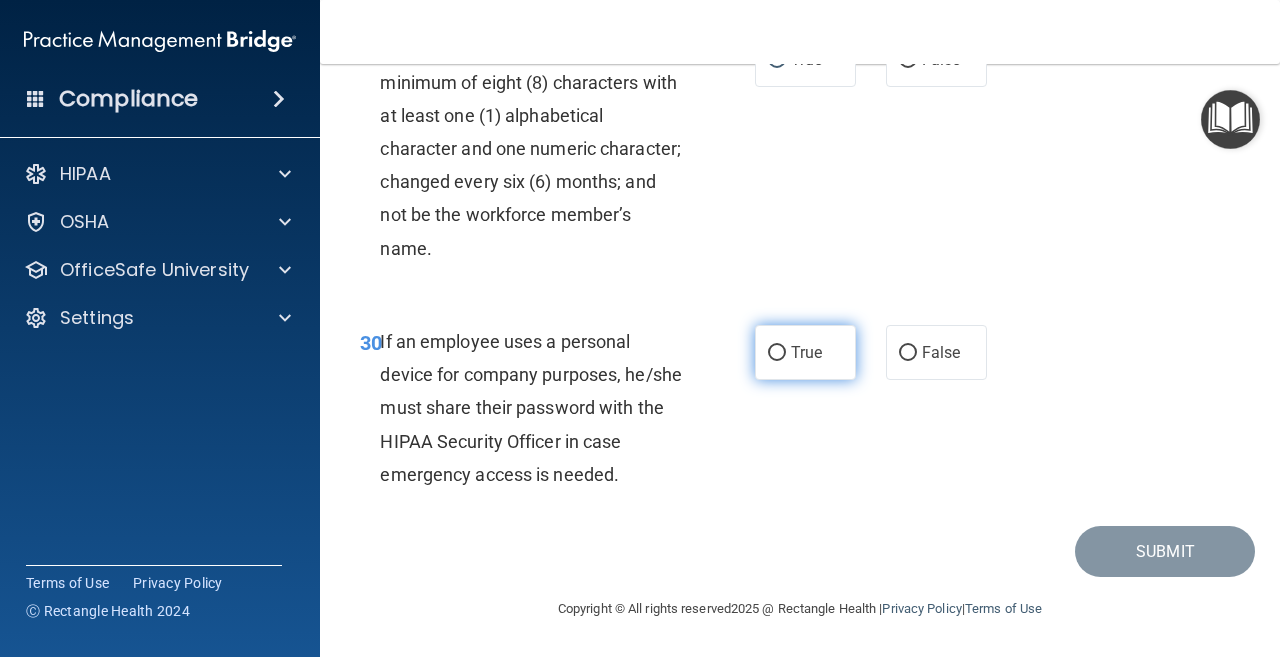 click on "True" at bounding box center [777, 353] 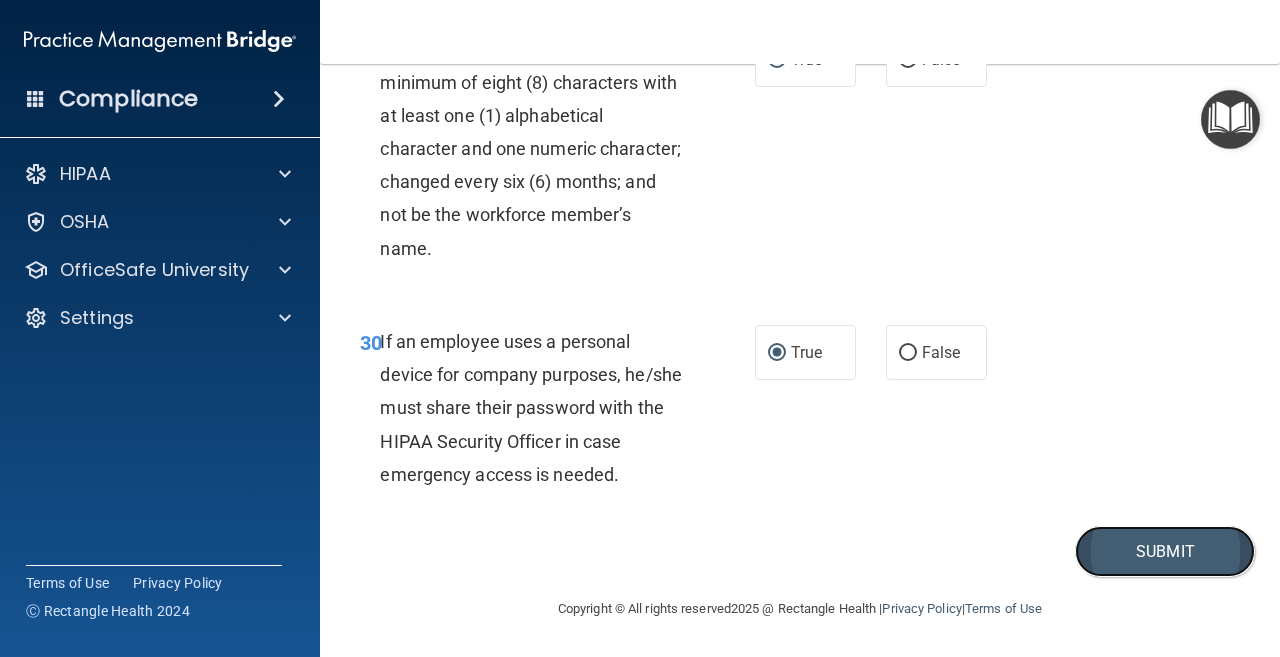 click on "Submit" at bounding box center (1165, 551) 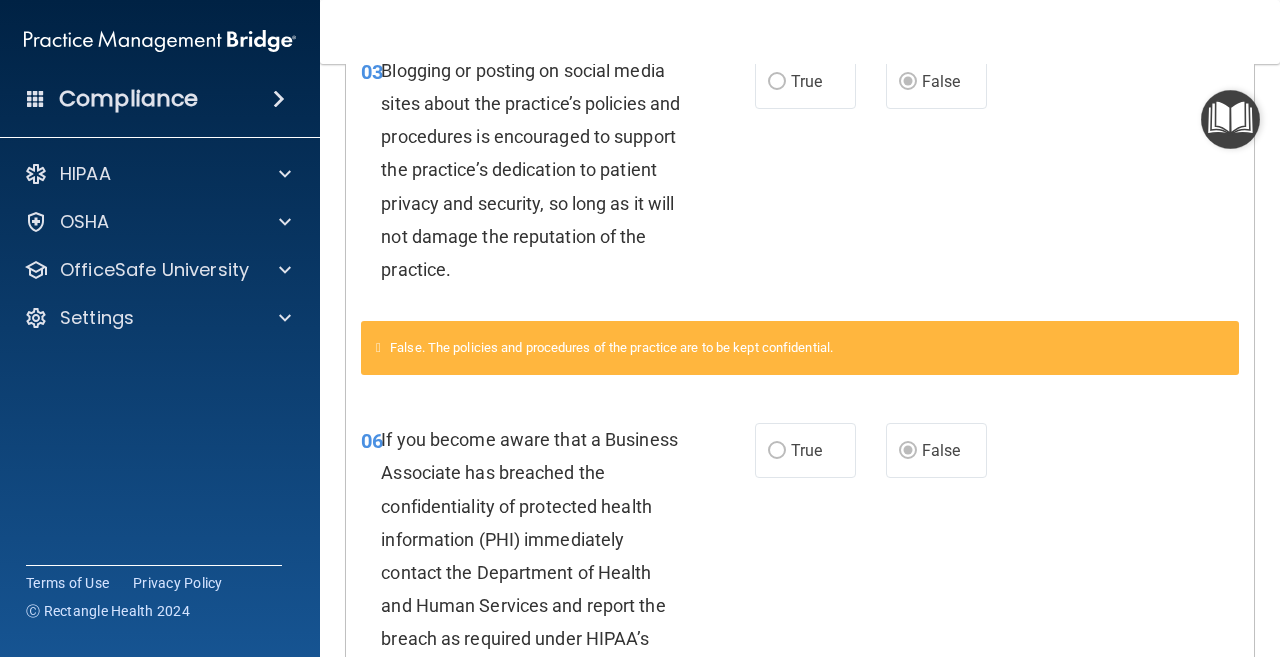 scroll, scrollTop: 0, scrollLeft: 0, axis: both 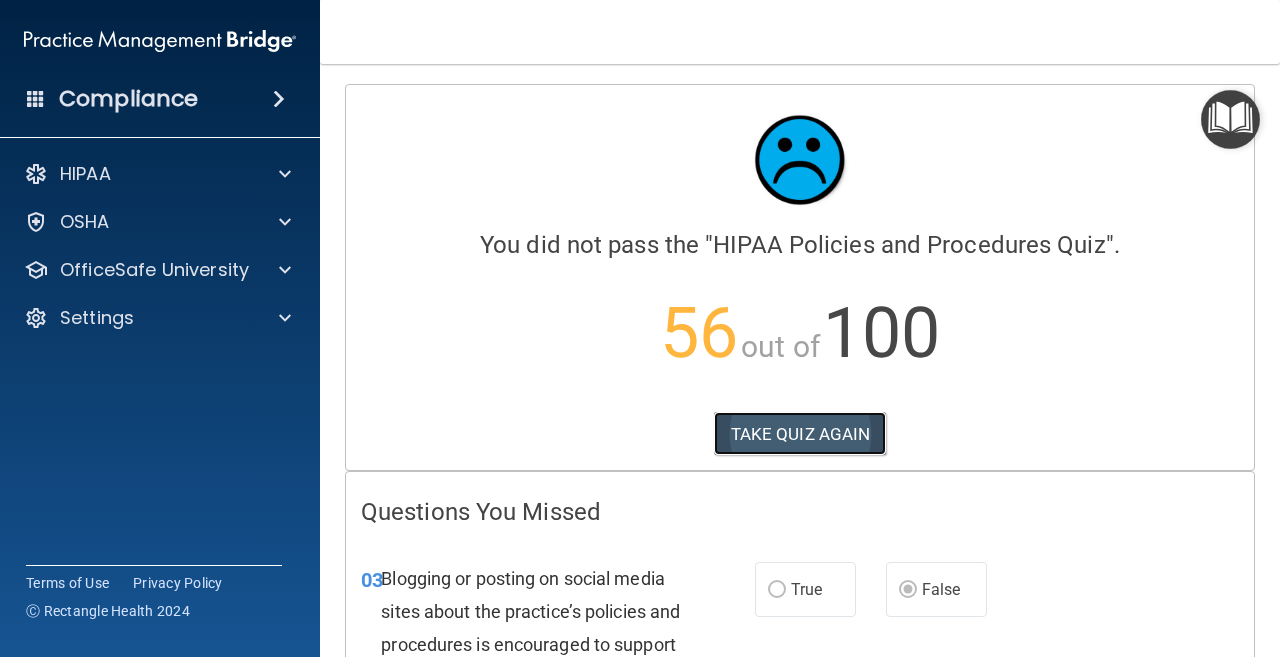 click on "TAKE QUIZ AGAIN" at bounding box center [800, 434] 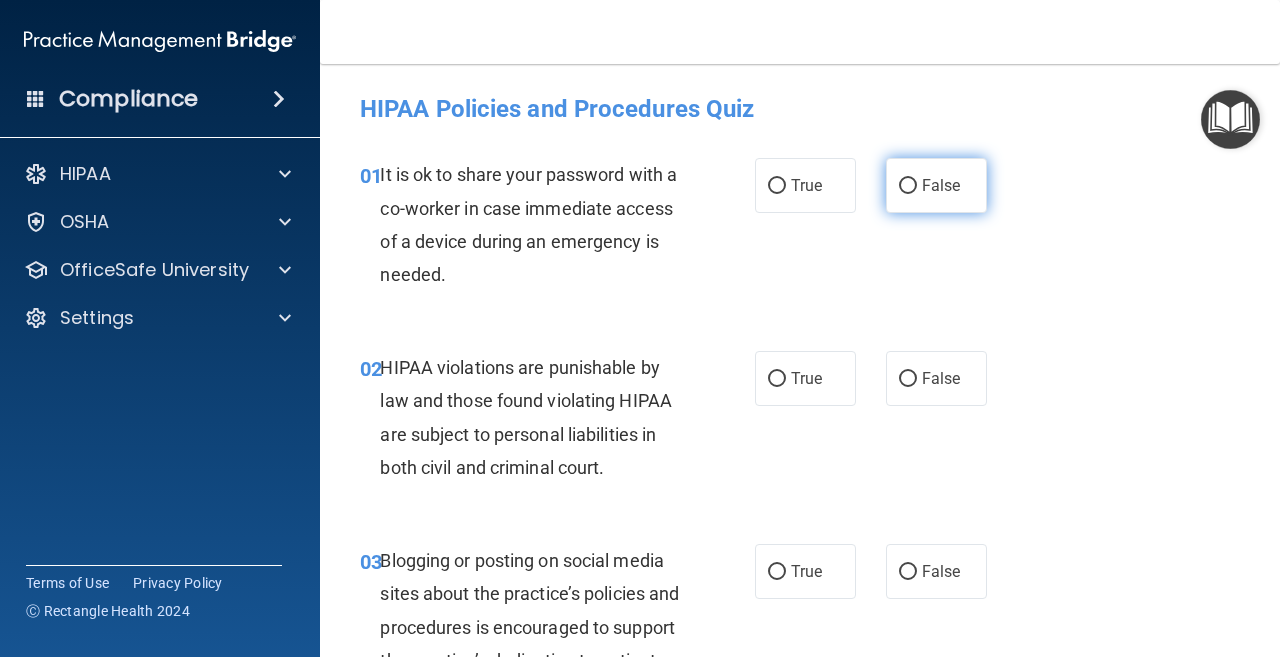 click on "False" at bounding box center [908, 186] 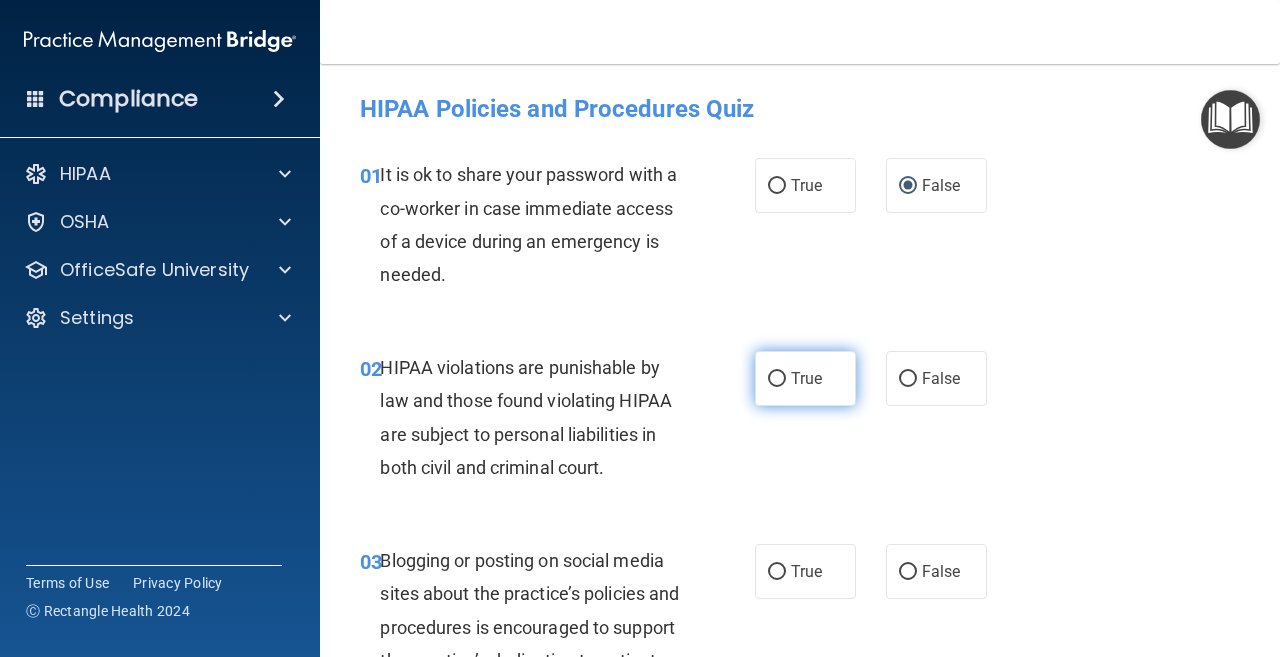 click on "True" at bounding box center (805, 378) 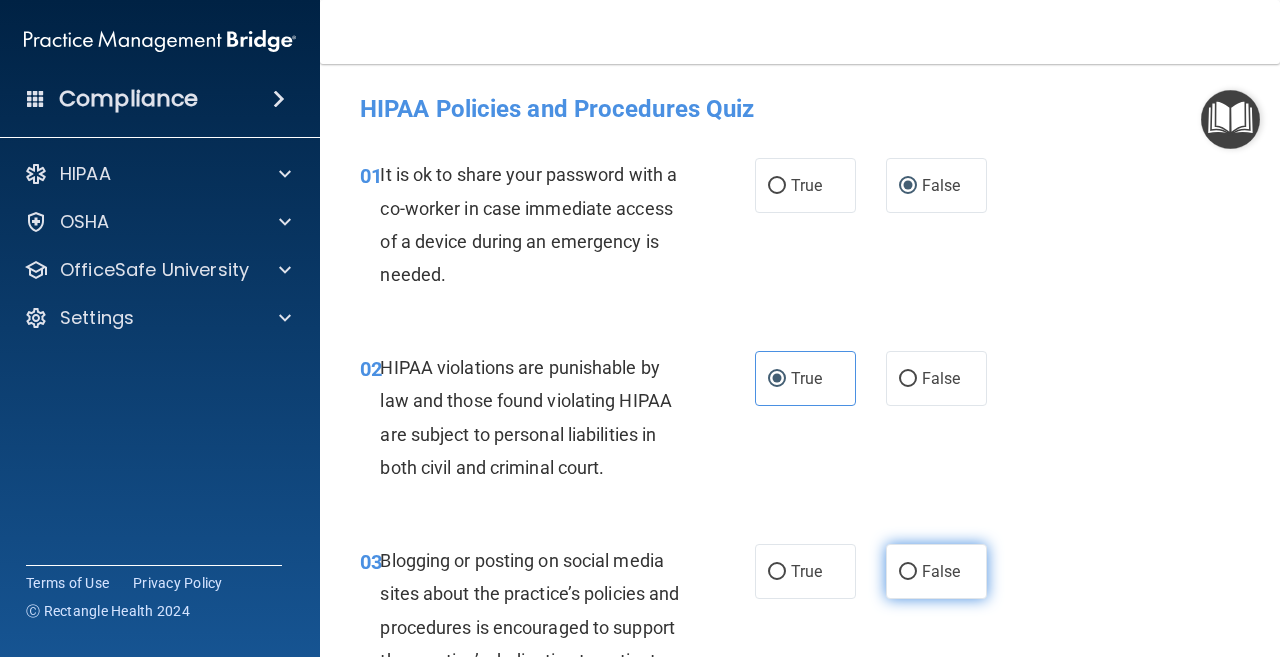 click on "False" at bounding box center (908, 572) 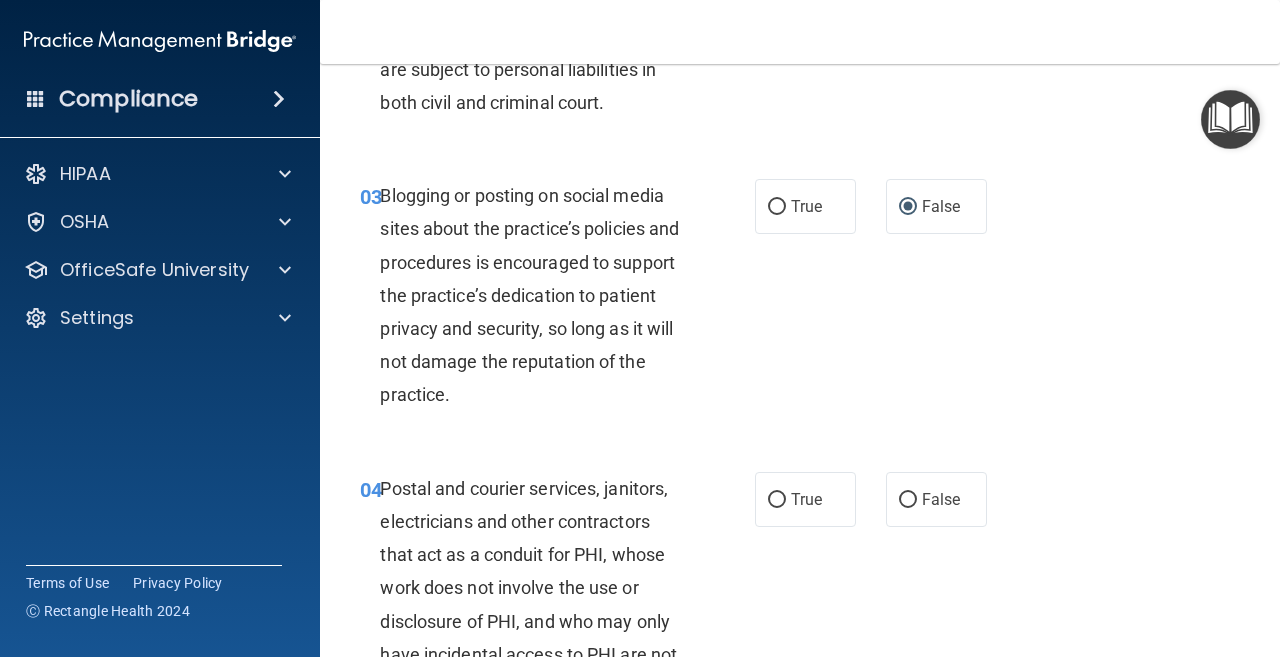 scroll, scrollTop: 400, scrollLeft: 0, axis: vertical 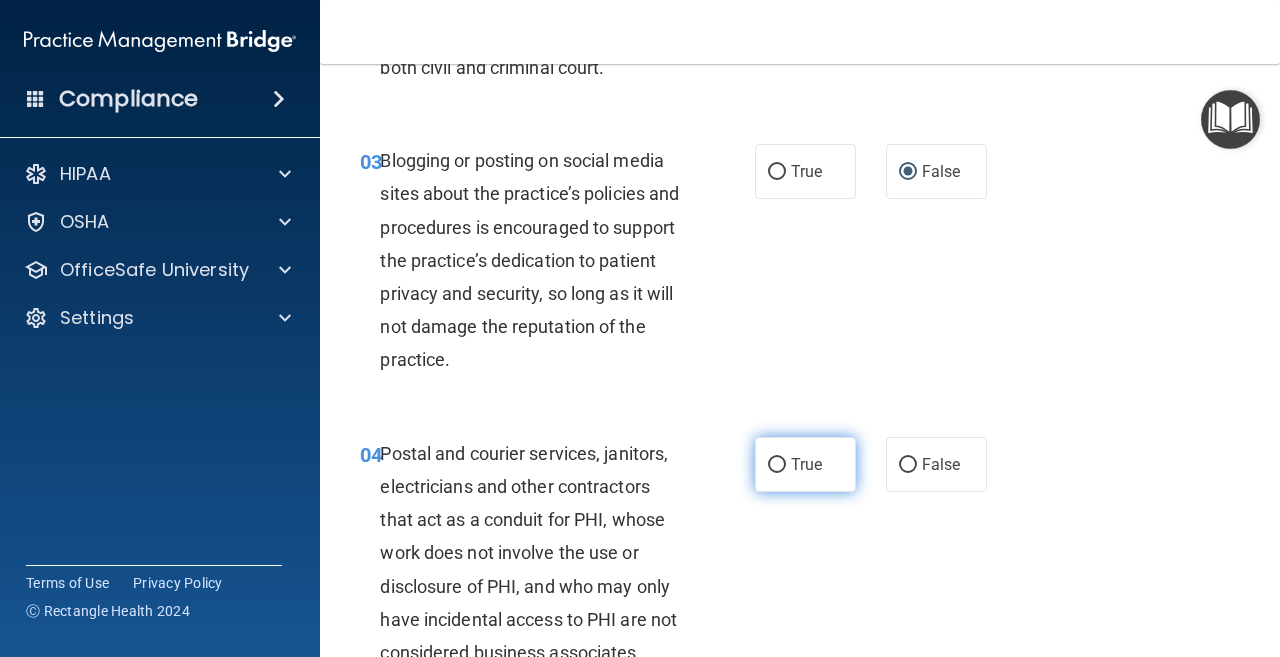 click on "True" at bounding box center (777, 465) 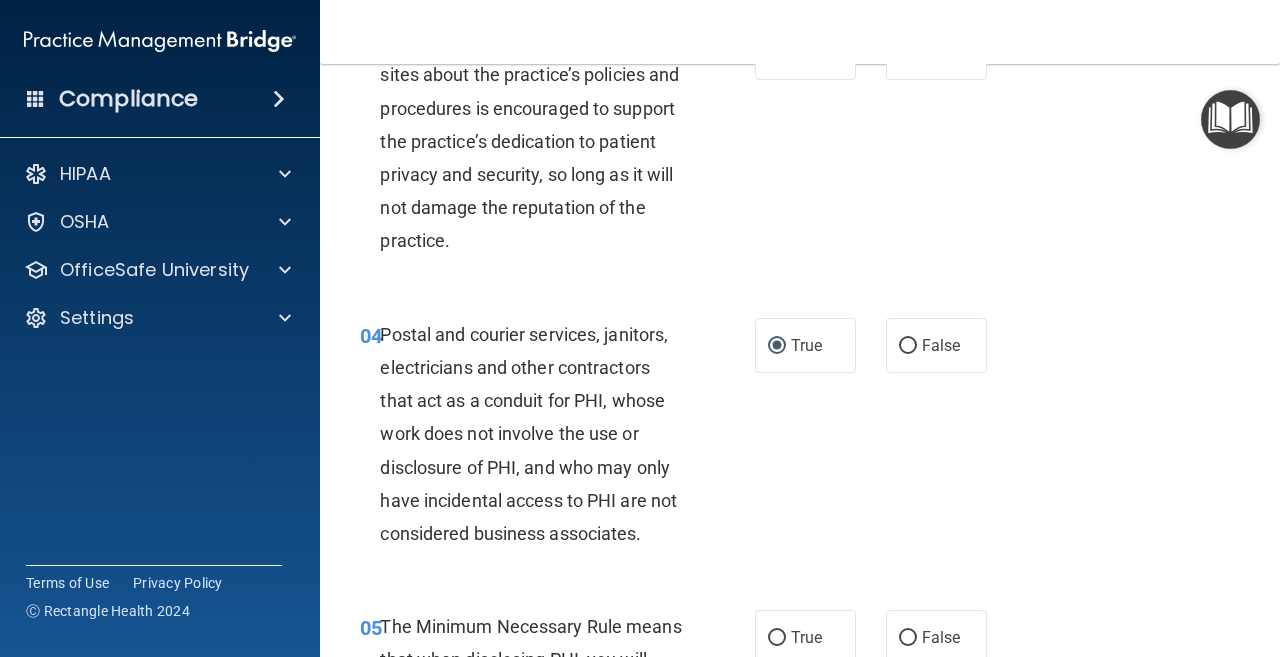 scroll, scrollTop: 700, scrollLeft: 0, axis: vertical 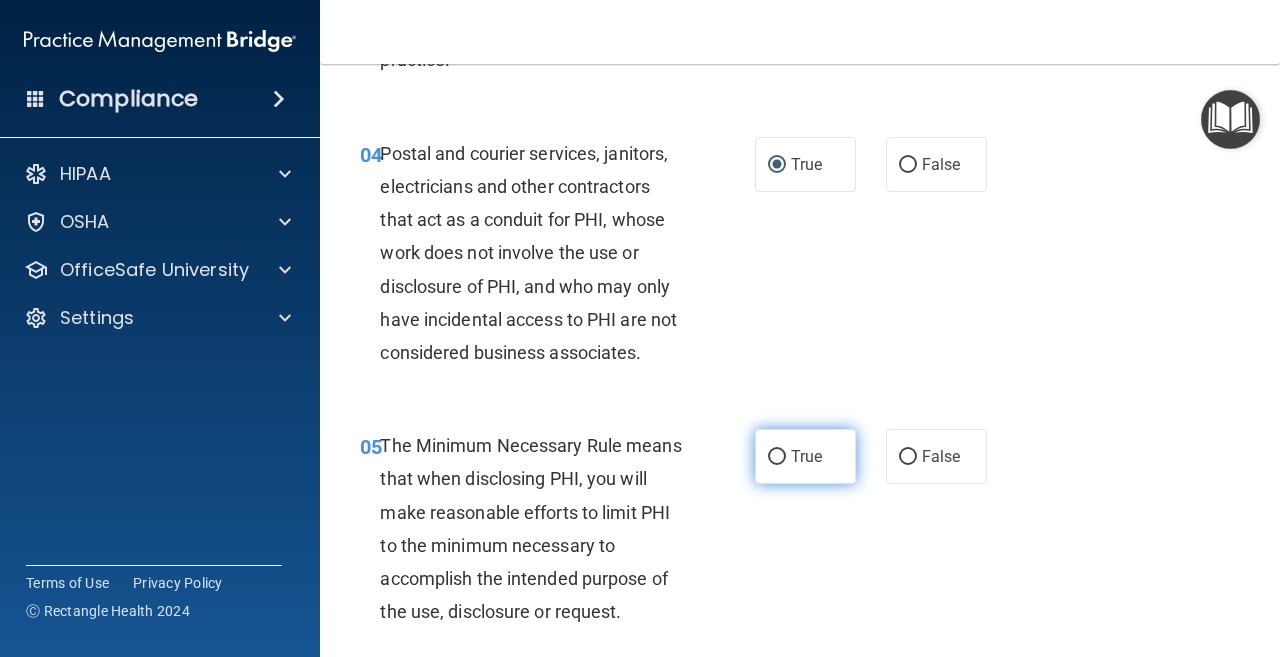 click on "True" at bounding box center [777, 457] 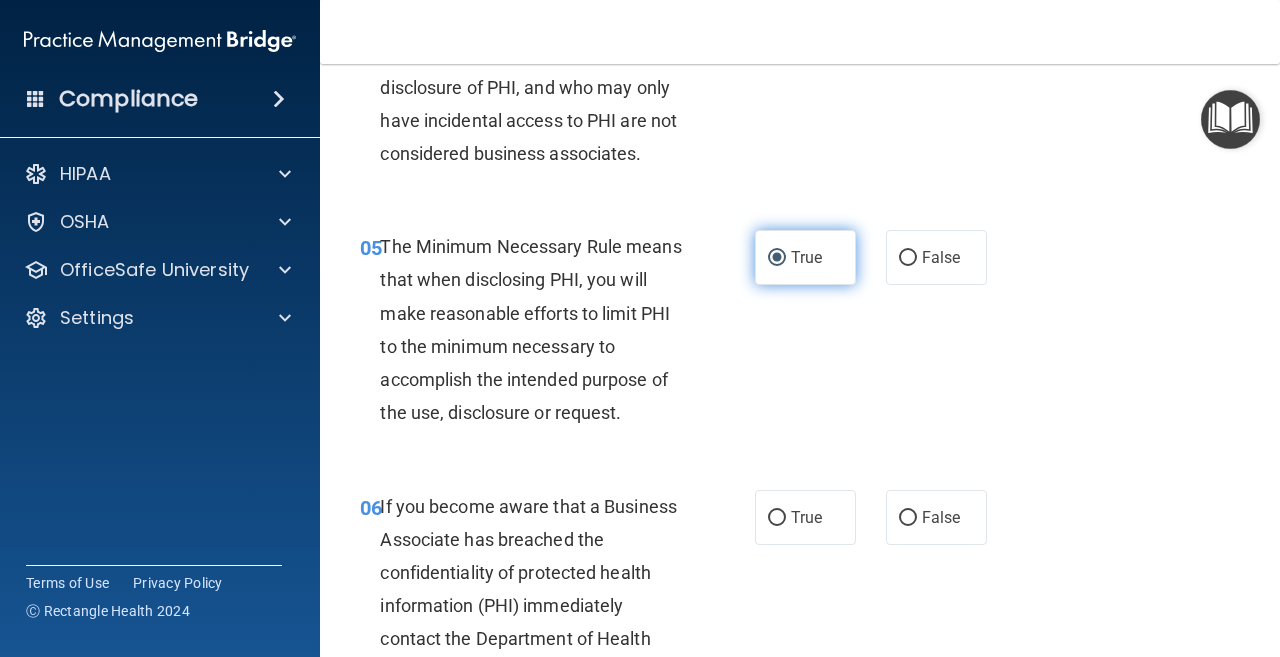 scroll, scrollTop: 900, scrollLeft: 0, axis: vertical 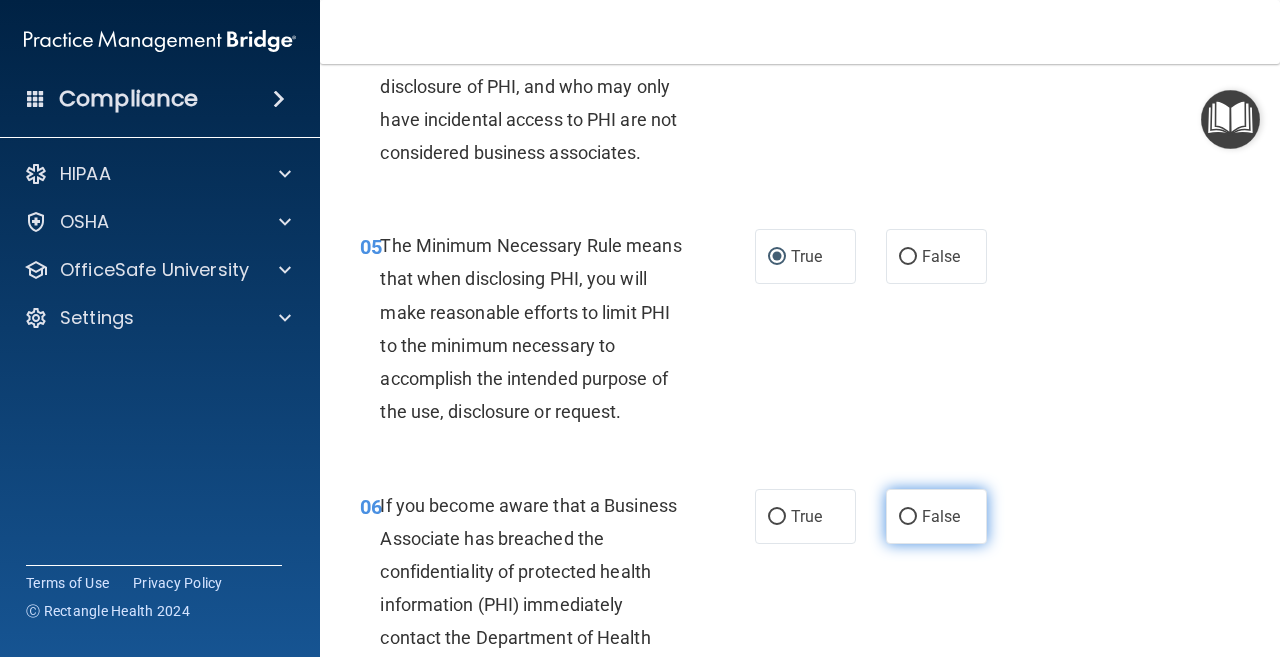 click on "False" at bounding box center (908, 517) 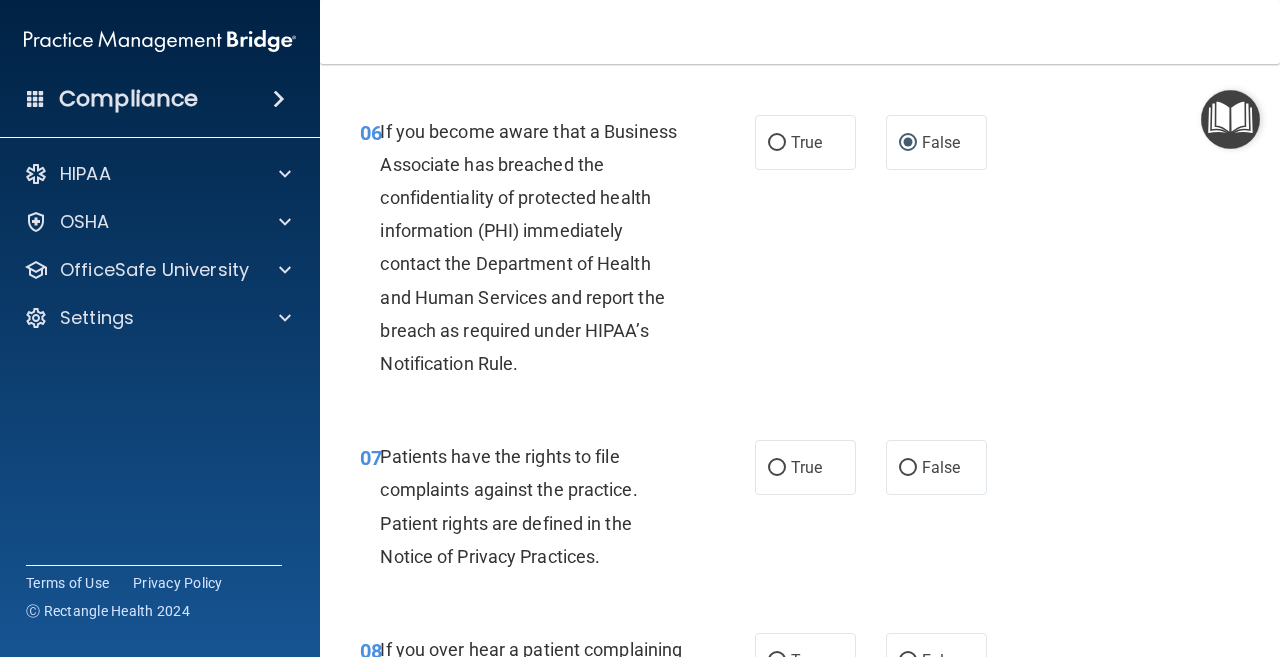 scroll, scrollTop: 1300, scrollLeft: 0, axis: vertical 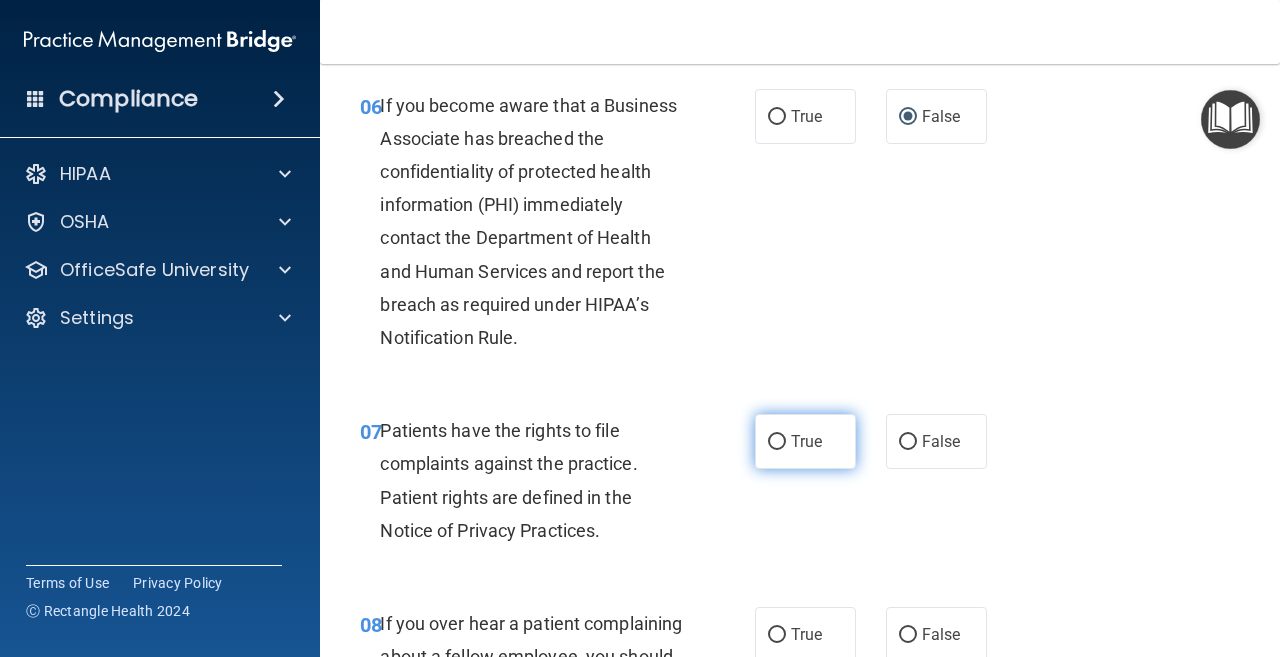 click on "True" at bounding box center (777, 442) 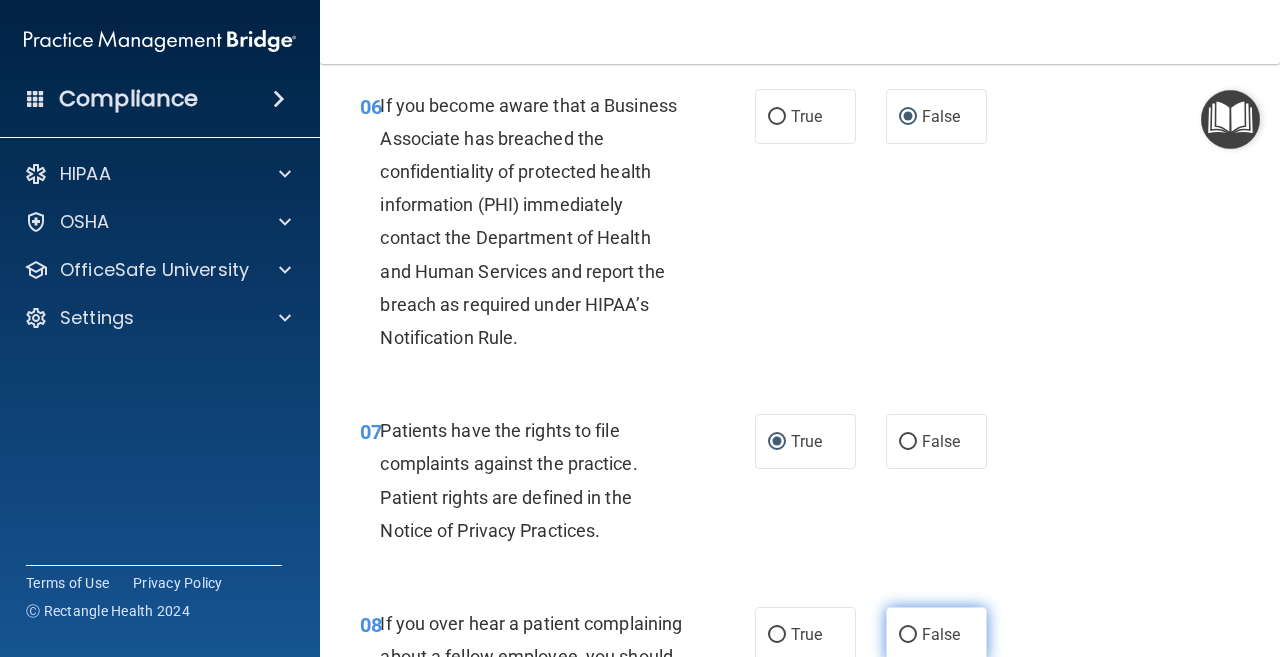 click on "False" at bounding box center [908, 635] 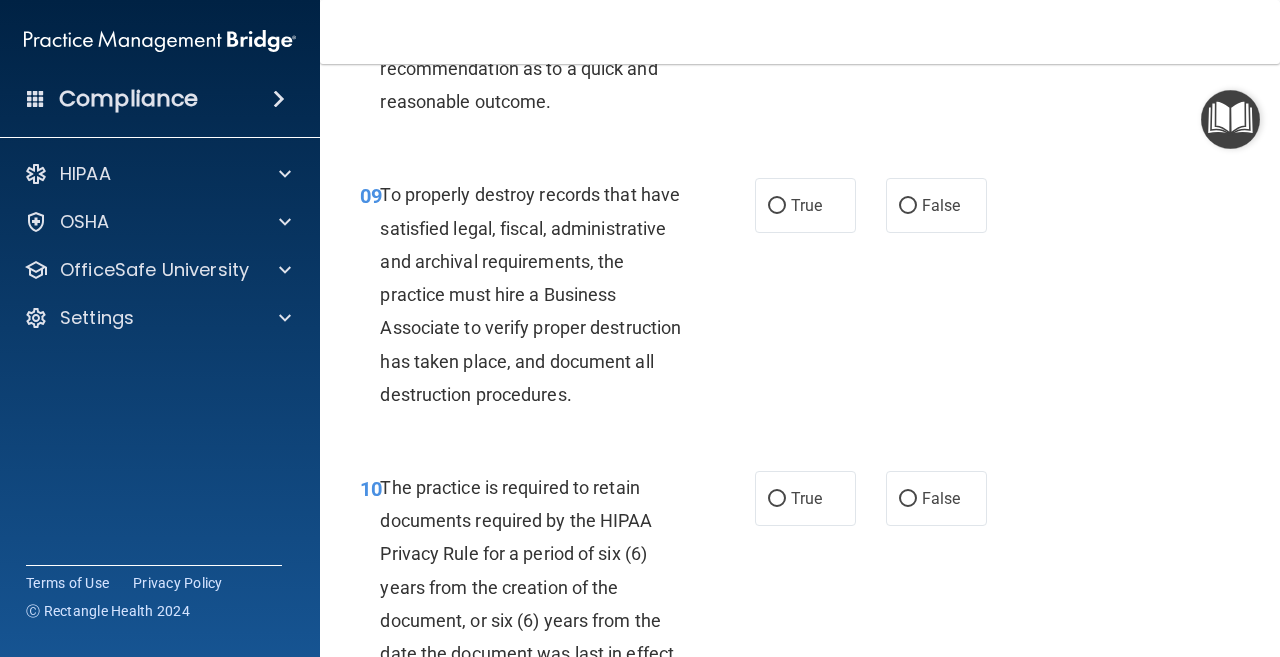 scroll, scrollTop: 2000, scrollLeft: 0, axis: vertical 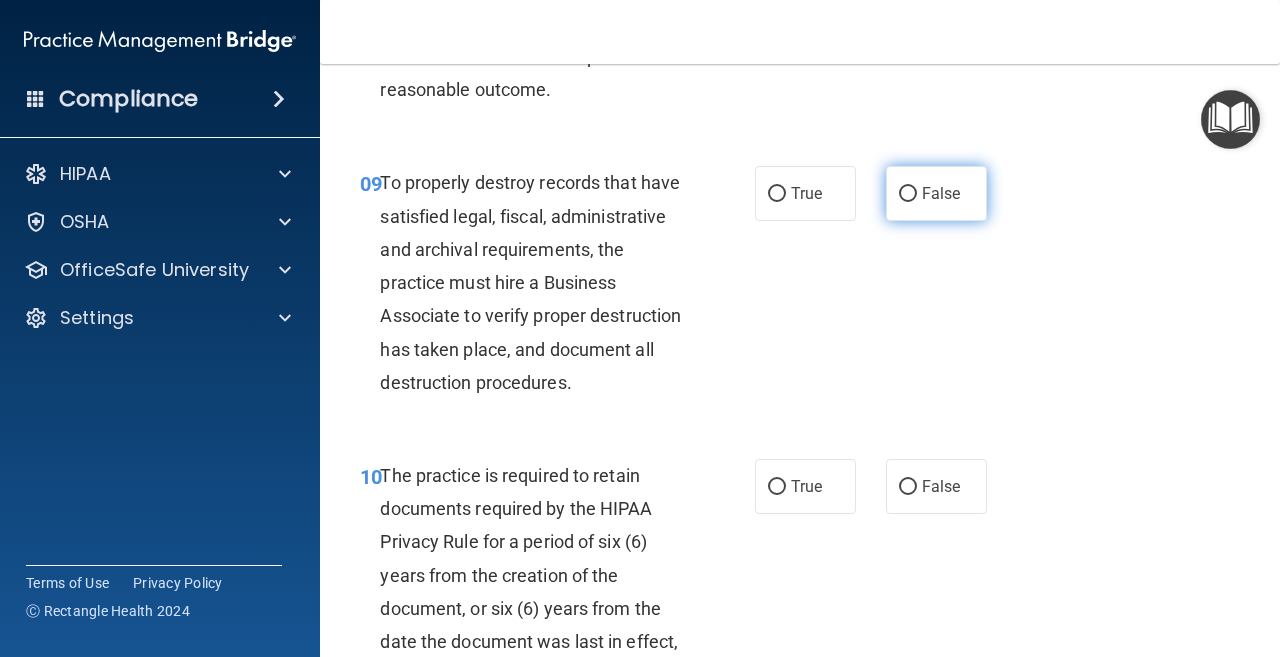 drag, startPoint x: 892, startPoint y: 224, endPoint x: 879, endPoint y: 235, distance: 17.029387 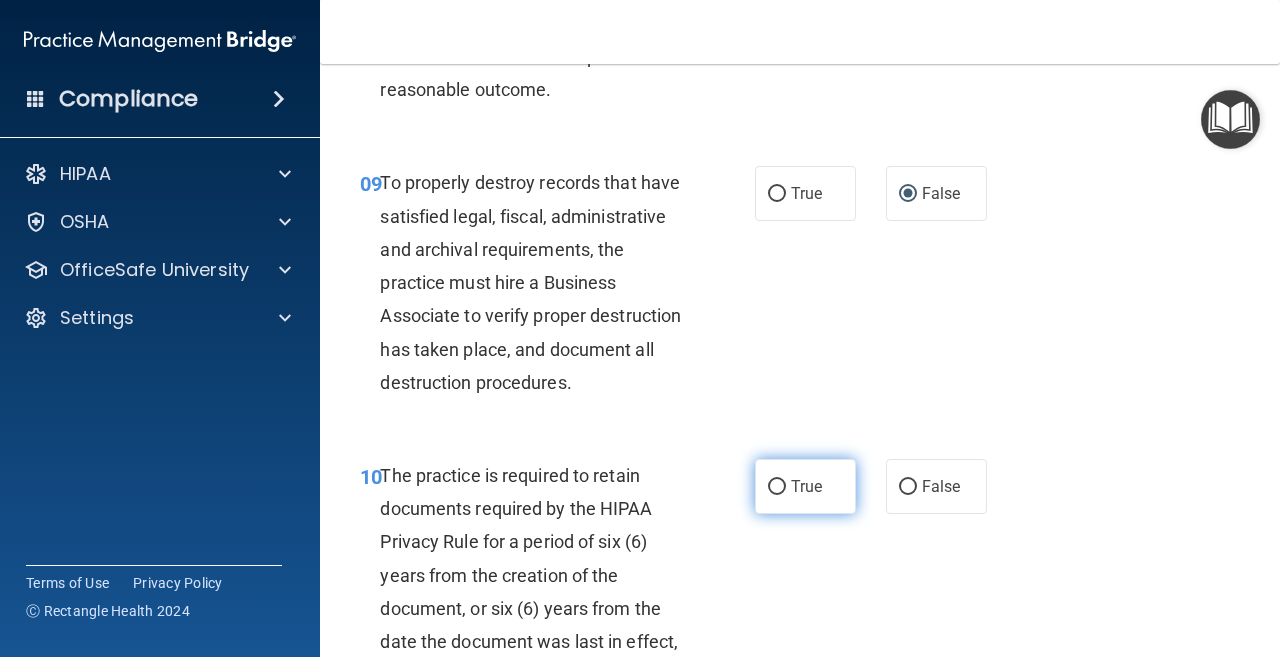 click on "True" at bounding box center [777, 487] 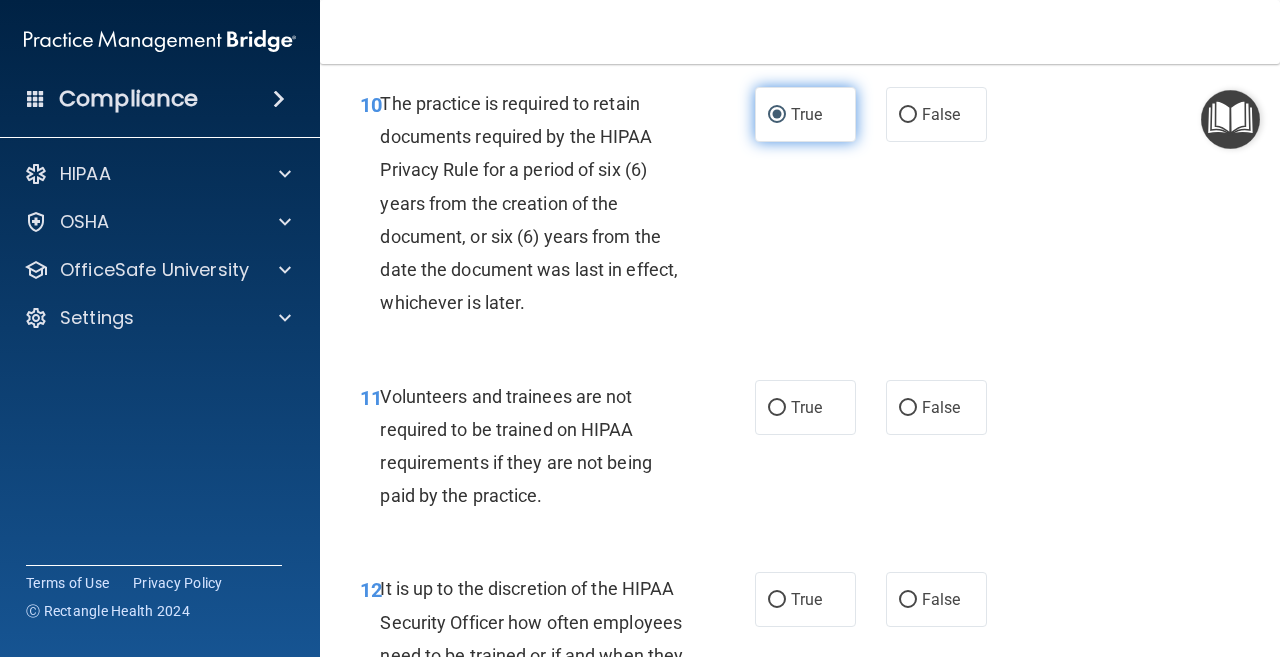 scroll, scrollTop: 2400, scrollLeft: 0, axis: vertical 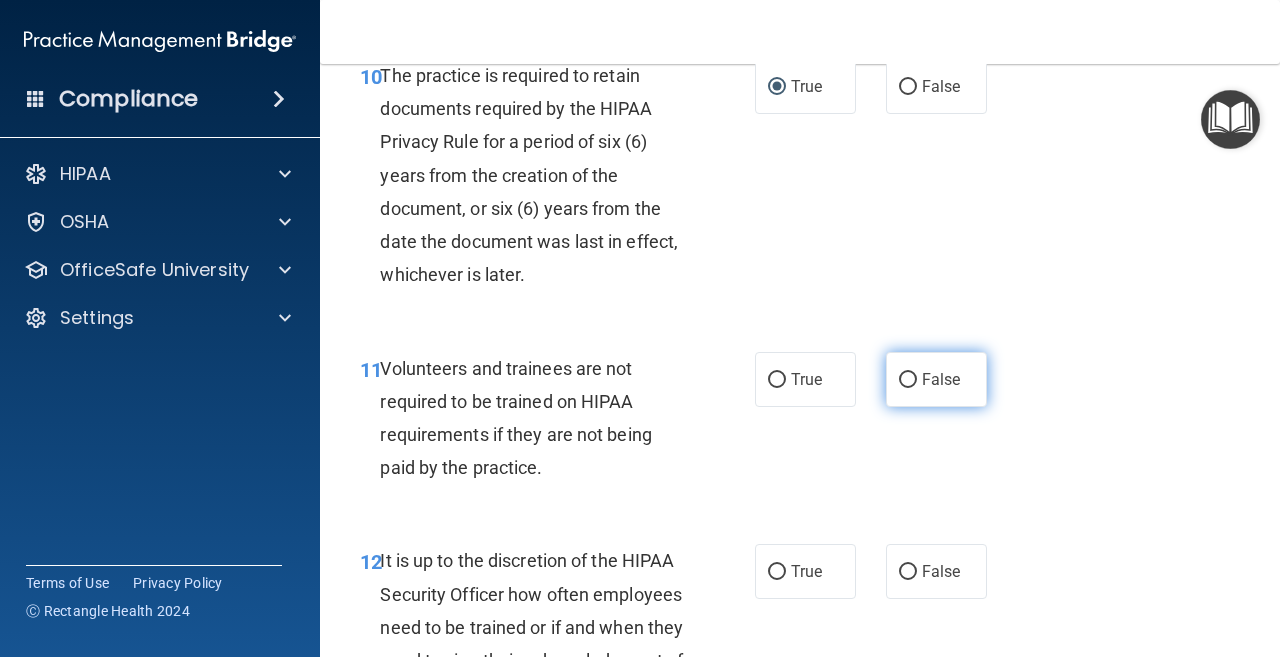 click on "False" at bounding box center (908, 380) 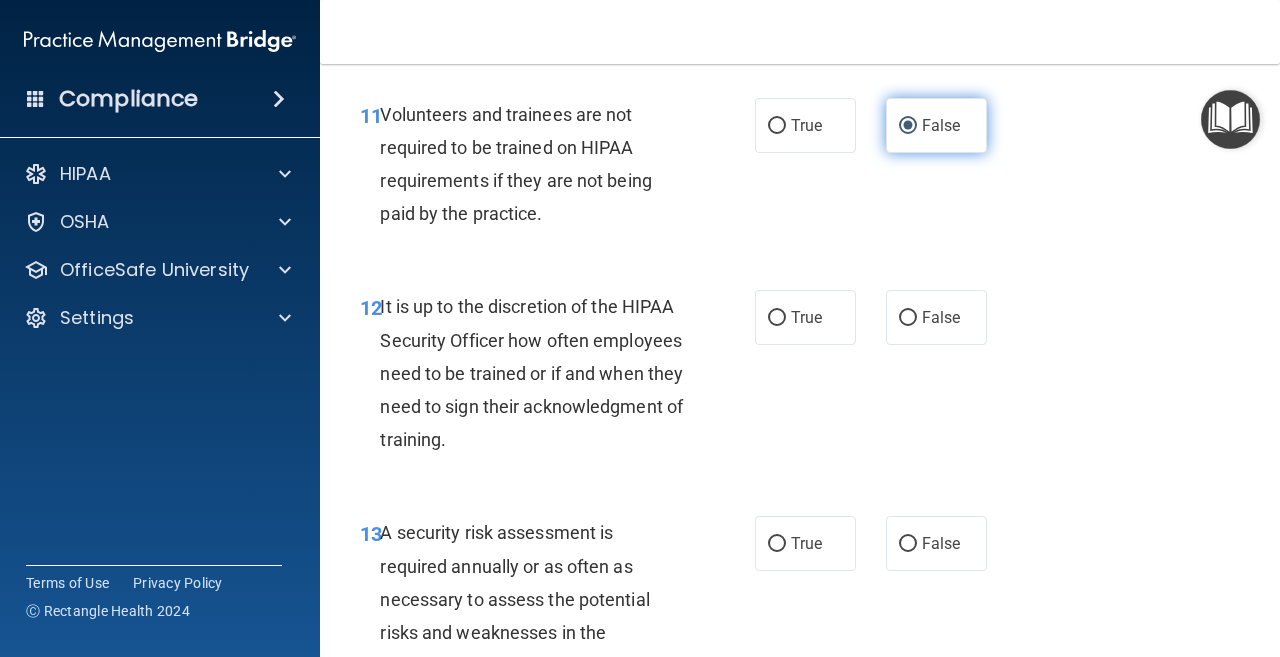 scroll, scrollTop: 2700, scrollLeft: 0, axis: vertical 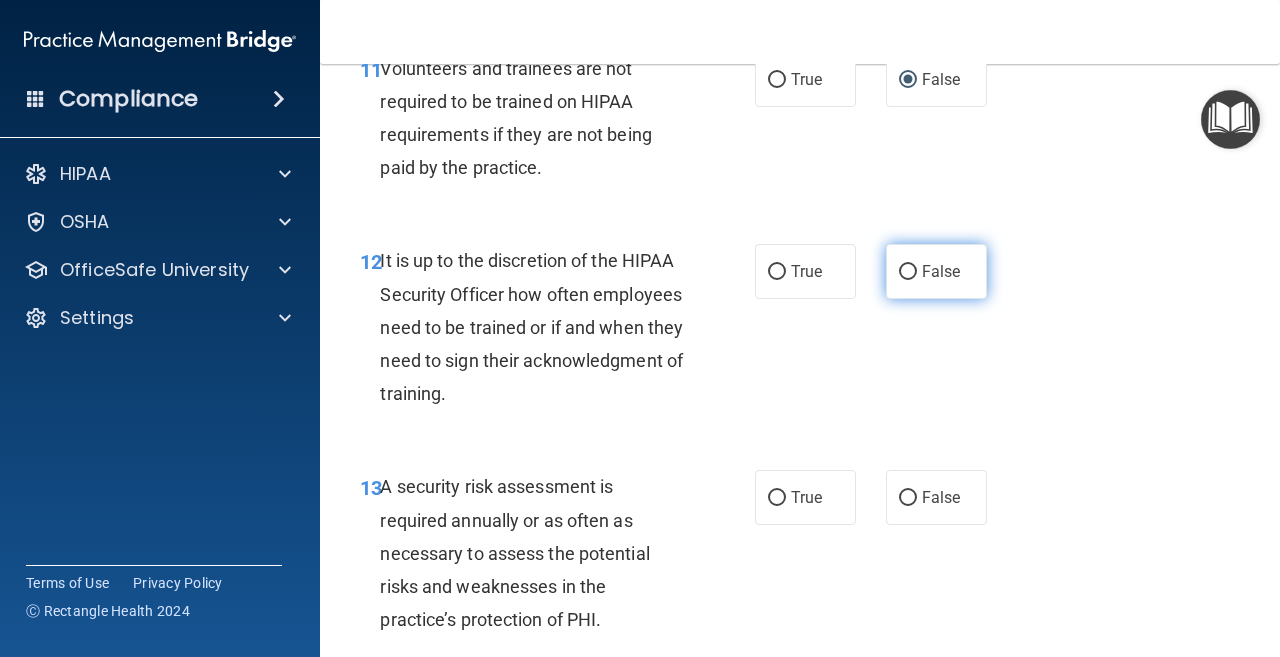 click on "False" at bounding box center [908, 272] 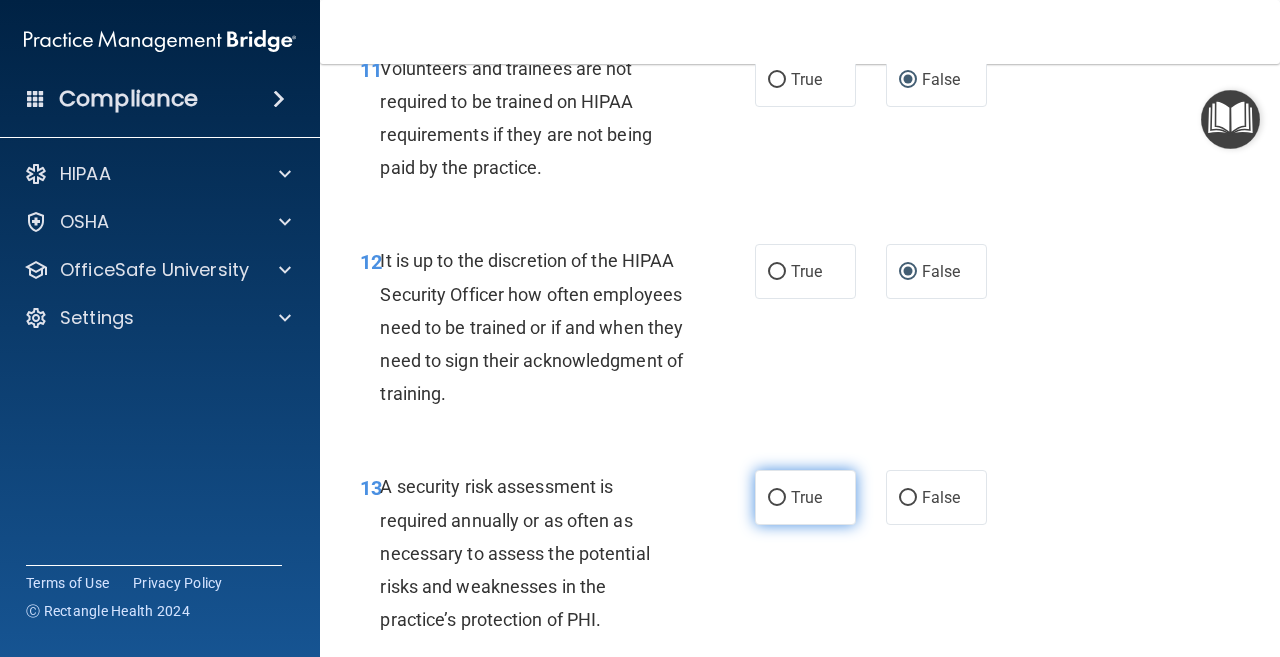 click on "True" at bounding box center (777, 498) 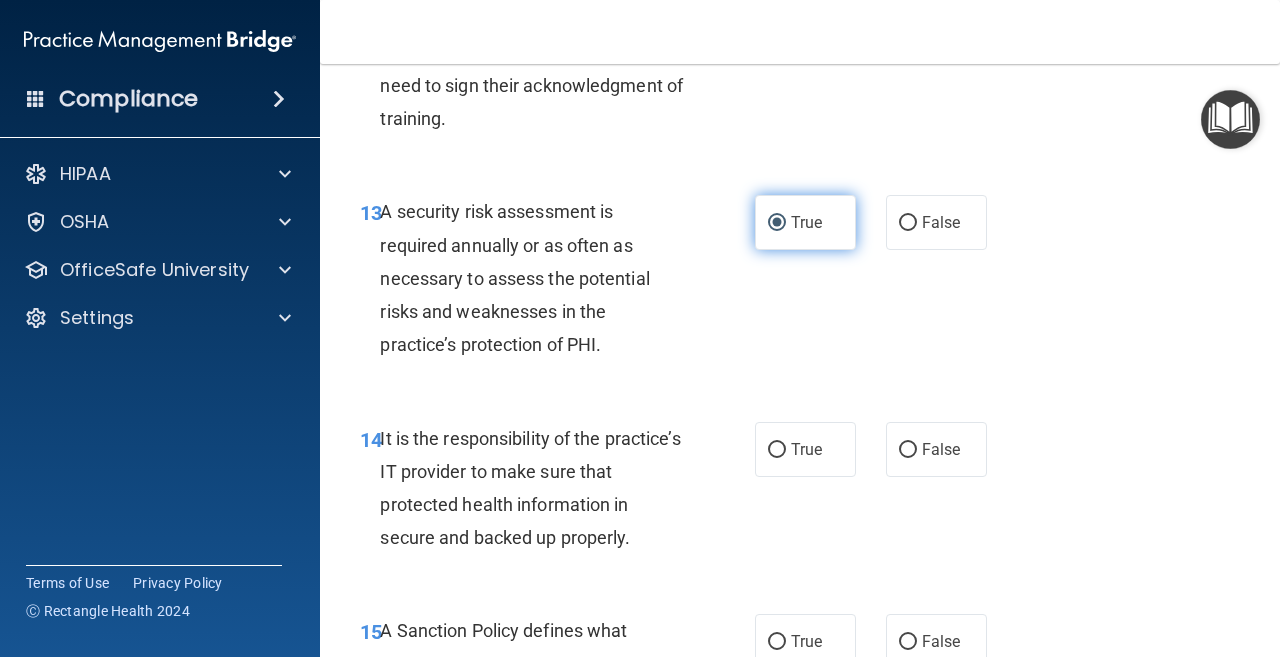 scroll, scrollTop: 3100, scrollLeft: 0, axis: vertical 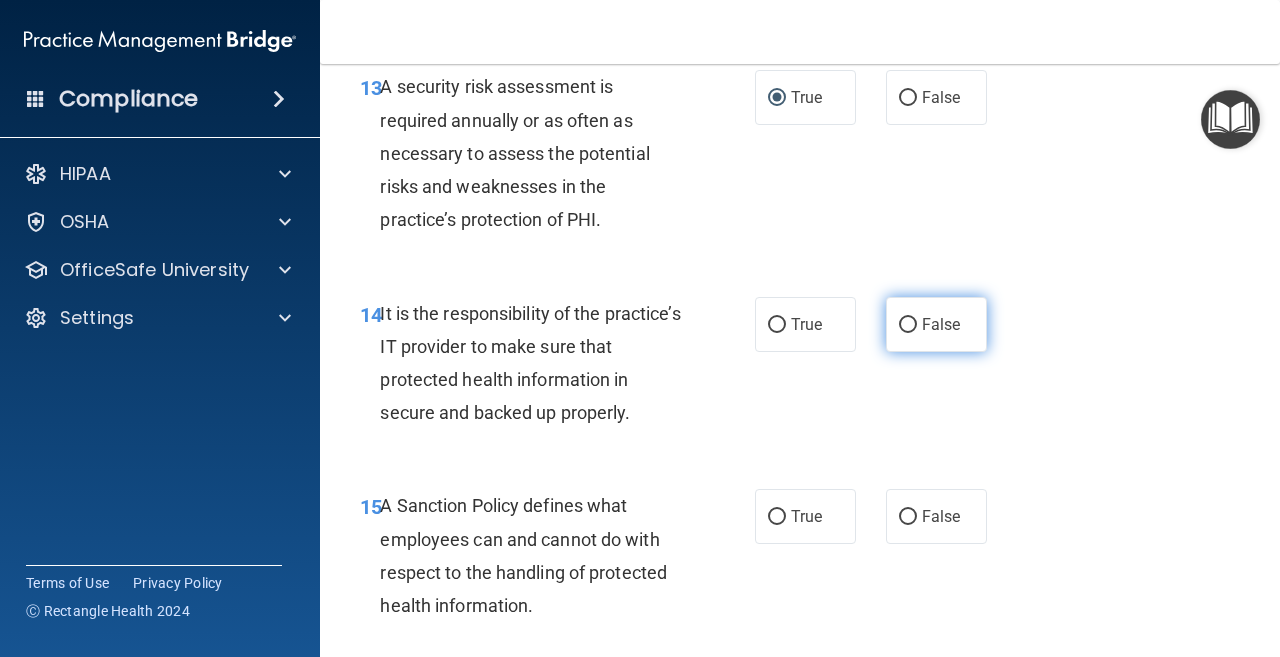 click on "False" at bounding box center (908, 325) 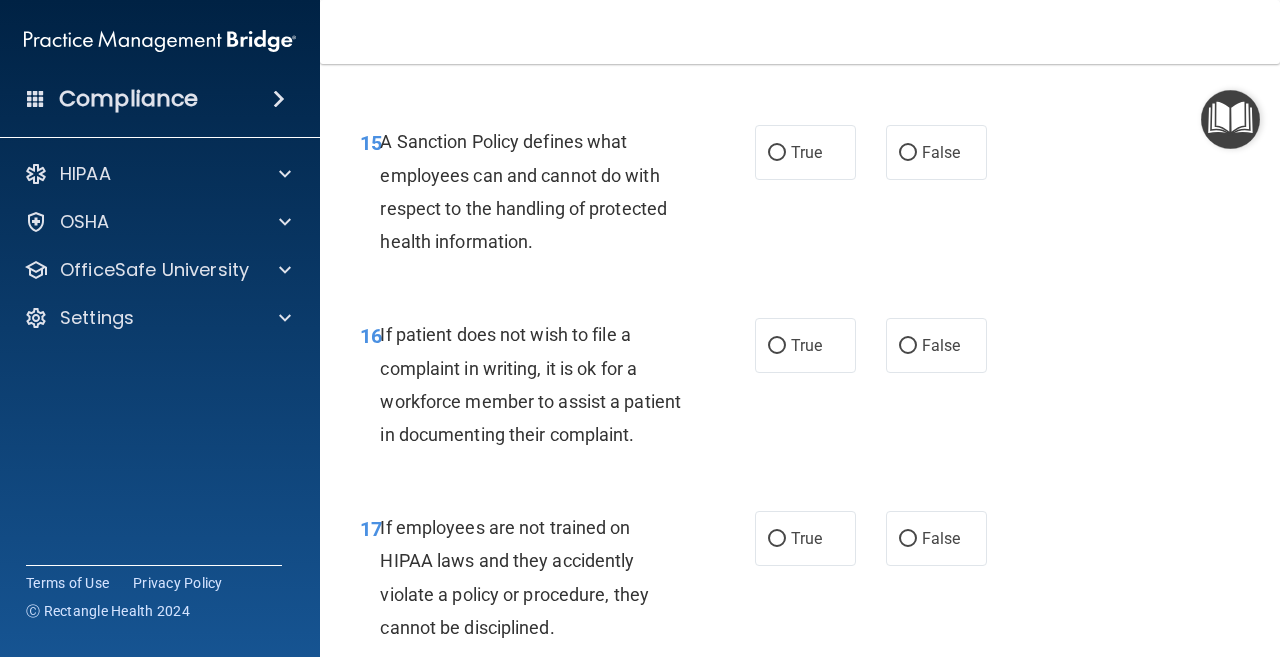 scroll, scrollTop: 3500, scrollLeft: 0, axis: vertical 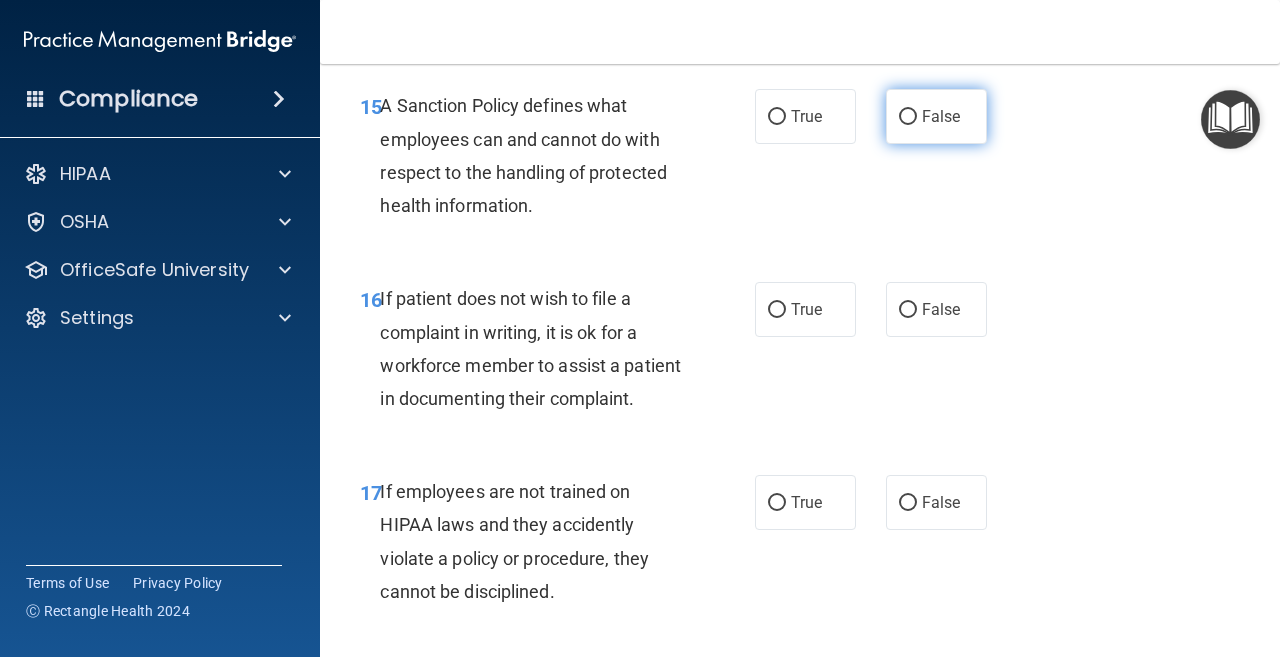 click on "False" at bounding box center [908, 117] 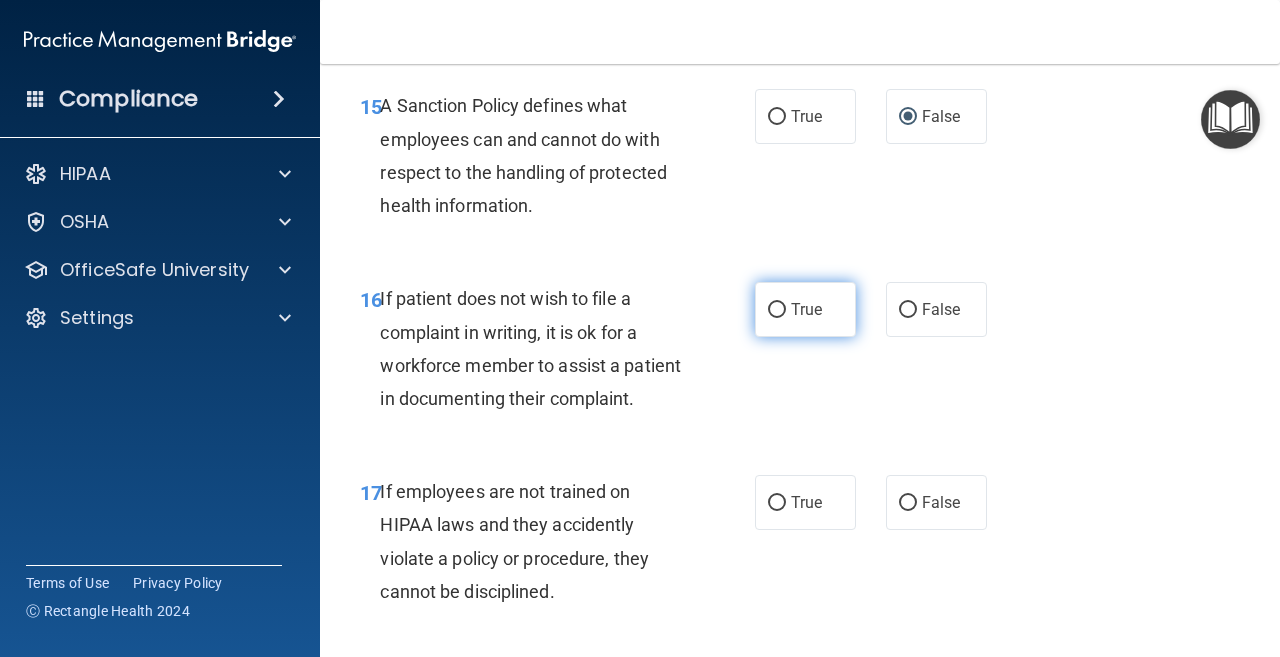 click on "True" at bounding box center [777, 310] 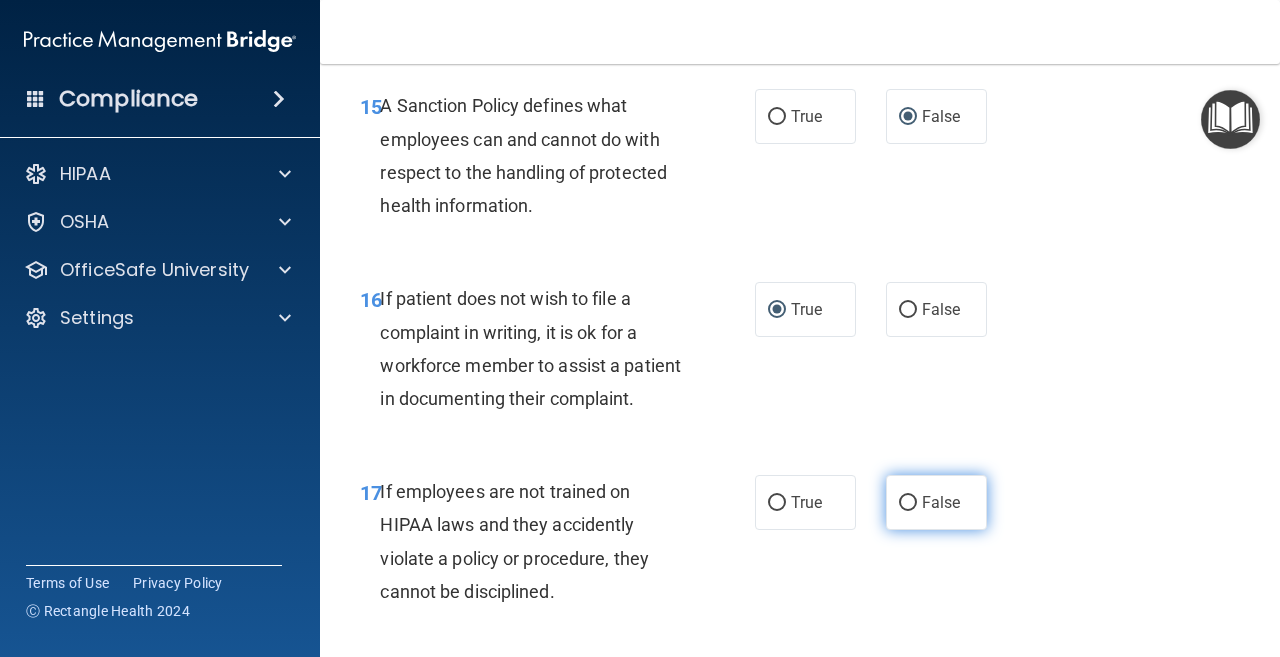 click on "False" at bounding box center [908, 503] 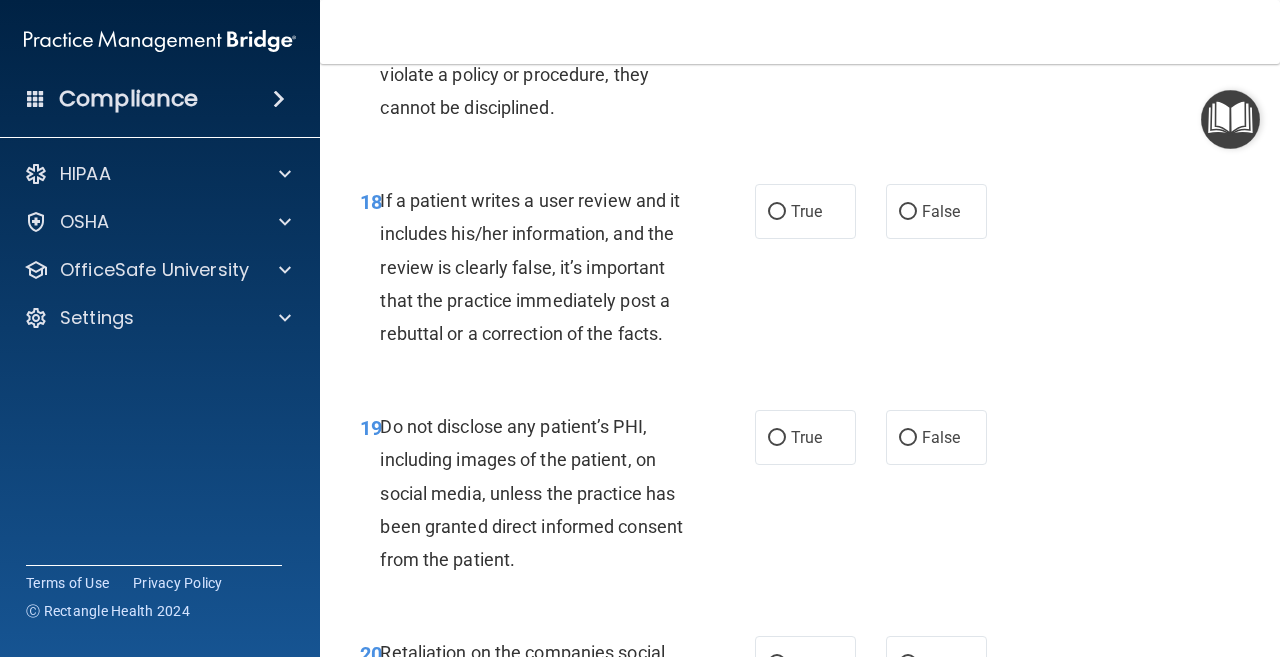 scroll, scrollTop: 4000, scrollLeft: 0, axis: vertical 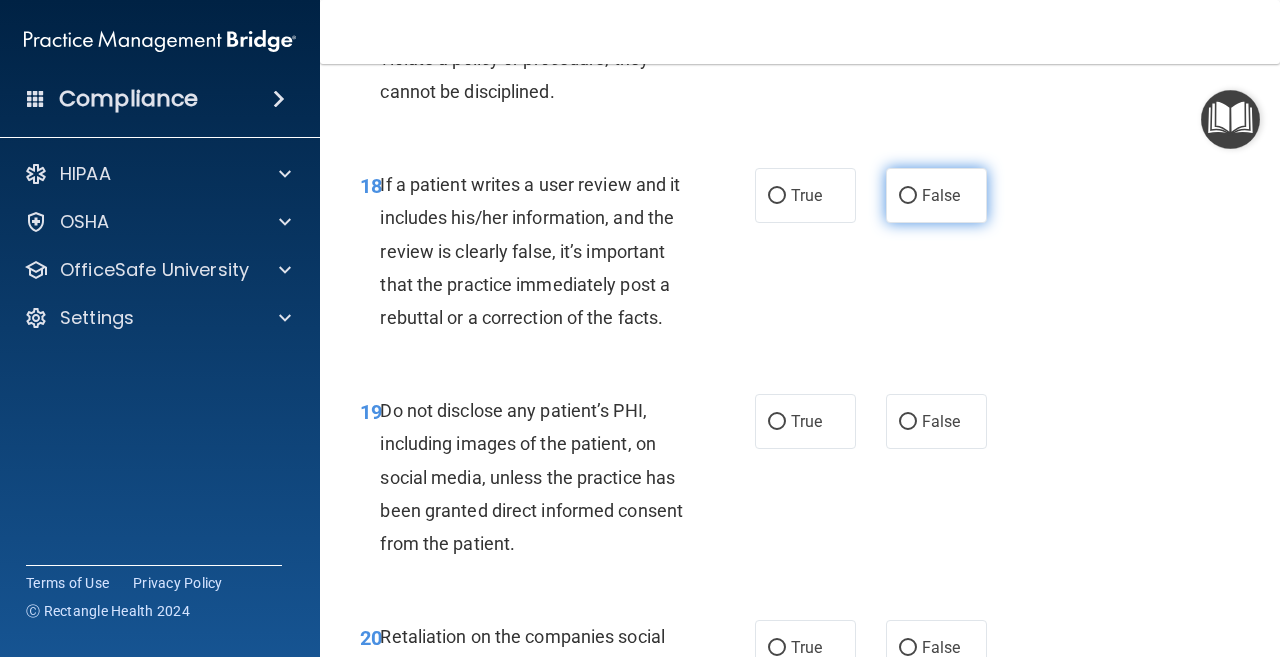 click on "False" at bounding box center [908, 196] 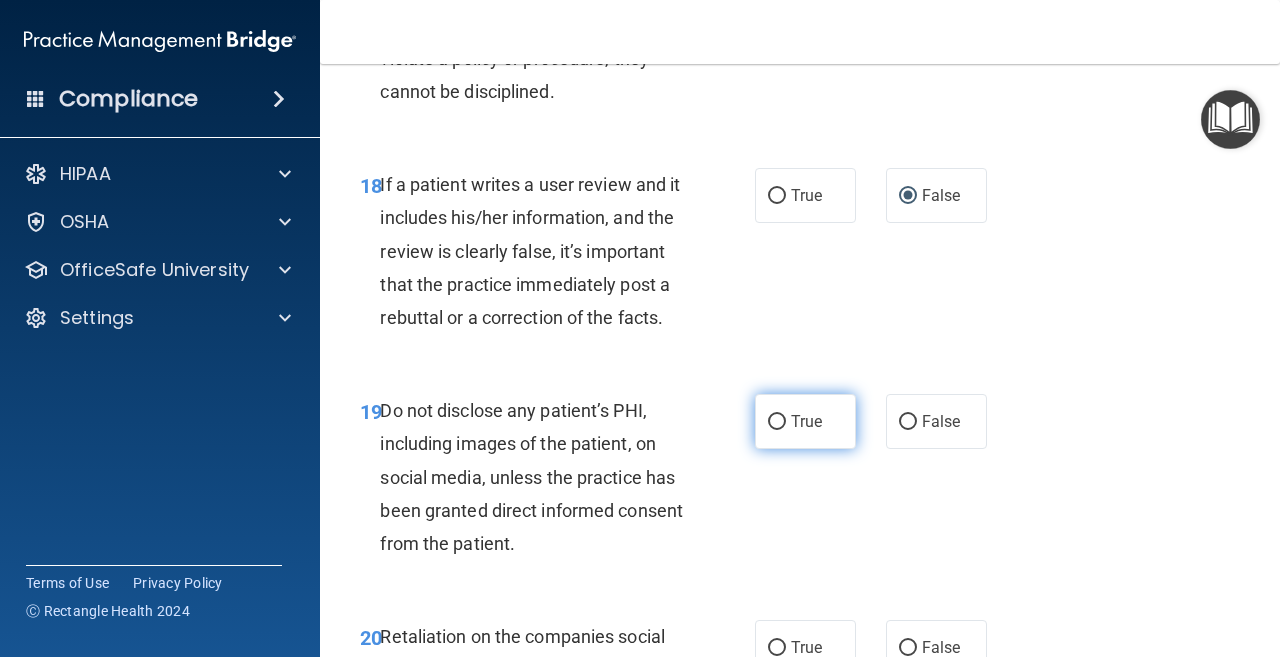 click on "True" at bounding box center [777, 422] 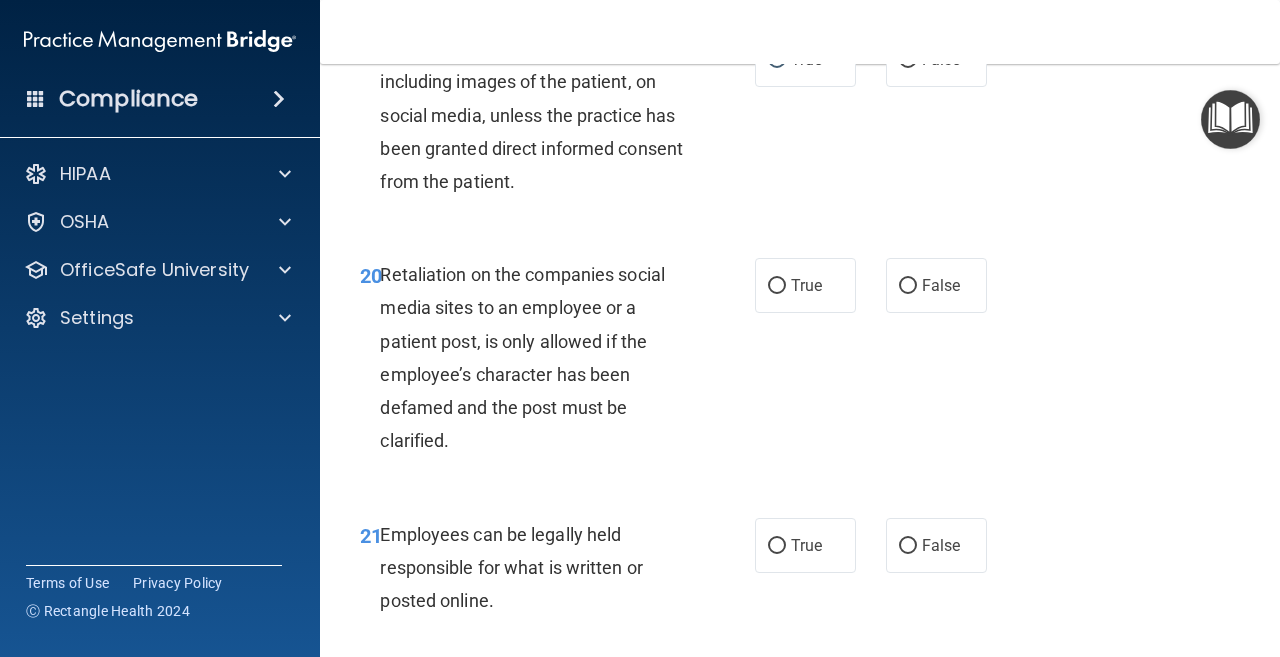 scroll, scrollTop: 4400, scrollLeft: 0, axis: vertical 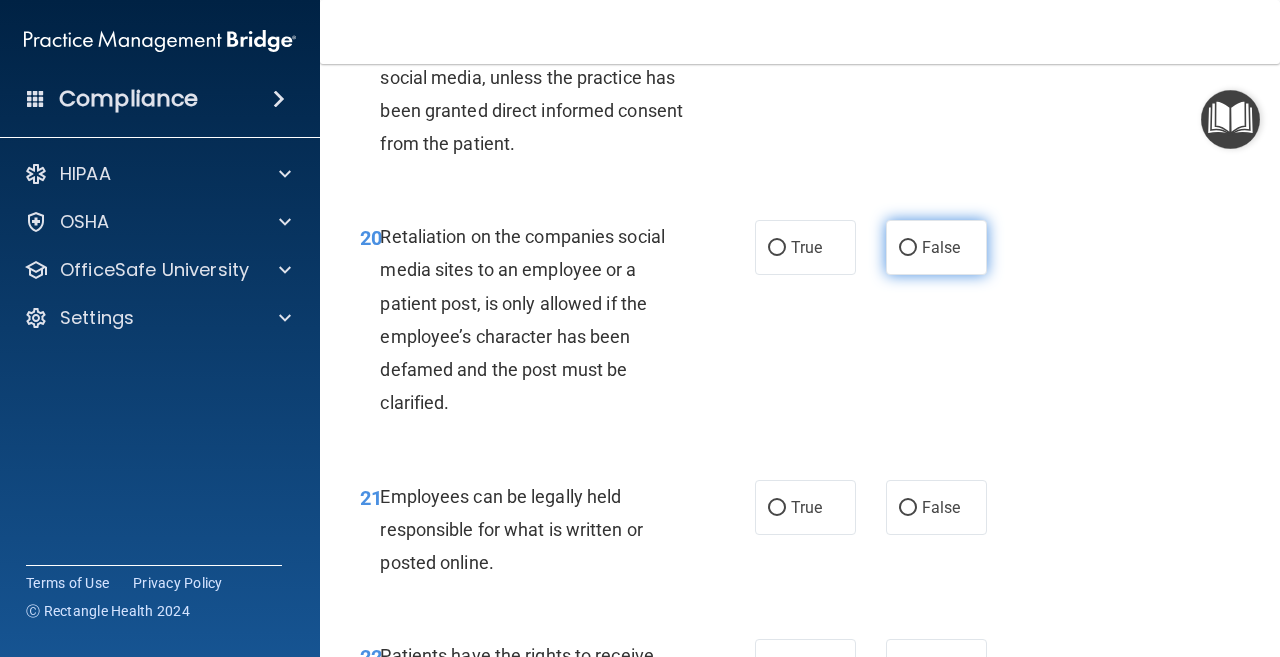 click on "False" at bounding box center (908, 248) 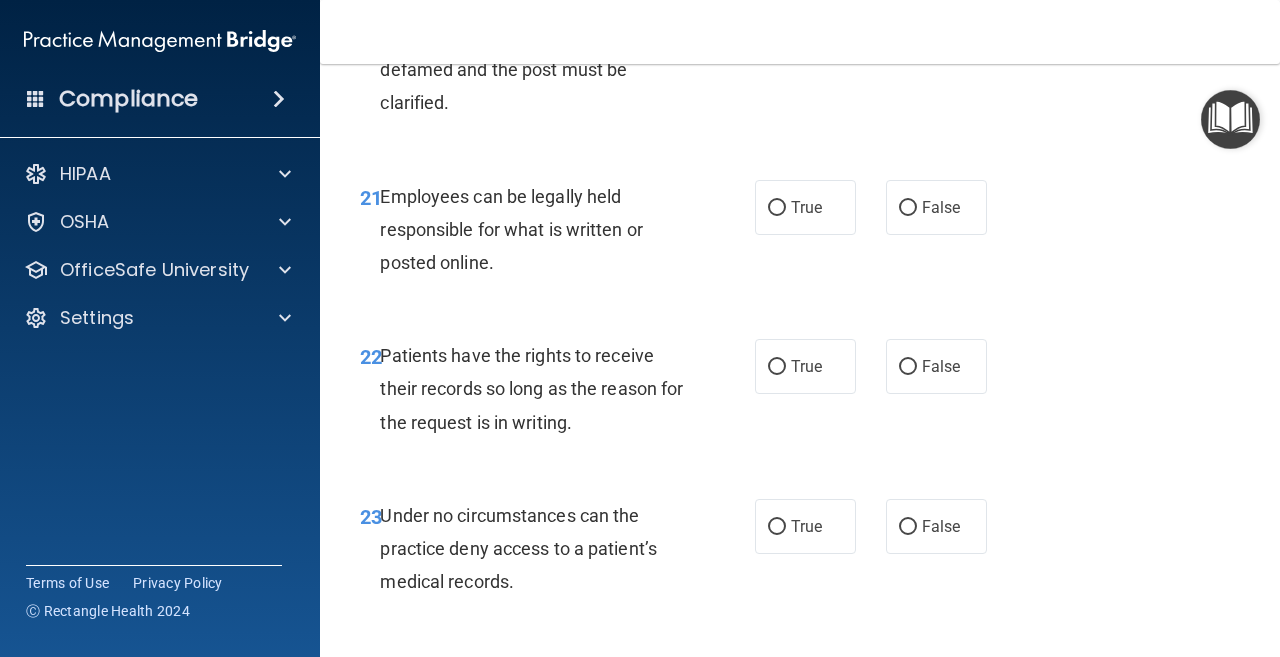 scroll, scrollTop: 4800, scrollLeft: 0, axis: vertical 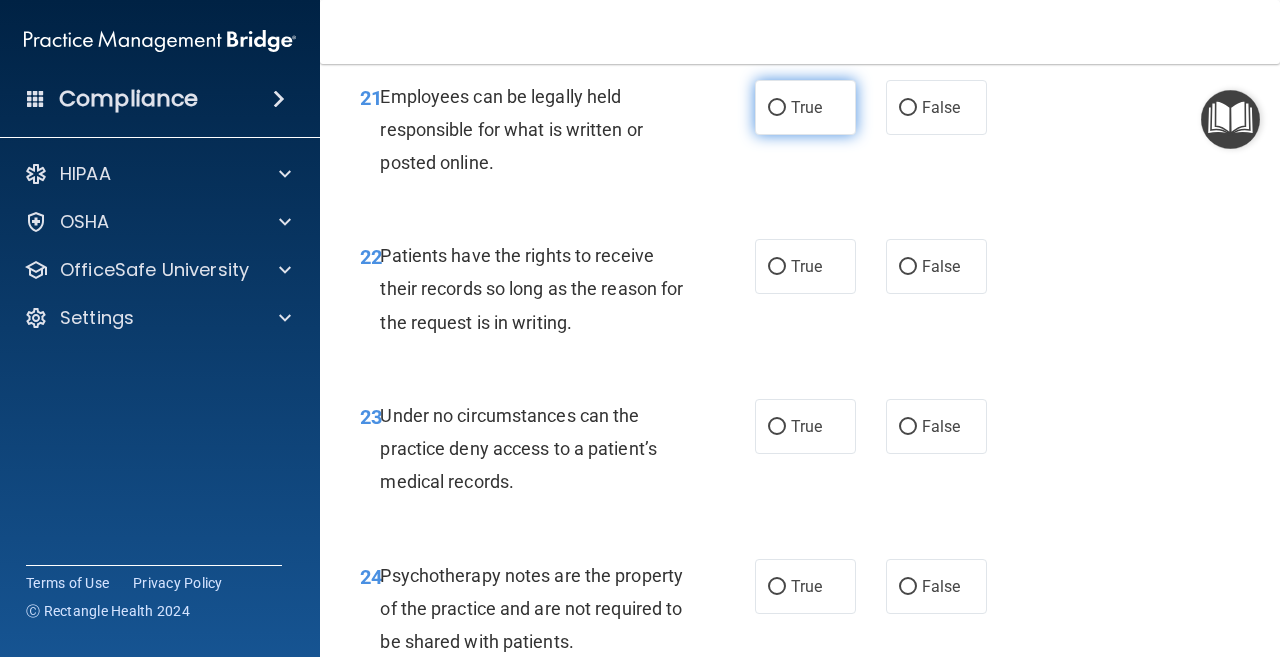 click on "True" at bounding box center (777, 108) 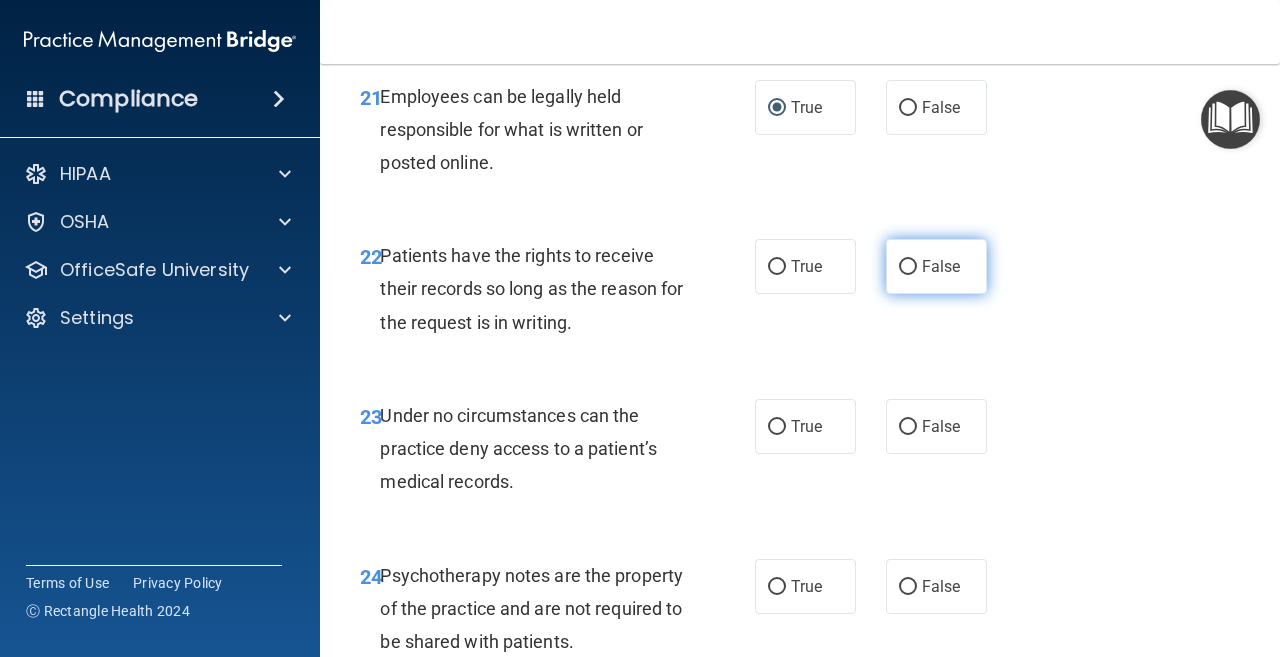 click on "False" at bounding box center [908, 267] 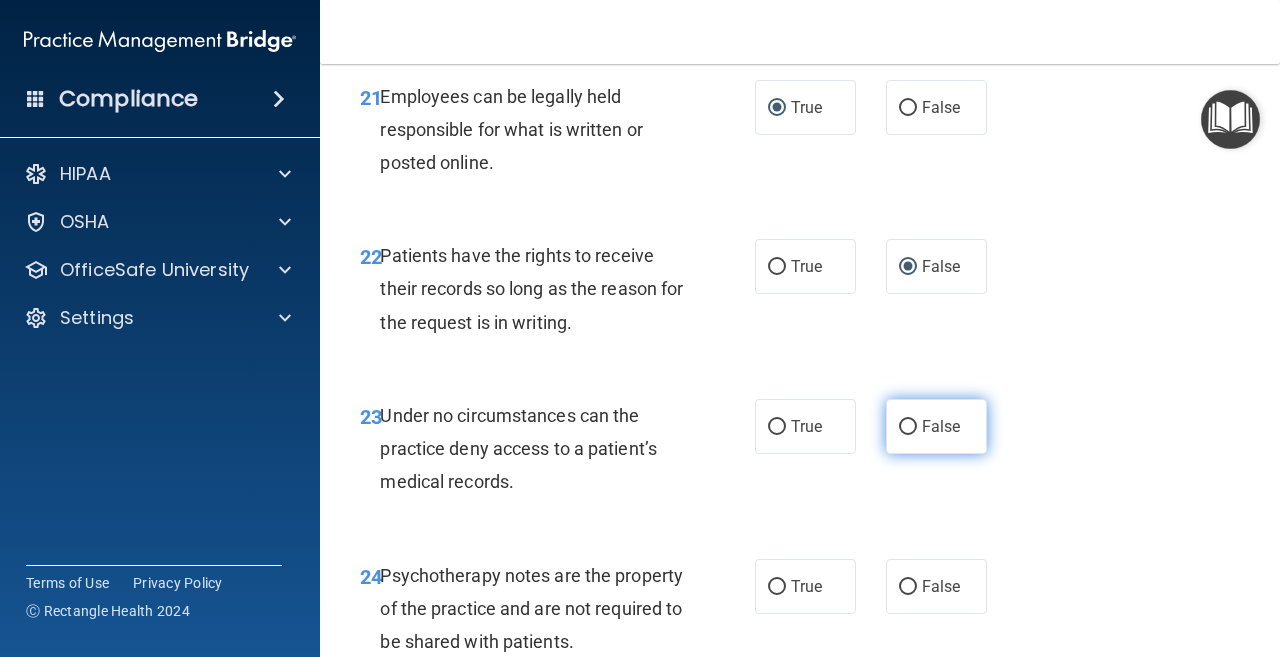 click on "False" at bounding box center [908, 427] 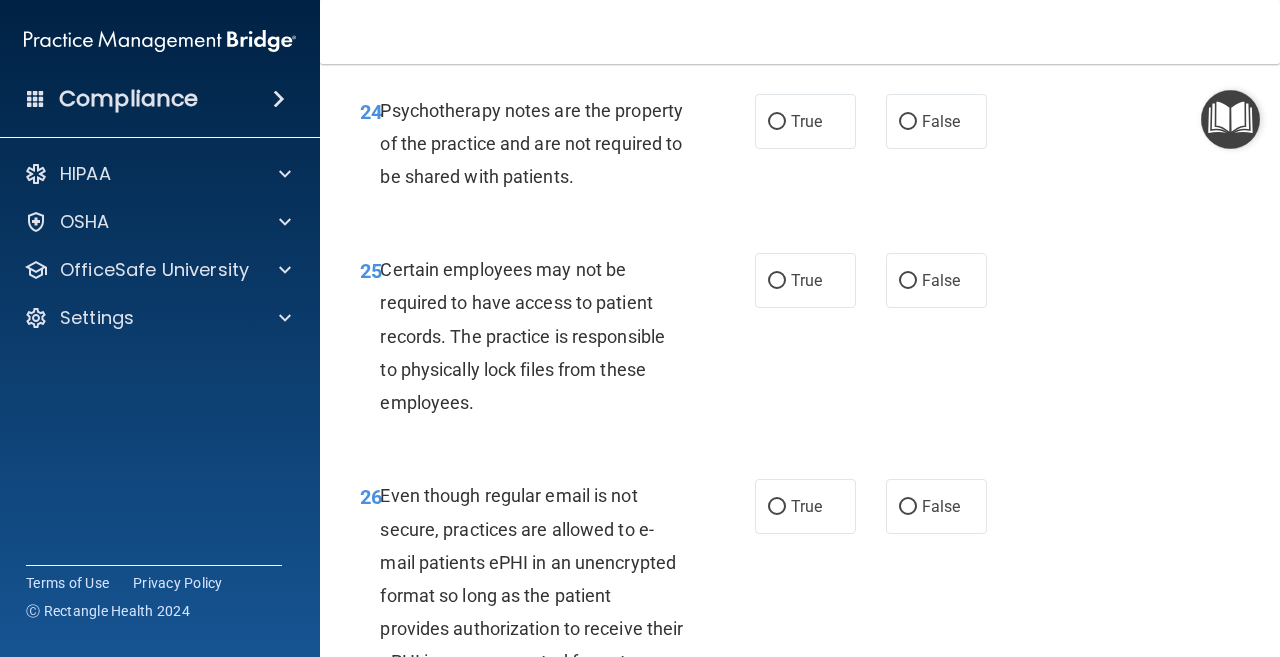 scroll, scrollTop: 5300, scrollLeft: 0, axis: vertical 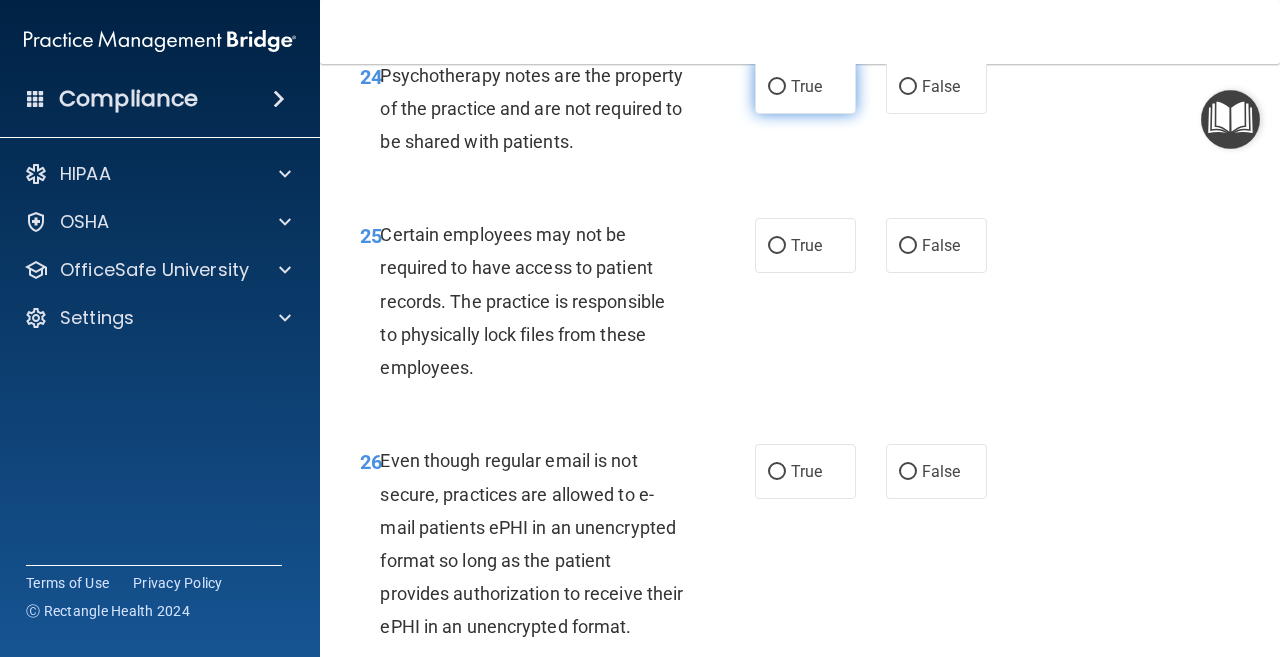 click on "True" at bounding box center (777, 87) 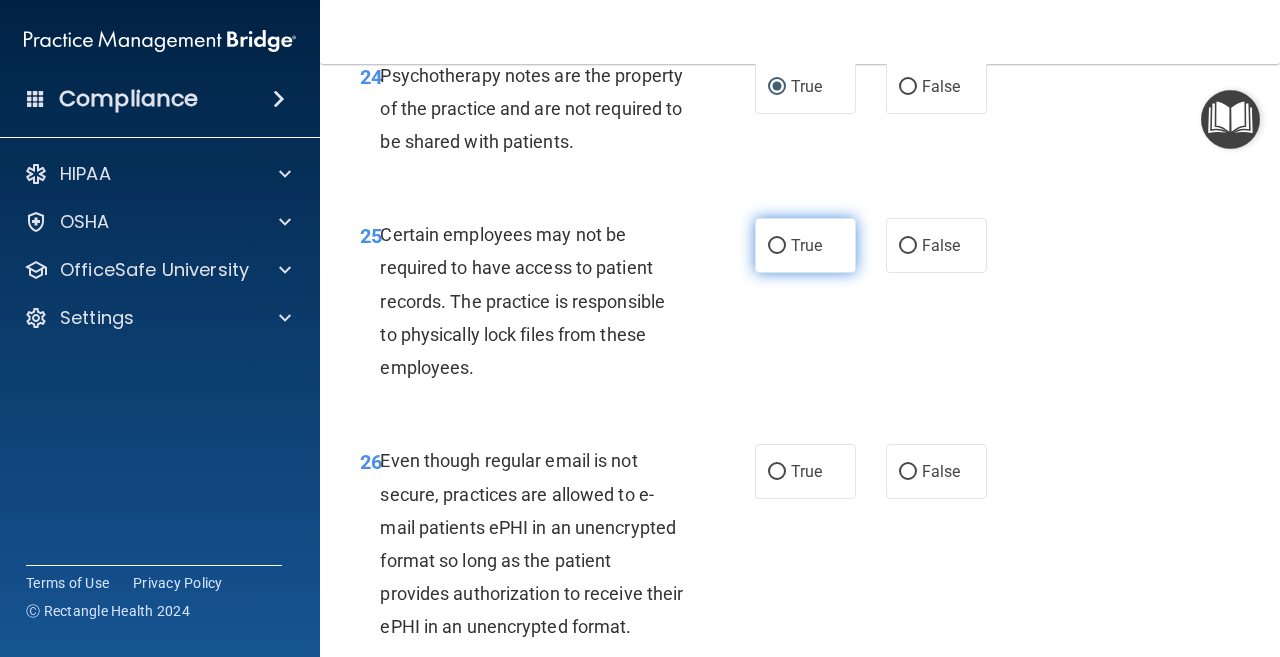 click on "True" at bounding box center [777, 246] 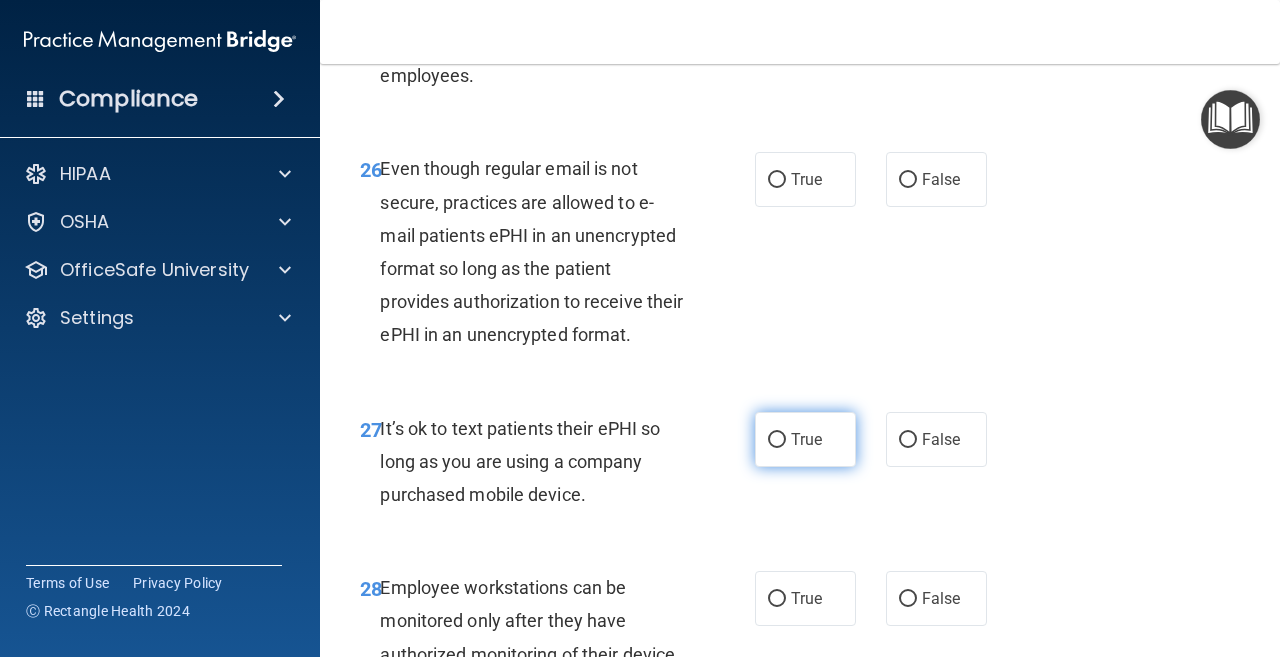 scroll, scrollTop: 5600, scrollLeft: 0, axis: vertical 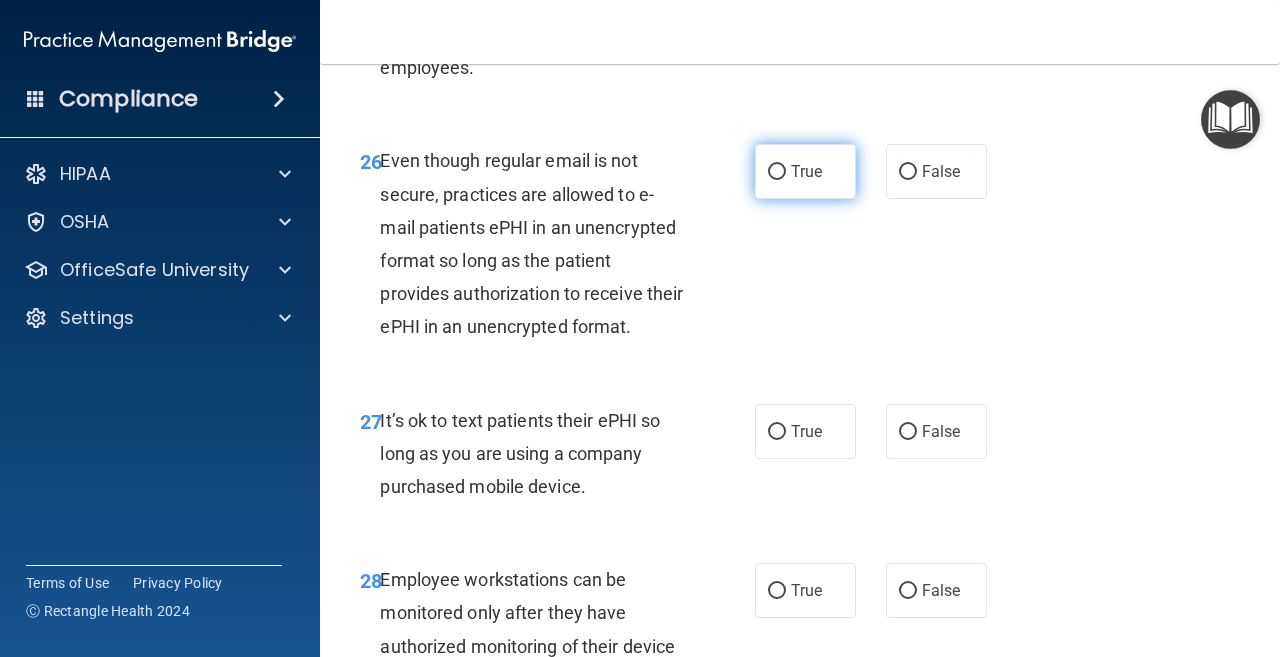 click on "True" at bounding box center (777, 172) 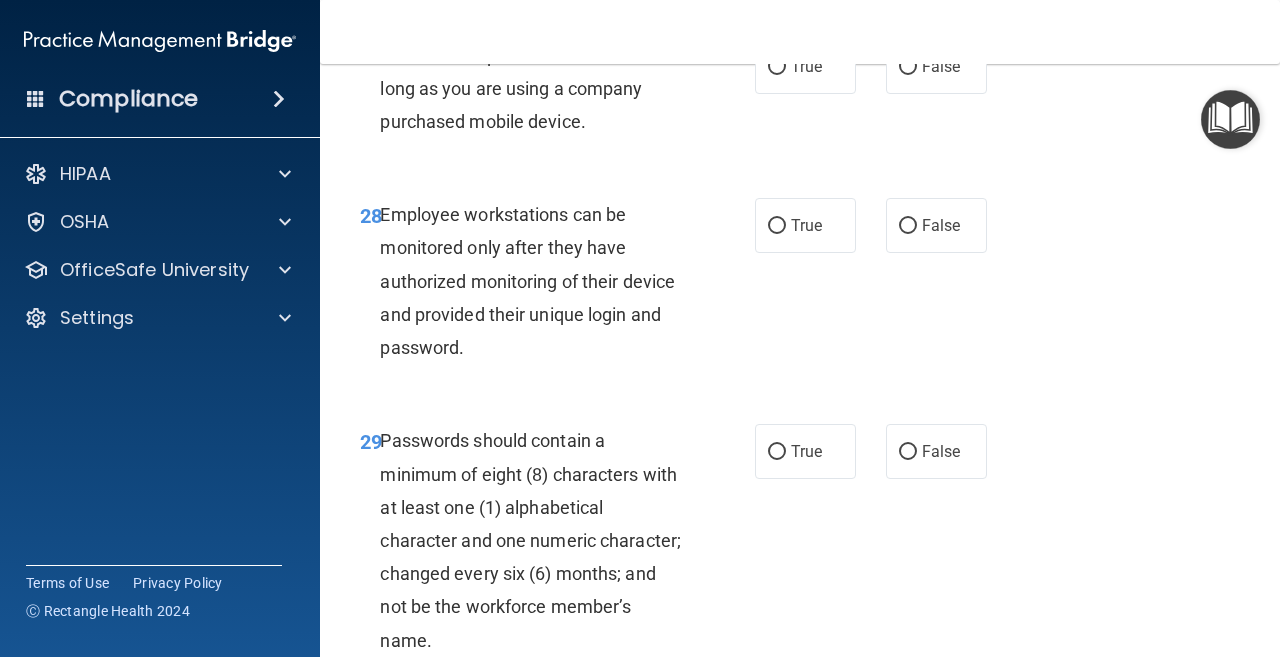 scroll, scrollTop: 6000, scrollLeft: 0, axis: vertical 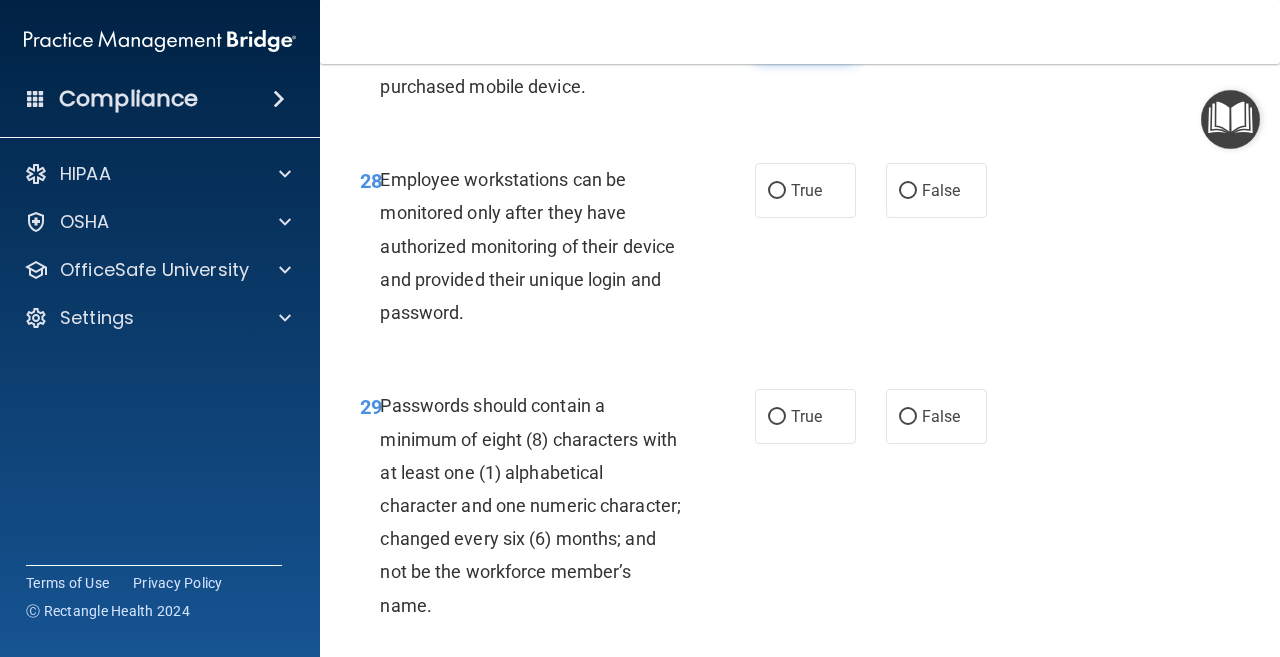 click on "True" at bounding box center [777, 32] 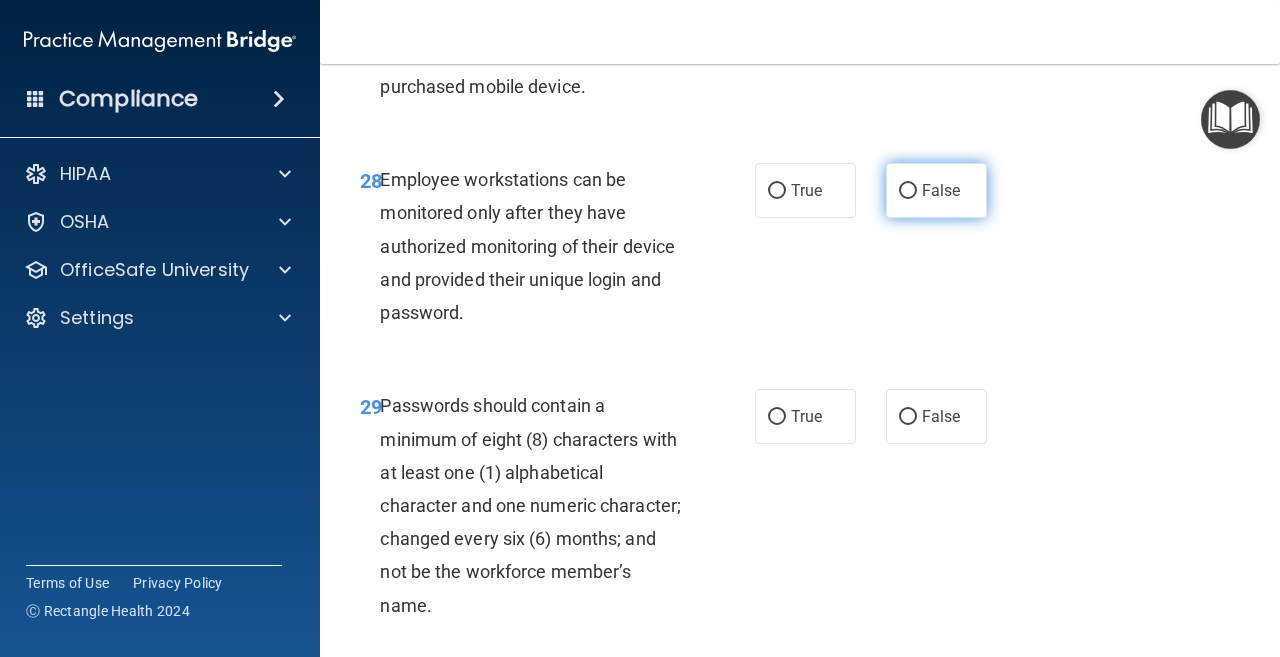click on "False" at bounding box center (908, 191) 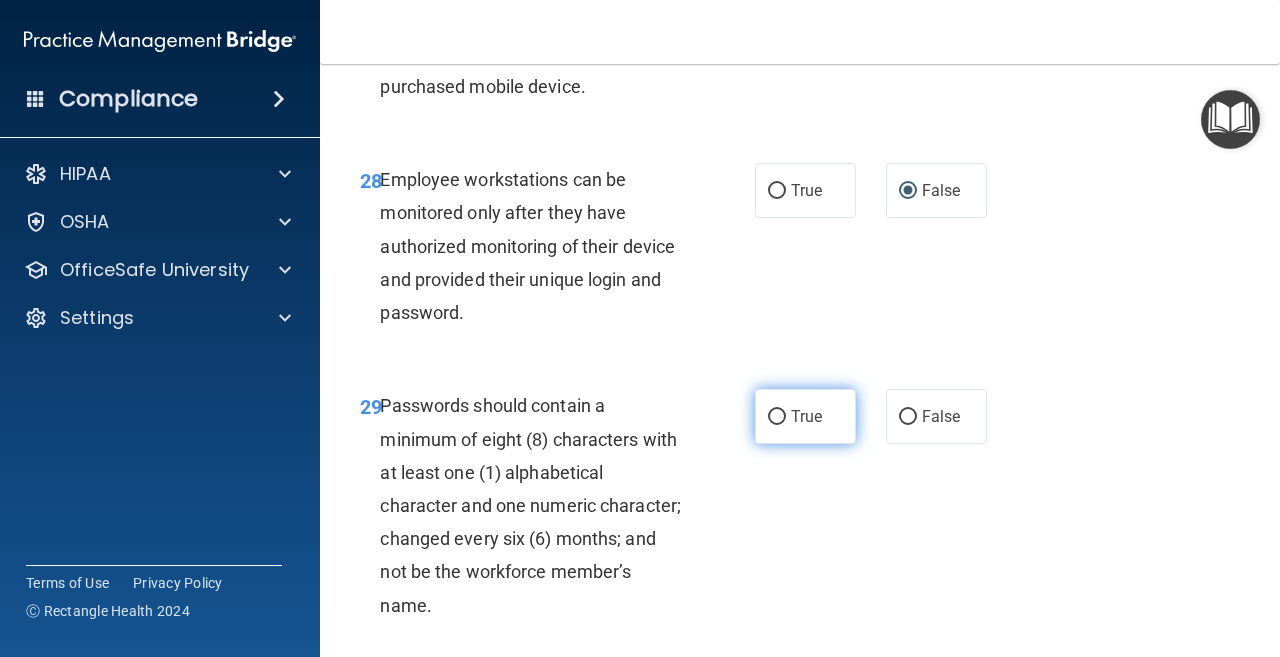 click on "True" at bounding box center [777, 417] 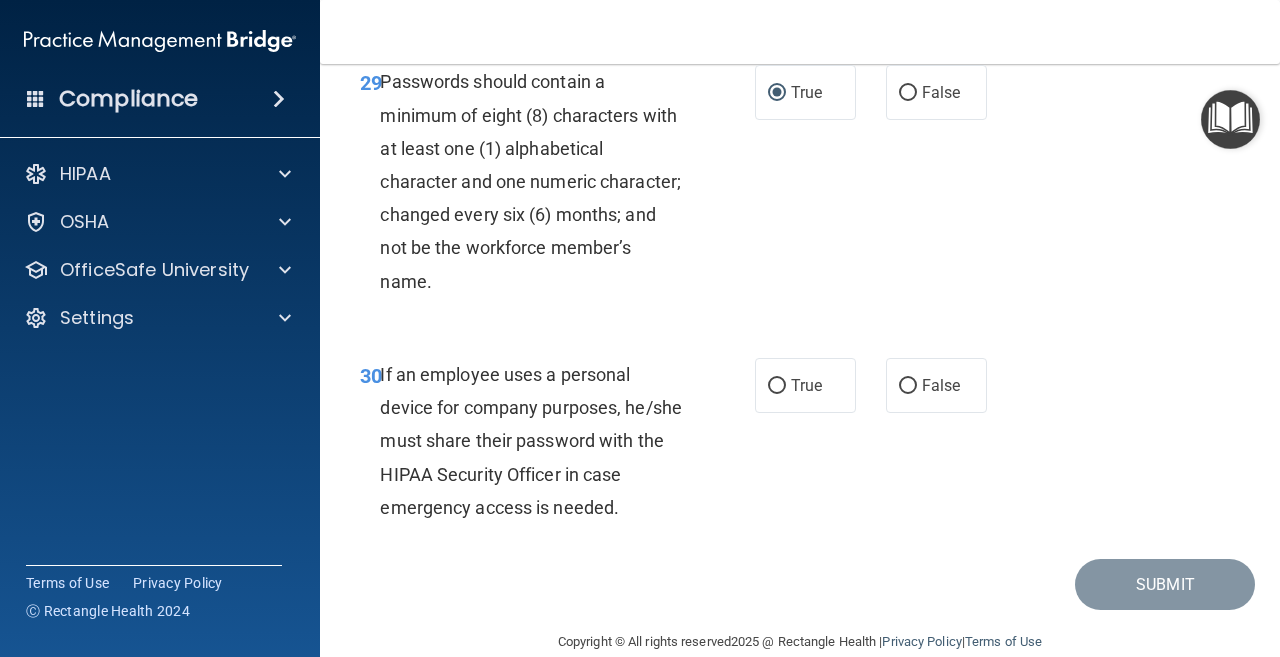 scroll, scrollTop: 6400, scrollLeft: 0, axis: vertical 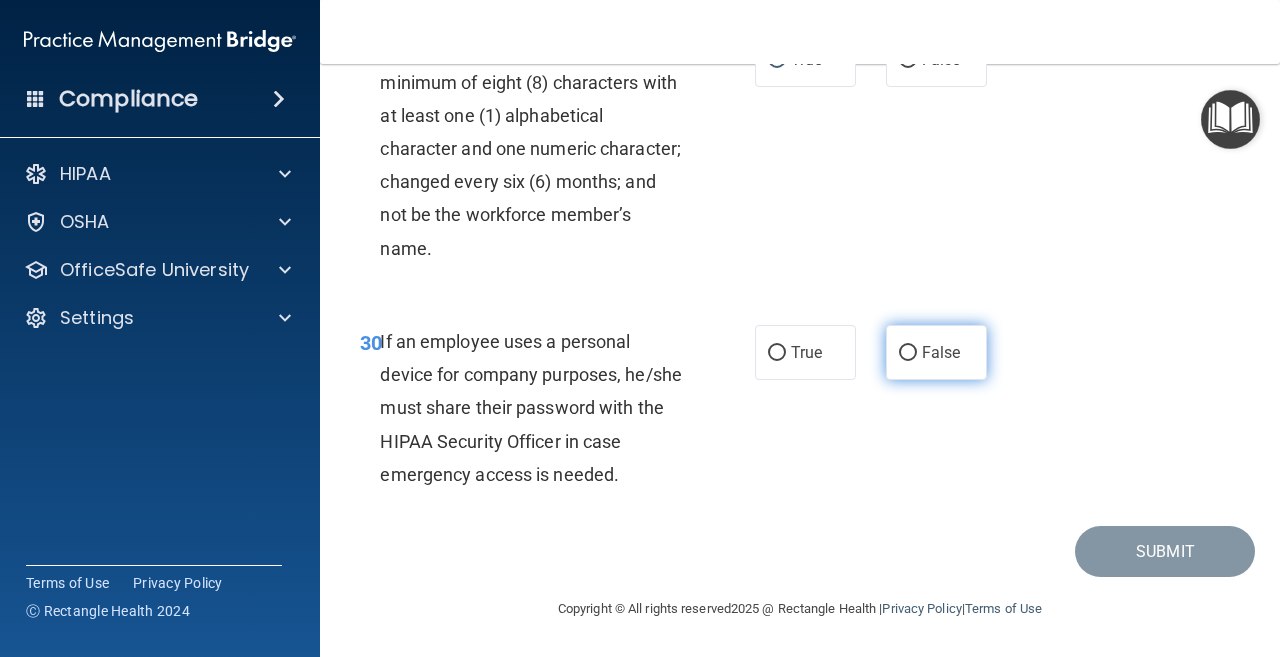 click on "False" at bounding box center [908, 353] 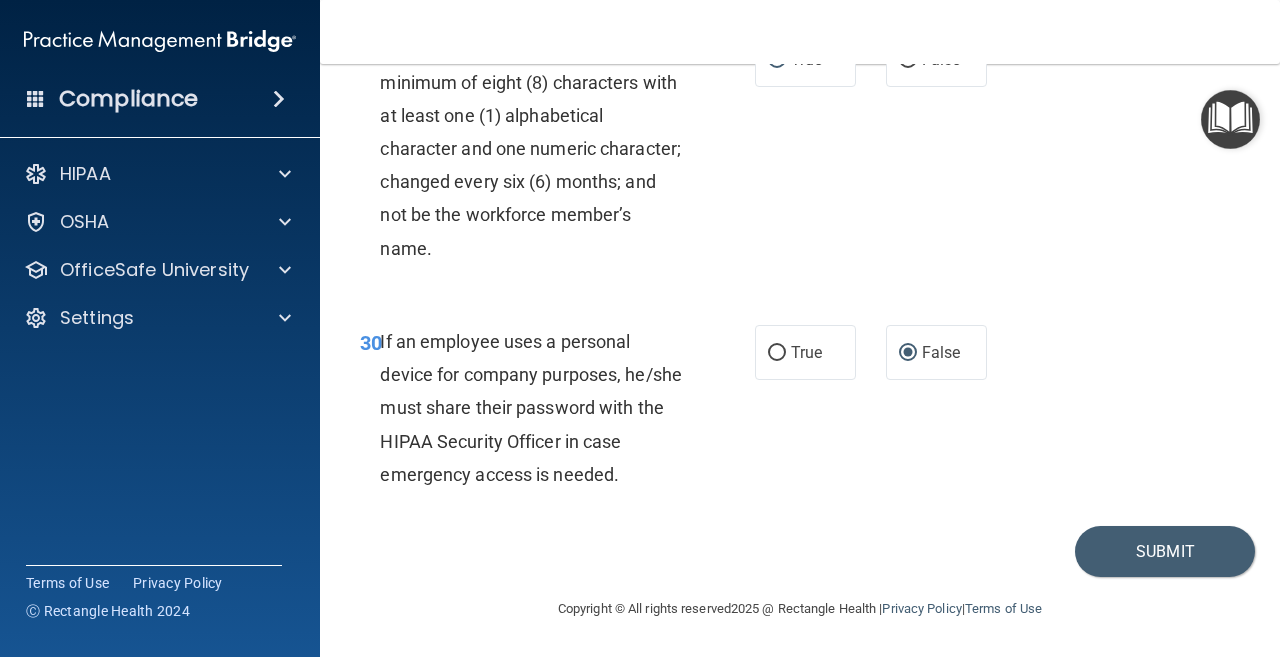 scroll, scrollTop: 6489, scrollLeft: 0, axis: vertical 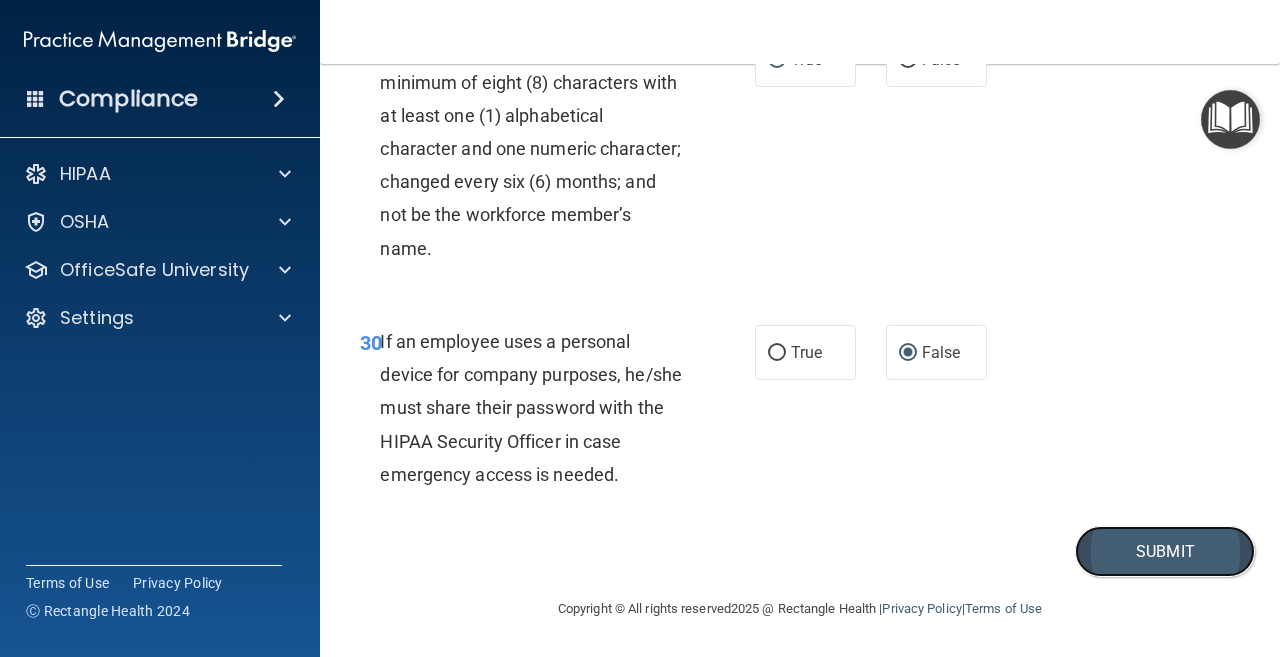 click on "Submit" at bounding box center (1165, 551) 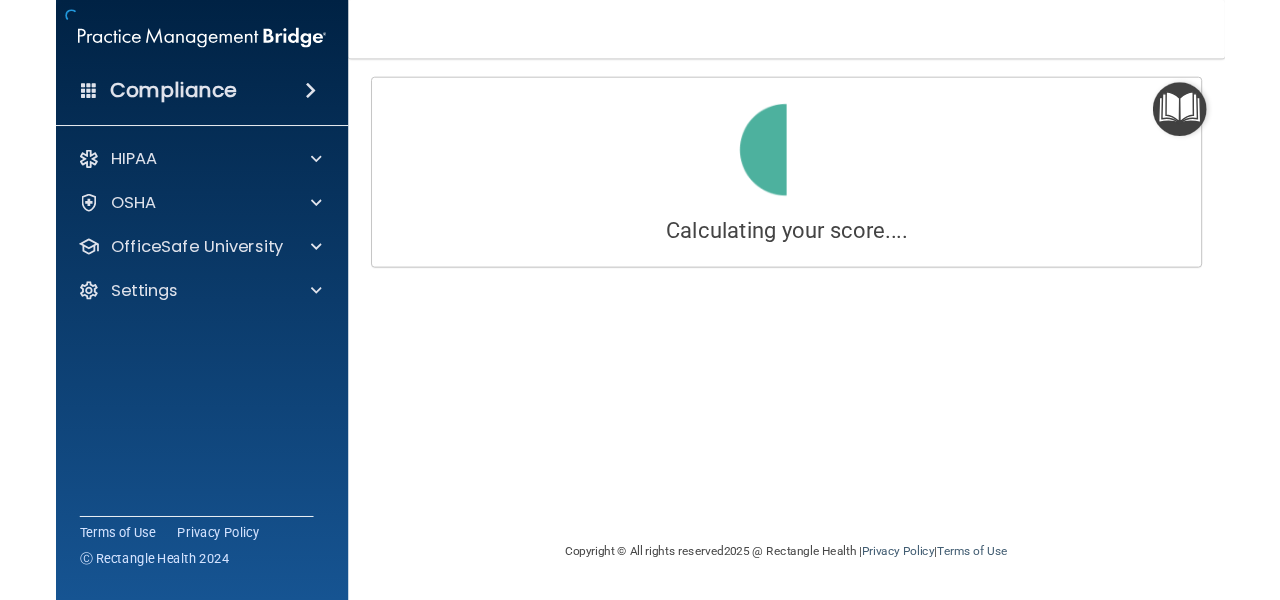 scroll, scrollTop: 0, scrollLeft: 0, axis: both 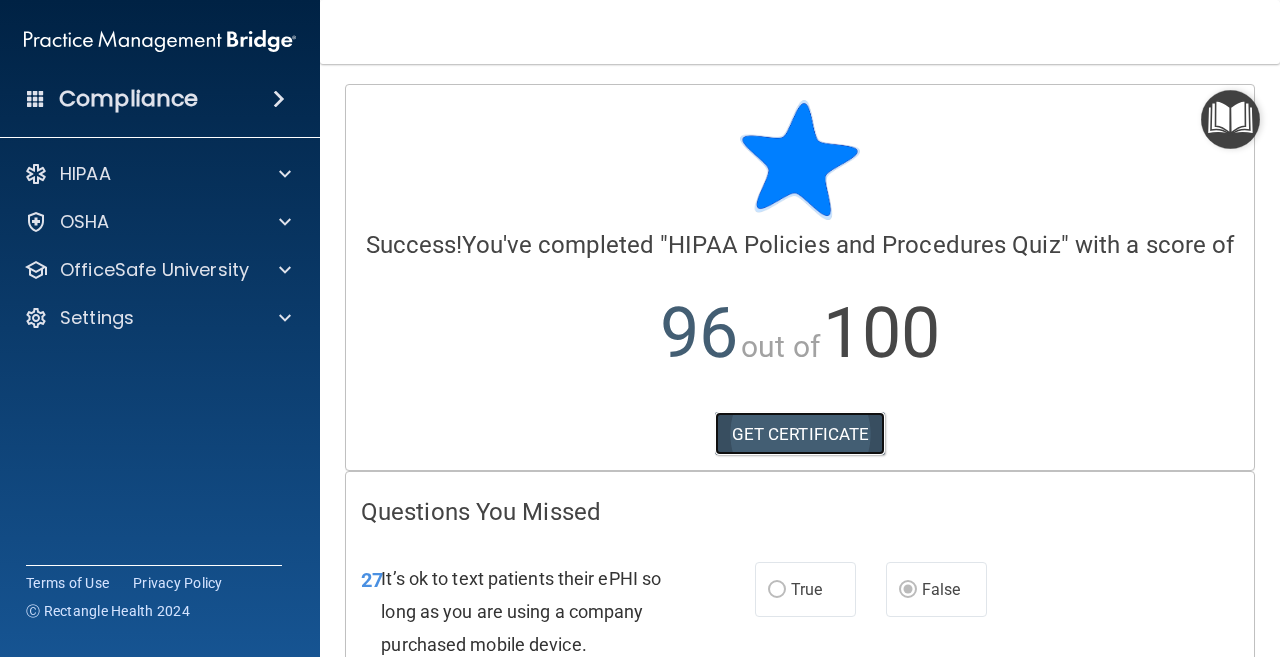 click on "GET CERTIFICATE" at bounding box center (800, 434) 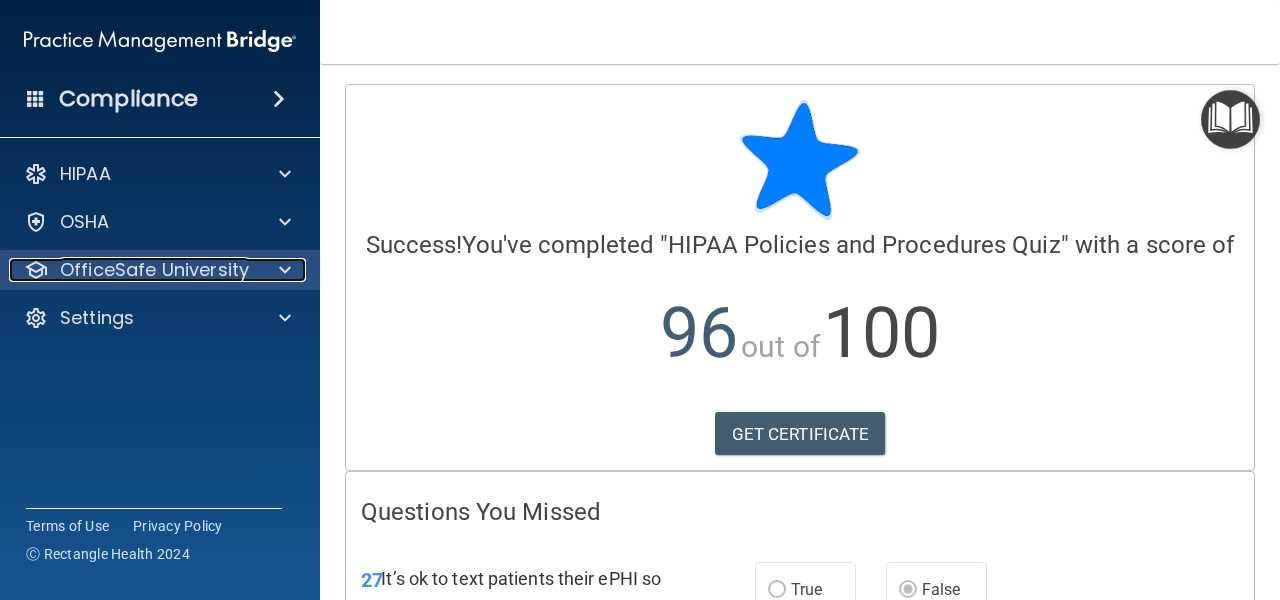click on "OfficeSafe University" at bounding box center (154, 270) 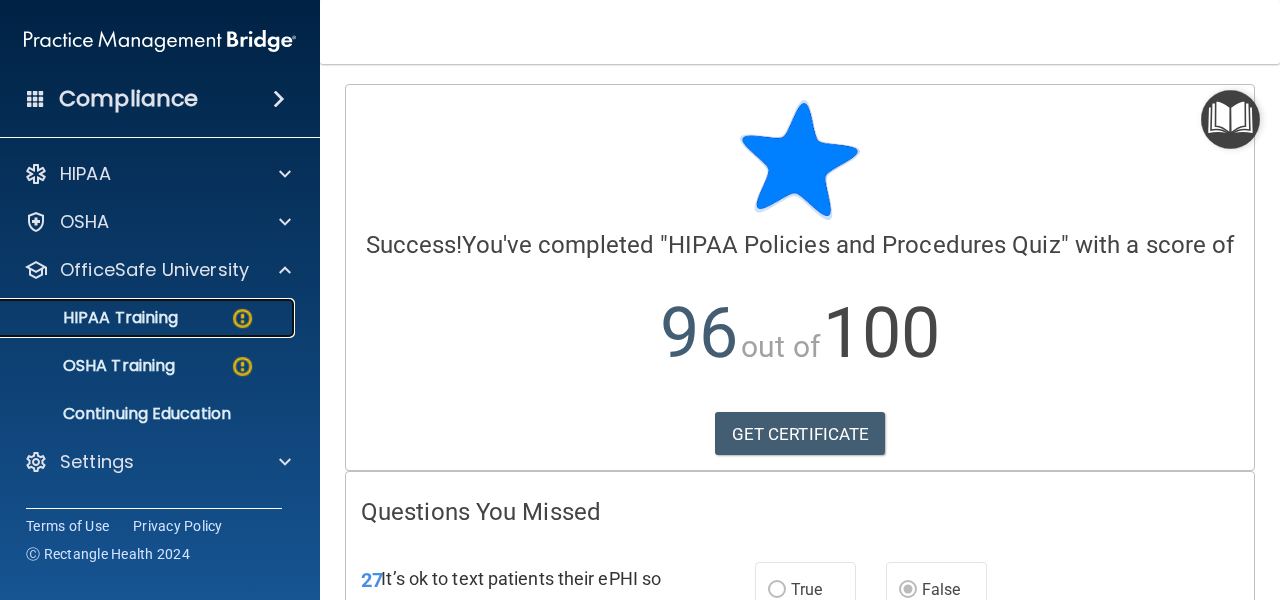 click on "HIPAA Training" at bounding box center (149, 318) 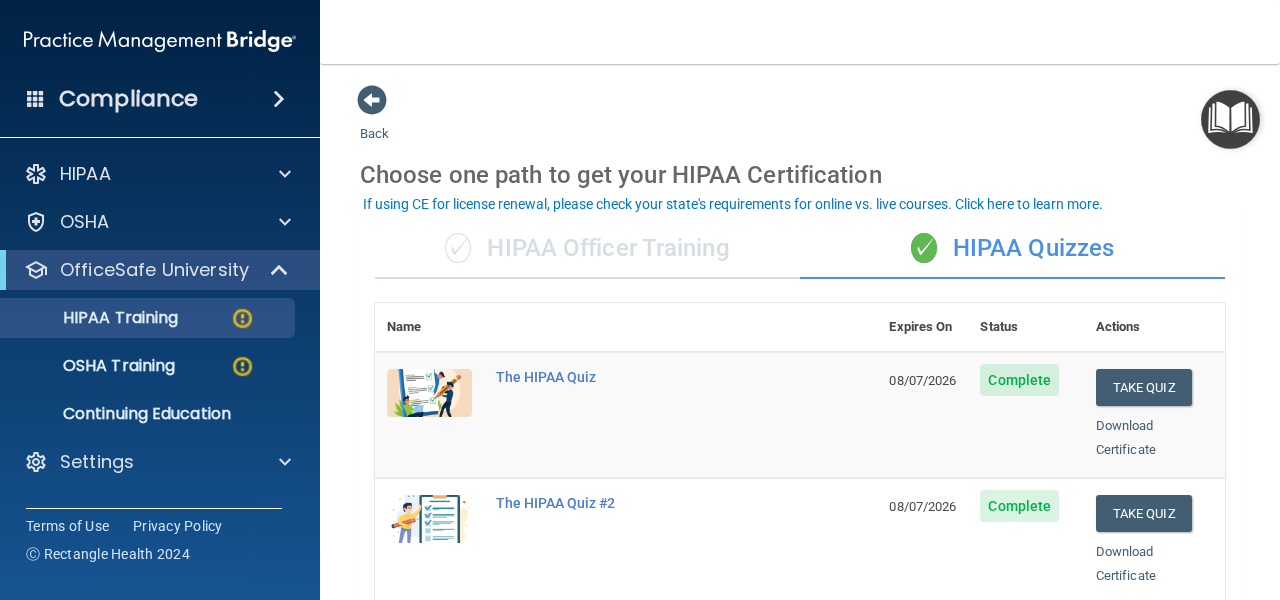 click on "Complete" at bounding box center [1019, 380] 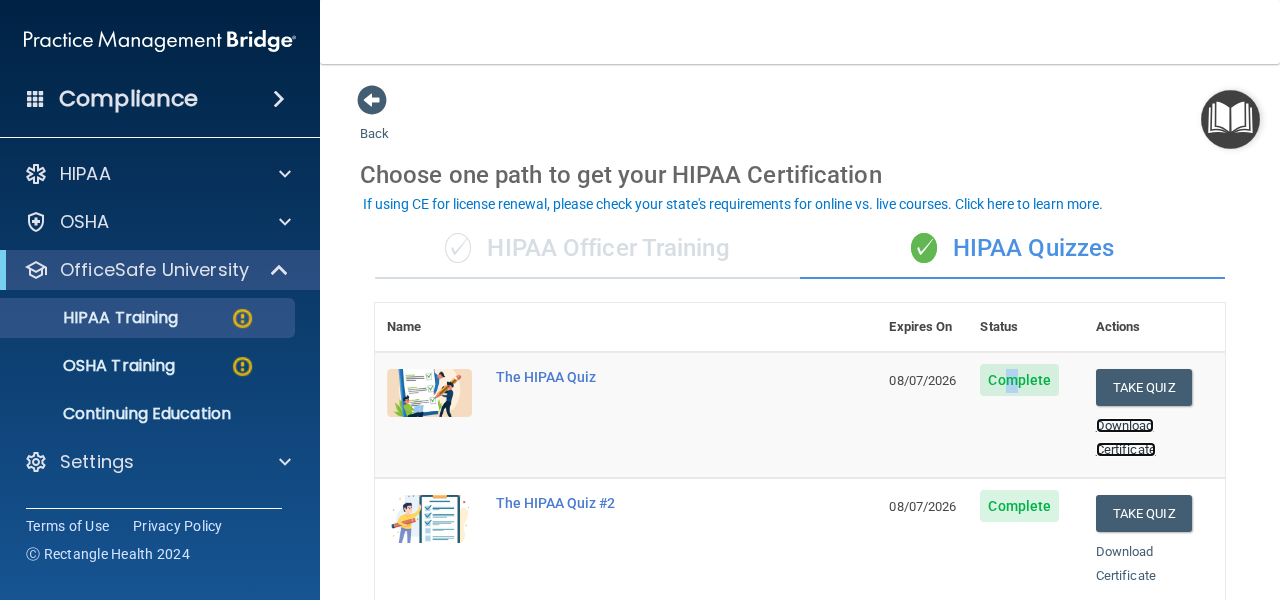 click on "Download Certificate" at bounding box center [1126, 437] 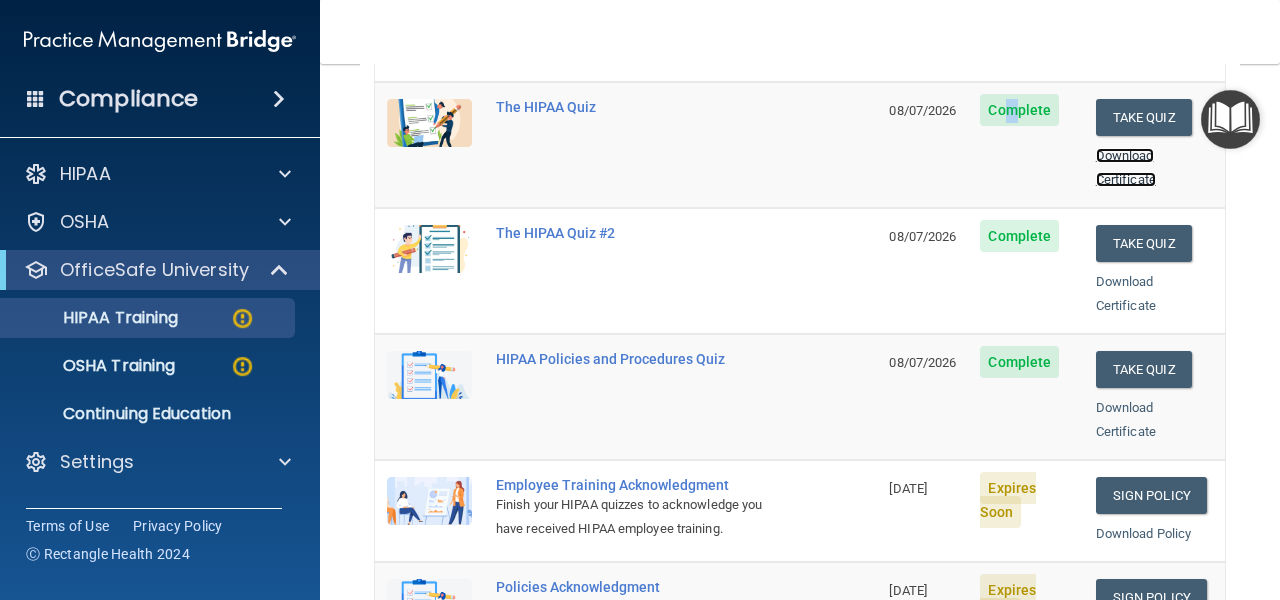 scroll, scrollTop: 300, scrollLeft: 0, axis: vertical 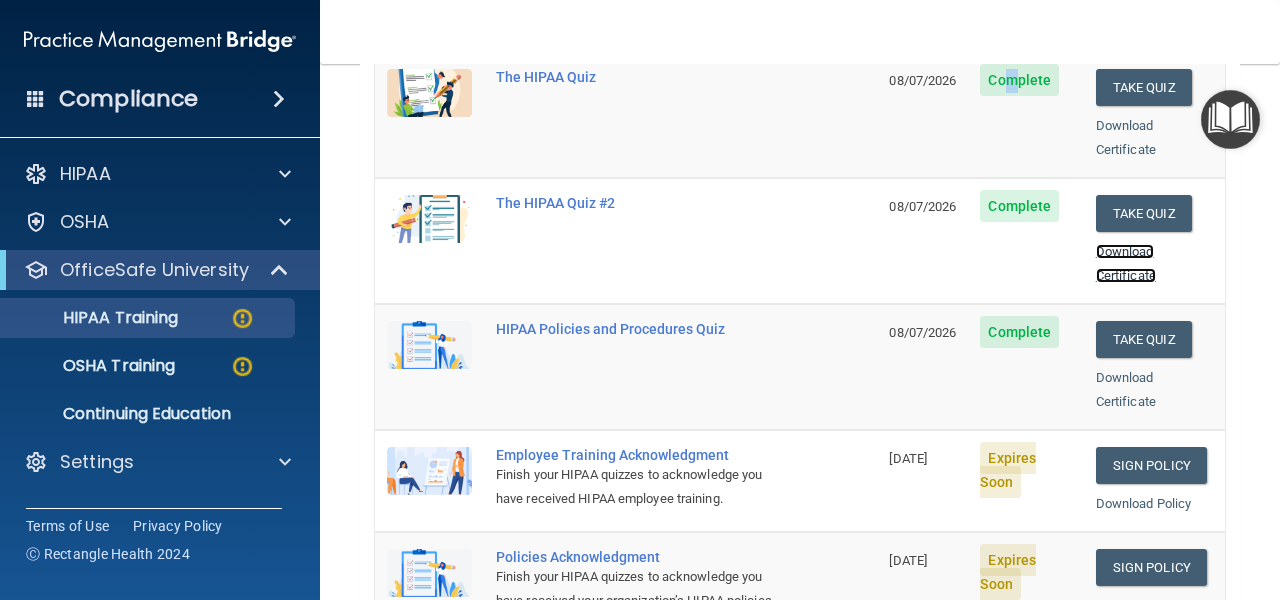 click on "Download Certificate" at bounding box center [1126, 263] 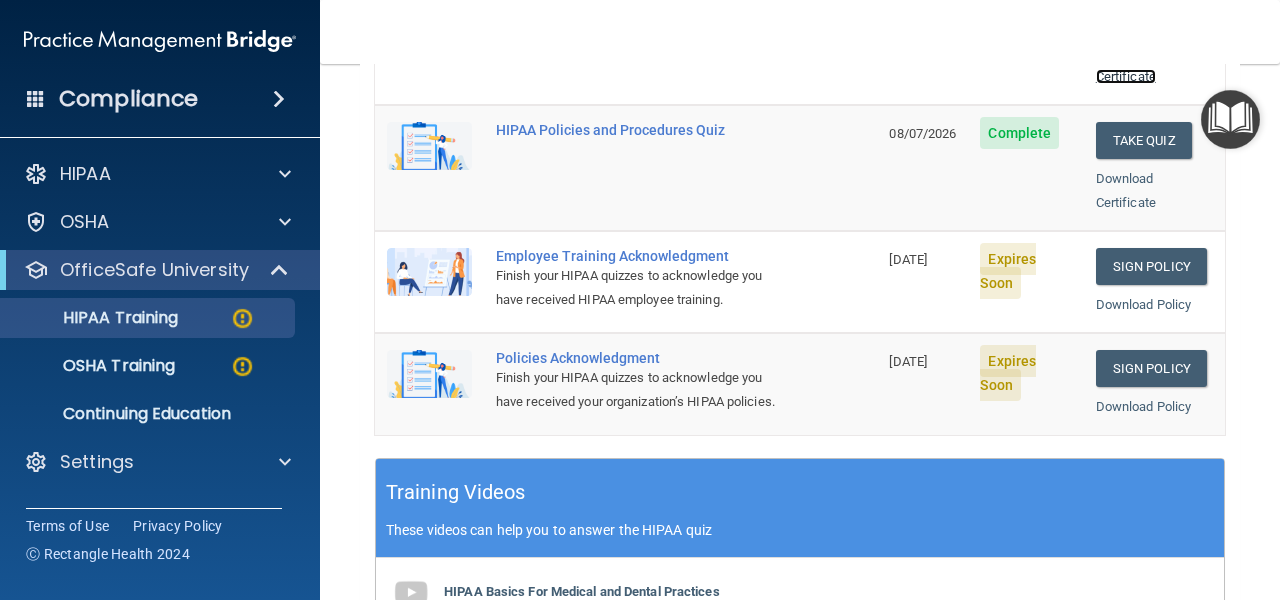 scroll, scrollTop: 500, scrollLeft: 0, axis: vertical 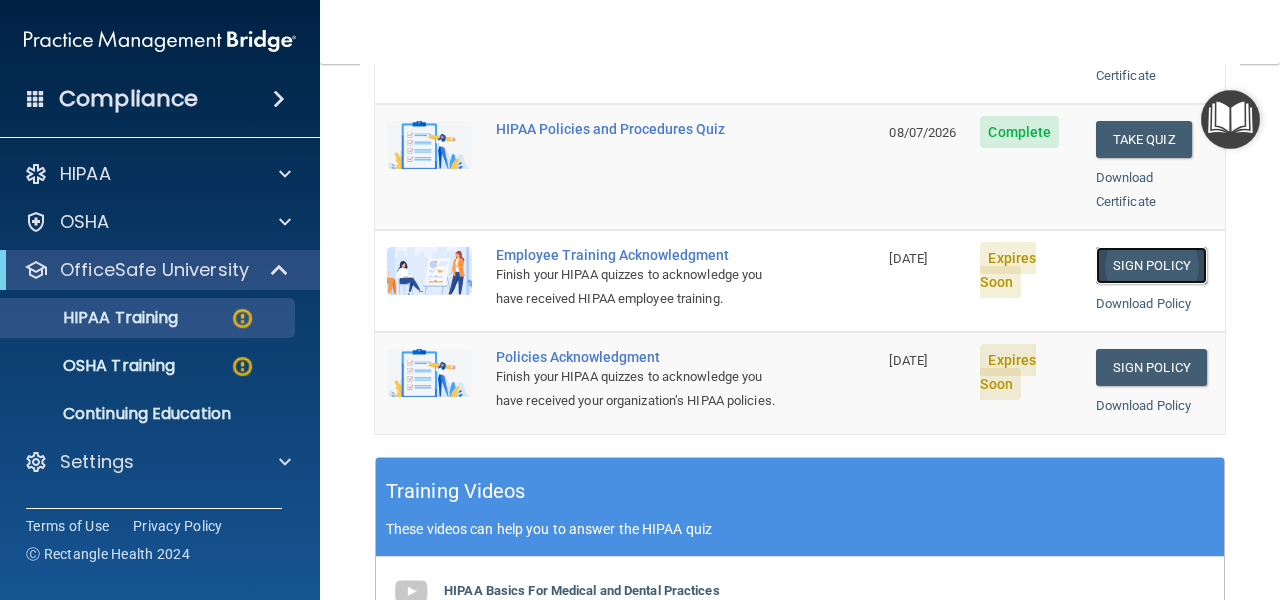 click on "Sign Policy" at bounding box center [1151, 265] 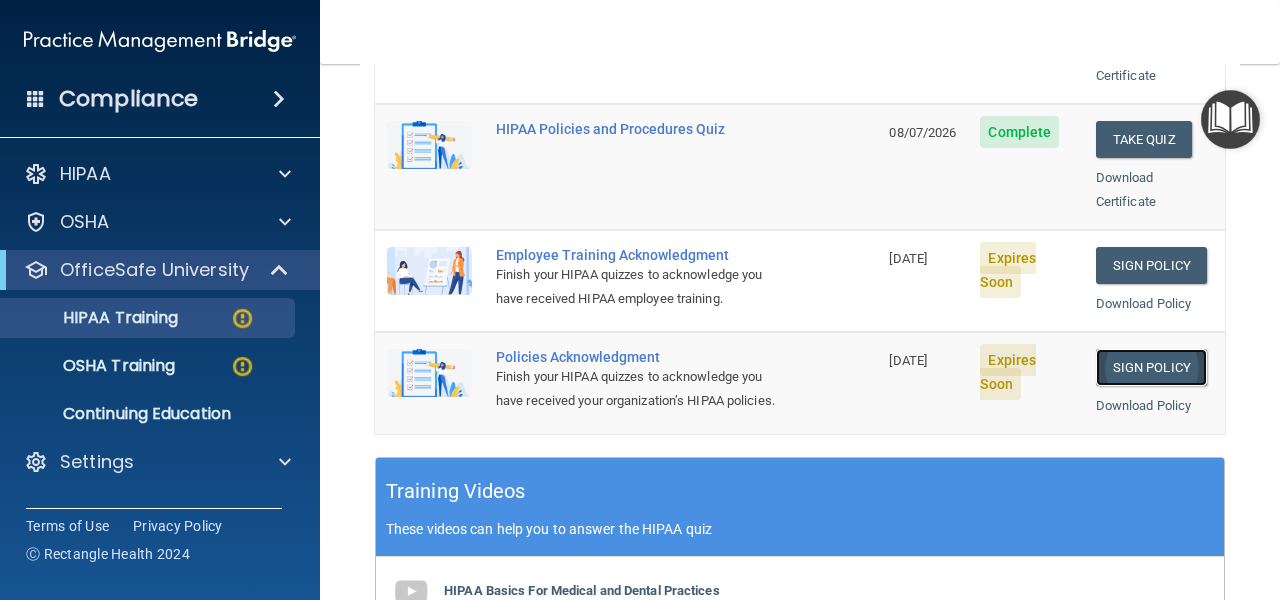 click on "Sign Policy" at bounding box center (1151, 367) 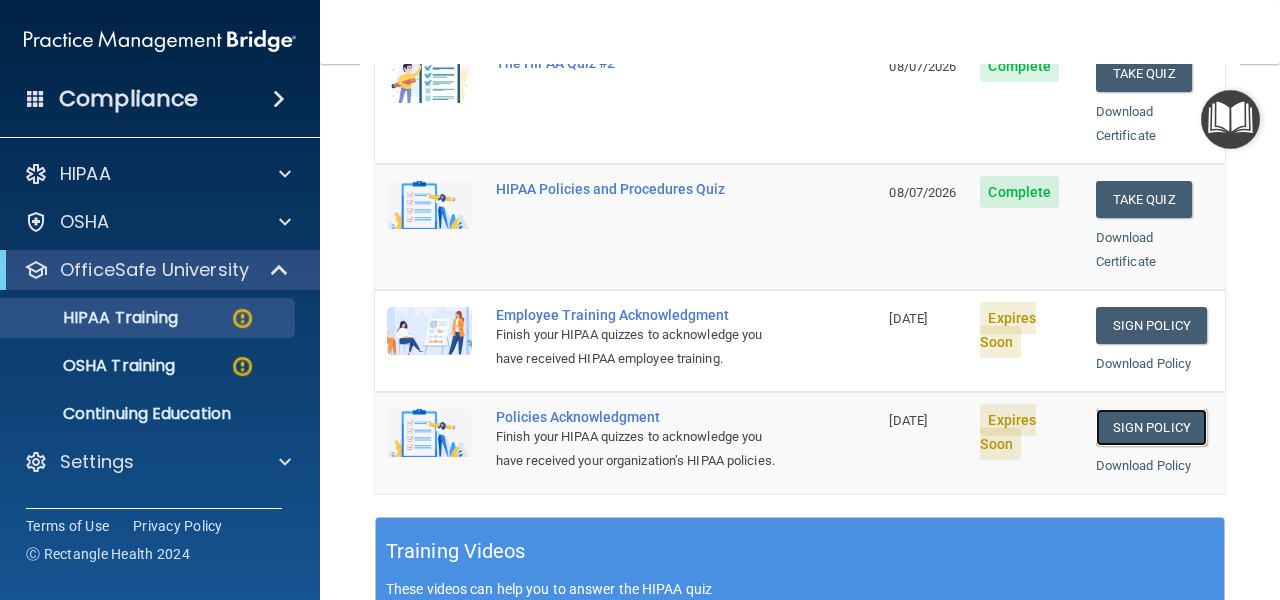 scroll, scrollTop: 500, scrollLeft: 0, axis: vertical 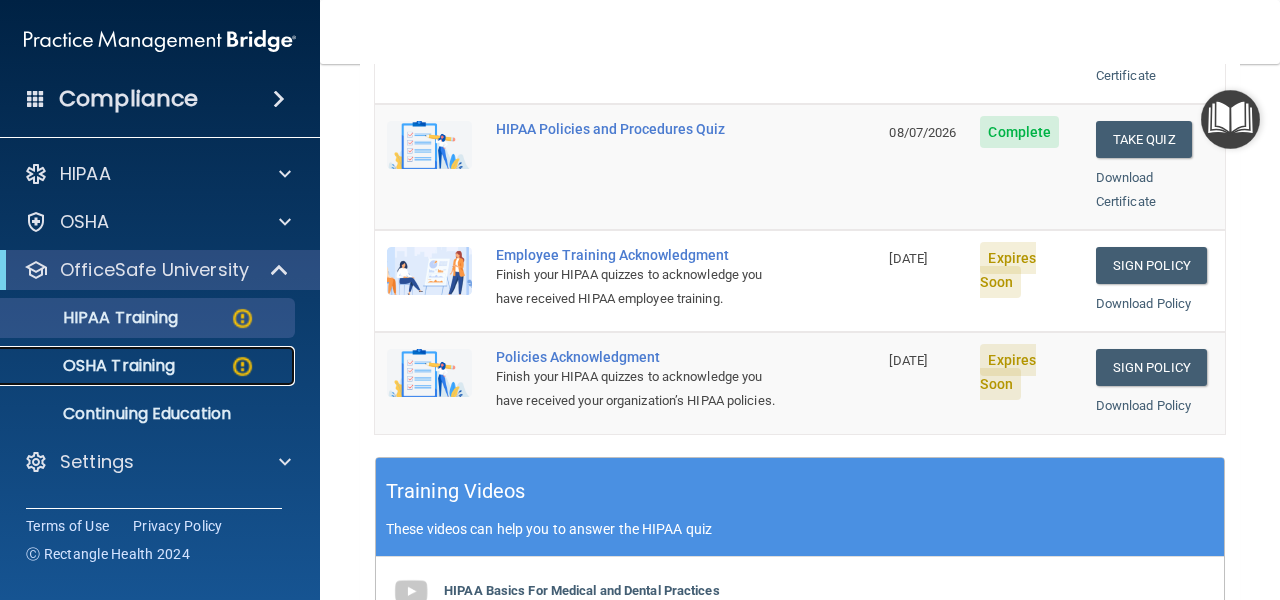 click on "OSHA Training" at bounding box center (149, 366) 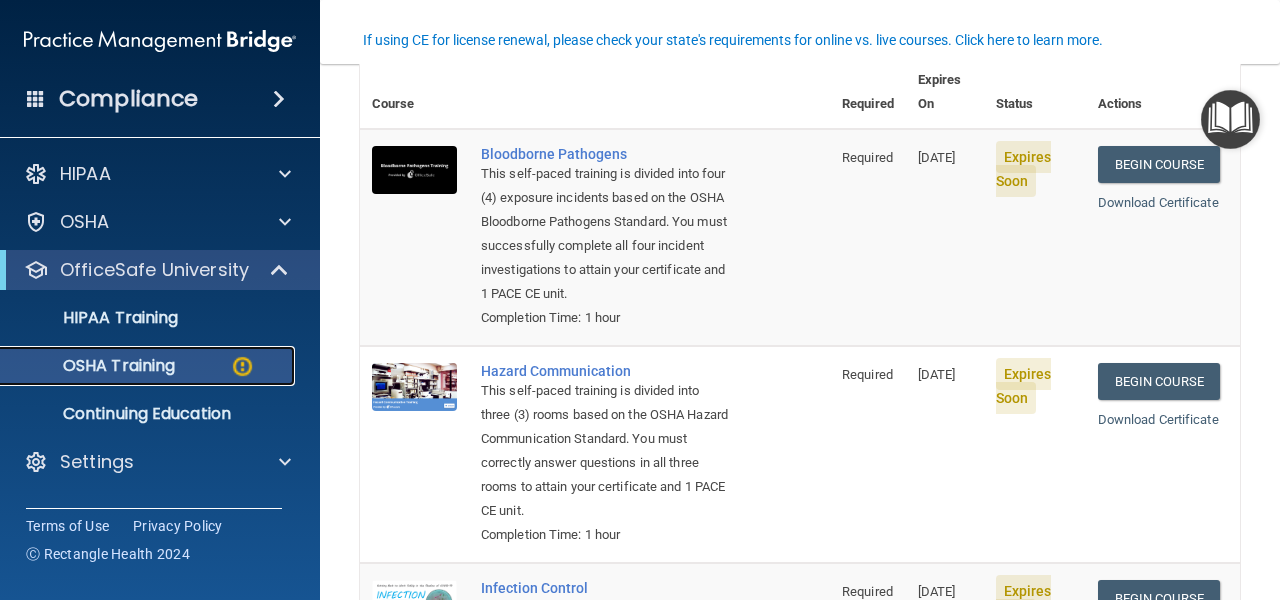 scroll, scrollTop: 75, scrollLeft: 0, axis: vertical 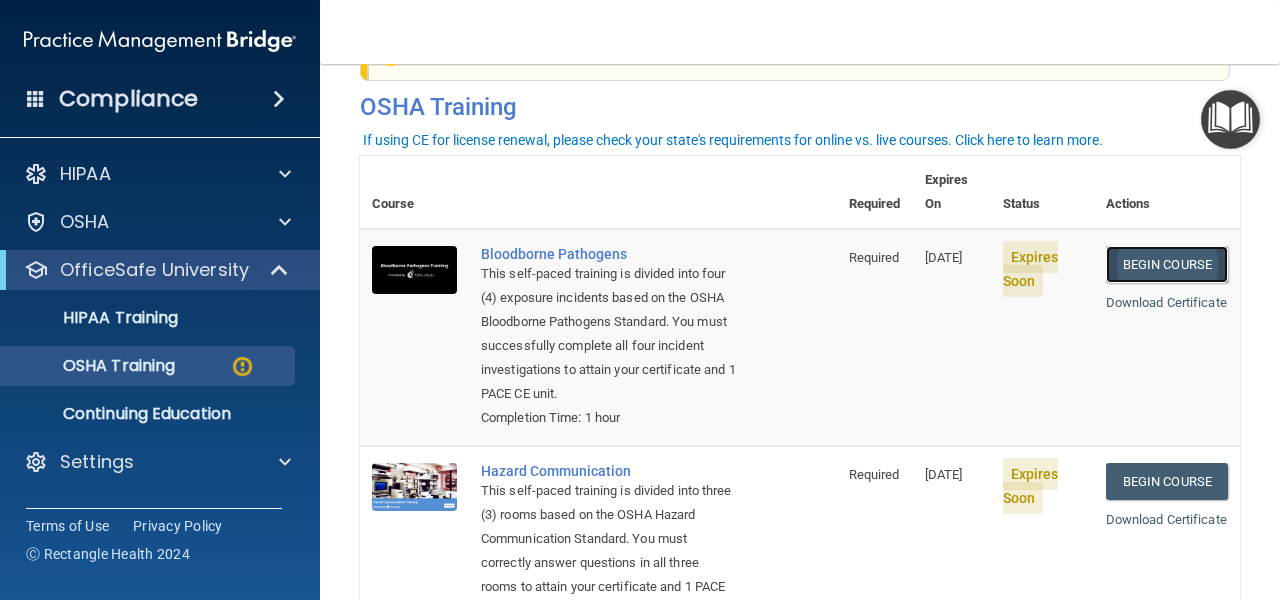 click on "Begin Course" at bounding box center (1167, 264) 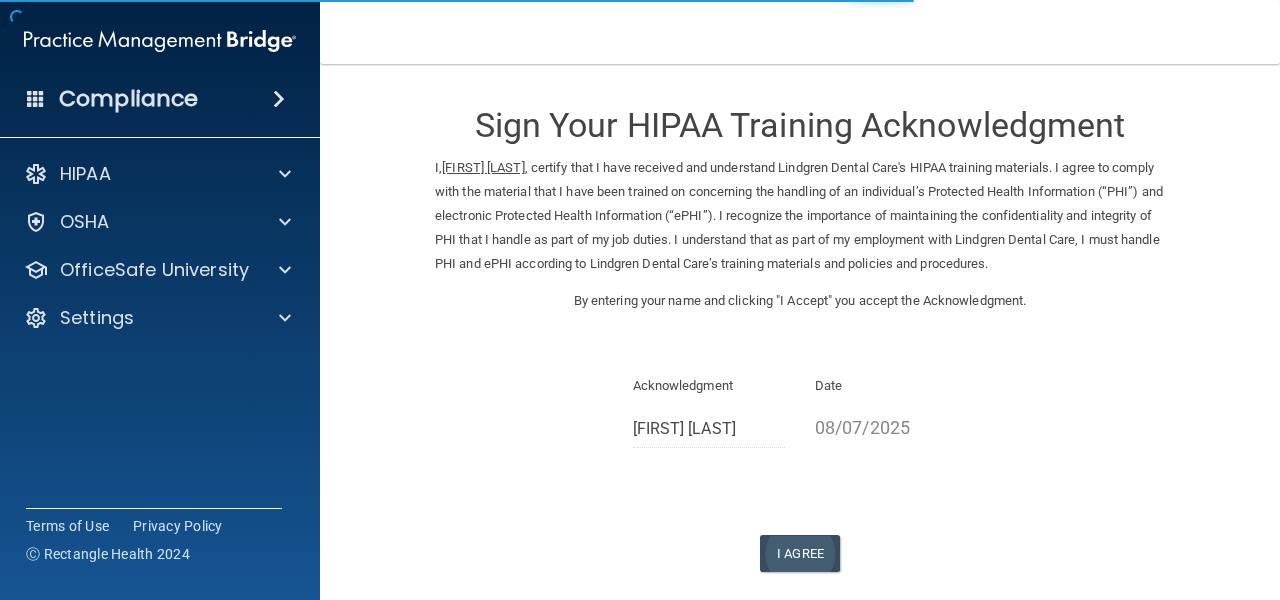 scroll, scrollTop: 0, scrollLeft: 0, axis: both 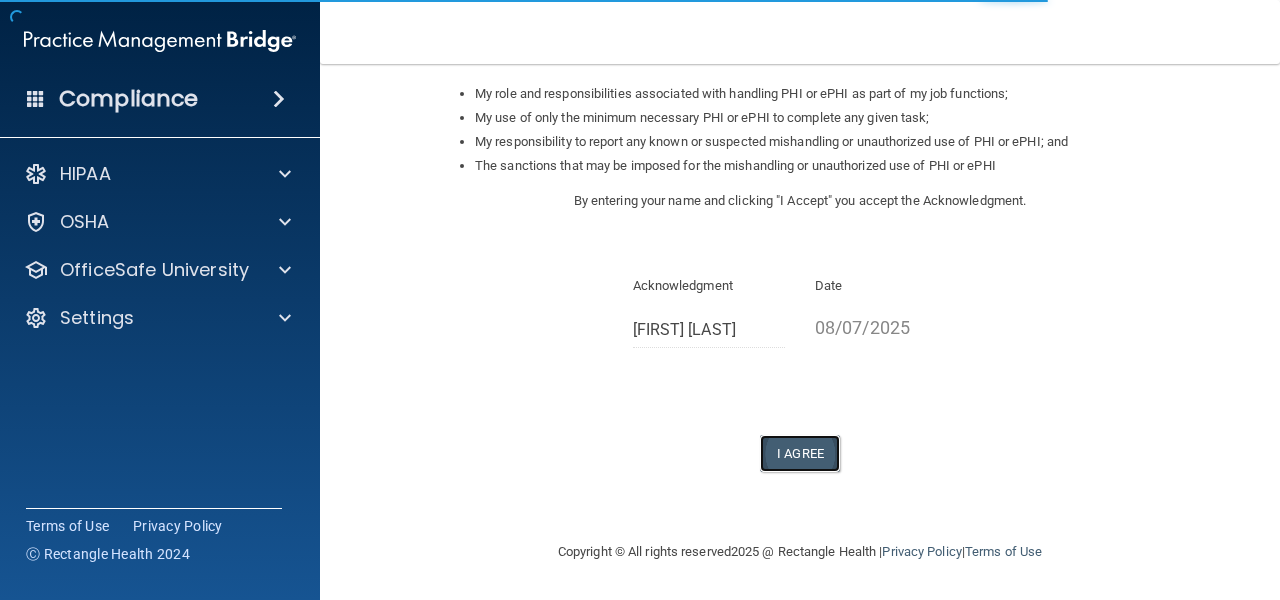 click on "I Agree" at bounding box center [800, 453] 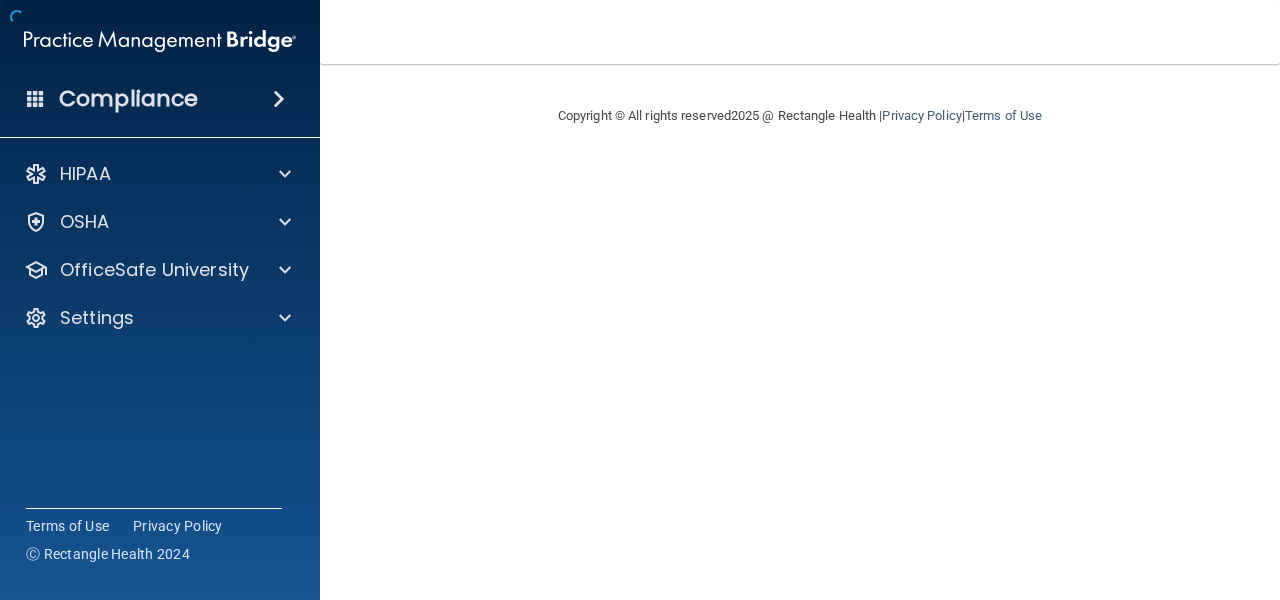 scroll, scrollTop: 0, scrollLeft: 0, axis: both 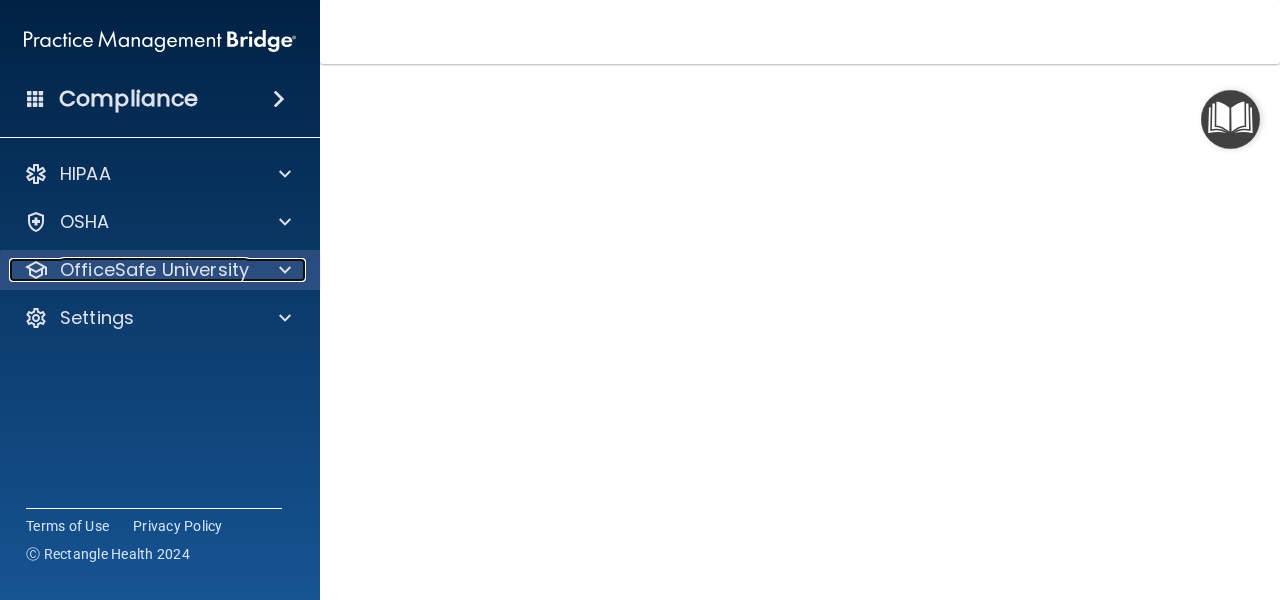 click at bounding box center (285, 270) 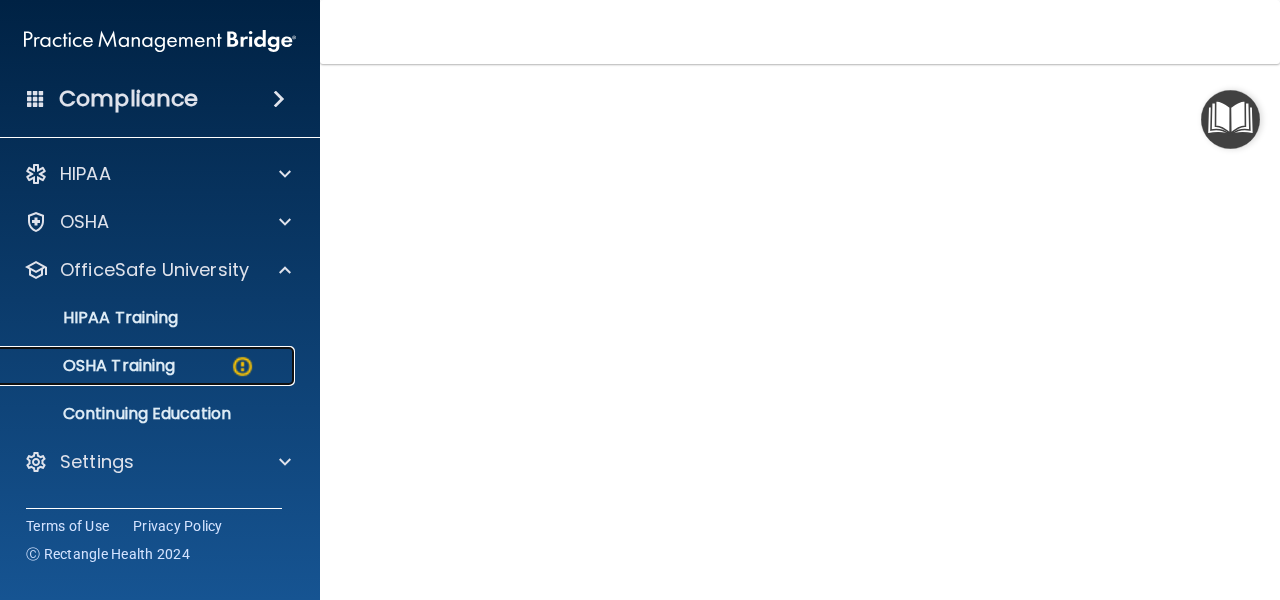 click on "OSHA Training" at bounding box center [149, 366] 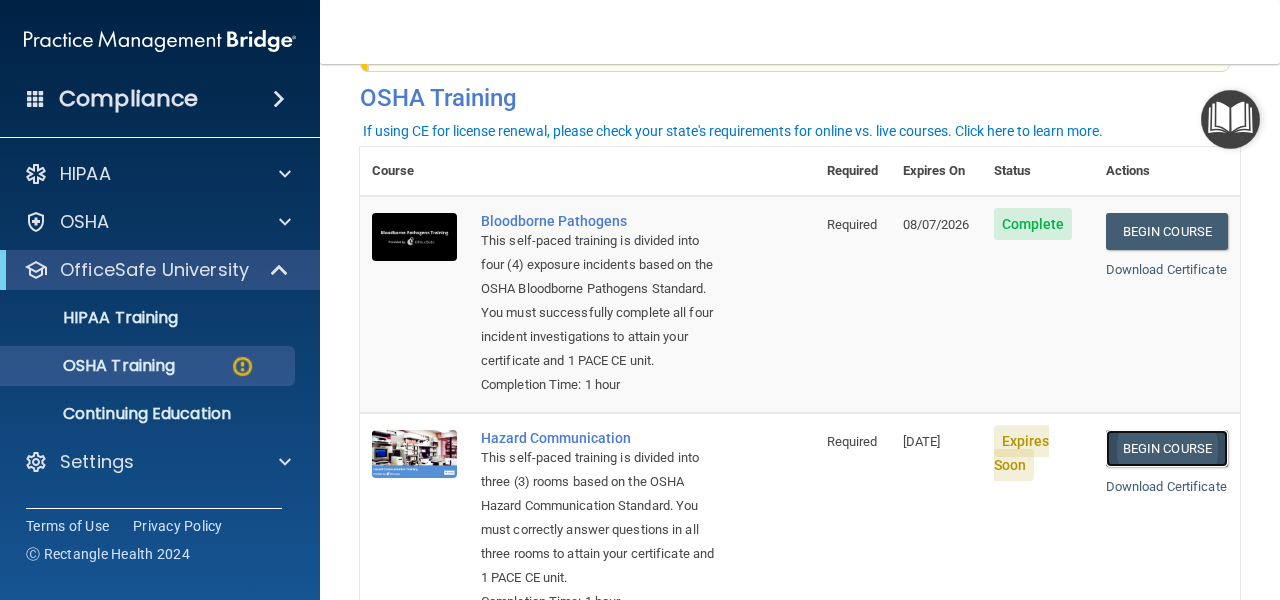click on "Begin Course" at bounding box center (1167, 448) 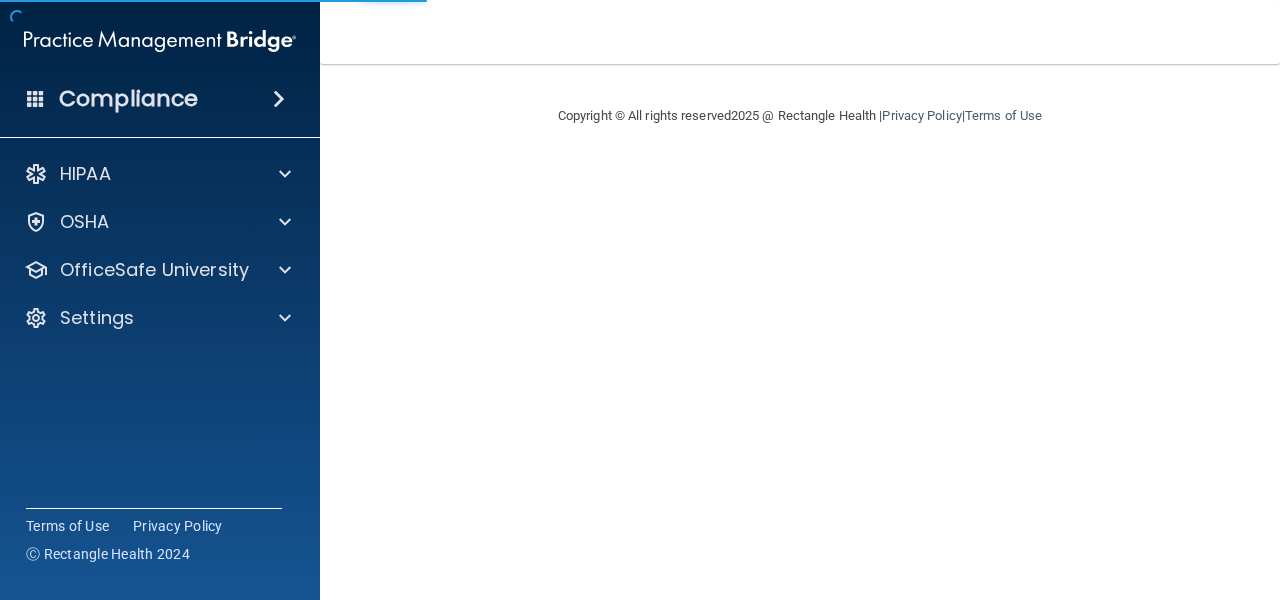 scroll, scrollTop: 0, scrollLeft: 0, axis: both 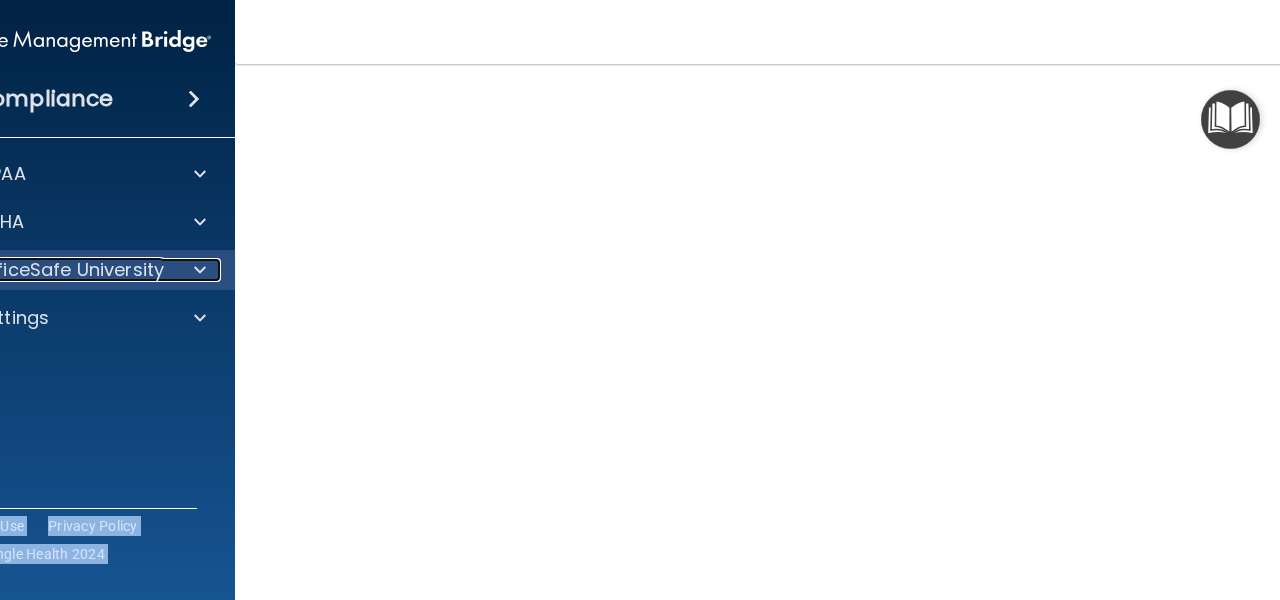 click on "OfficeSafe University" at bounding box center [69, 270] 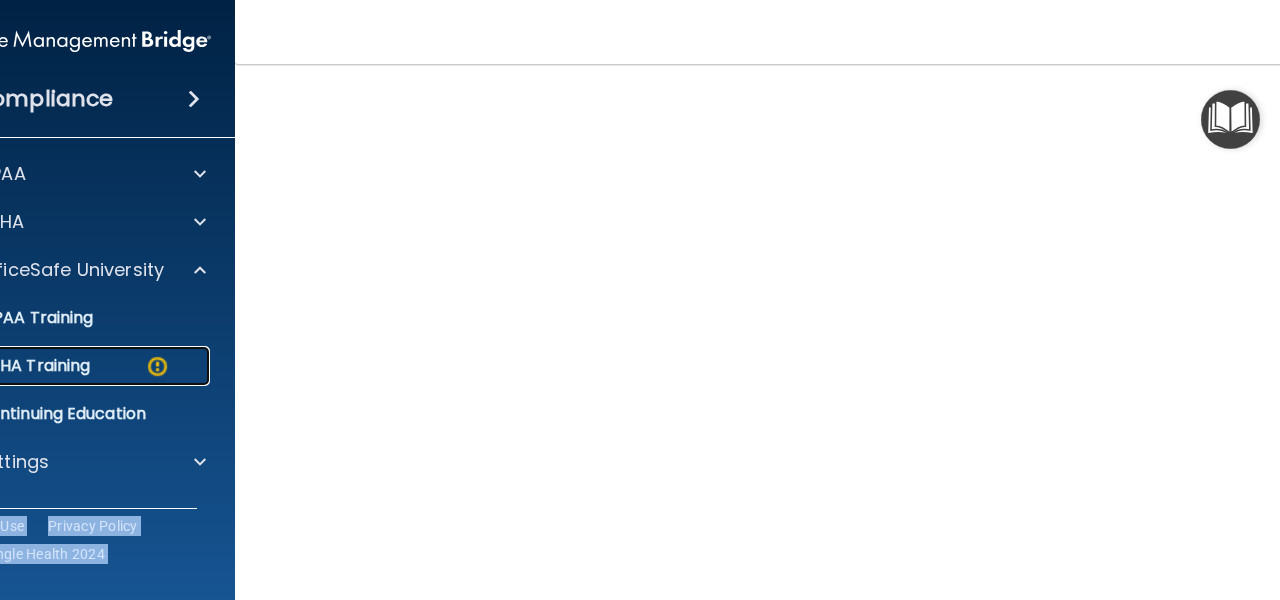 click on "OSHA Training" at bounding box center (64, 366) 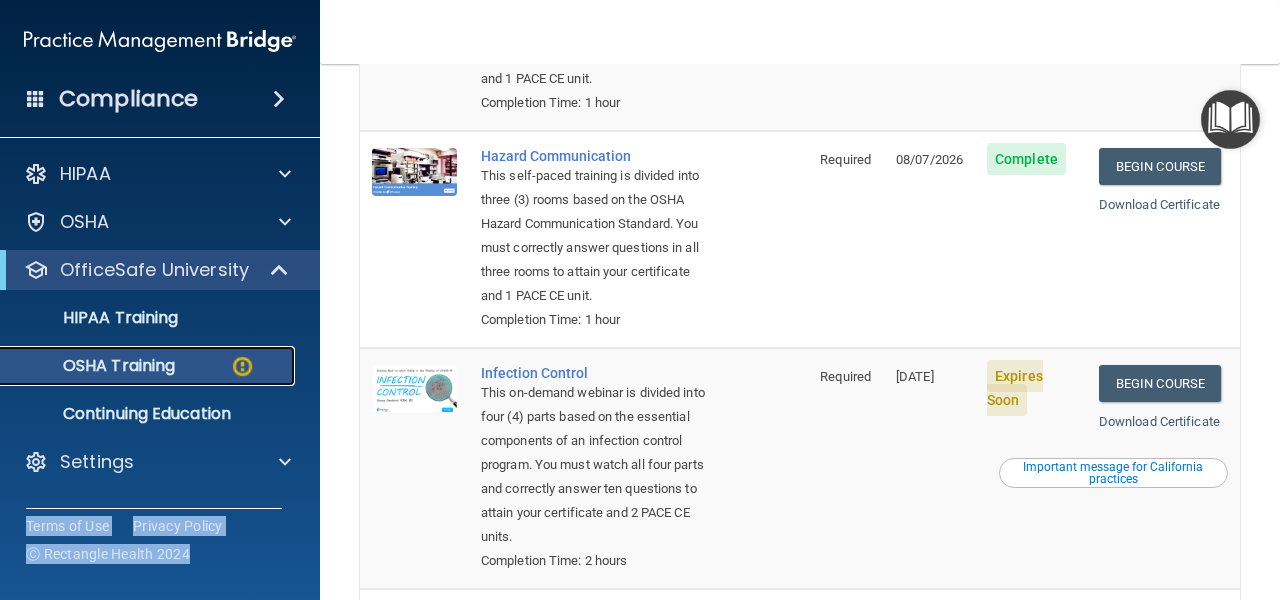 scroll, scrollTop: 426, scrollLeft: 0, axis: vertical 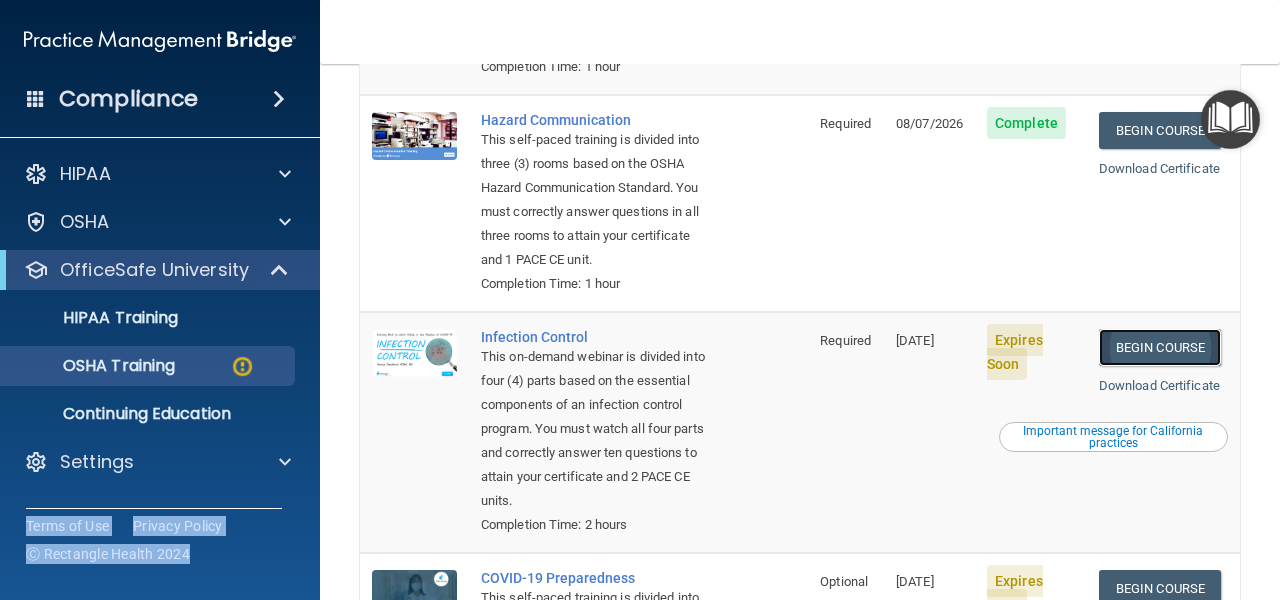 click on "Begin Course" at bounding box center [1160, 347] 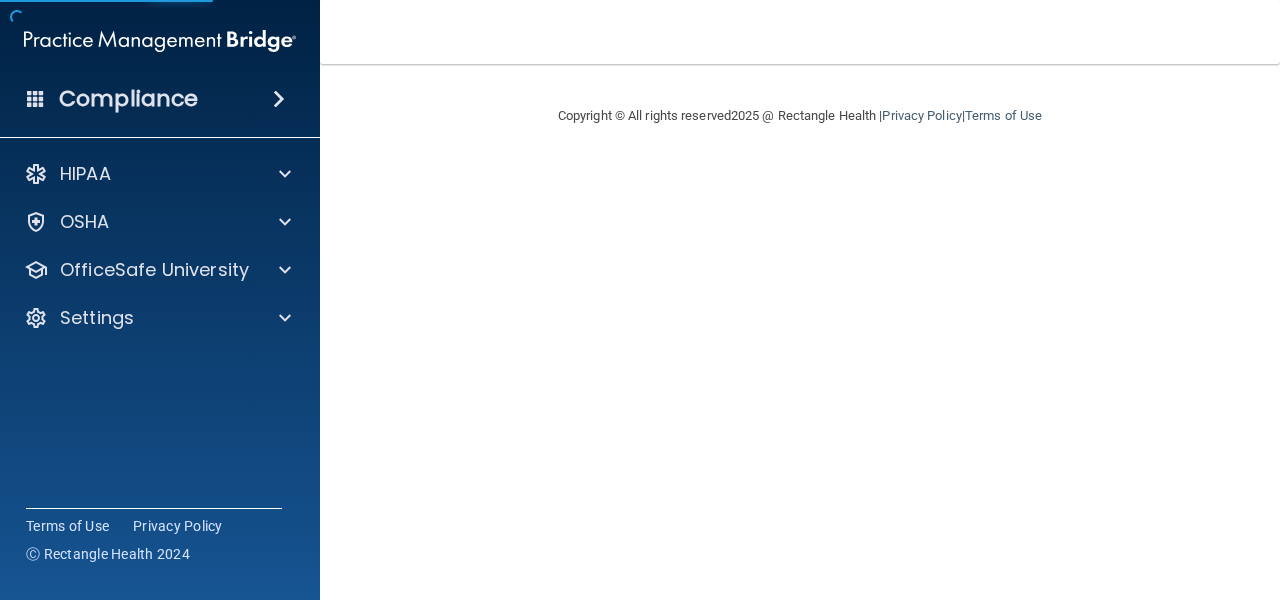 scroll, scrollTop: 0, scrollLeft: 0, axis: both 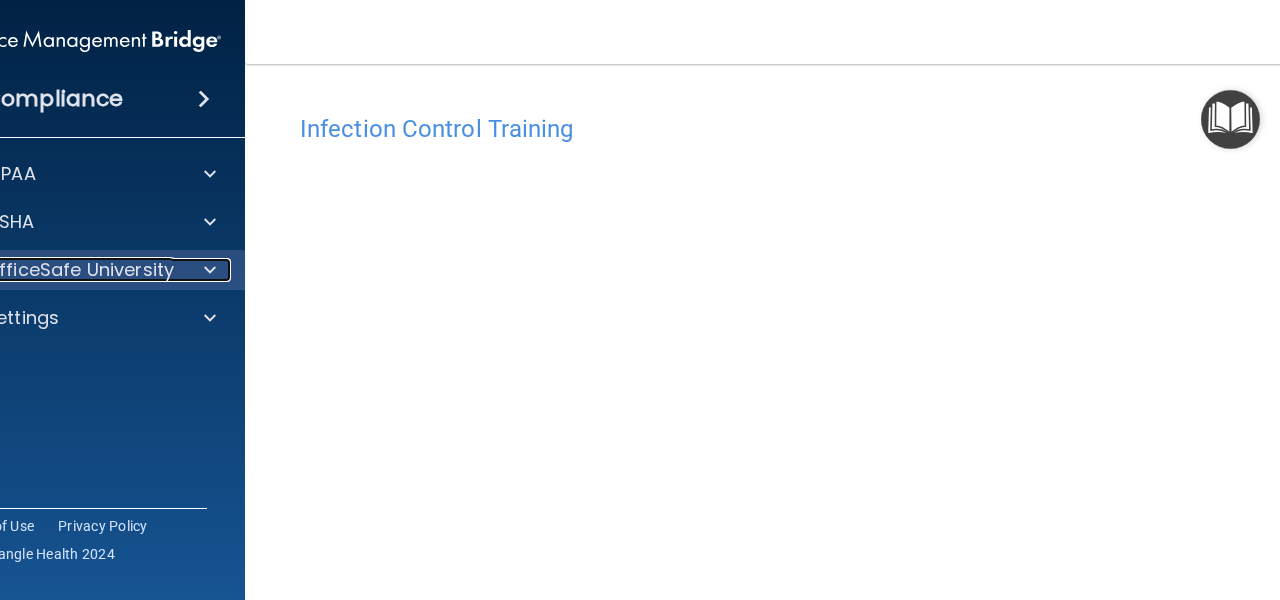 click on "OfficeSafe University" at bounding box center (79, 270) 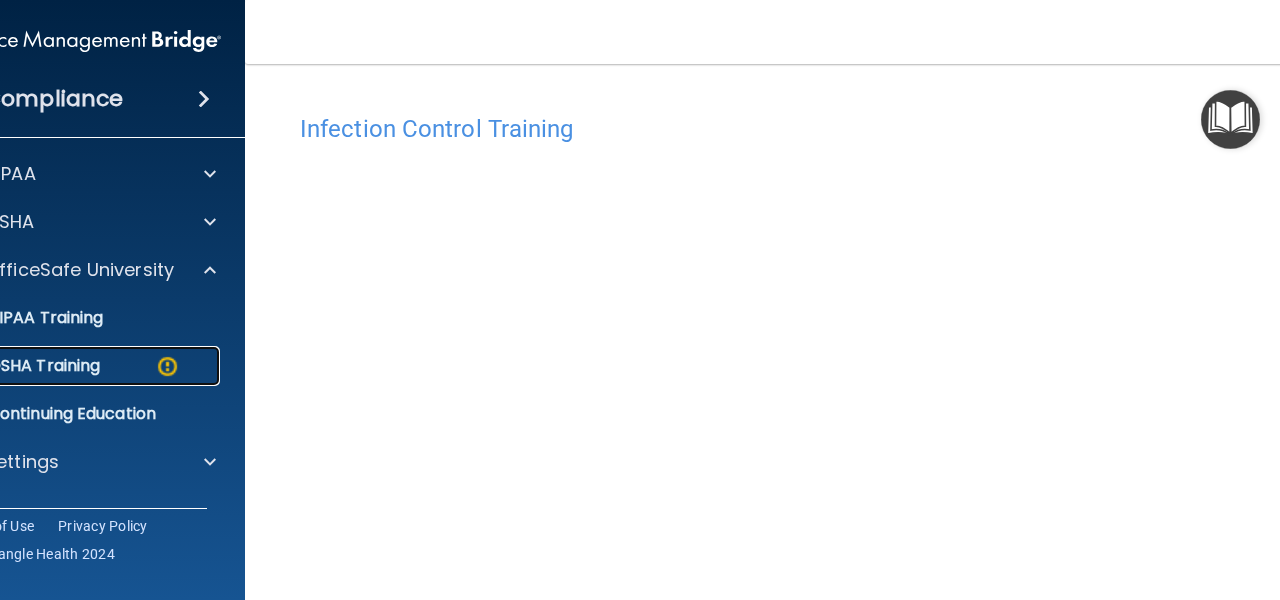click on "OSHA Training" at bounding box center [19, 366] 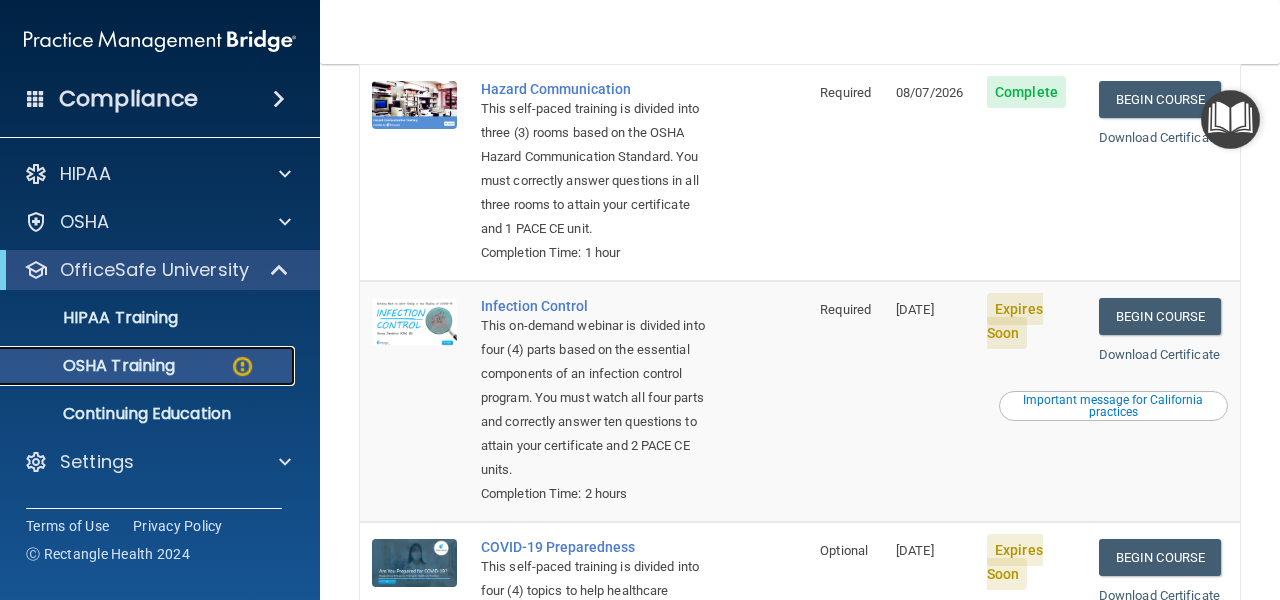 scroll, scrollTop: 500, scrollLeft: 0, axis: vertical 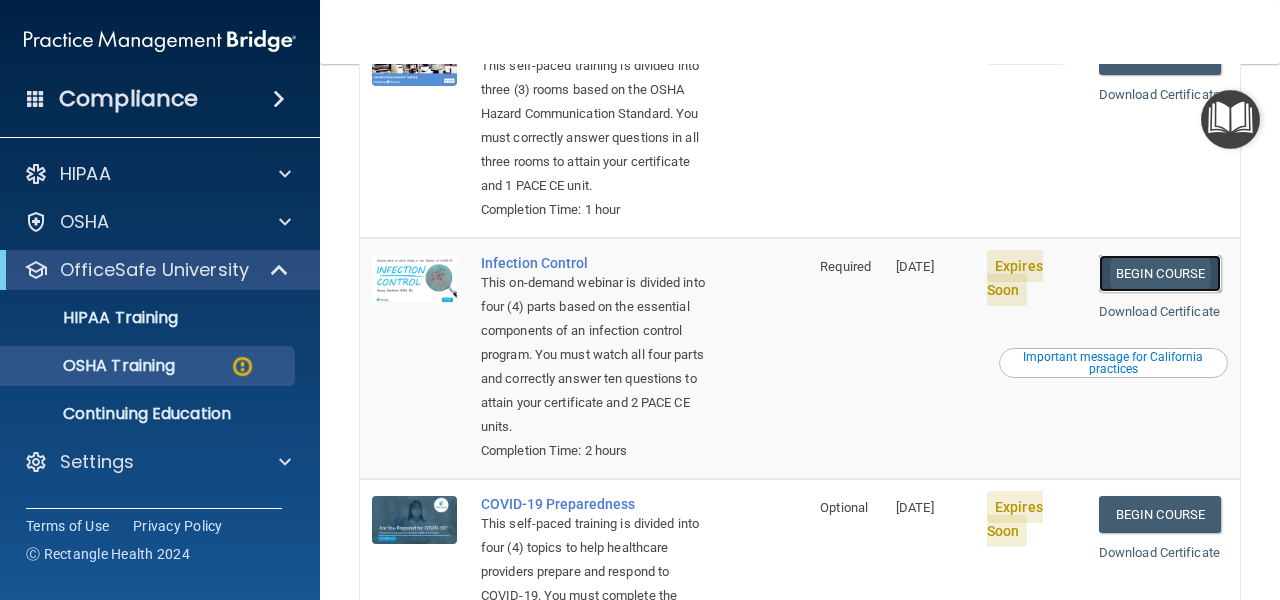 click on "Begin Course" at bounding box center (1160, 273) 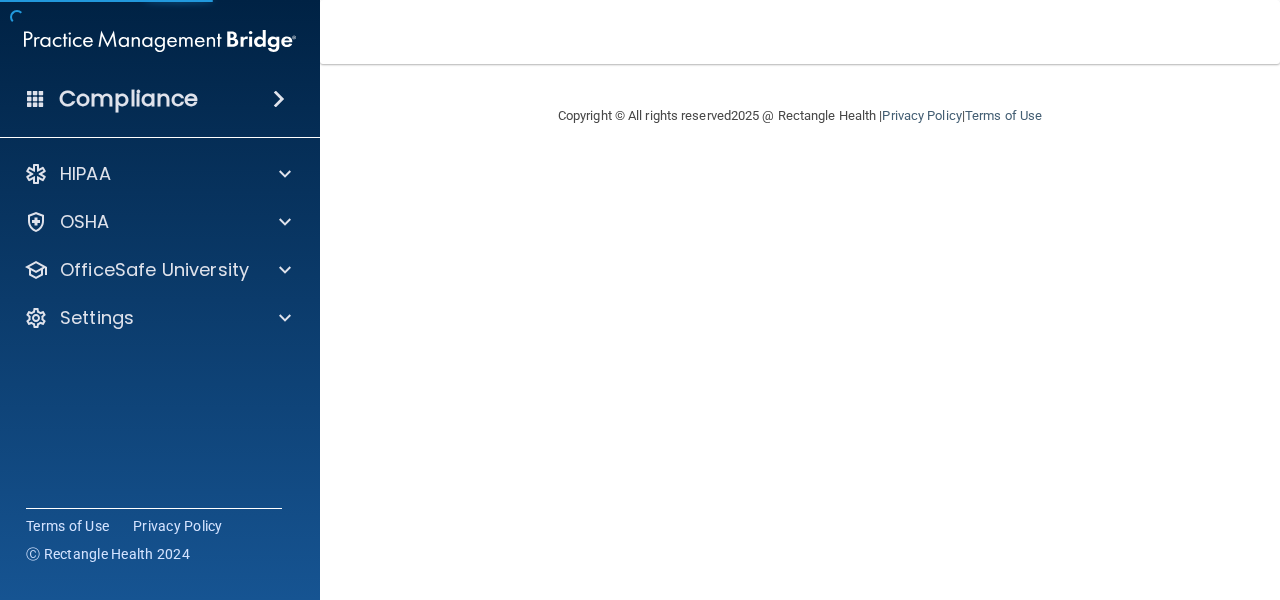 scroll, scrollTop: 0, scrollLeft: 0, axis: both 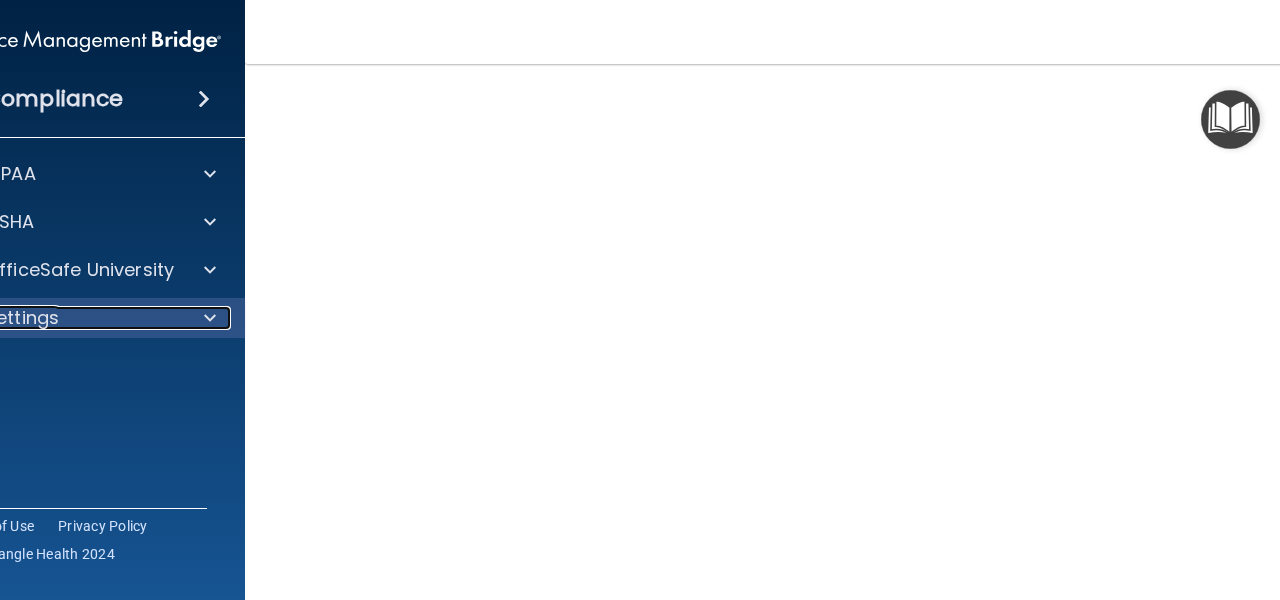 click on "Settings" at bounding box center (58, 318) 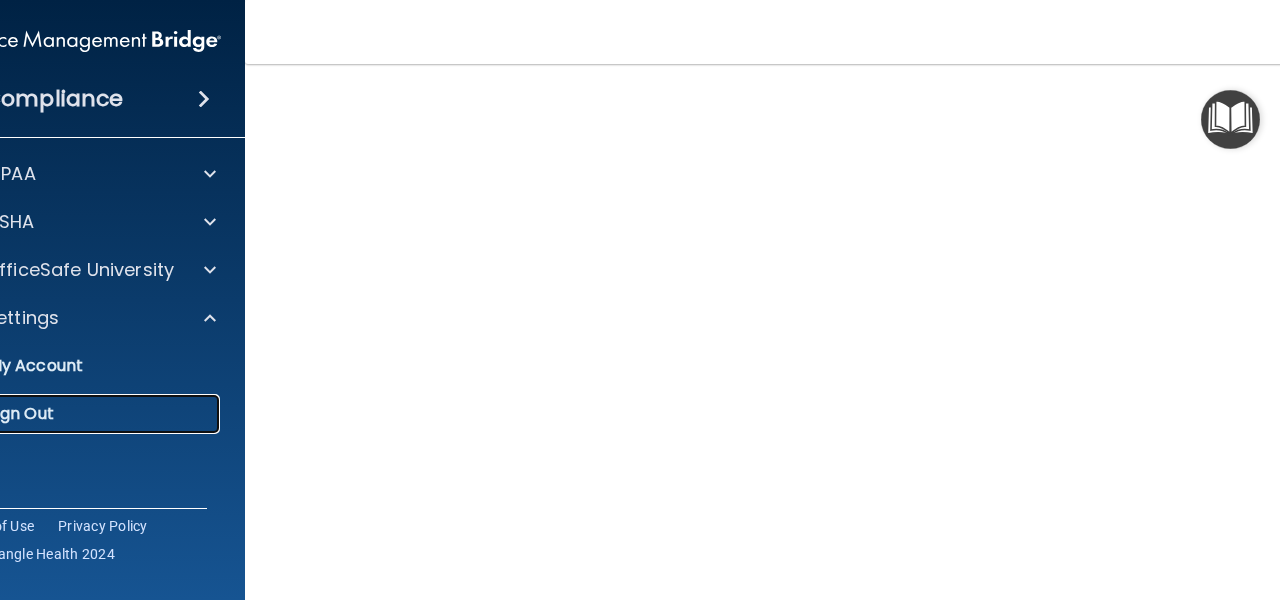 click on "Sign Out" at bounding box center (74, 414) 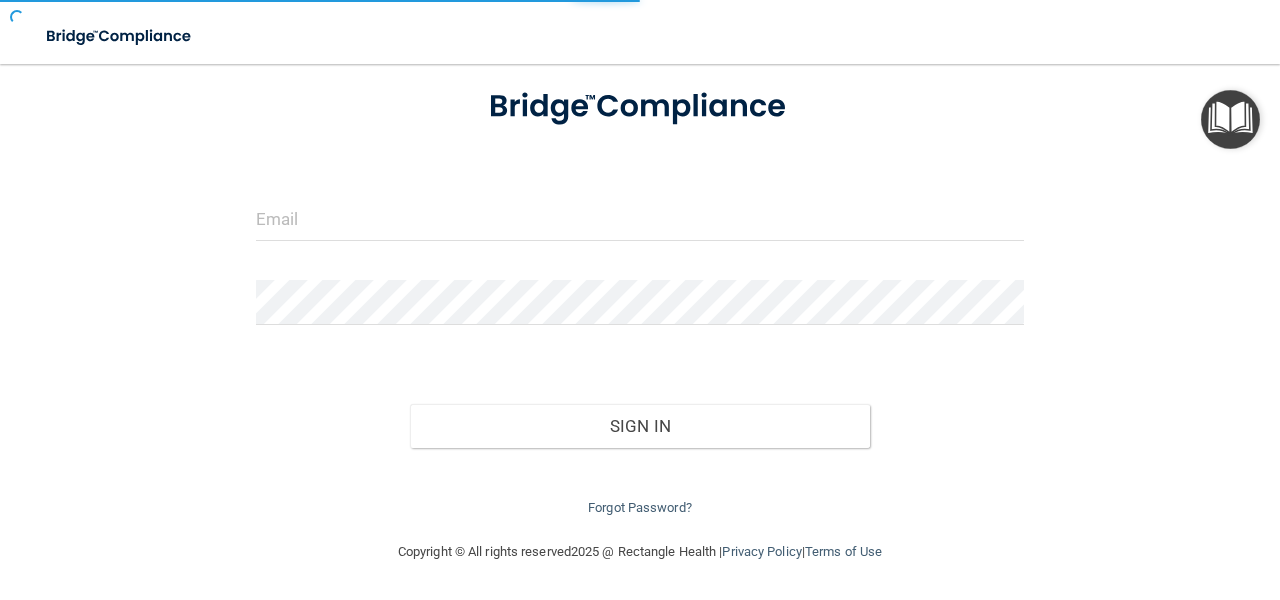 scroll, scrollTop: 61, scrollLeft: 0, axis: vertical 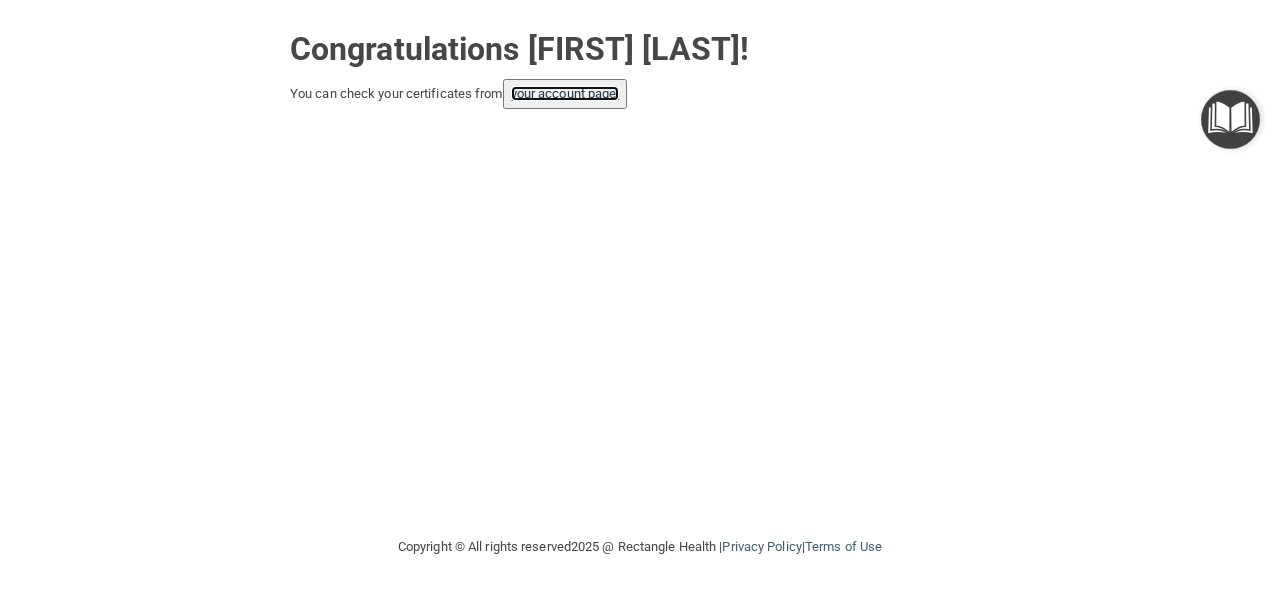 click on "your account page!" at bounding box center (565, 93) 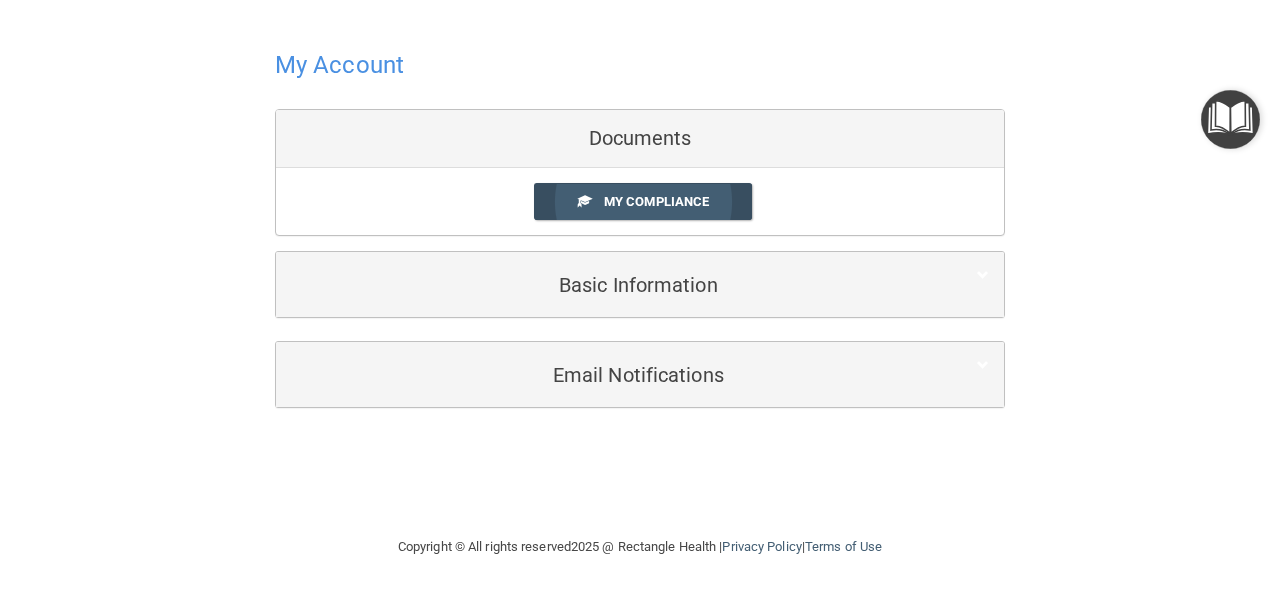 click on "My Compliance" at bounding box center [656, 201] 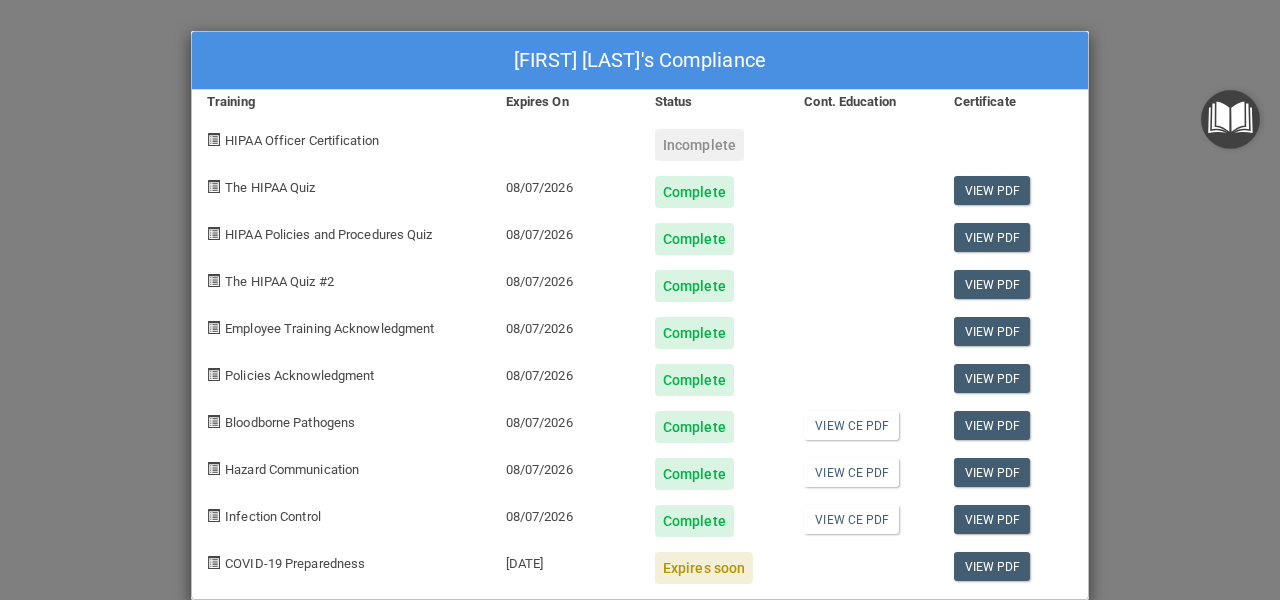 scroll, scrollTop: 31, scrollLeft: 0, axis: vertical 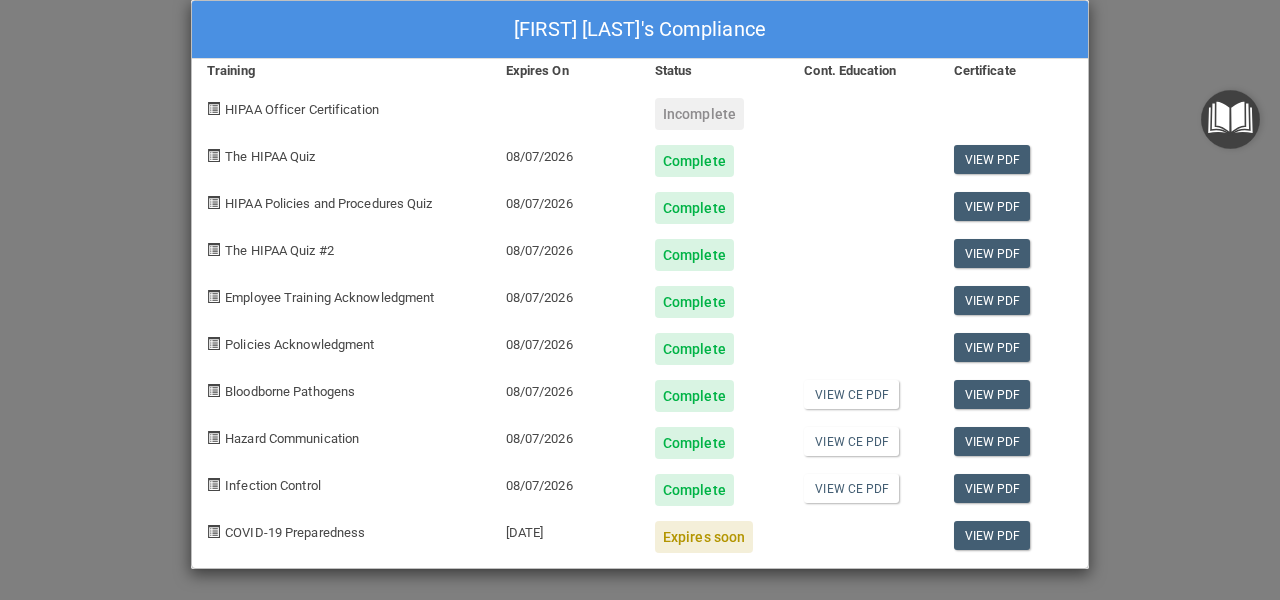 click on "Incomplete" at bounding box center (699, 114) 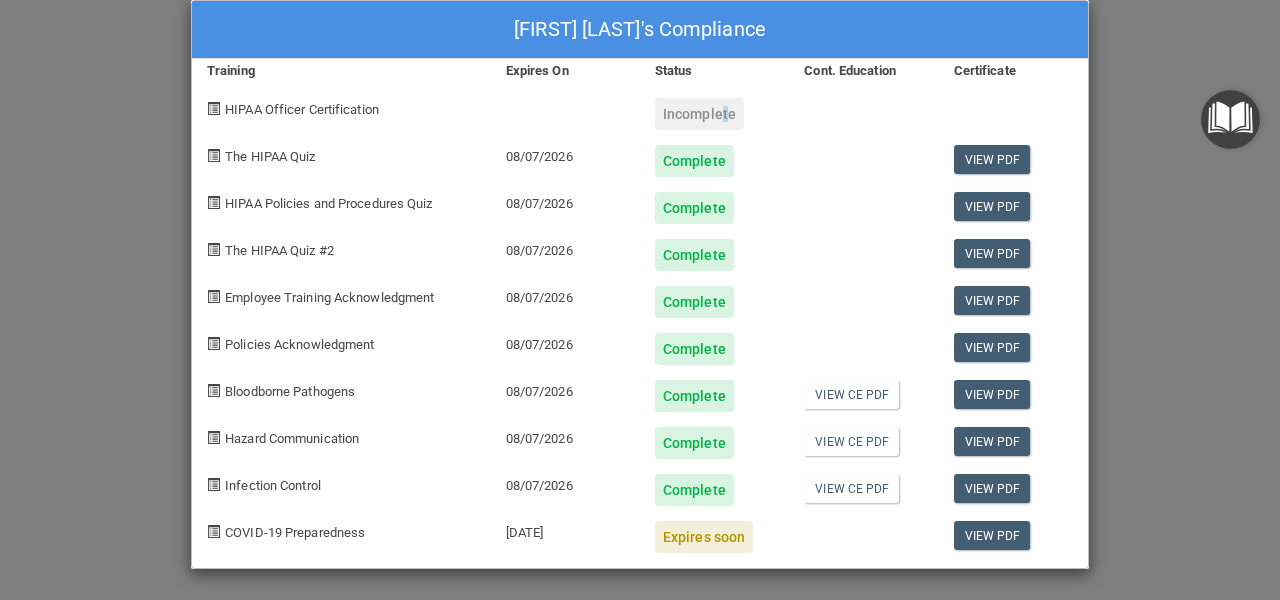scroll, scrollTop: 0, scrollLeft: 0, axis: both 